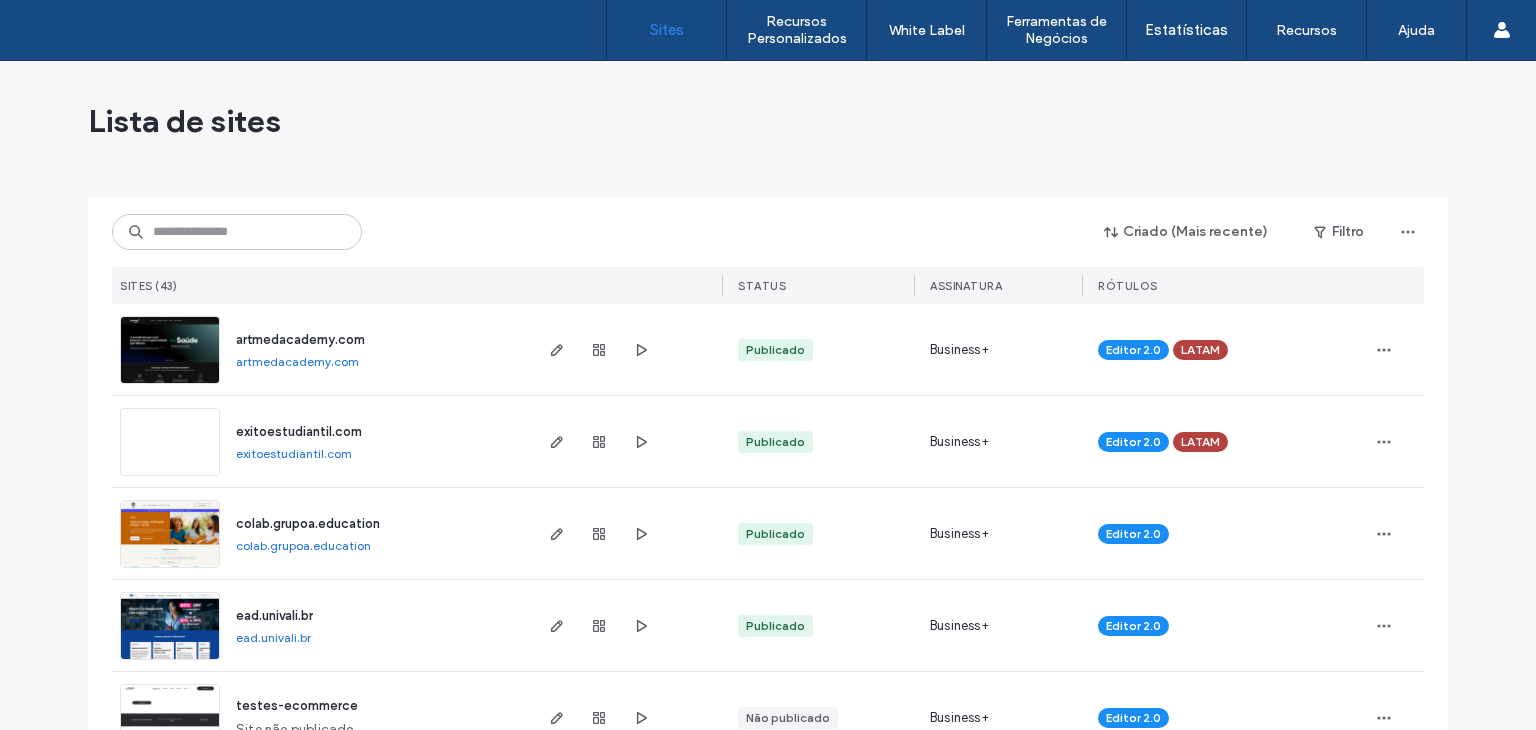 scroll, scrollTop: 0, scrollLeft: 0, axis: both 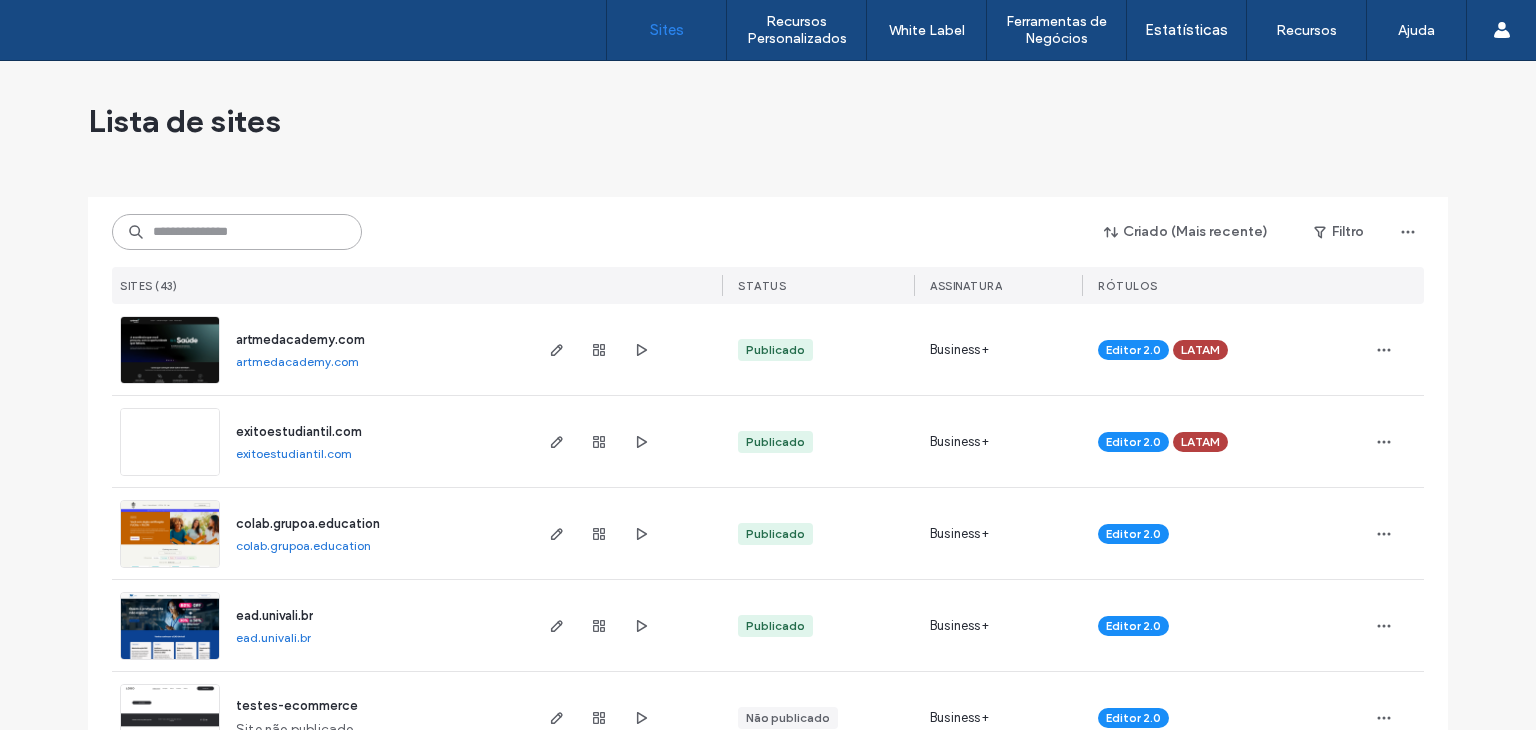 click at bounding box center (237, 232) 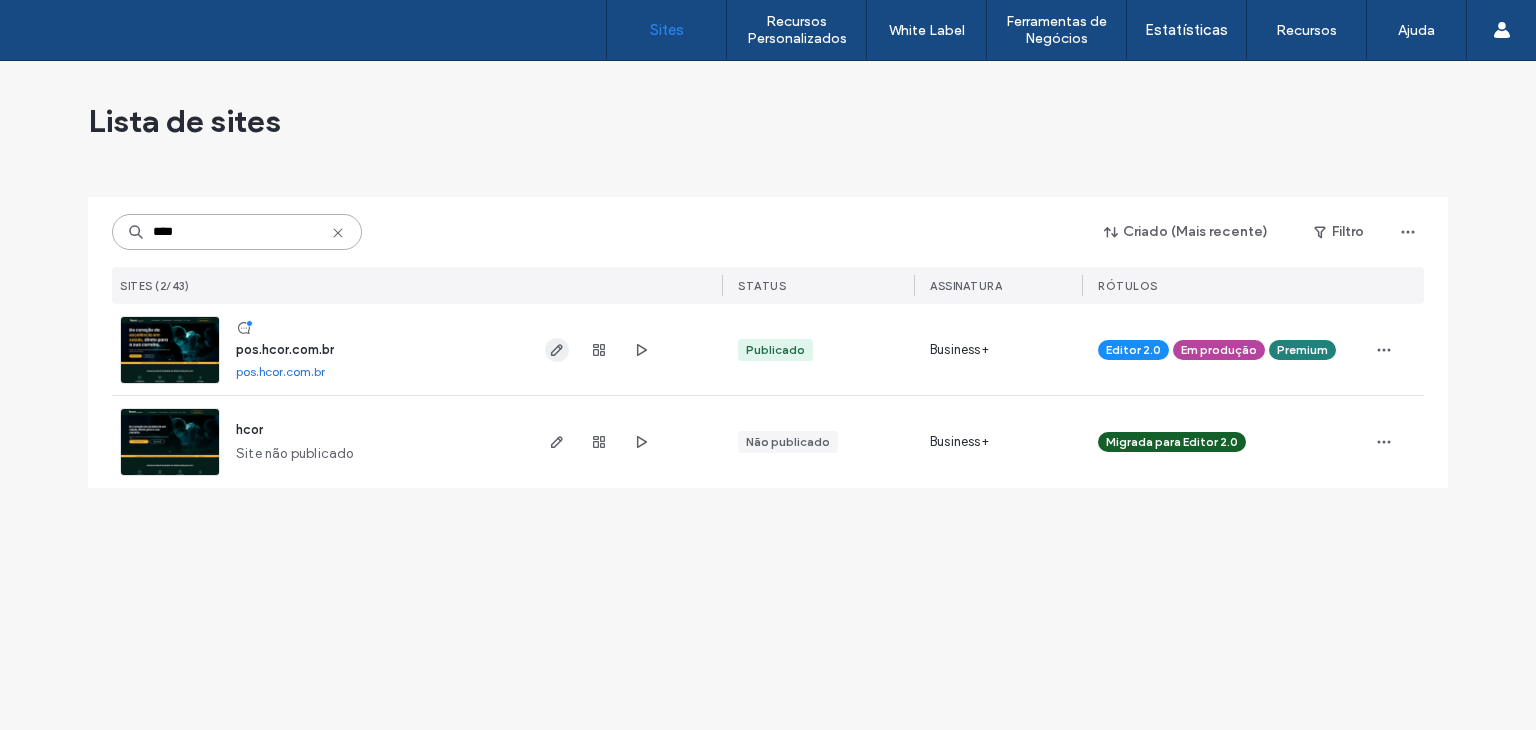 type on "****" 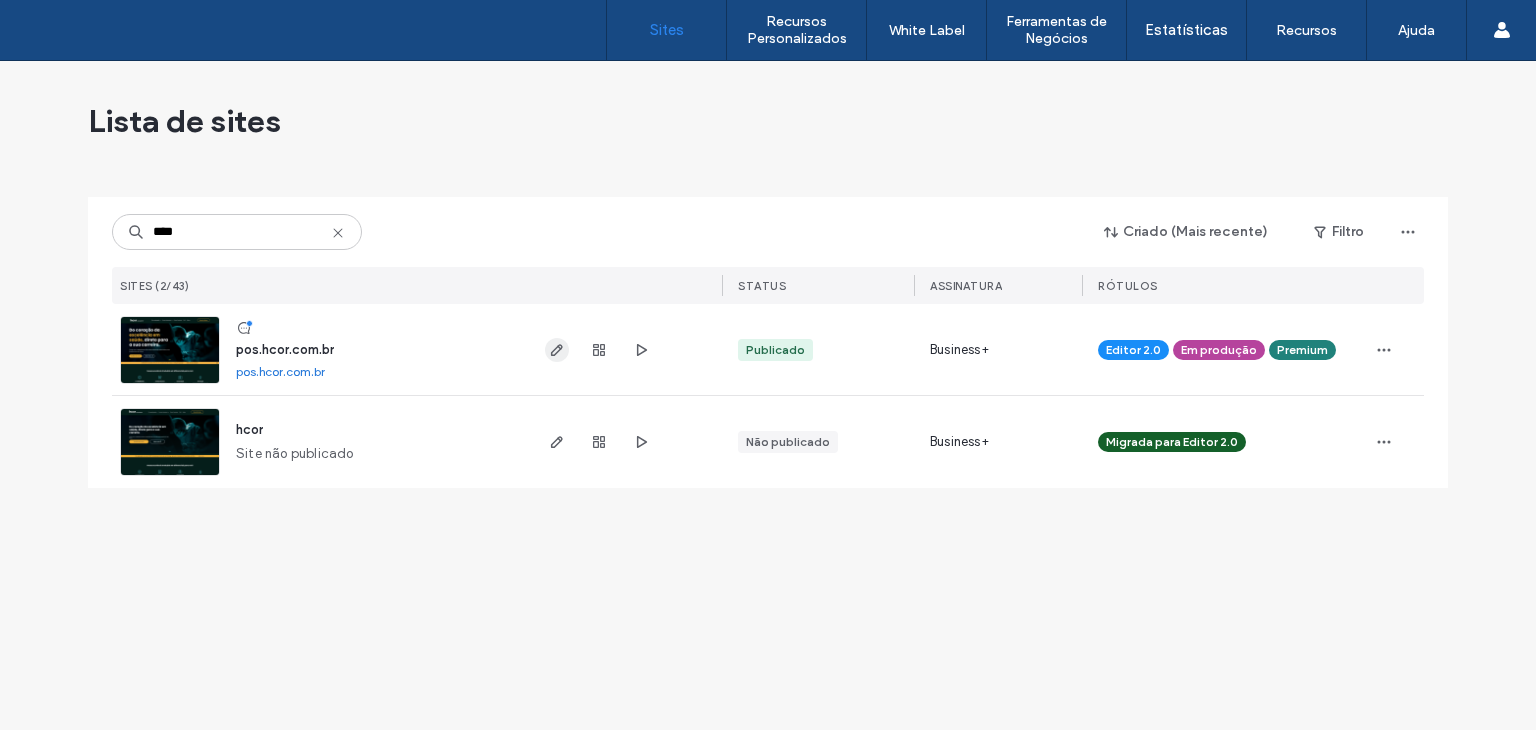 click 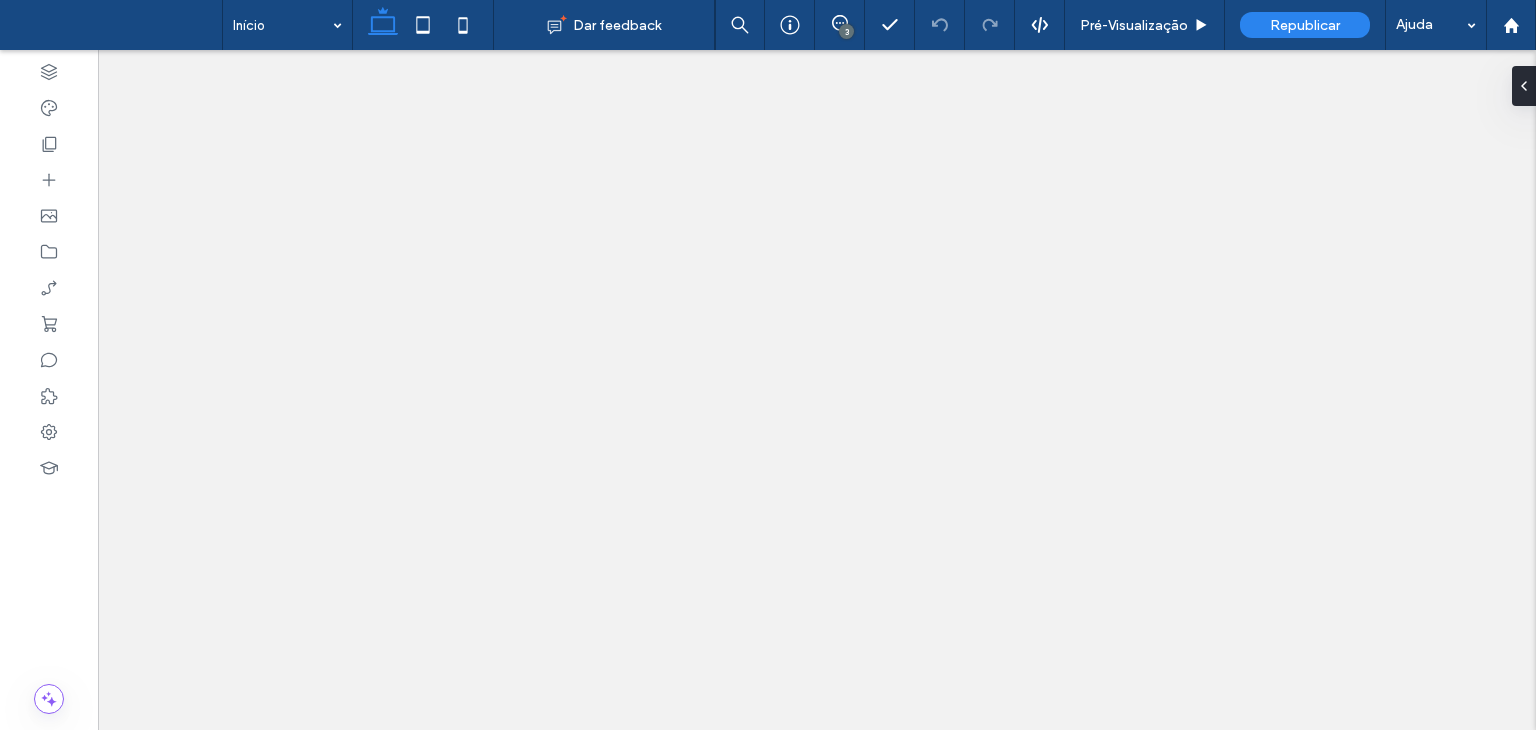 scroll, scrollTop: 0, scrollLeft: 0, axis: both 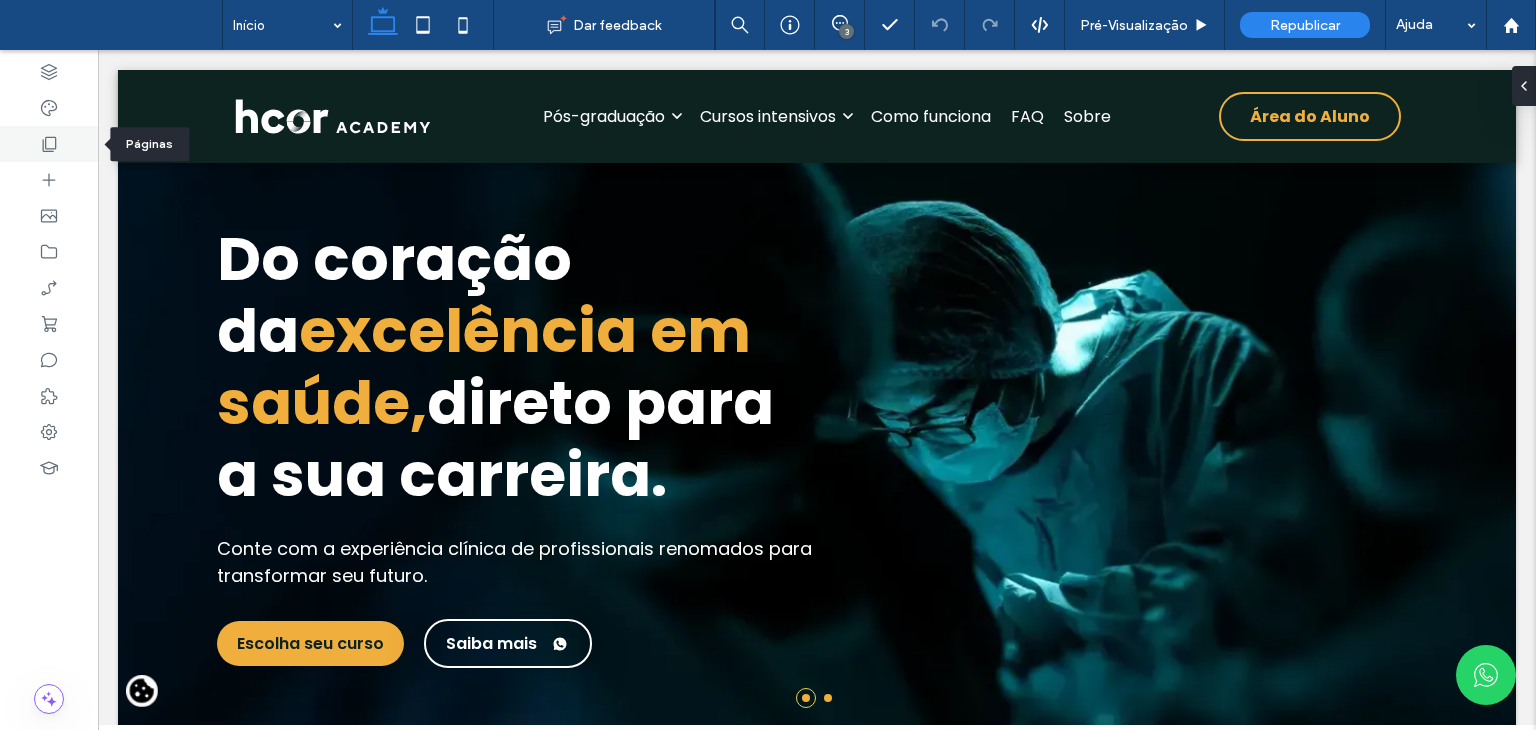 click 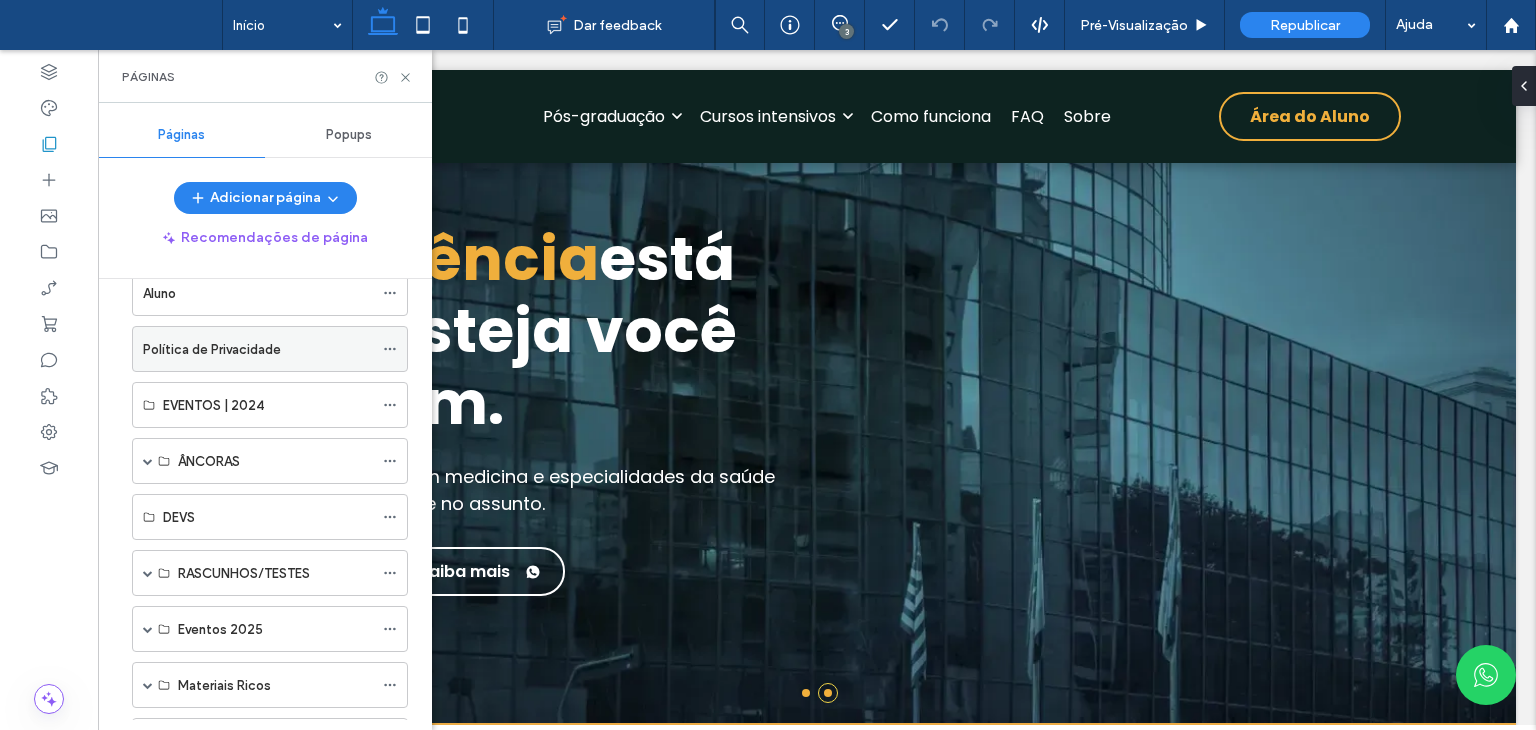 scroll, scrollTop: 967, scrollLeft: 0, axis: vertical 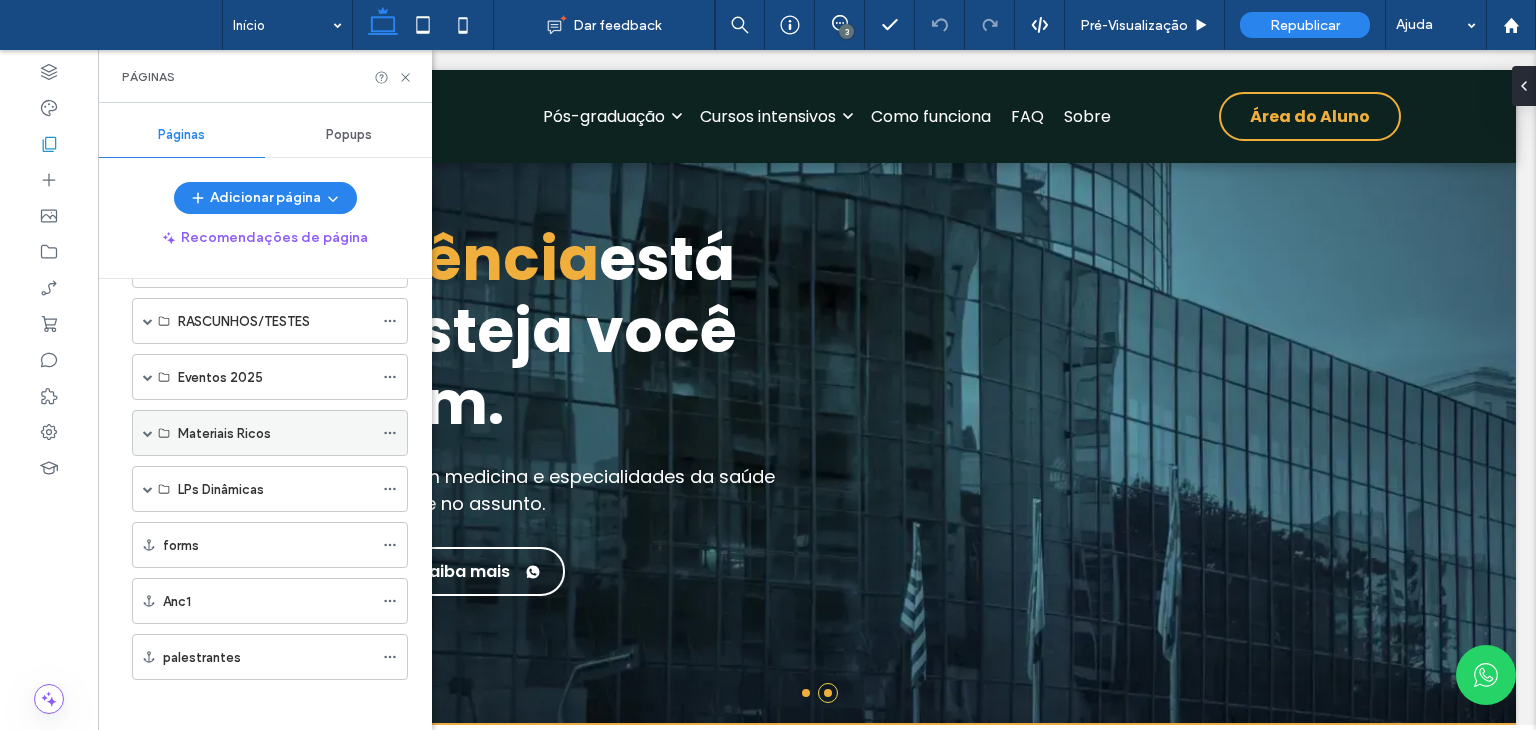 click at bounding box center [148, 433] 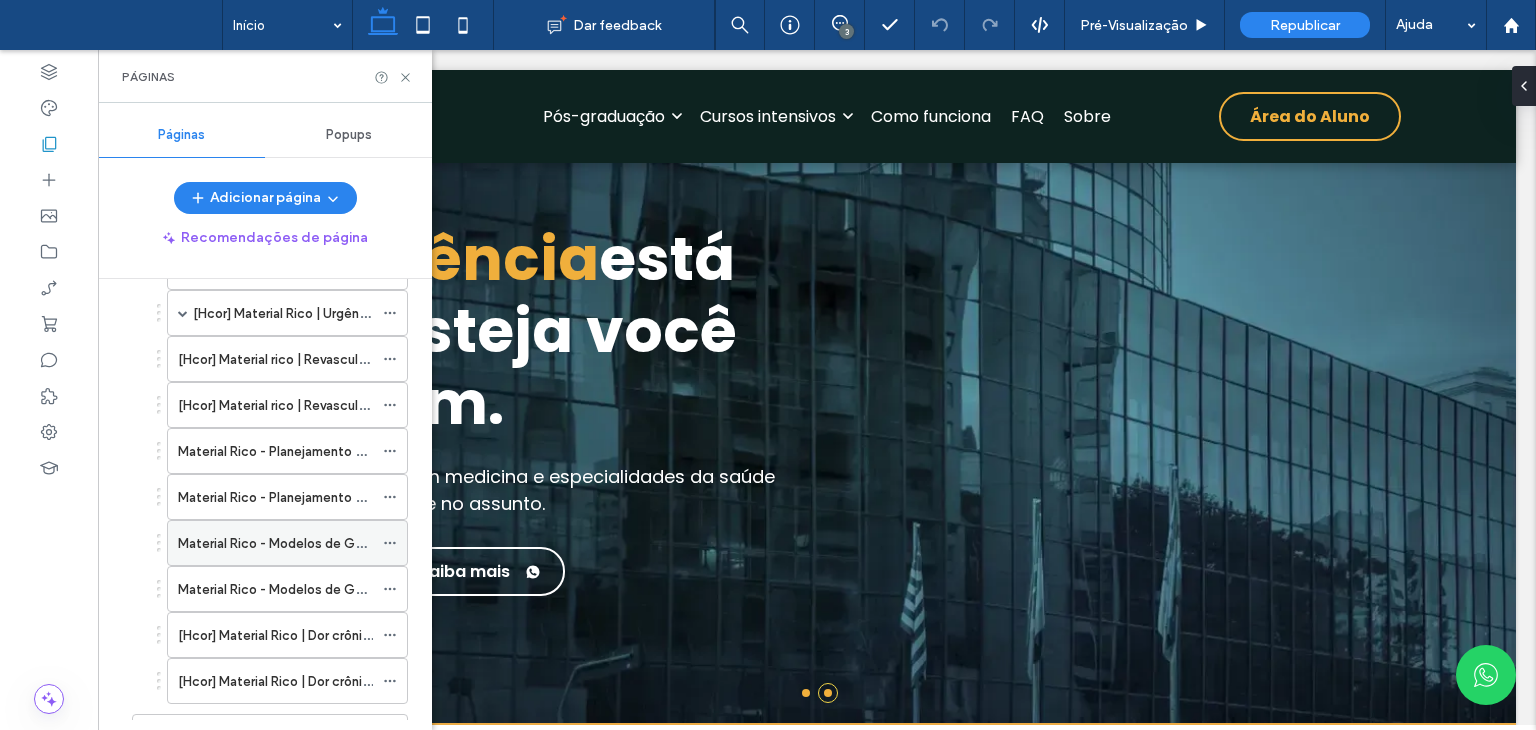 scroll, scrollTop: 1742, scrollLeft: 0, axis: vertical 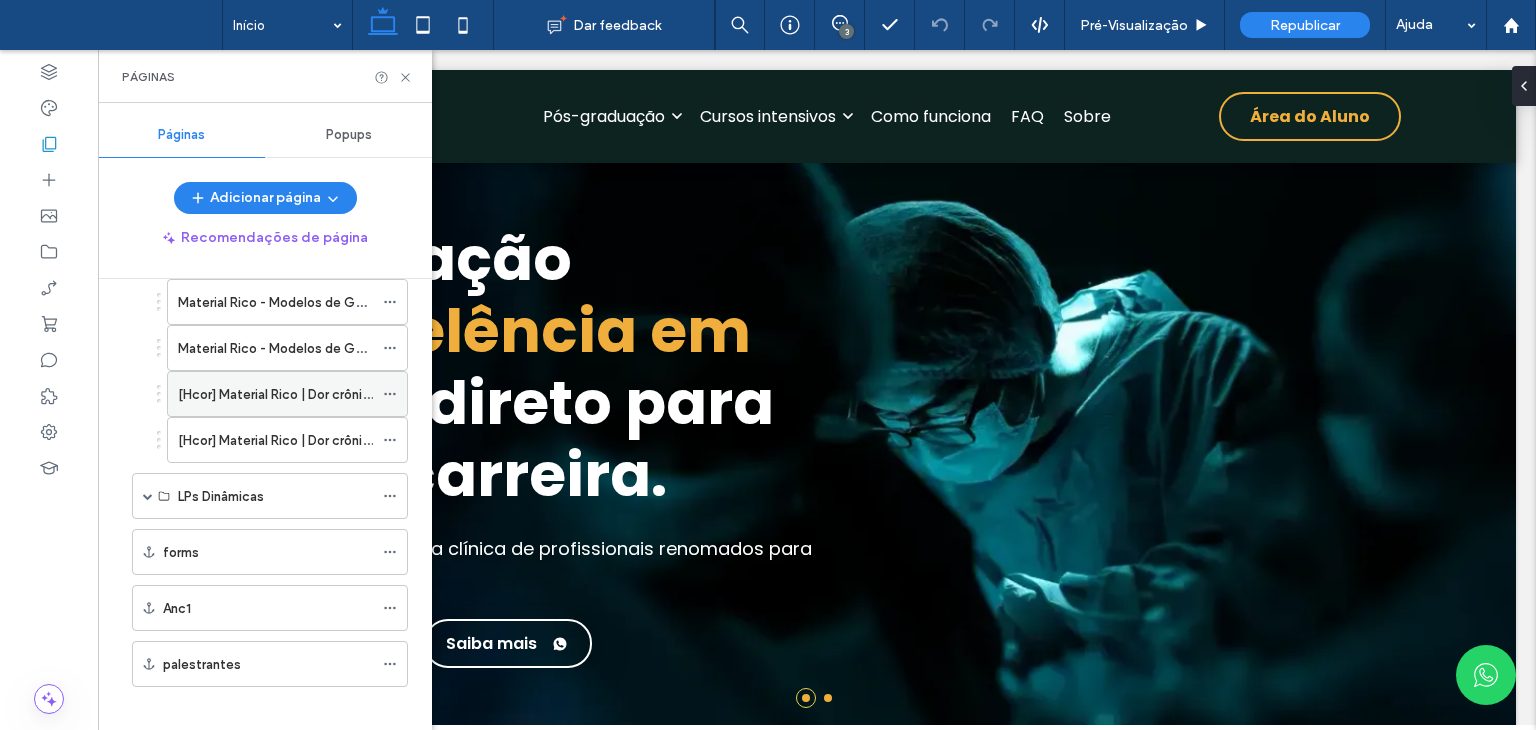 click 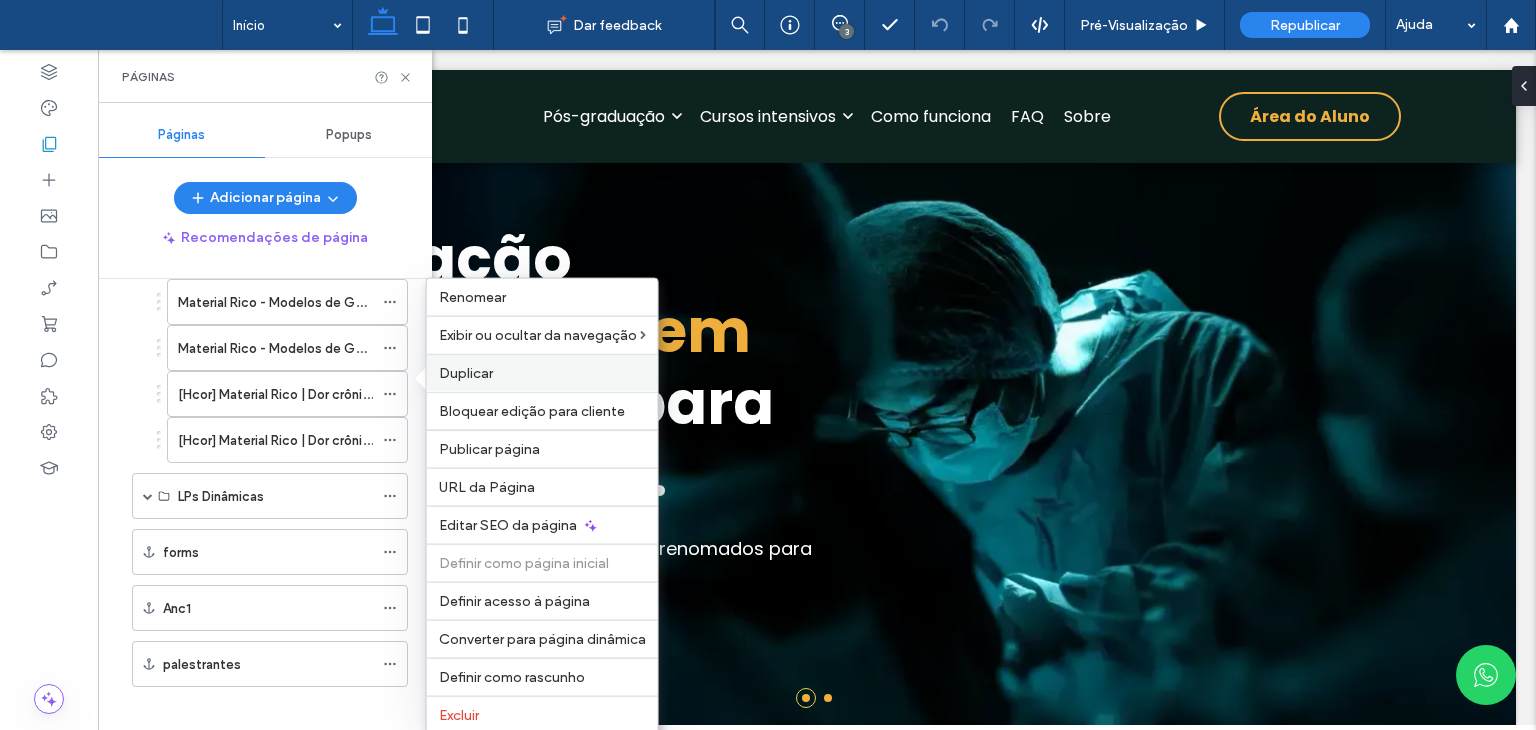 click on "Duplicar" at bounding box center [466, 373] 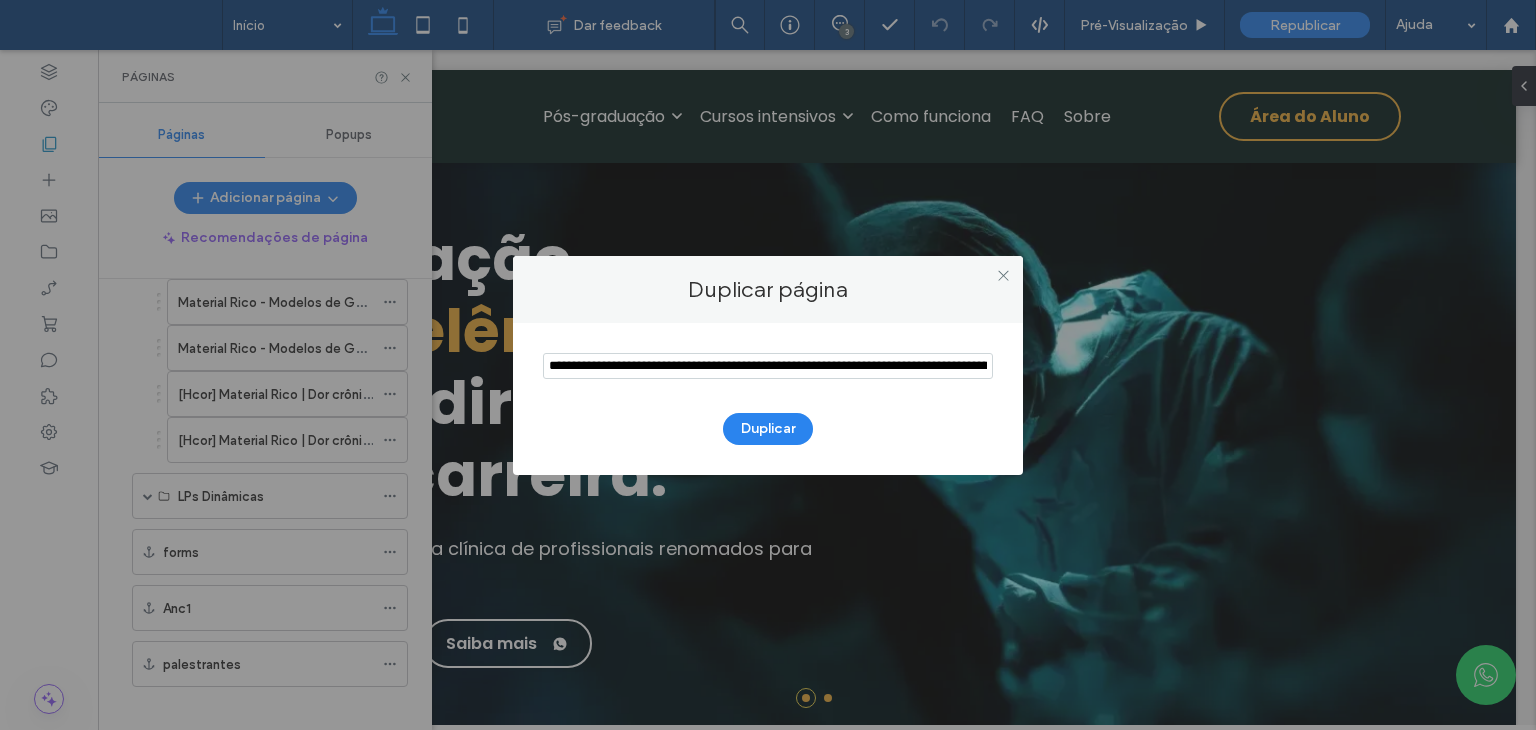 scroll, scrollTop: 0, scrollLeft: 196, axis: horizontal 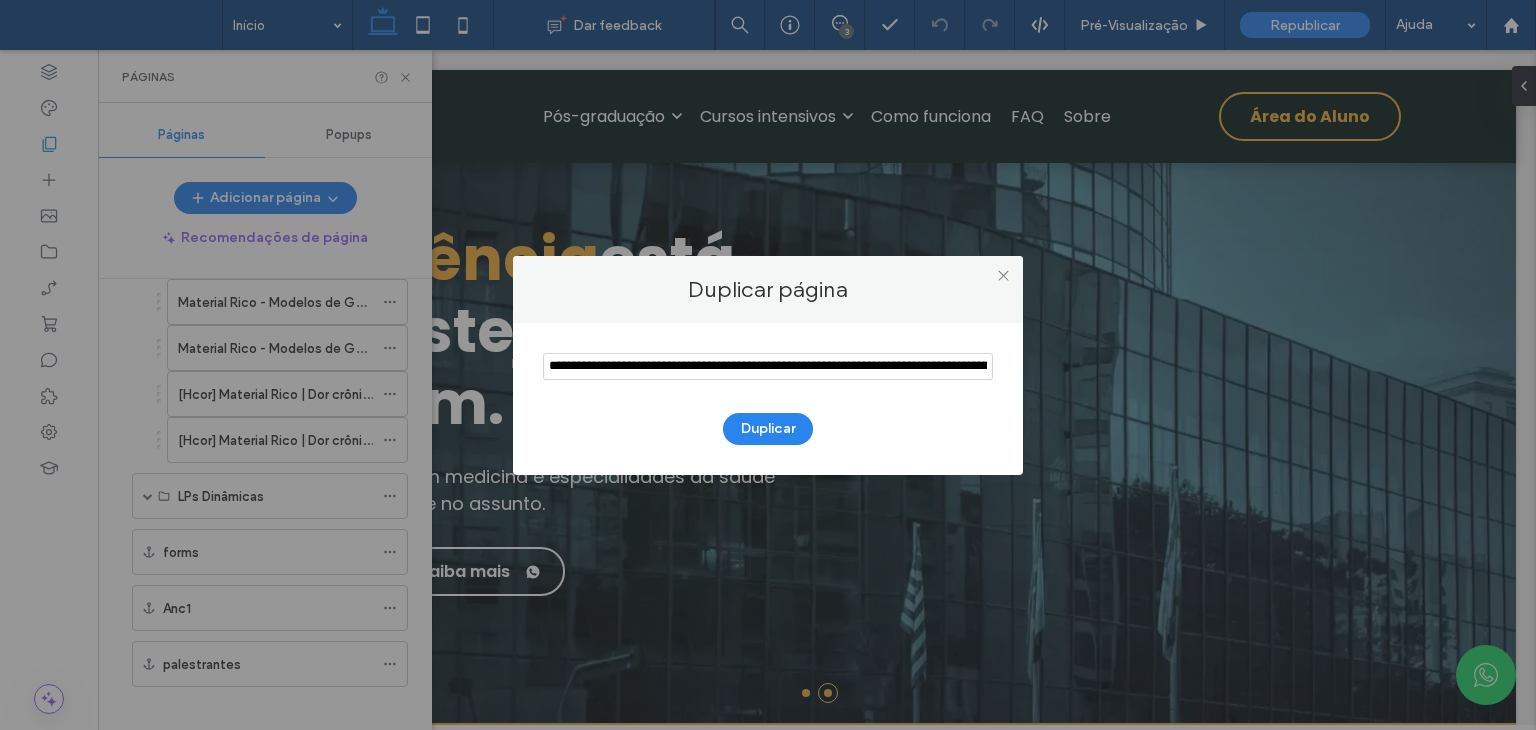 click at bounding box center [768, 367] 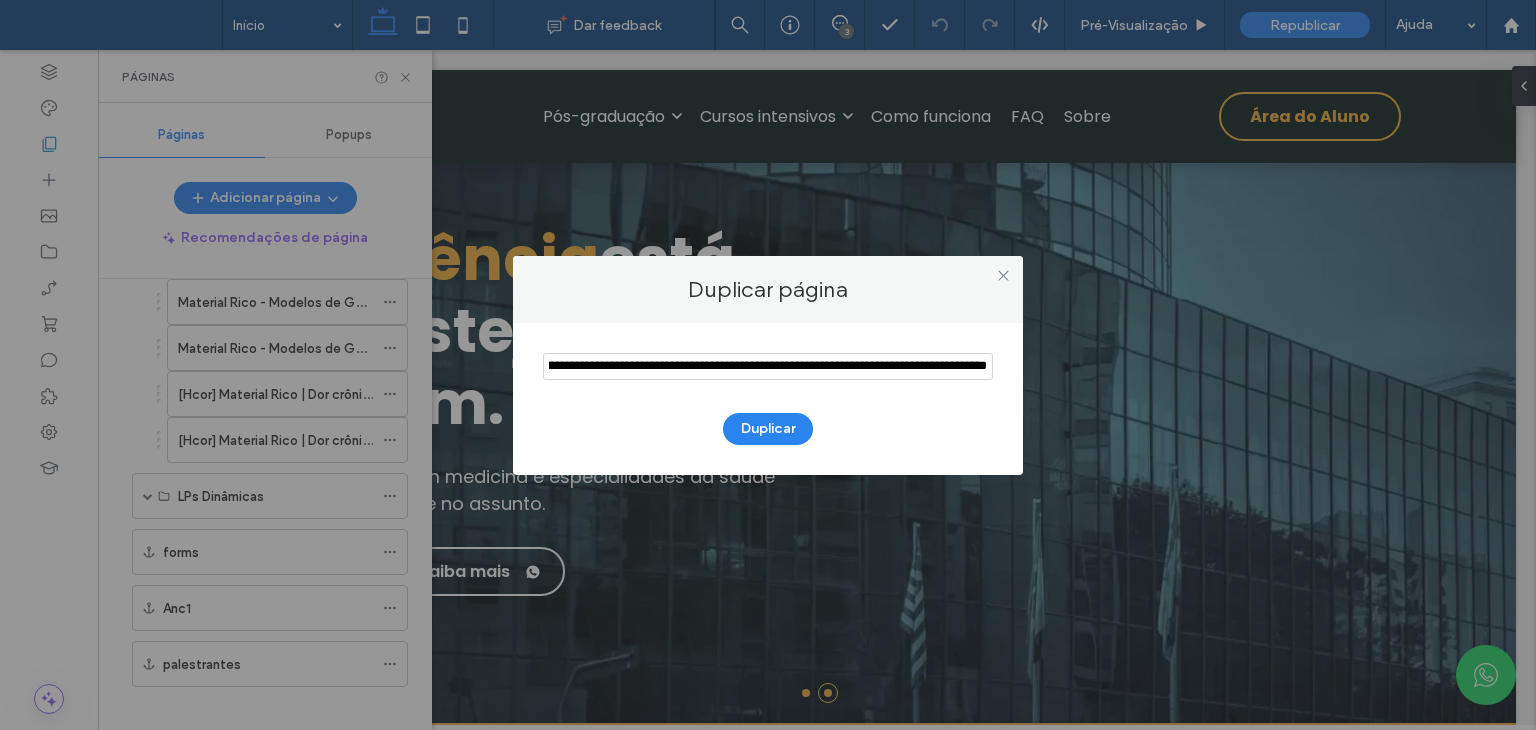 drag, startPoint x: 678, startPoint y: 365, endPoint x: 920, endPoint y: 381, distance: 242.52835 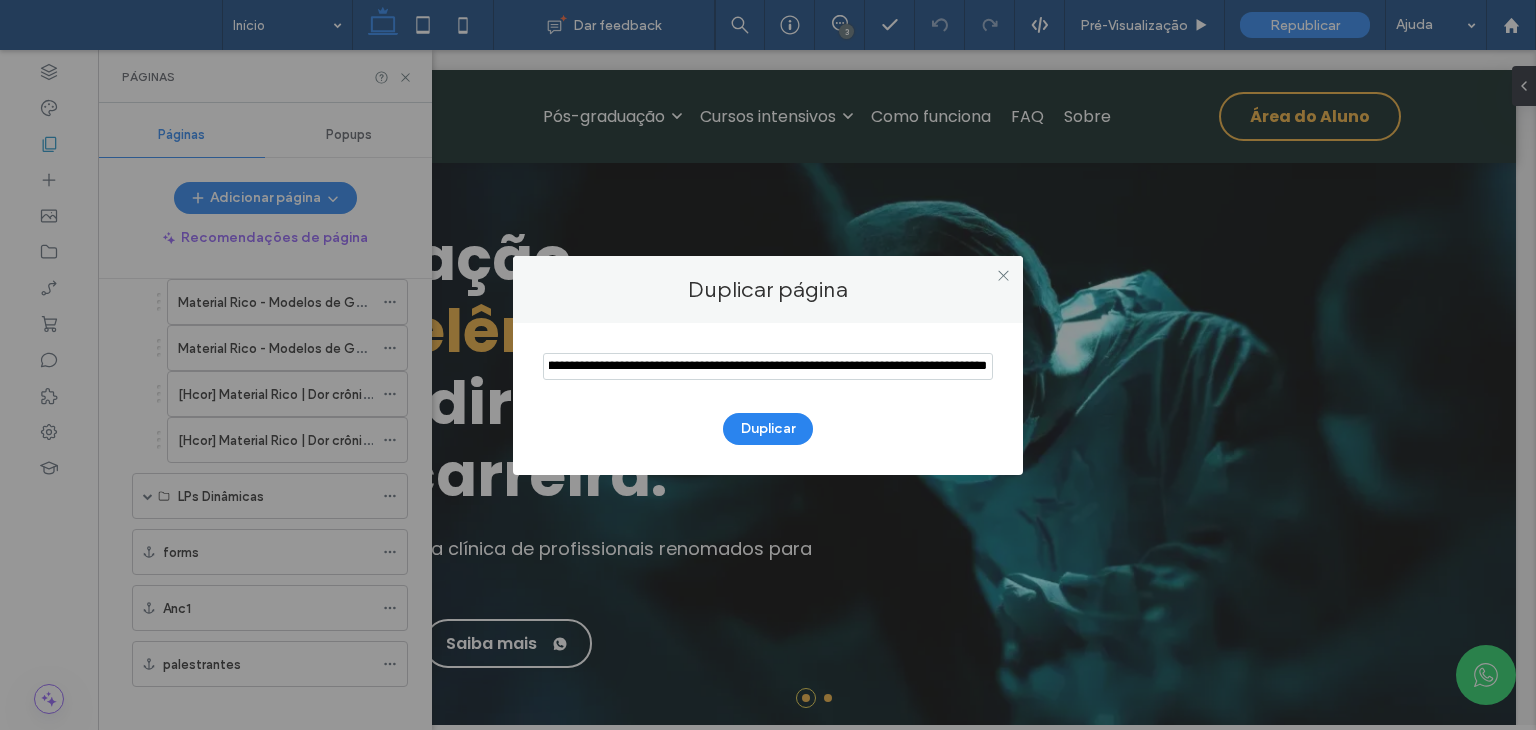 scroll, scrollTop: 0, scrollLeft: 0, axis: both 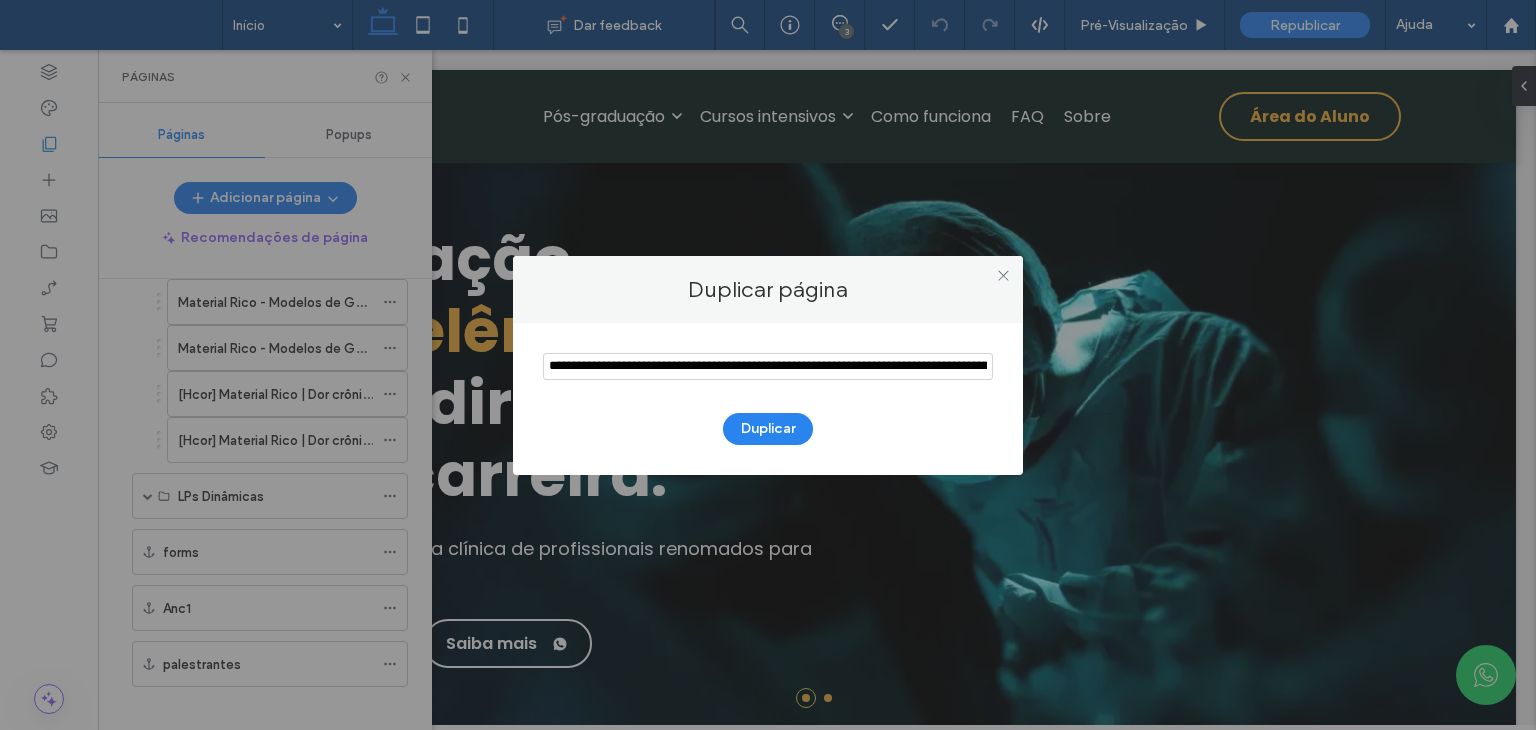 paste on "**********" 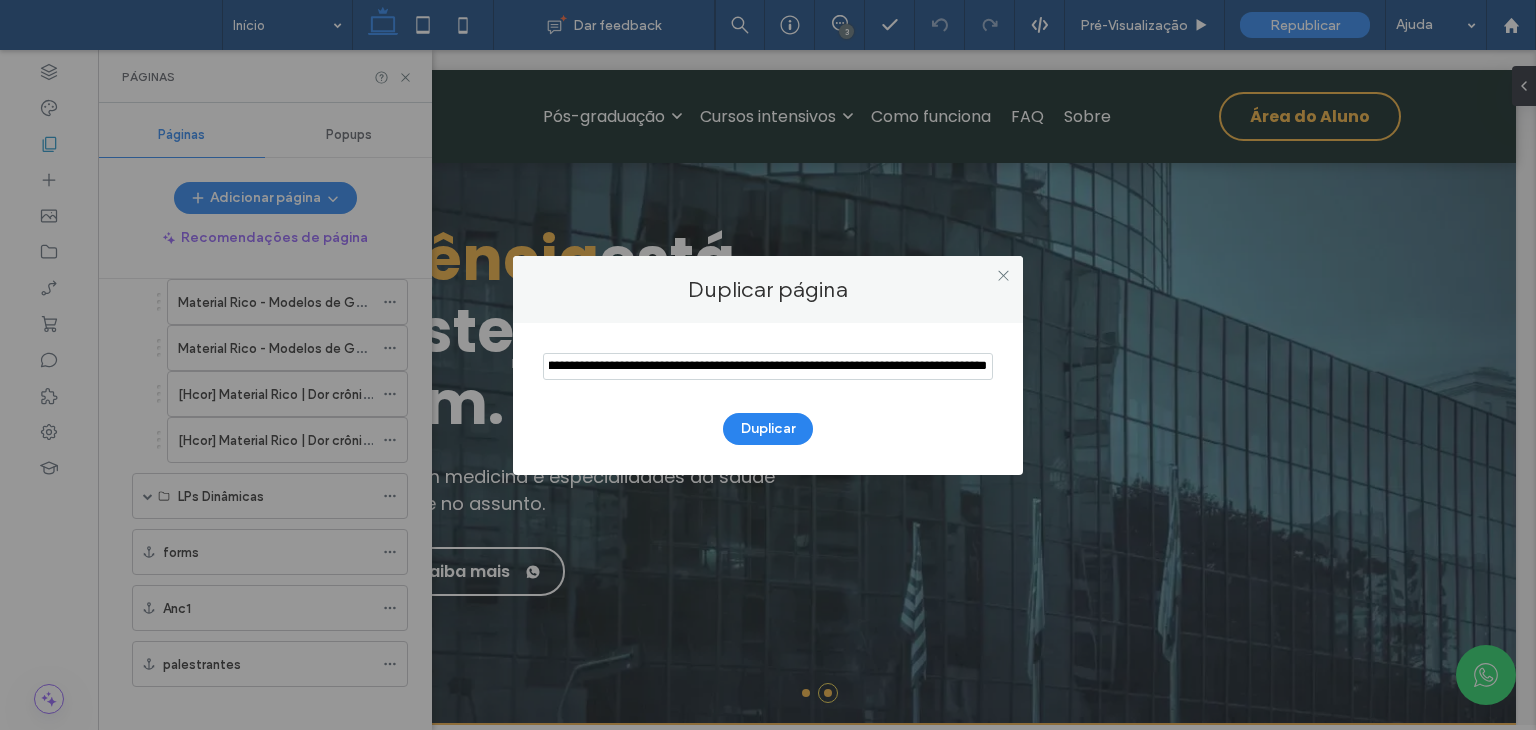 scroll, scrollTop: 0, scrollLeft: 0, axis: both 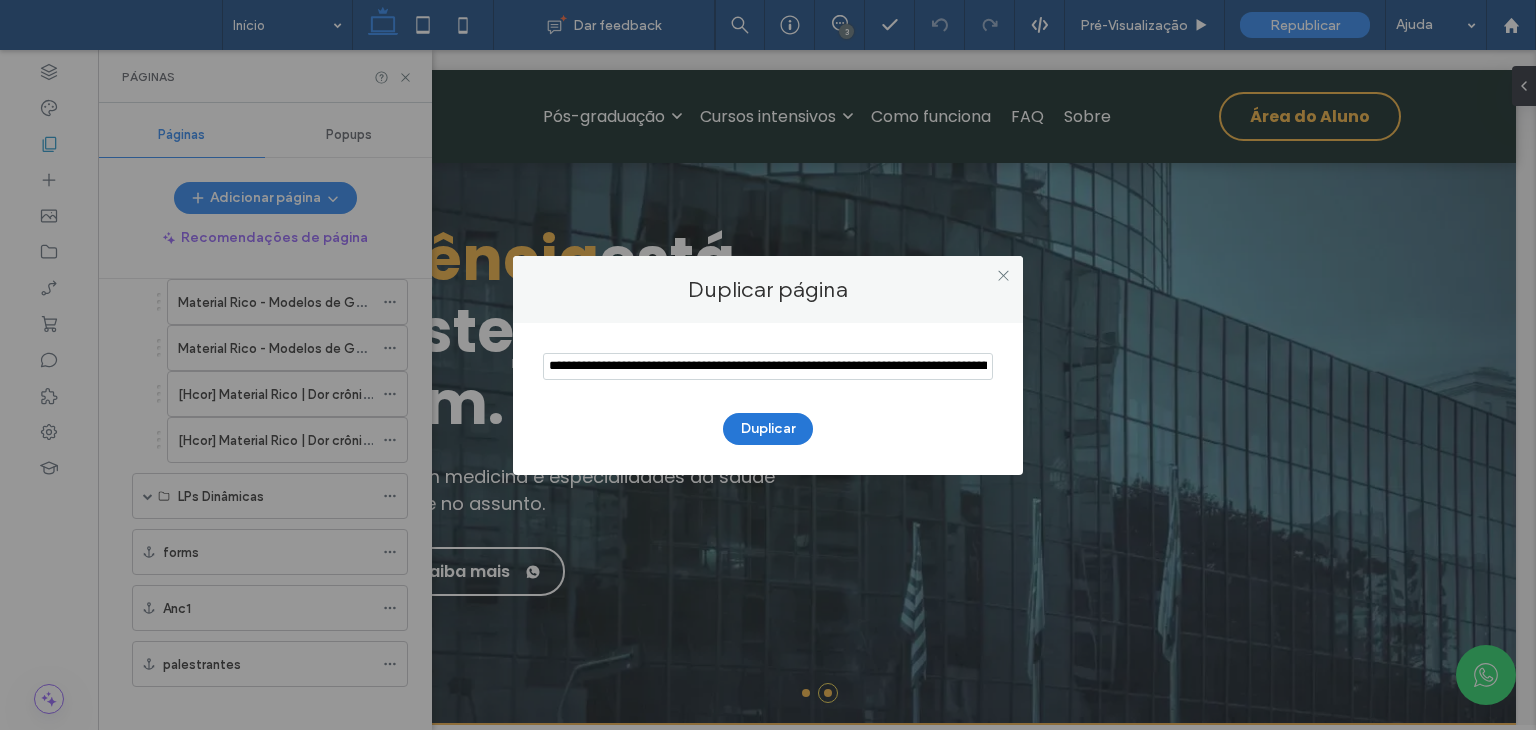 type on "**********" 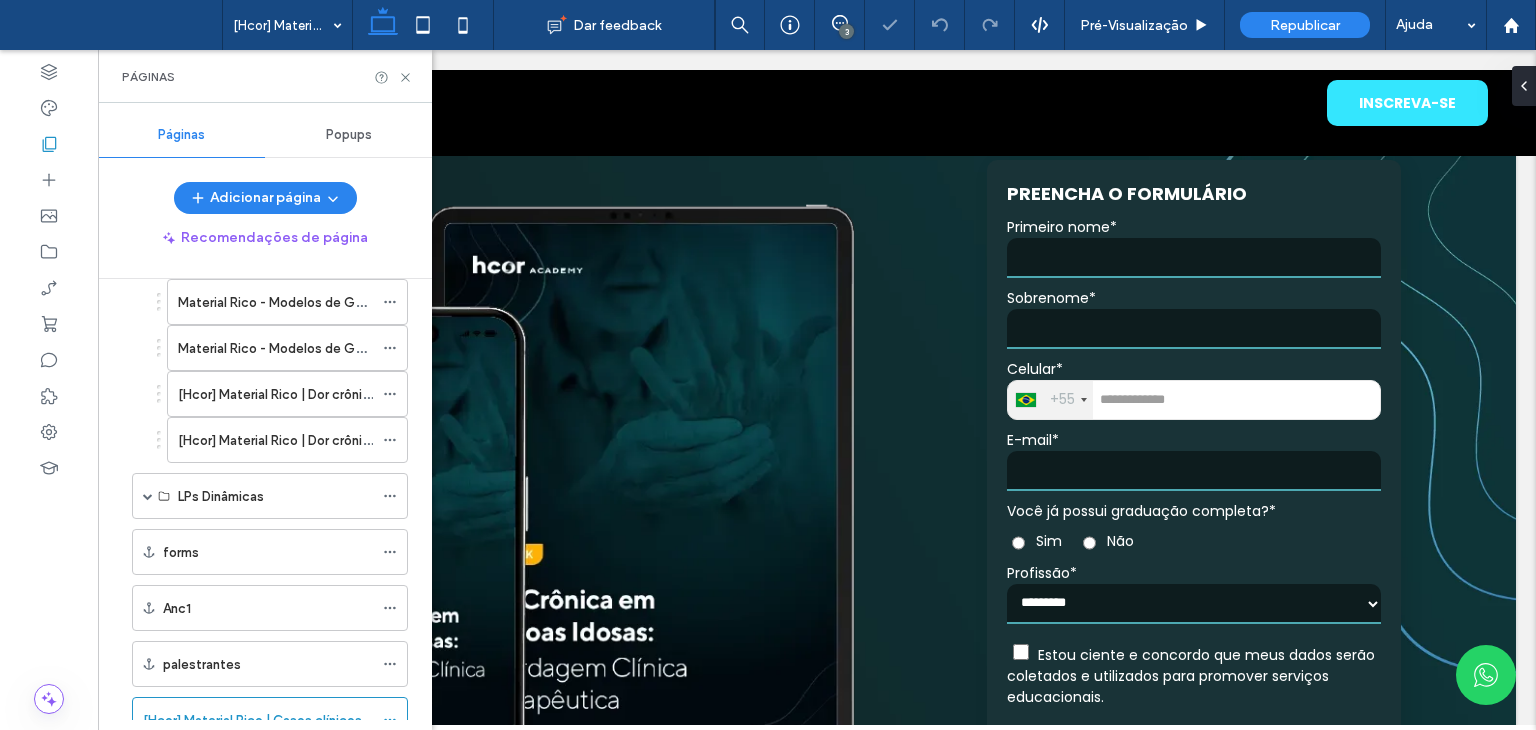 scroll, scrollTop: 0, scrollLeft: 0, axis: both 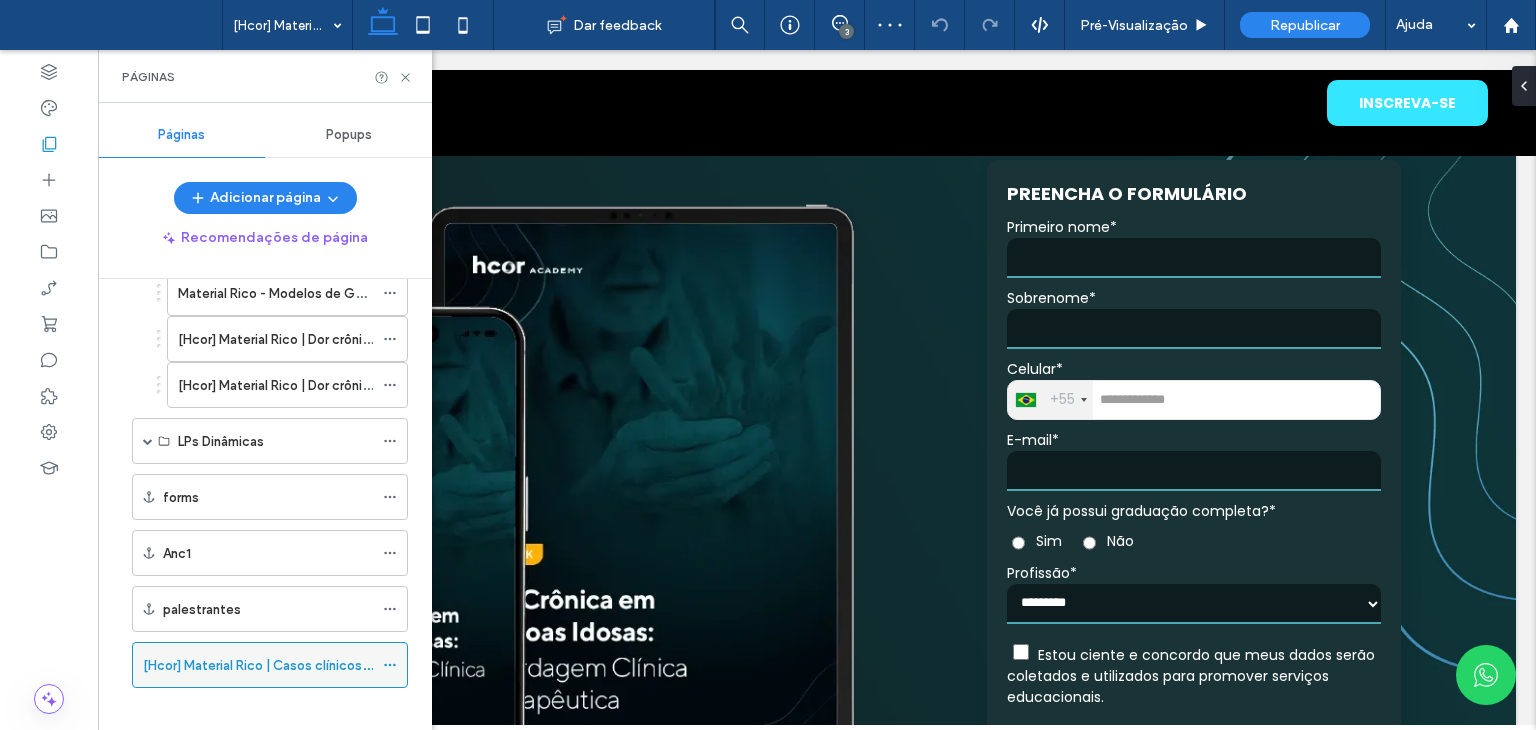 click 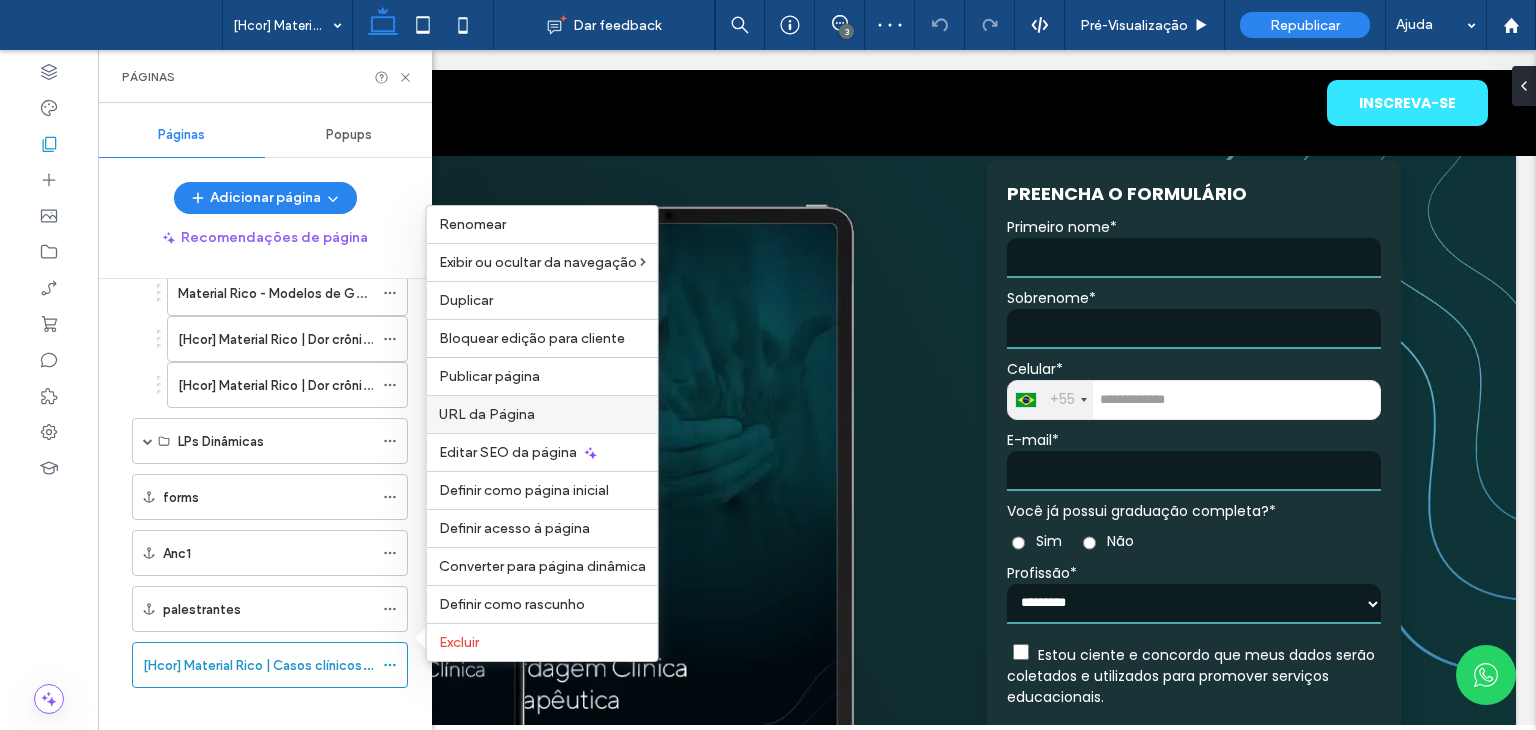 click on "URL da Página" at bounding box center (542, 414) 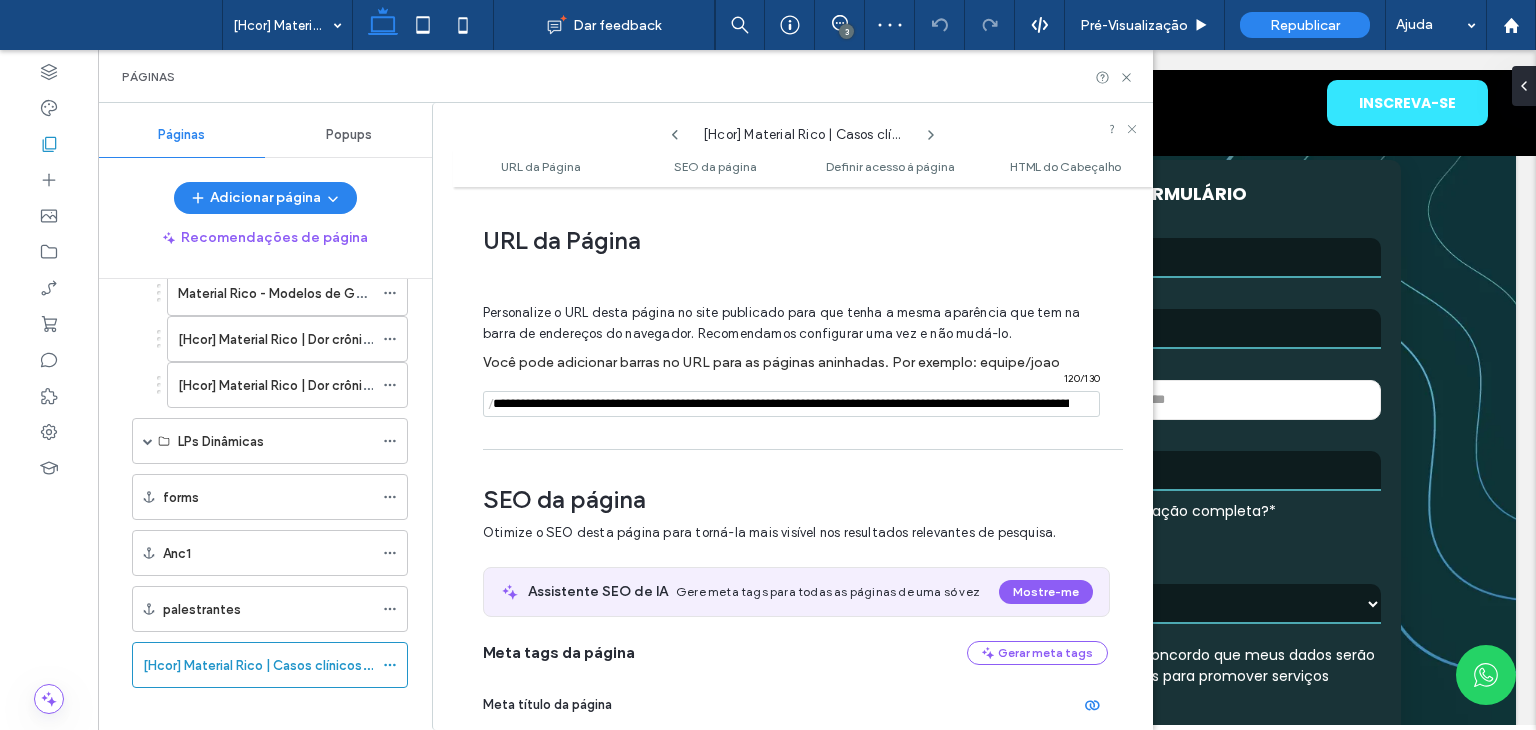 scroll, scrollTop: 10, scrollLeft: 0, axis: vertical 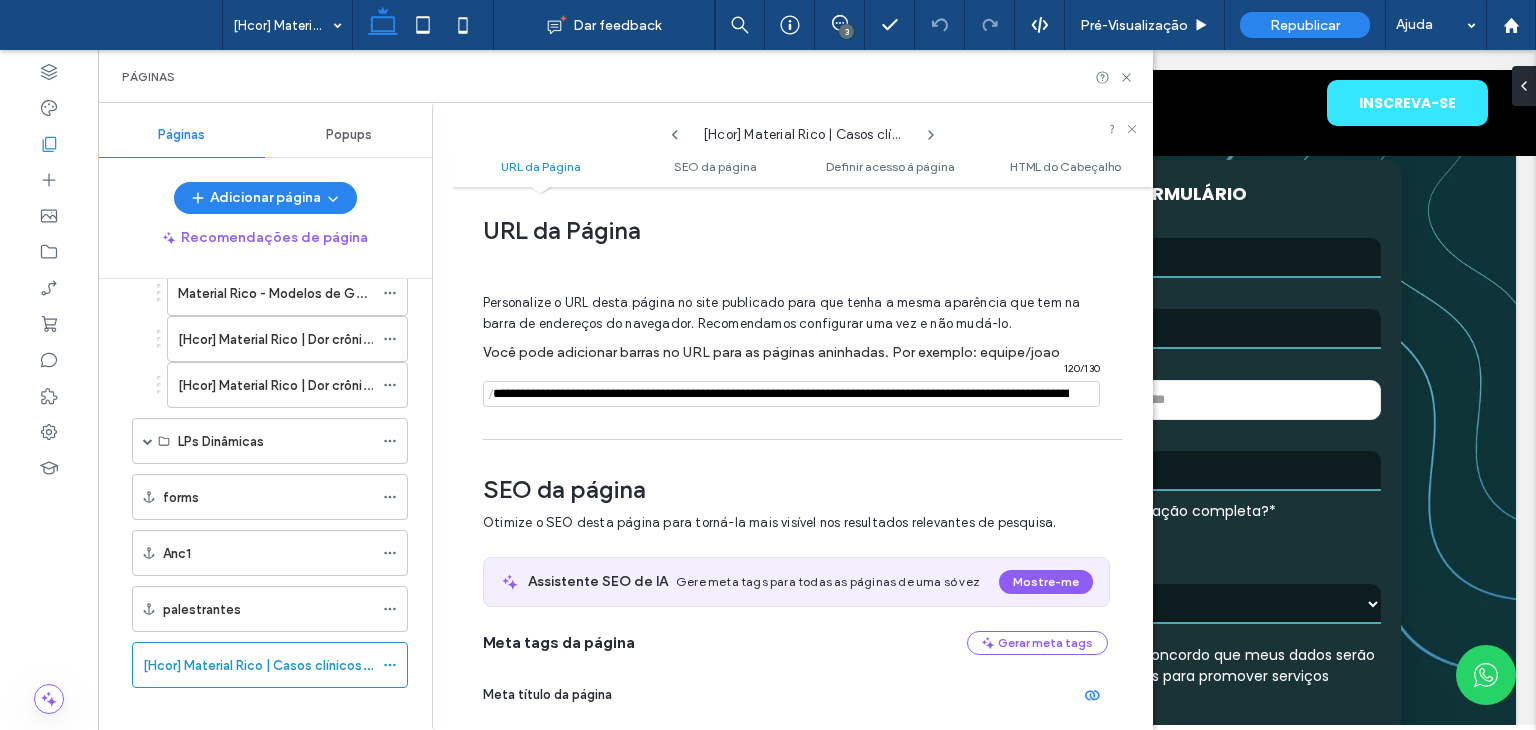 click at bounding box center [791, 394] 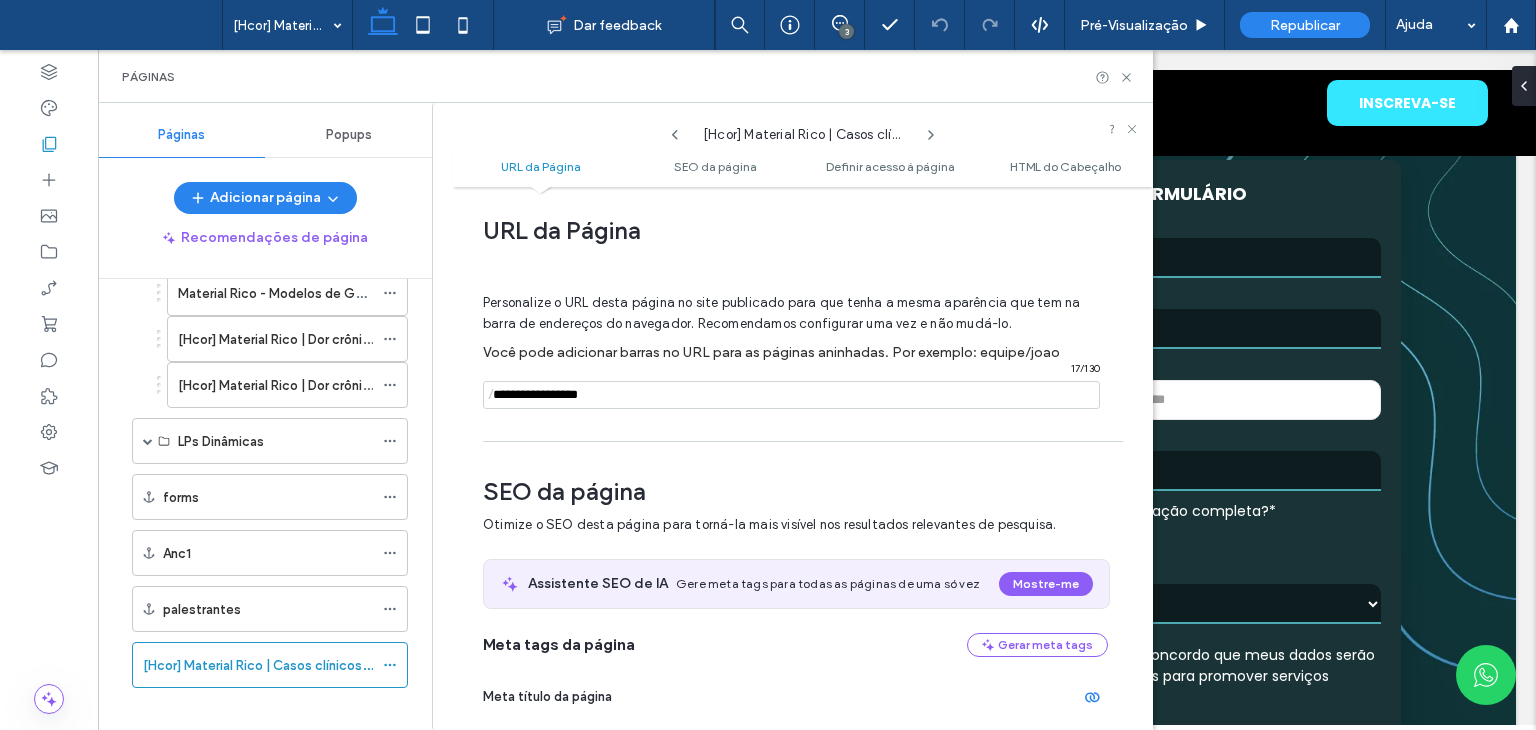 scroll, scrollTop: 0, scrollLeft: 0, axis: both 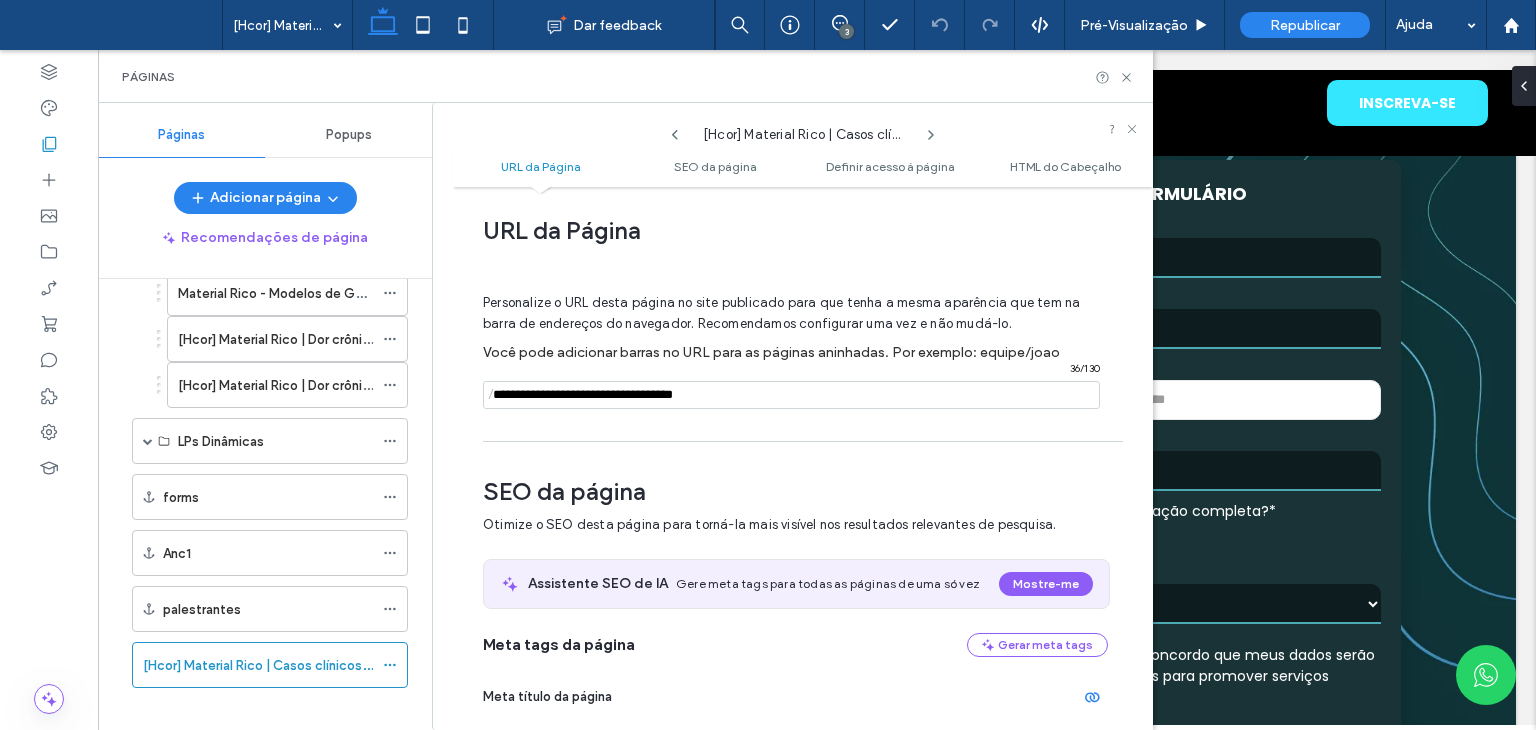 type on "**********" 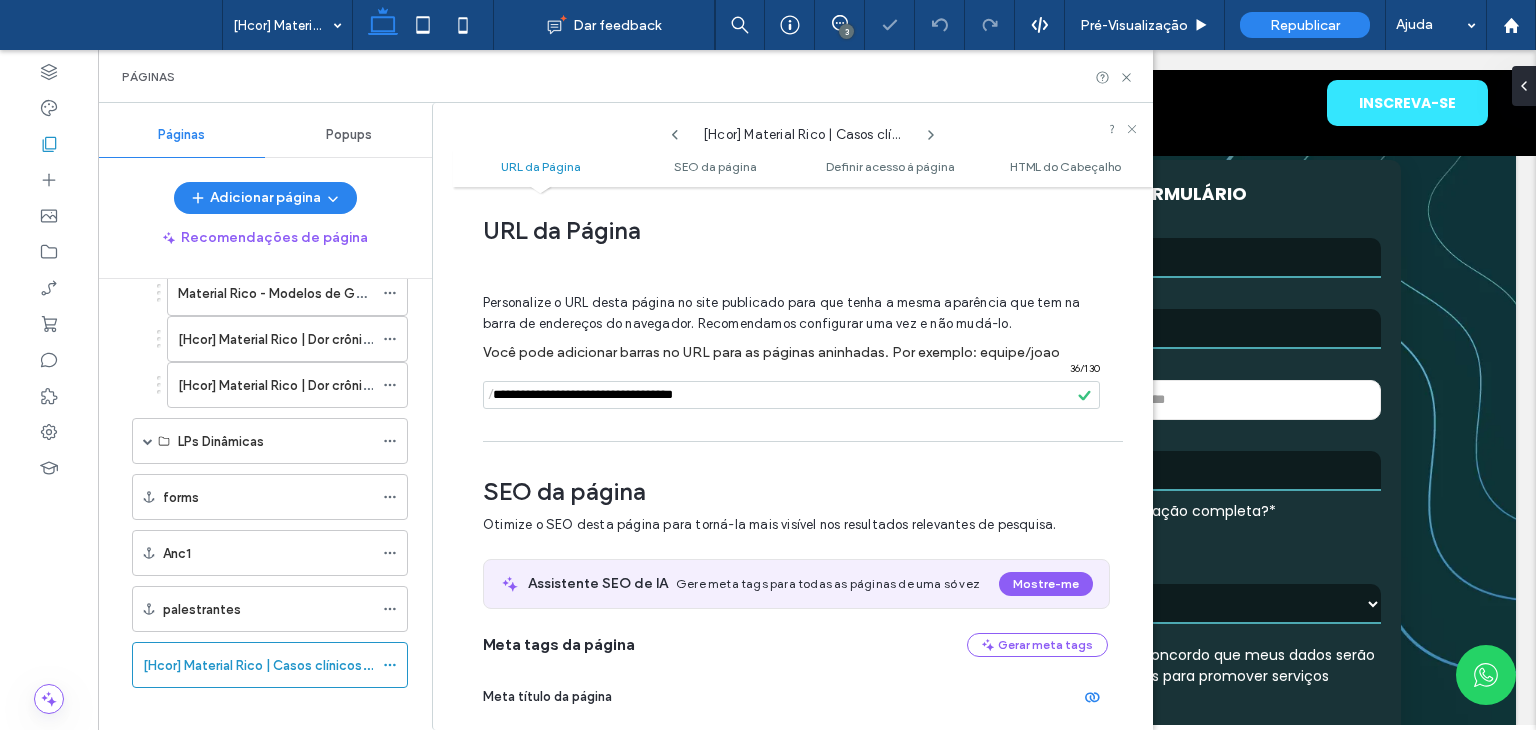 click on "Personalize o URL desta página no site publicado para que tenha a mesma aparência que tem na barra de endereços do navegador. Recomendamos configurar uma vez e não mudá-lo. Você pode adicionar barras no URL para as páginas aninhadas. Por exemplo: equipe/joao / 36 / 130" at bounding box center (795, 342) 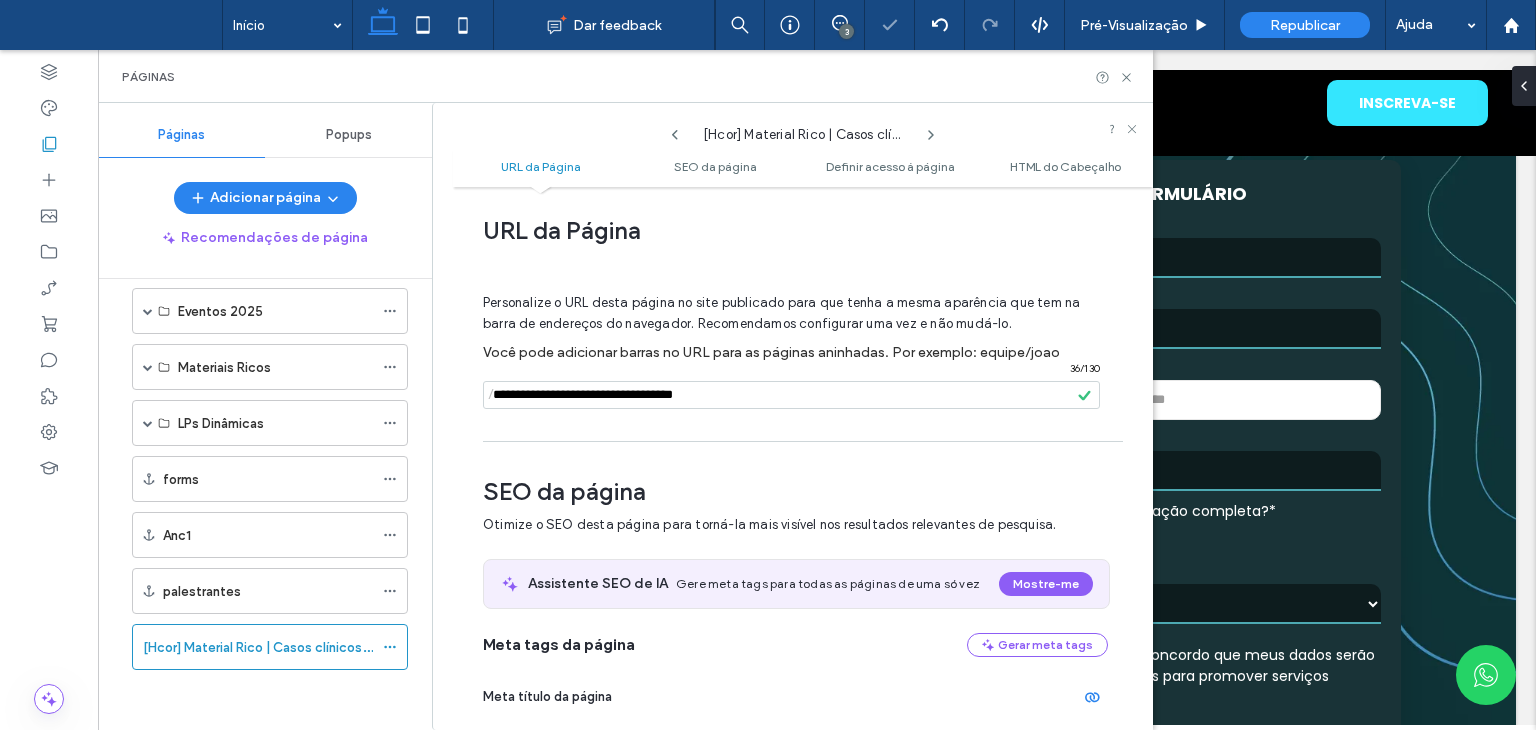 scroll, scrollTop: 1022, scrollLeft: 0, axis: vertical 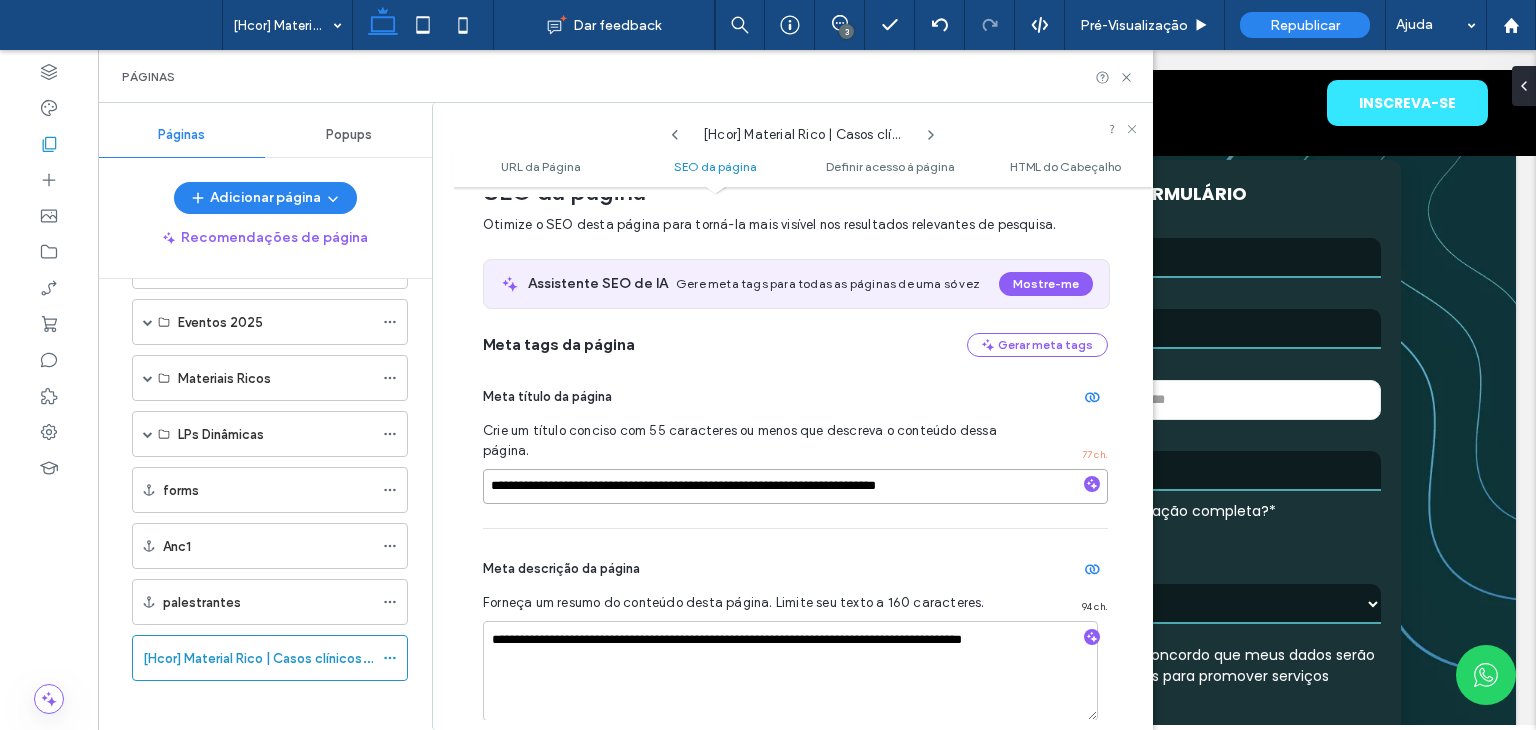 click on "**********" at bounding box center (795, 486) 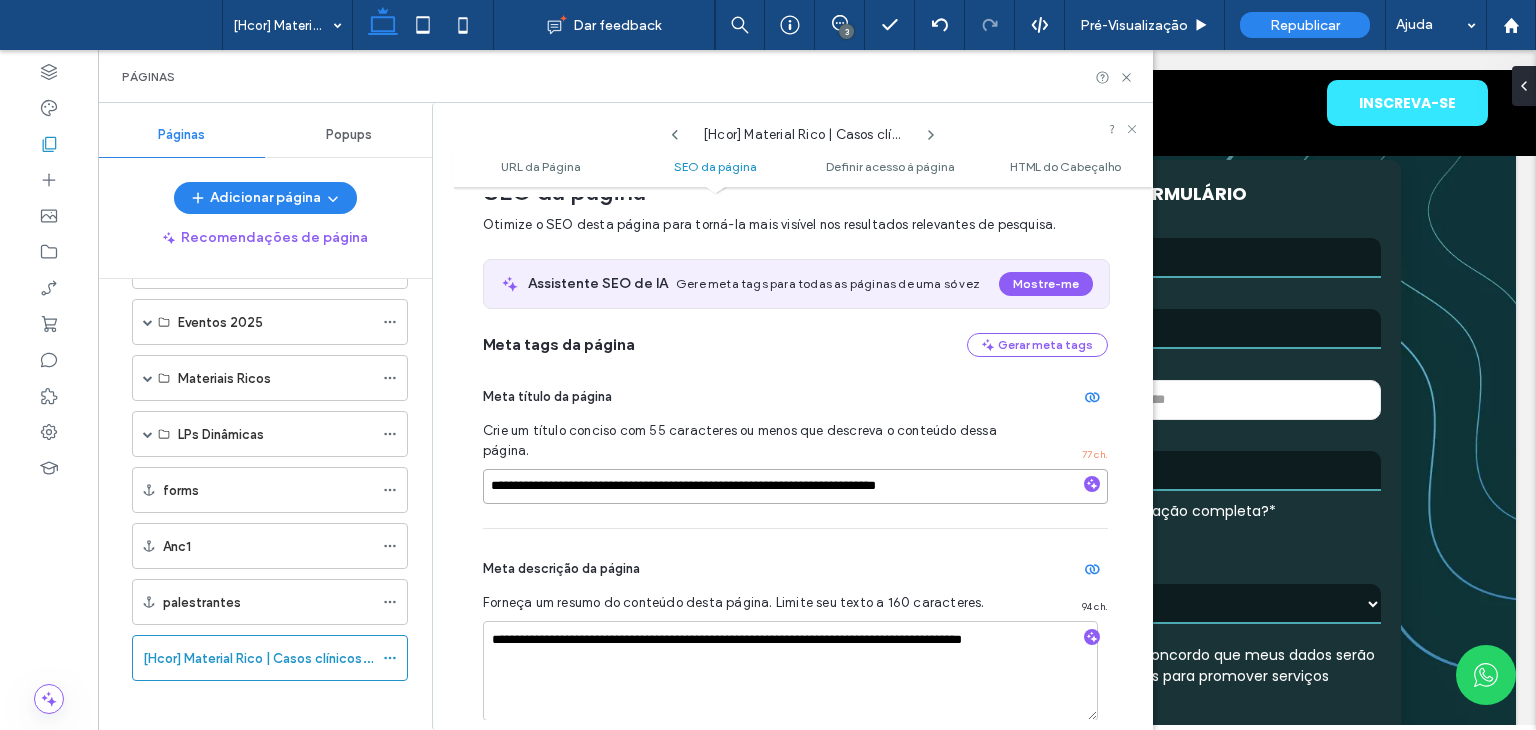 paste on "*********" 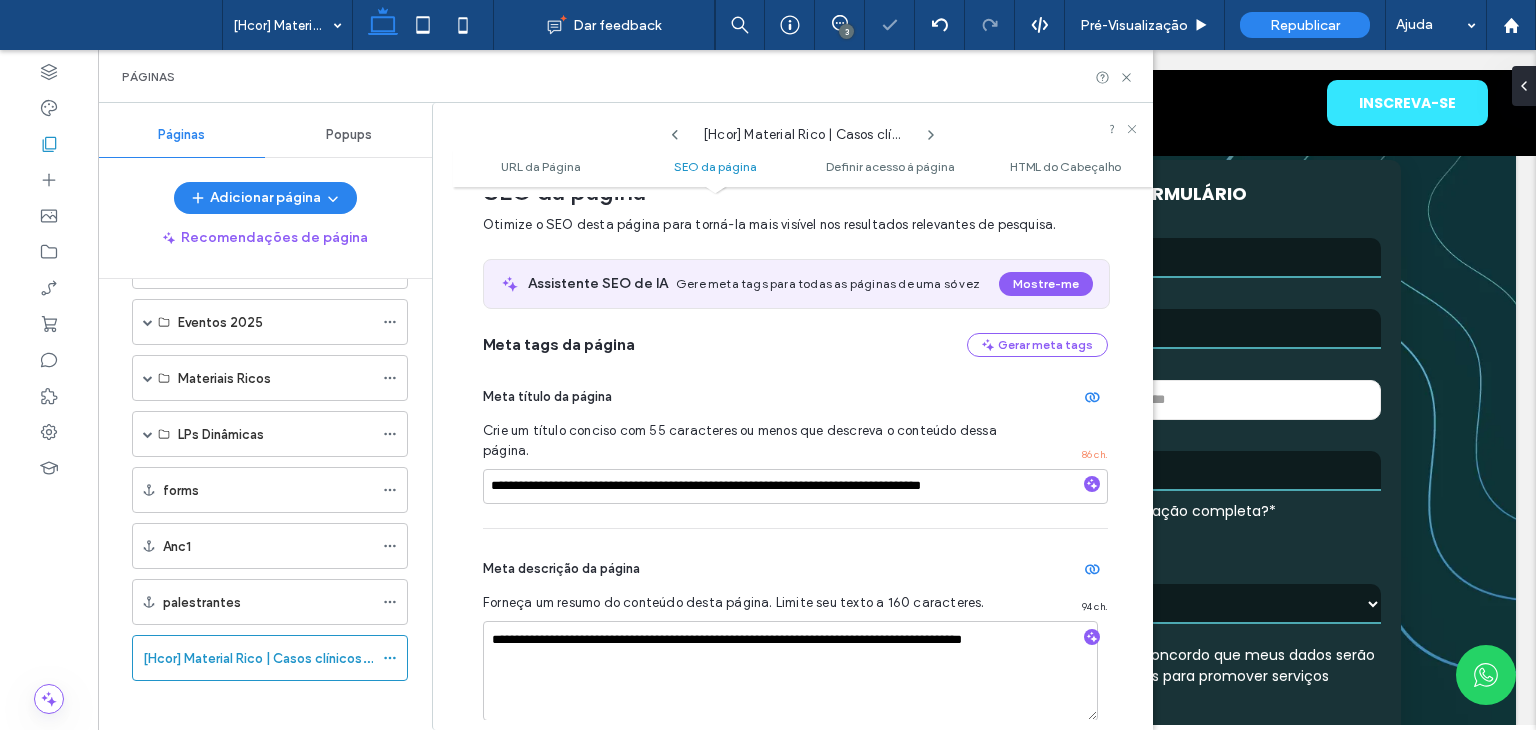 click on "Crie um título conciso com 55 caracteres ou menos que descreva o conteúdo dessa página." at bounding box center [740, 441] 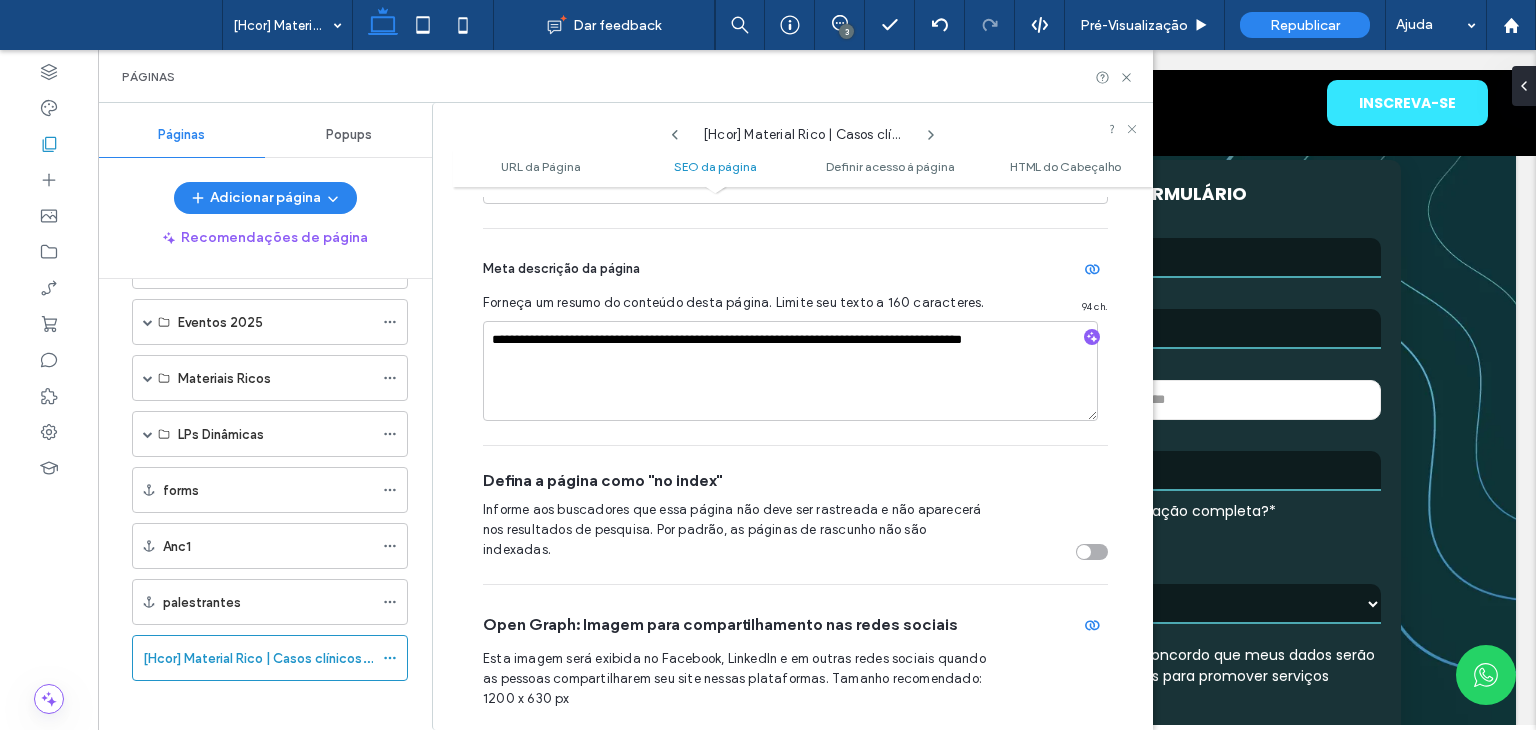 scroll, scrollTop: 1010, scrollLeft: 0, axis: vertical 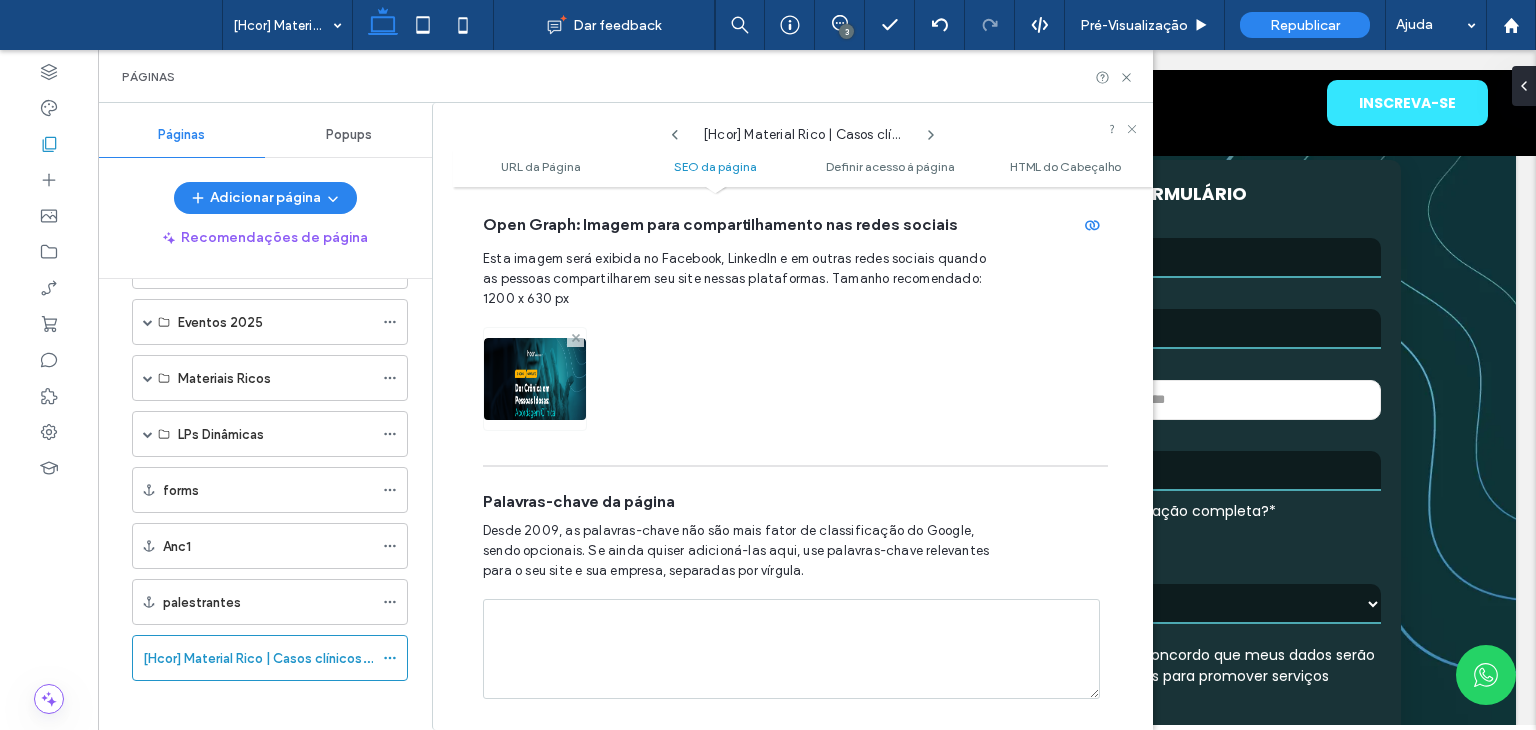 click at bounding box center (576, 338) 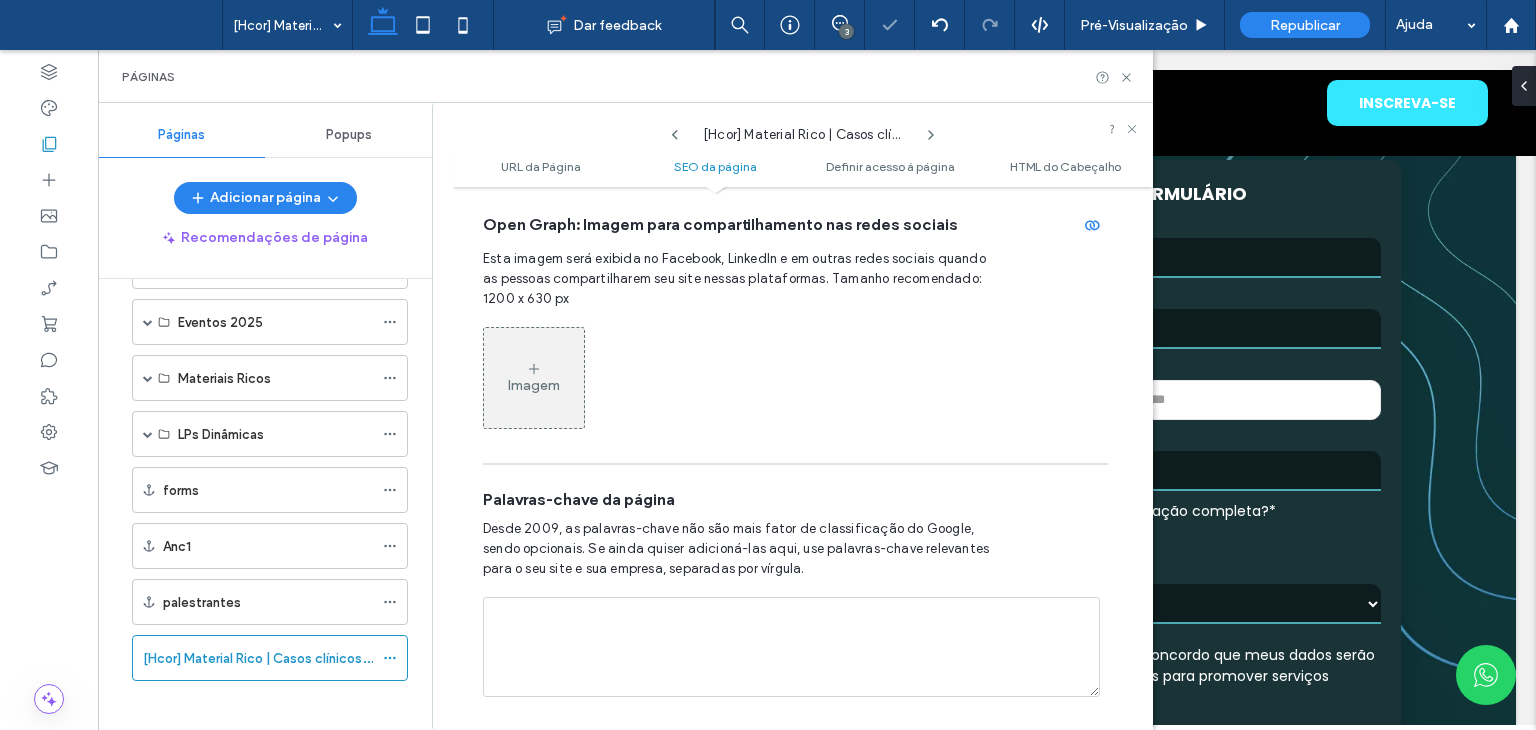 click on "Imagem" at bounding box center [534, 378] 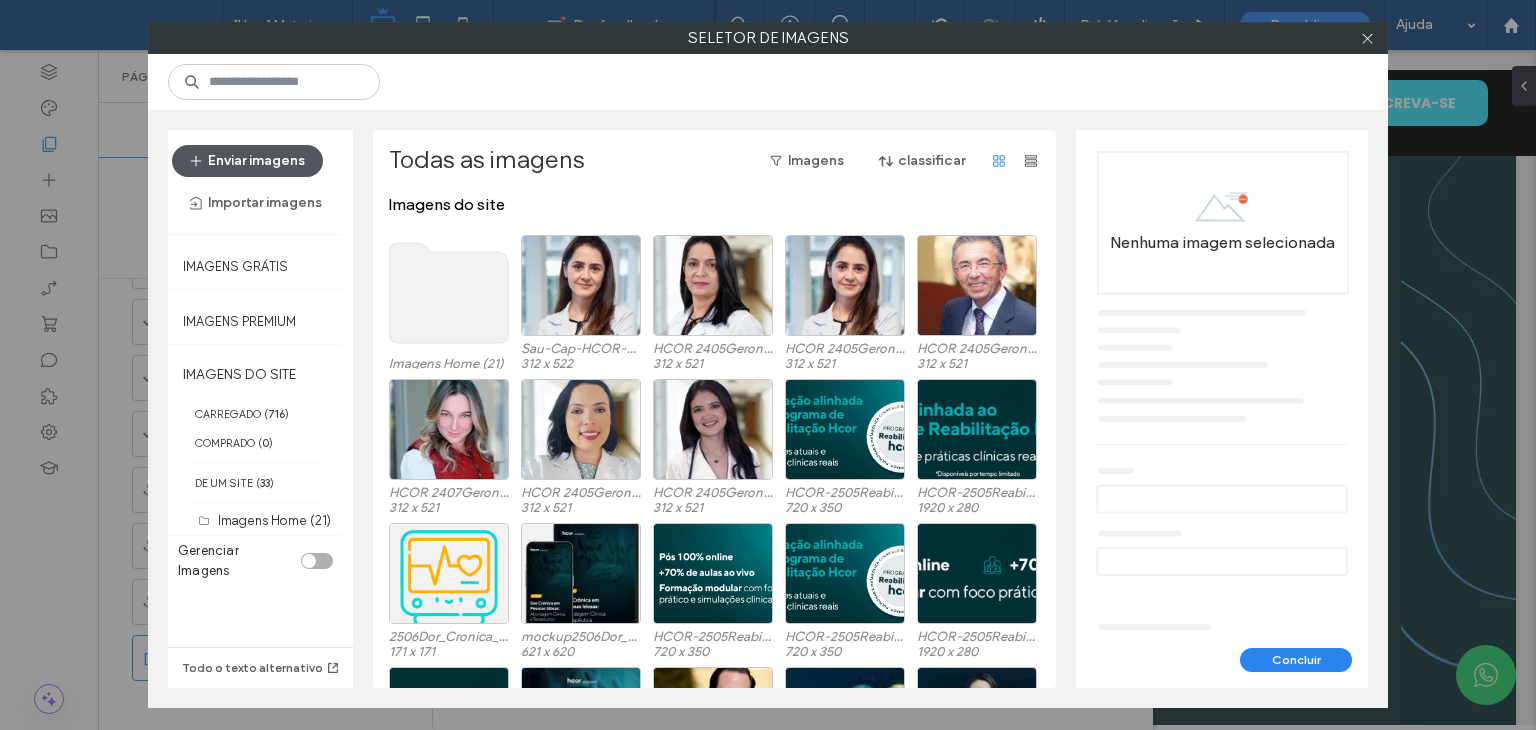 click on "Enviar imagens" at bounding box center (247, 161) 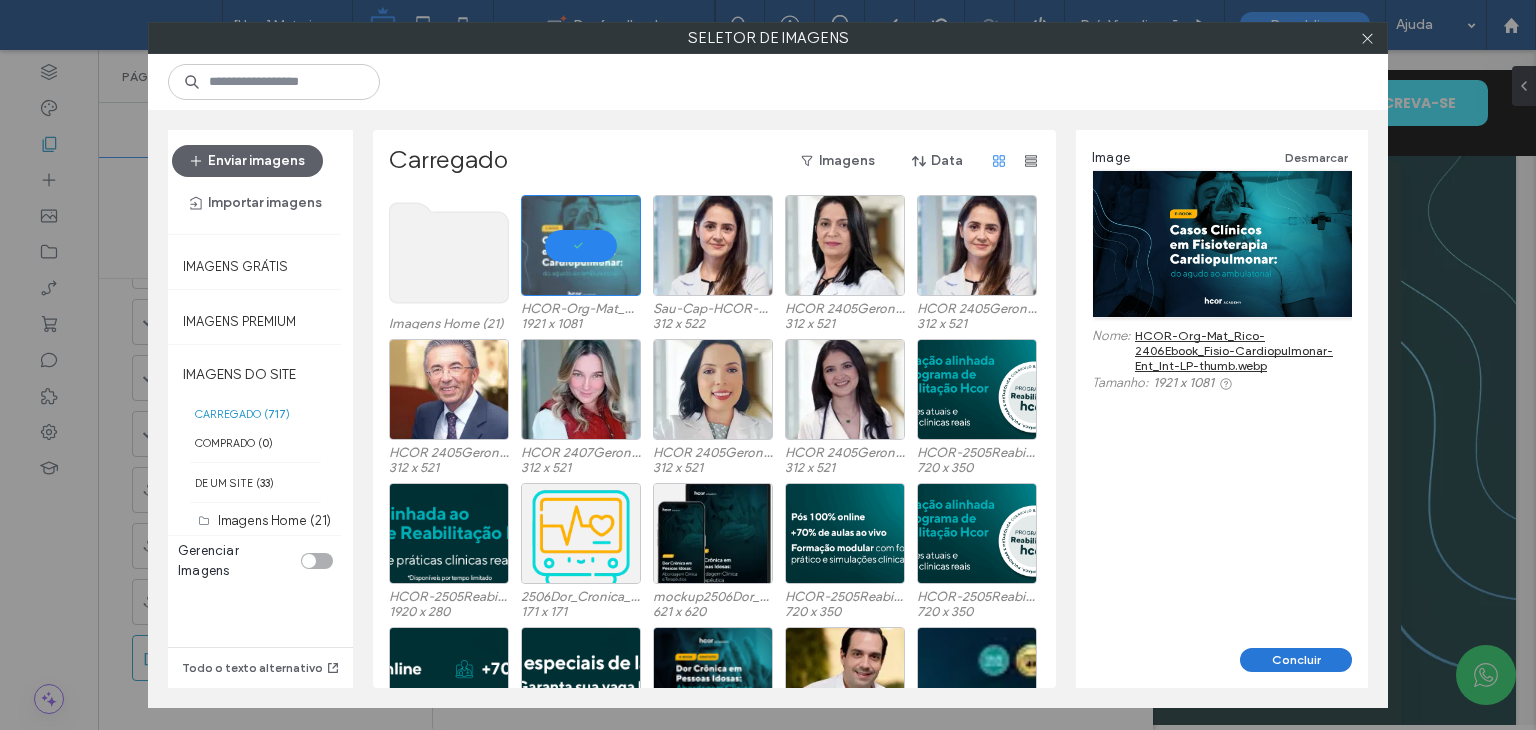 click on "Concluir" at bounding box center [1296, 660] 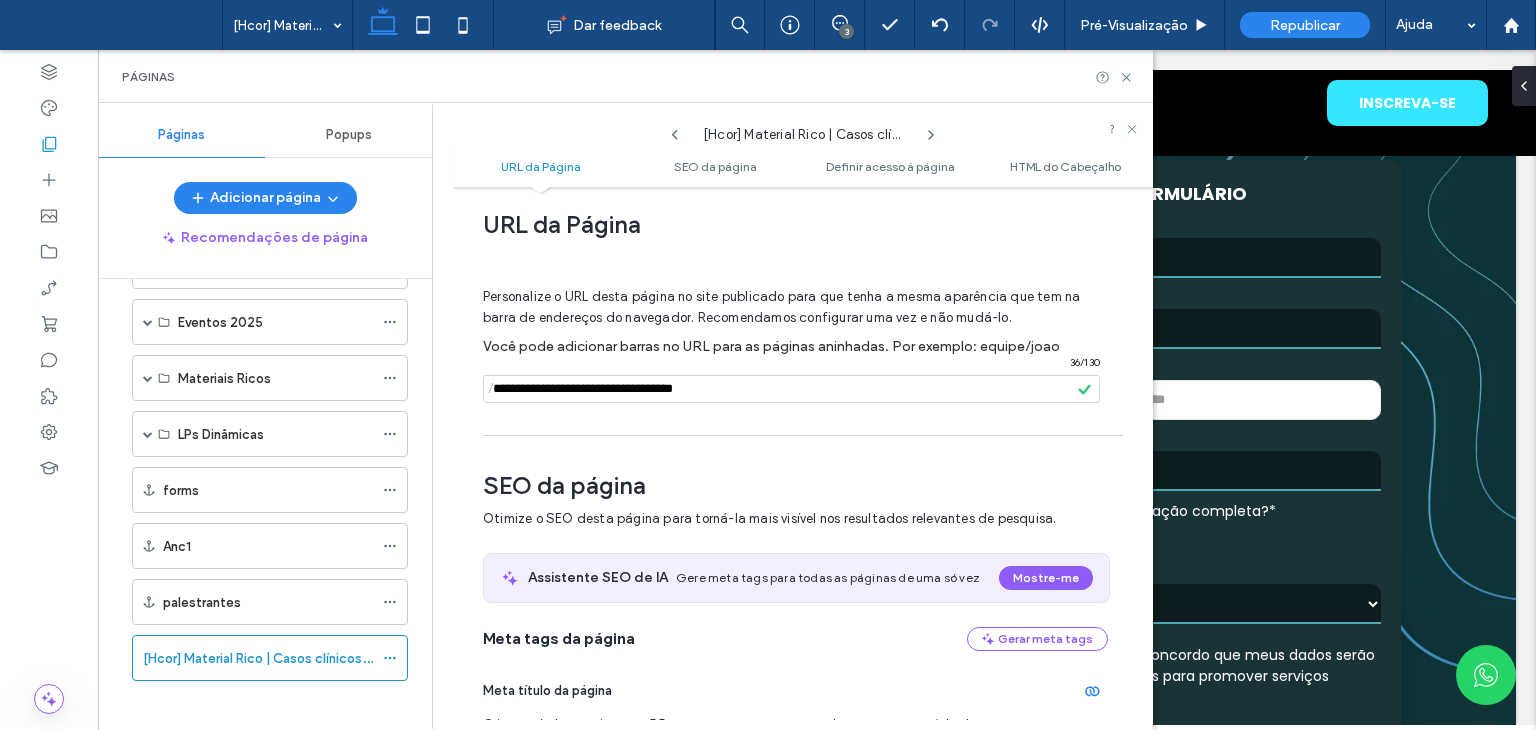 scroll, scrollTop: 0, scrollLeft: 0, axis: both 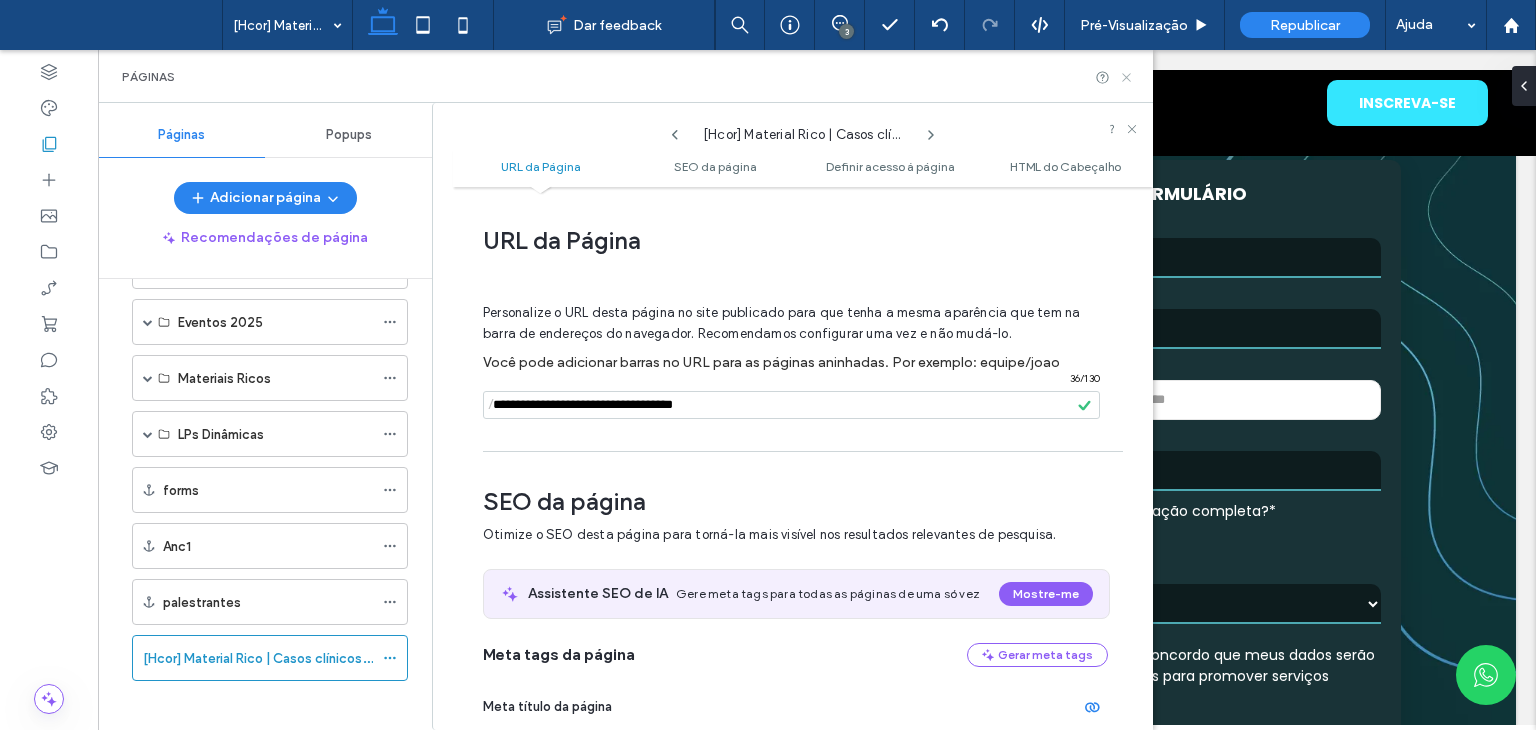 click 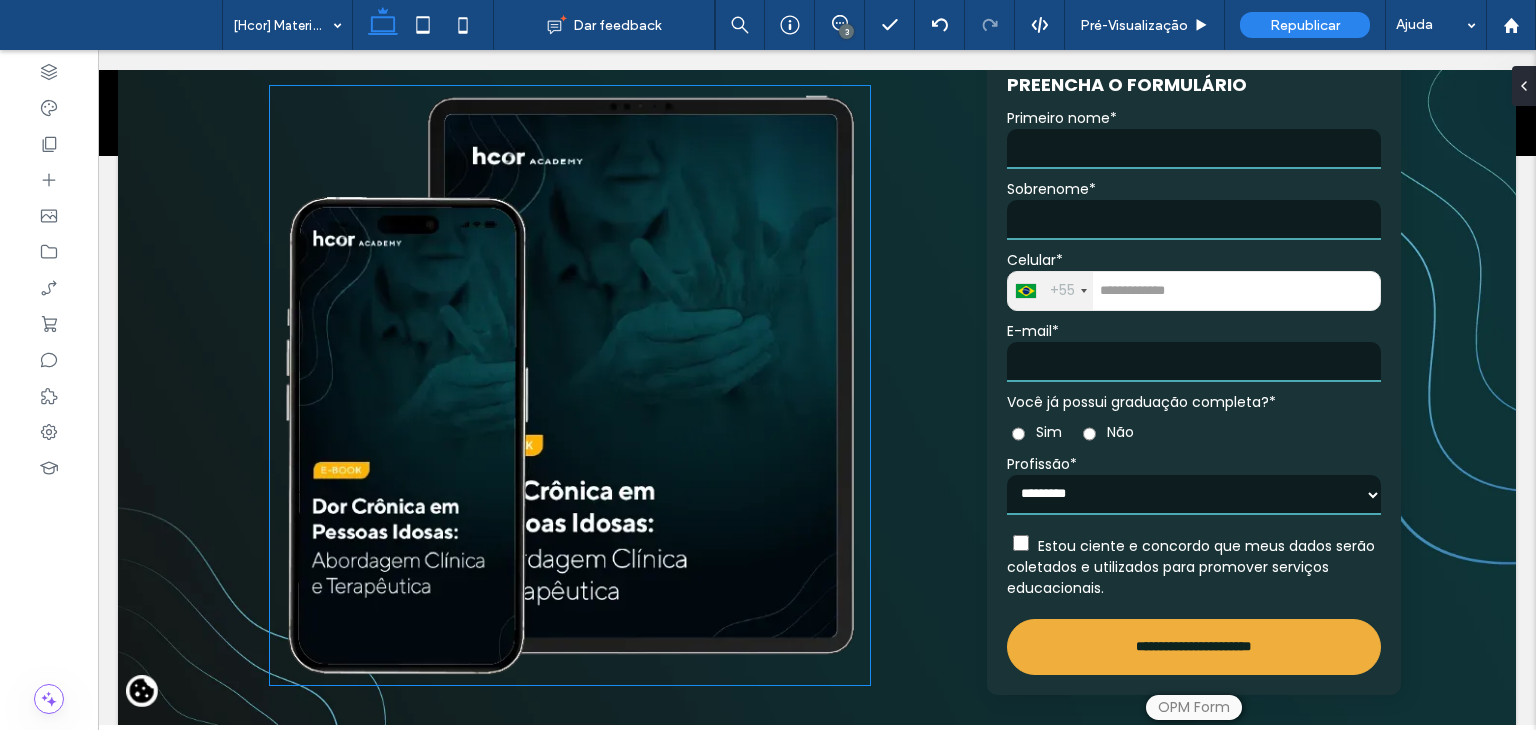 scroll, scrollTop: 0, scrollLeft: 0, axis: both 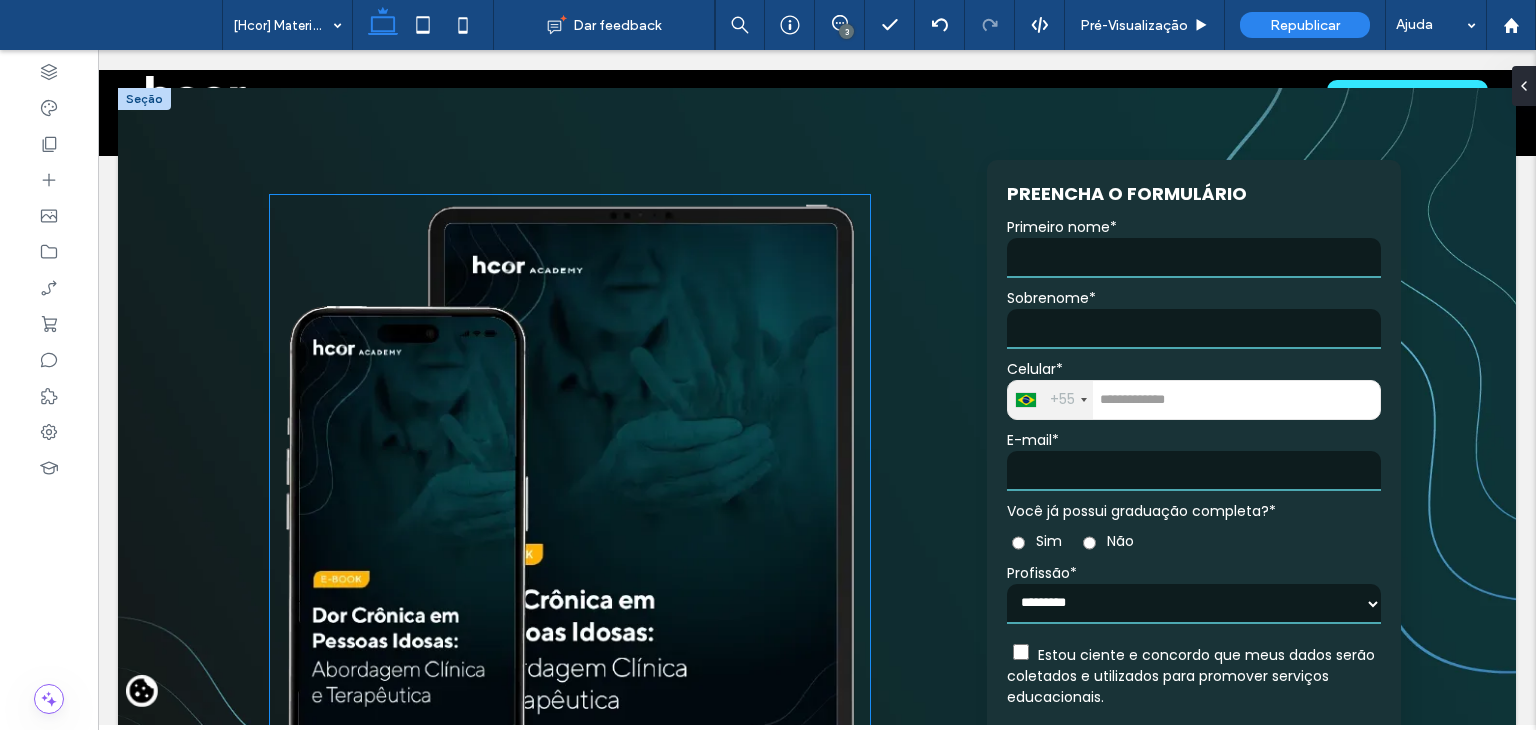 click at bounding box center (570, 494) 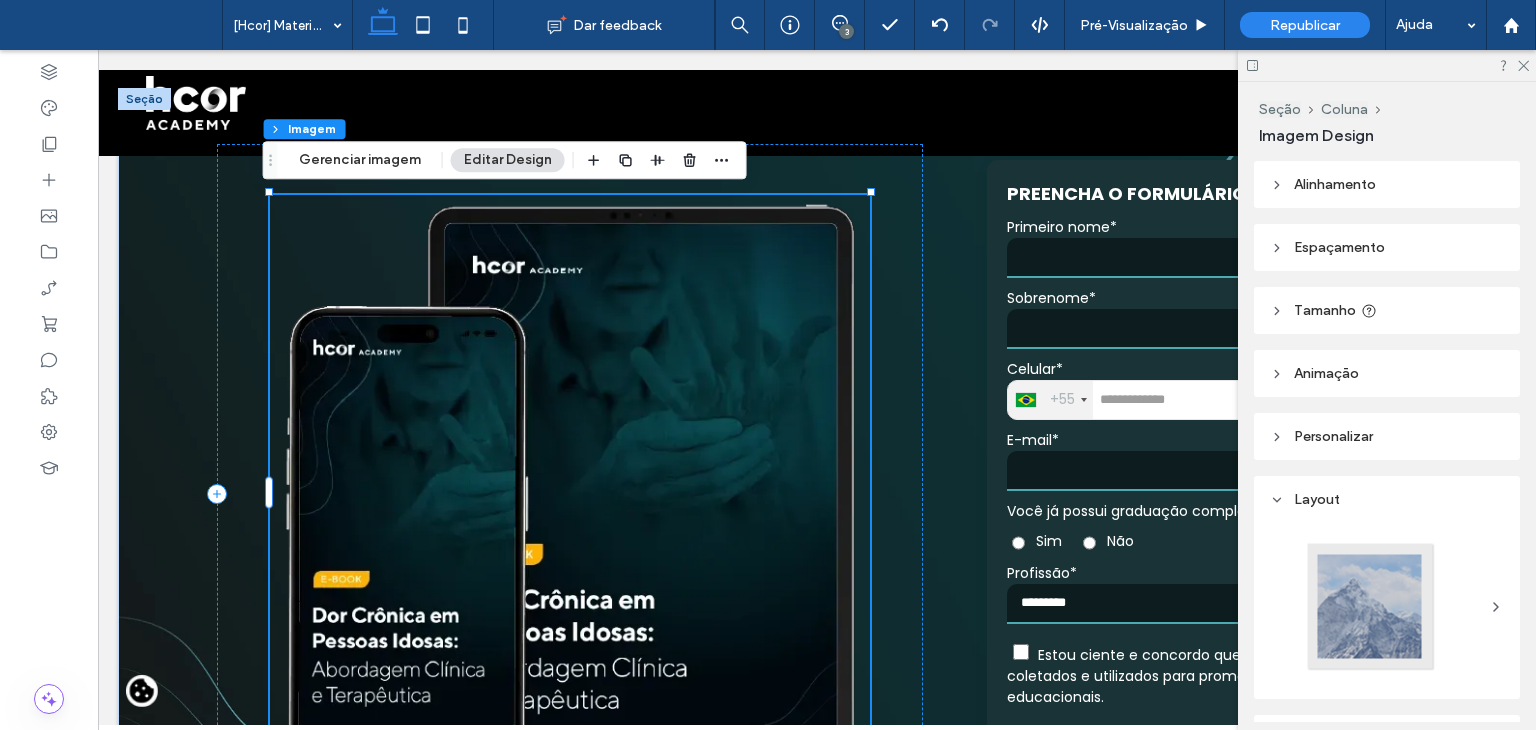 click on "Seção Coluna Imagem Gerenciar imagem Editar Design" at bounding box center (505, 160) 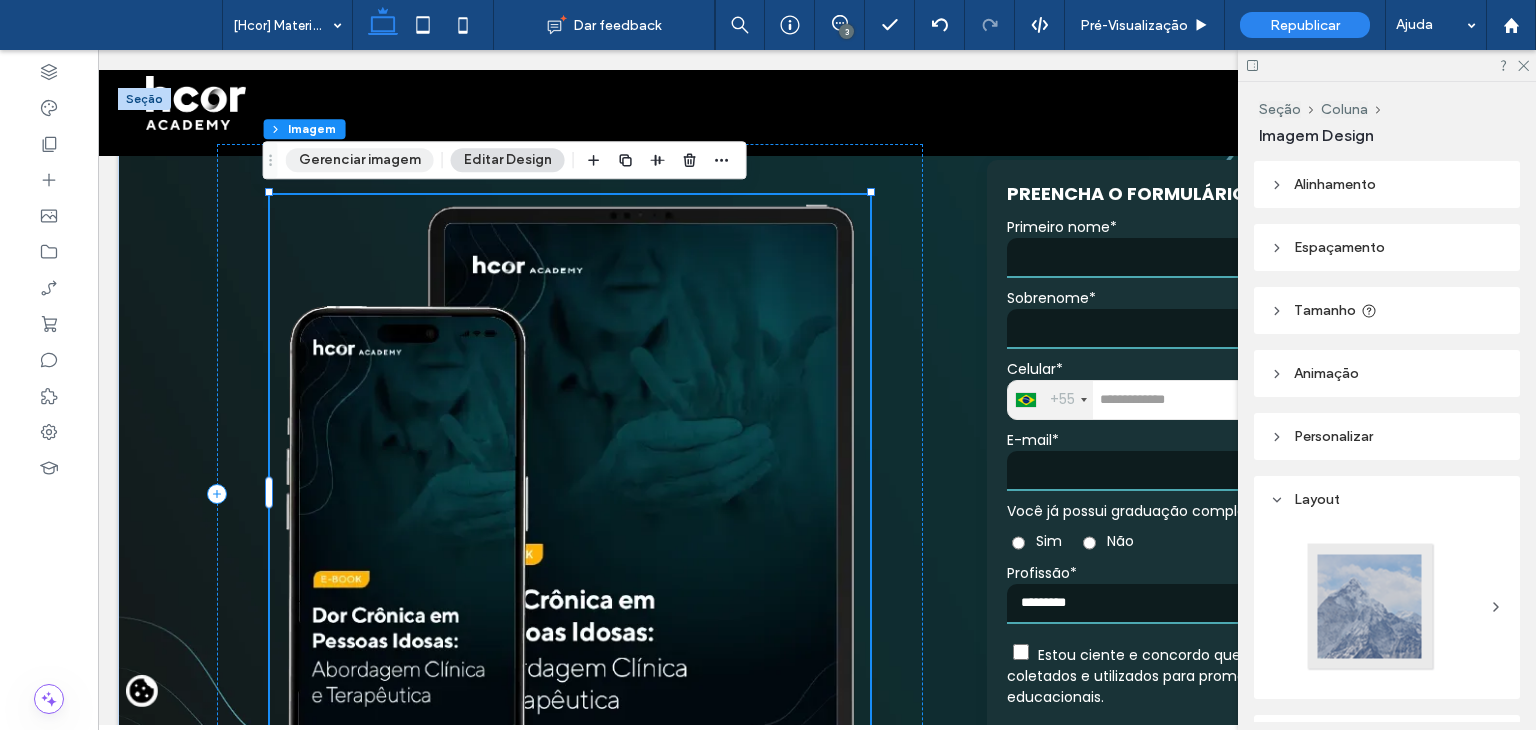 click on "Gerenciar imagem" at bounding box center [360, 160] 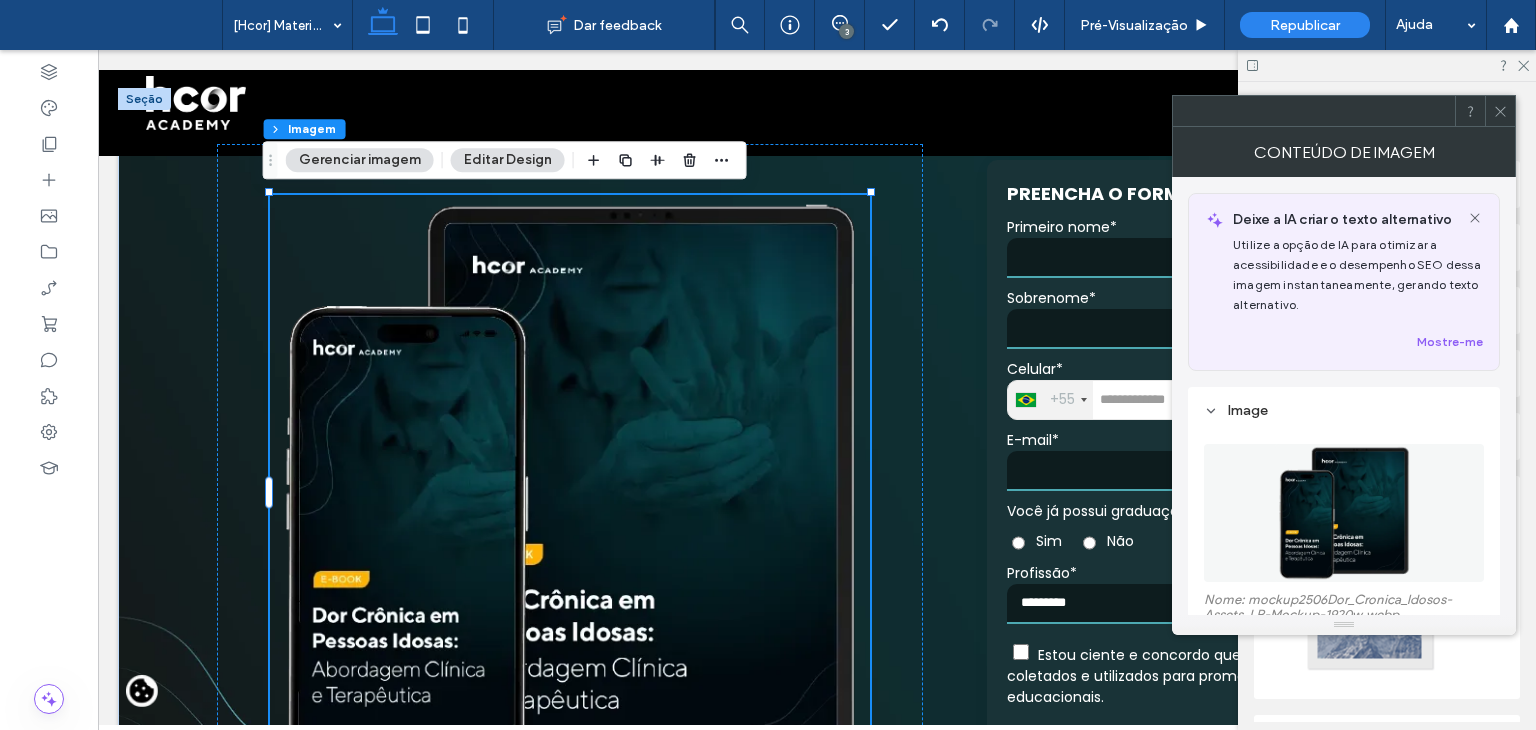 click at bounding box center [1344, 513] 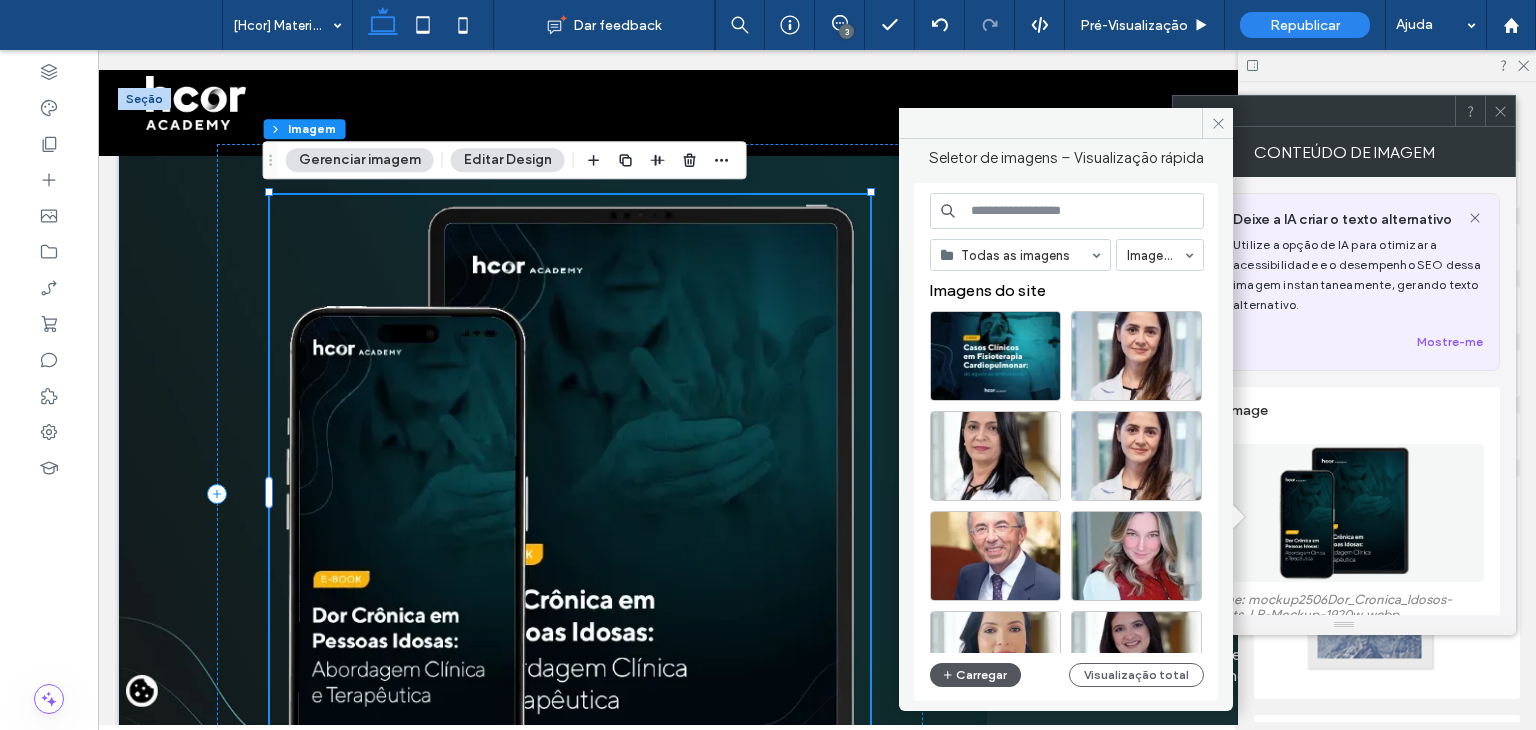 click on "Carregar" at bounding box center [975, 675] 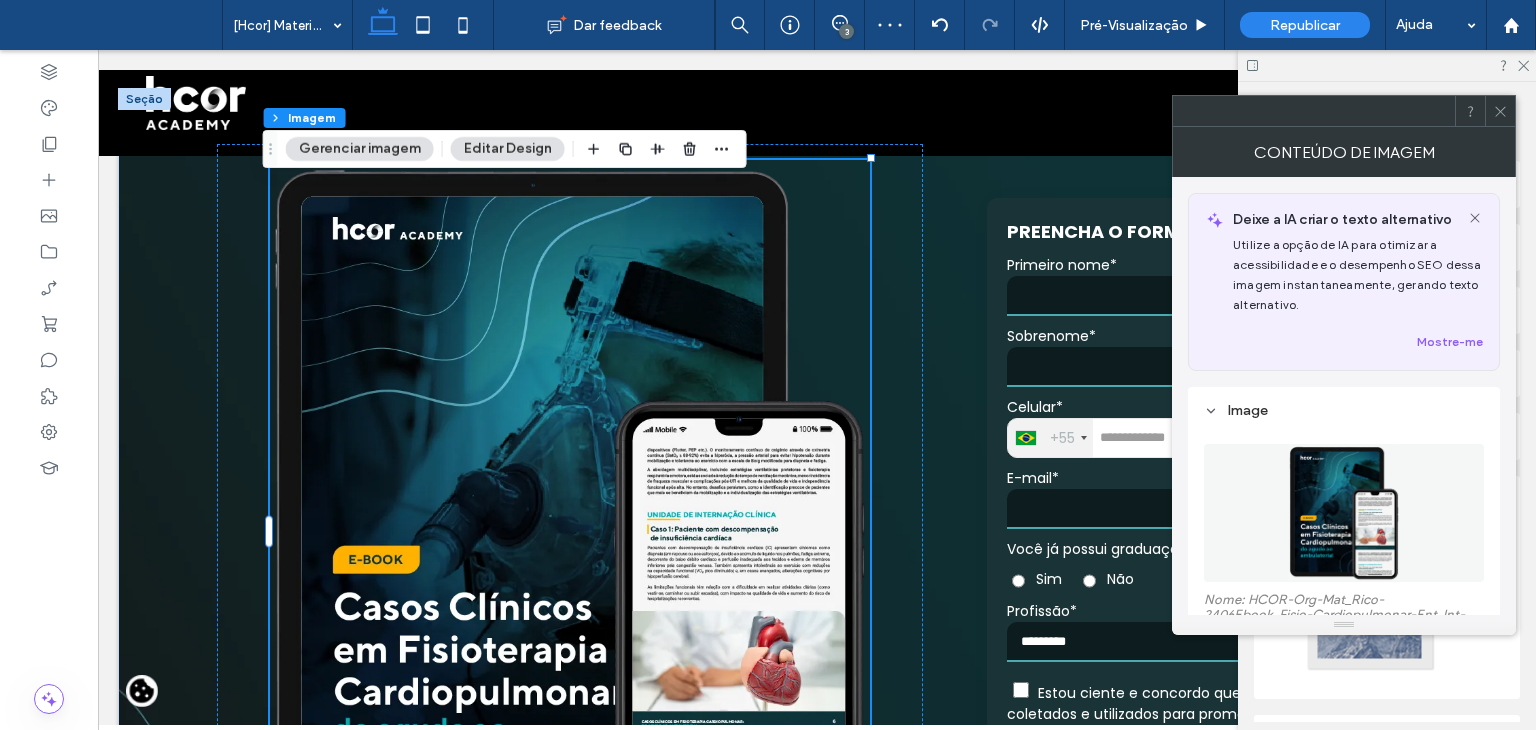 click 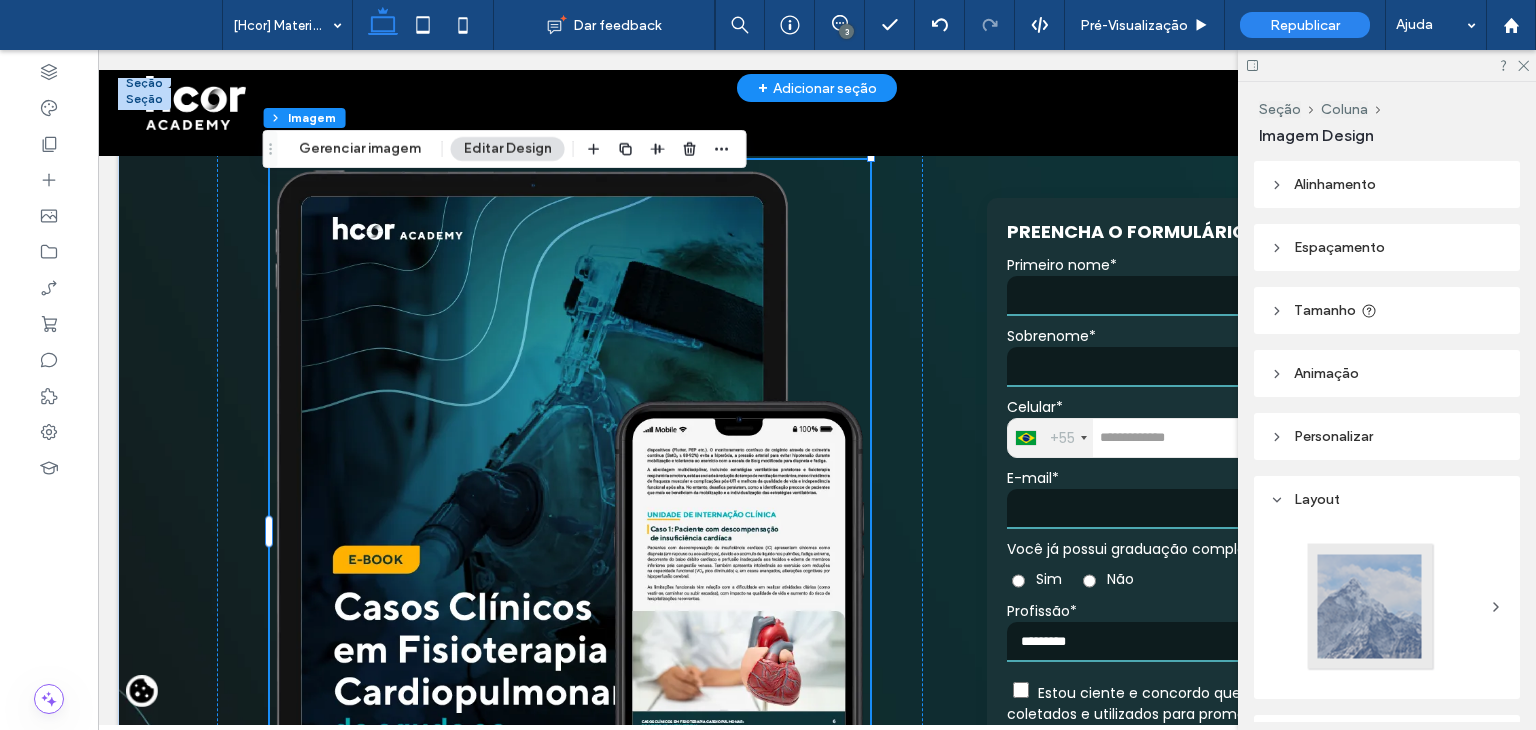 click on "INSCREVA-SE" at bounding box center [817, 103] 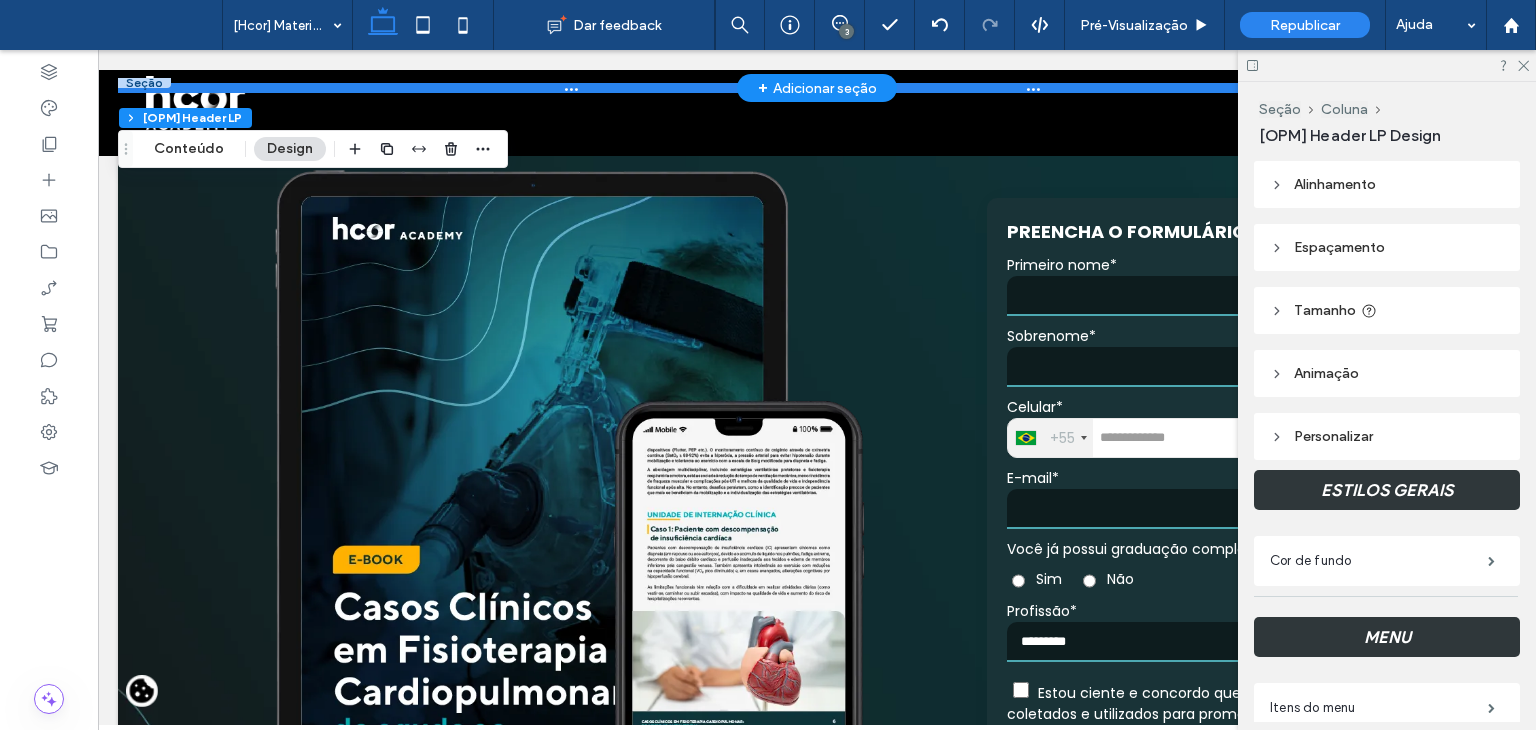 click at bounding box center [809, 88] 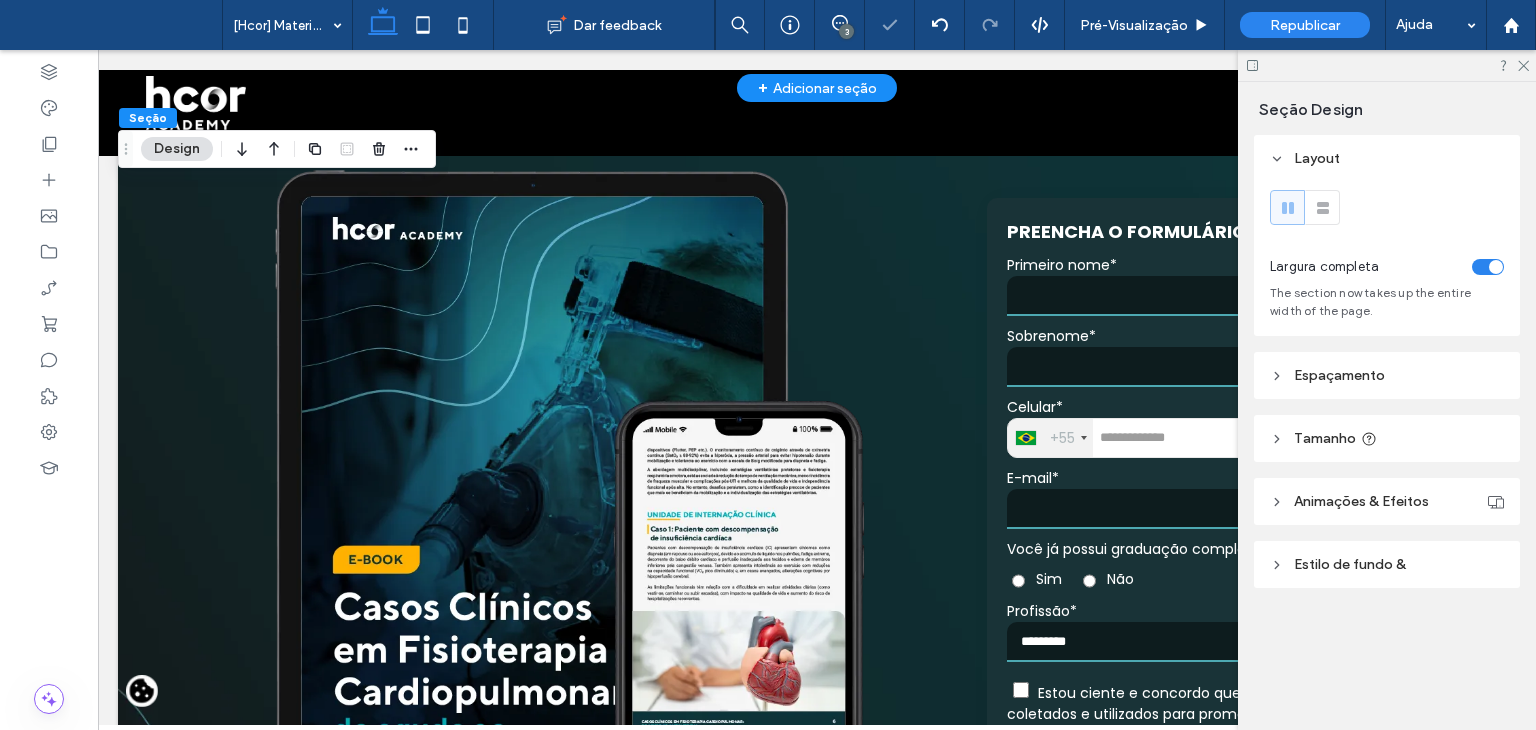 click on "INSCREVA-SE" at bounding box center (817, 103) 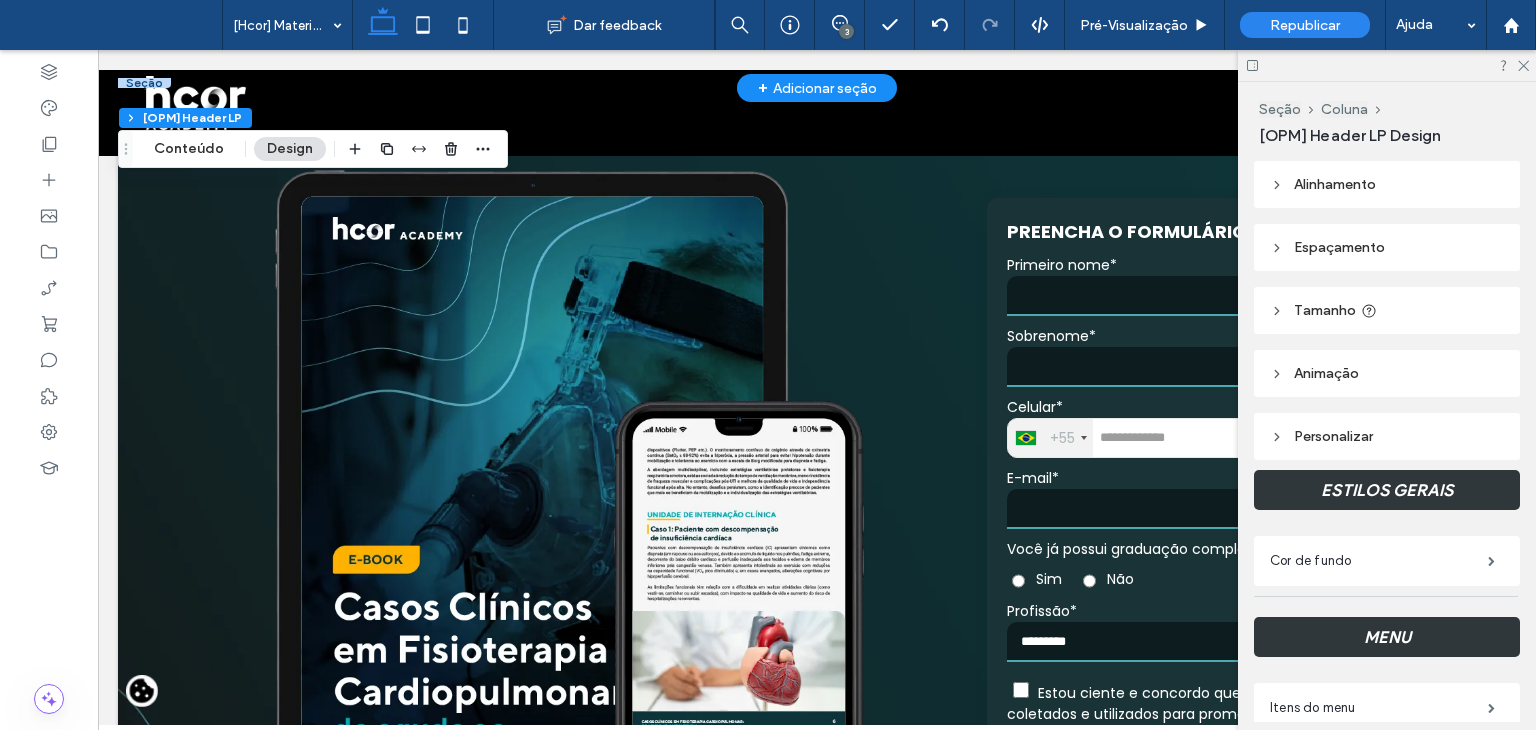 click at bounding box center [196, 103] 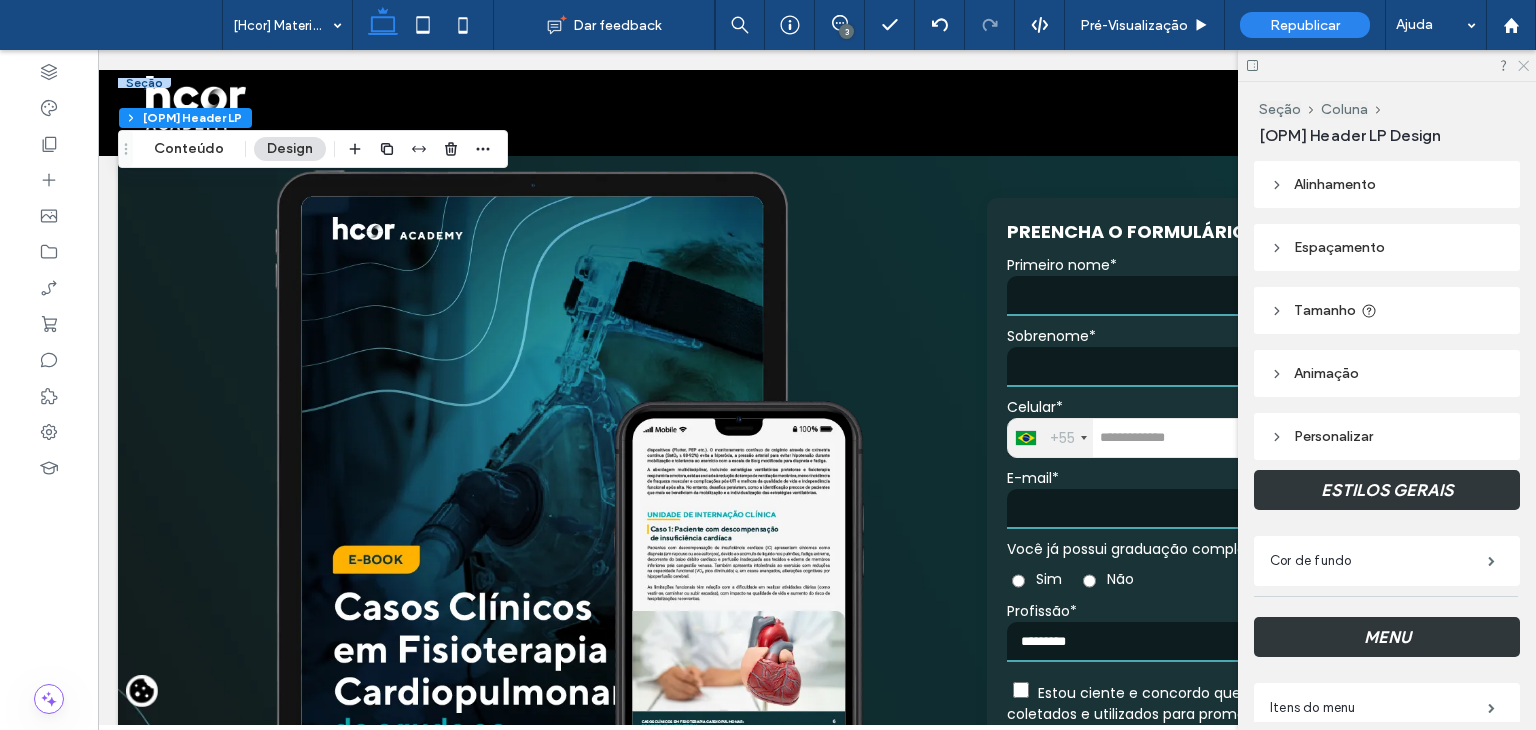 click 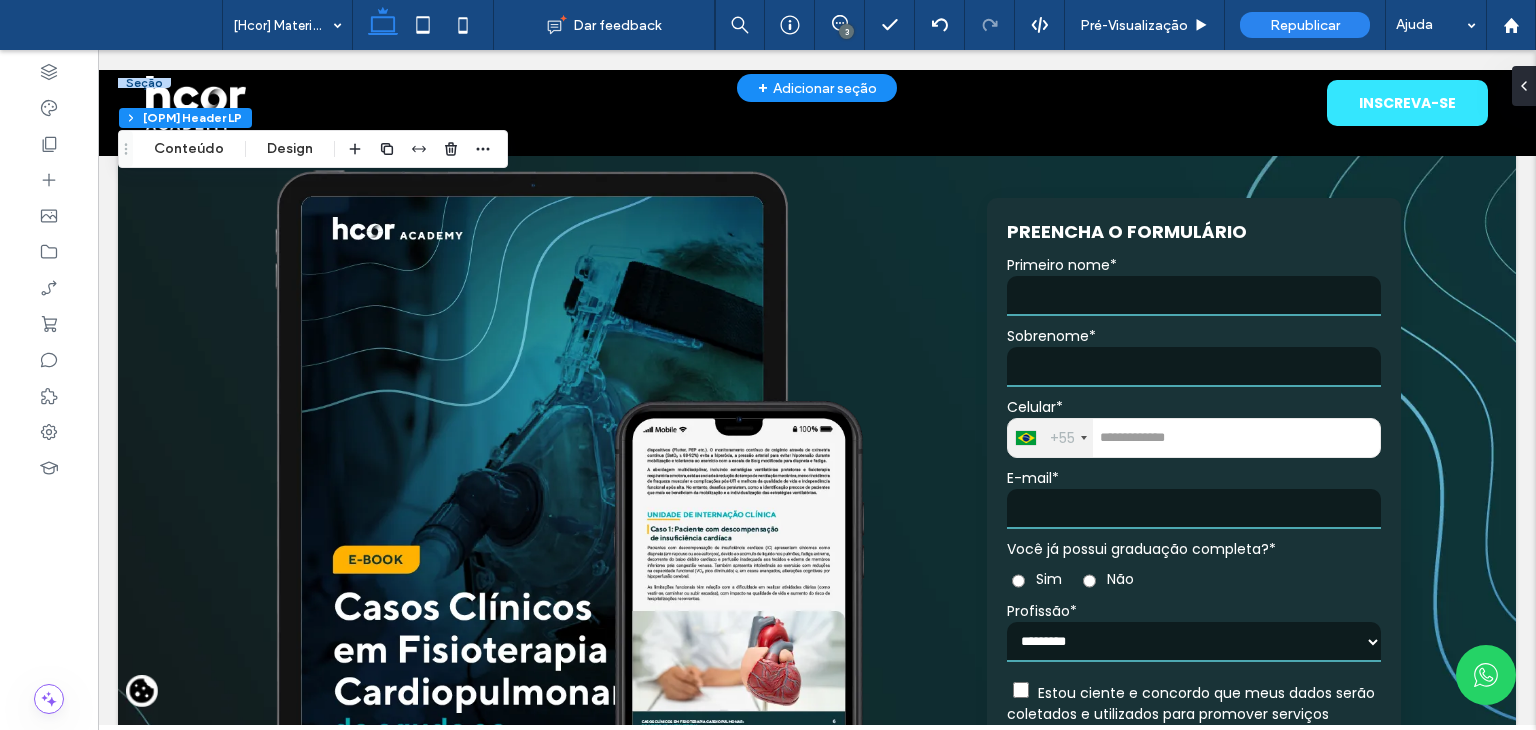 click at bounding box center (196, 103) 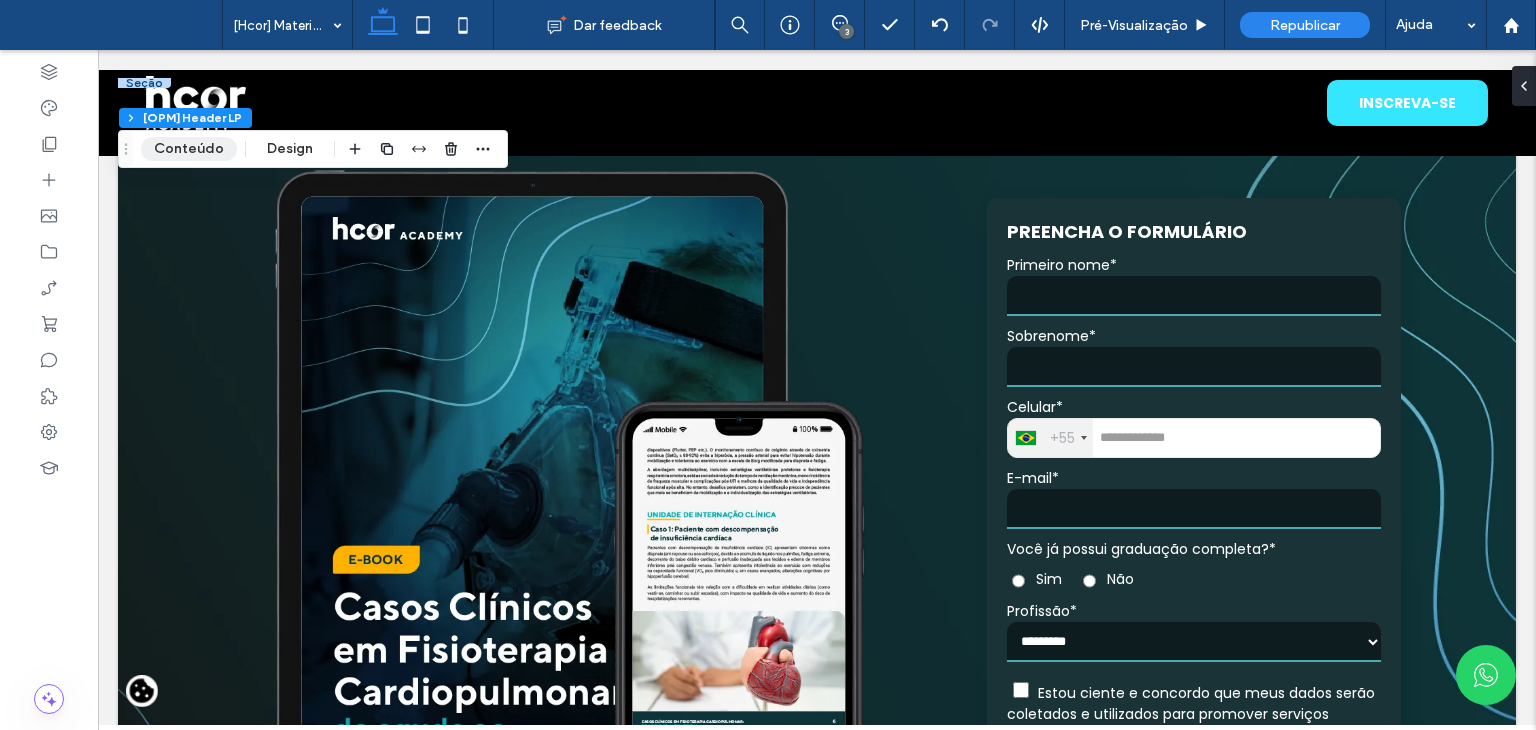 click on "Conteúdo" at bounding box center (189, 149) 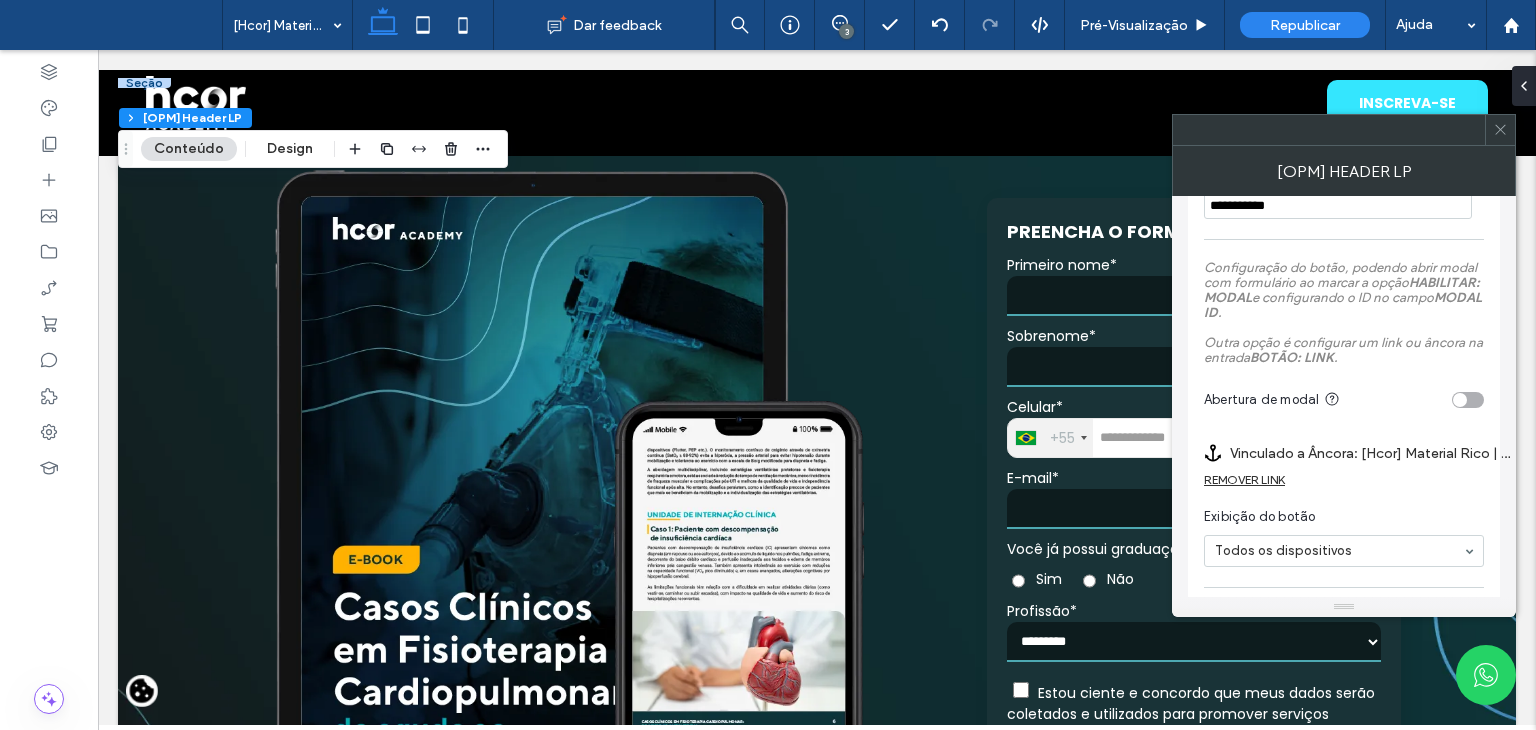 scroll, scrollTop: 824, scrollLeft: 0, axis: vertical 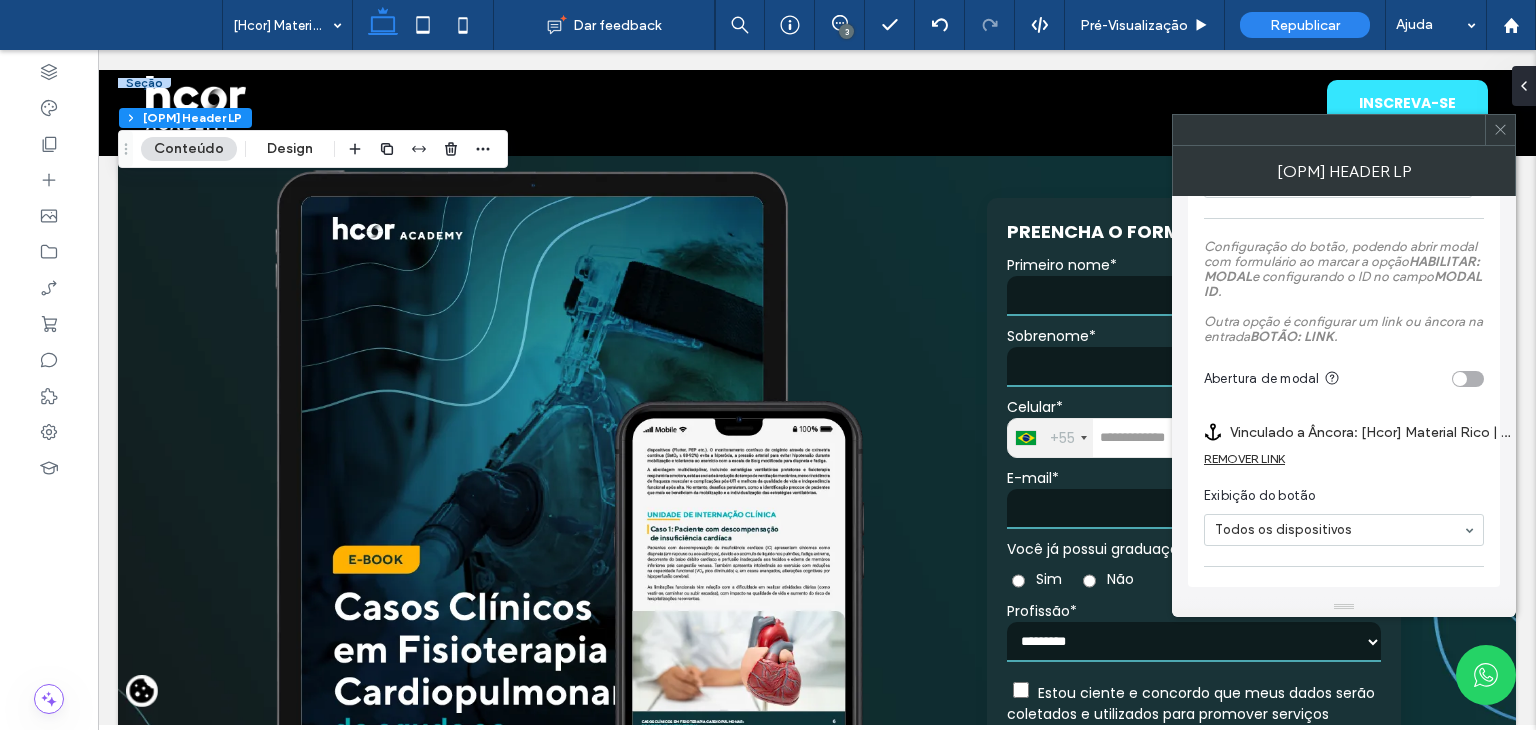 click on "REMOVER LINK" at bounding box center [1244, 458] 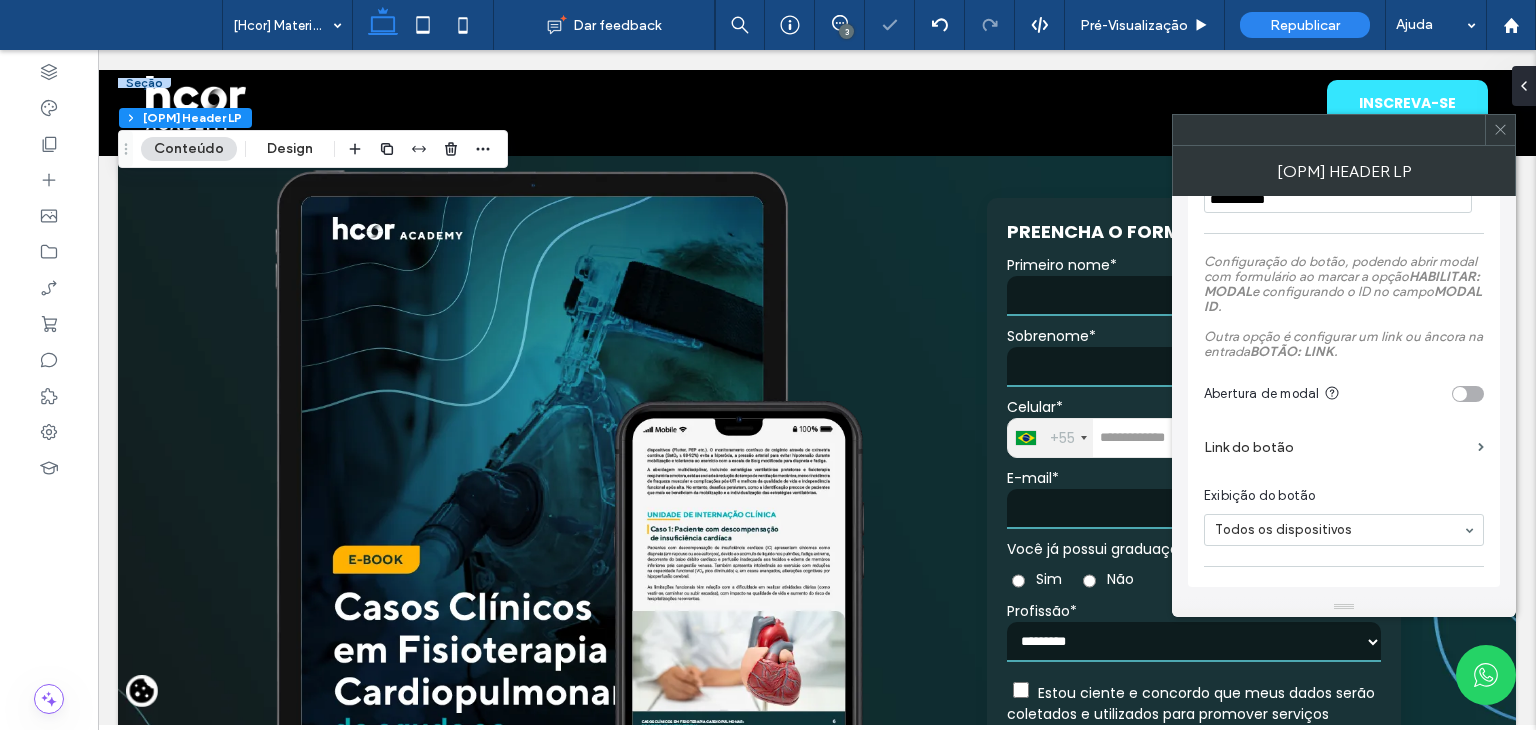 click on "Link do botão" at bounding box center [1337, 447] 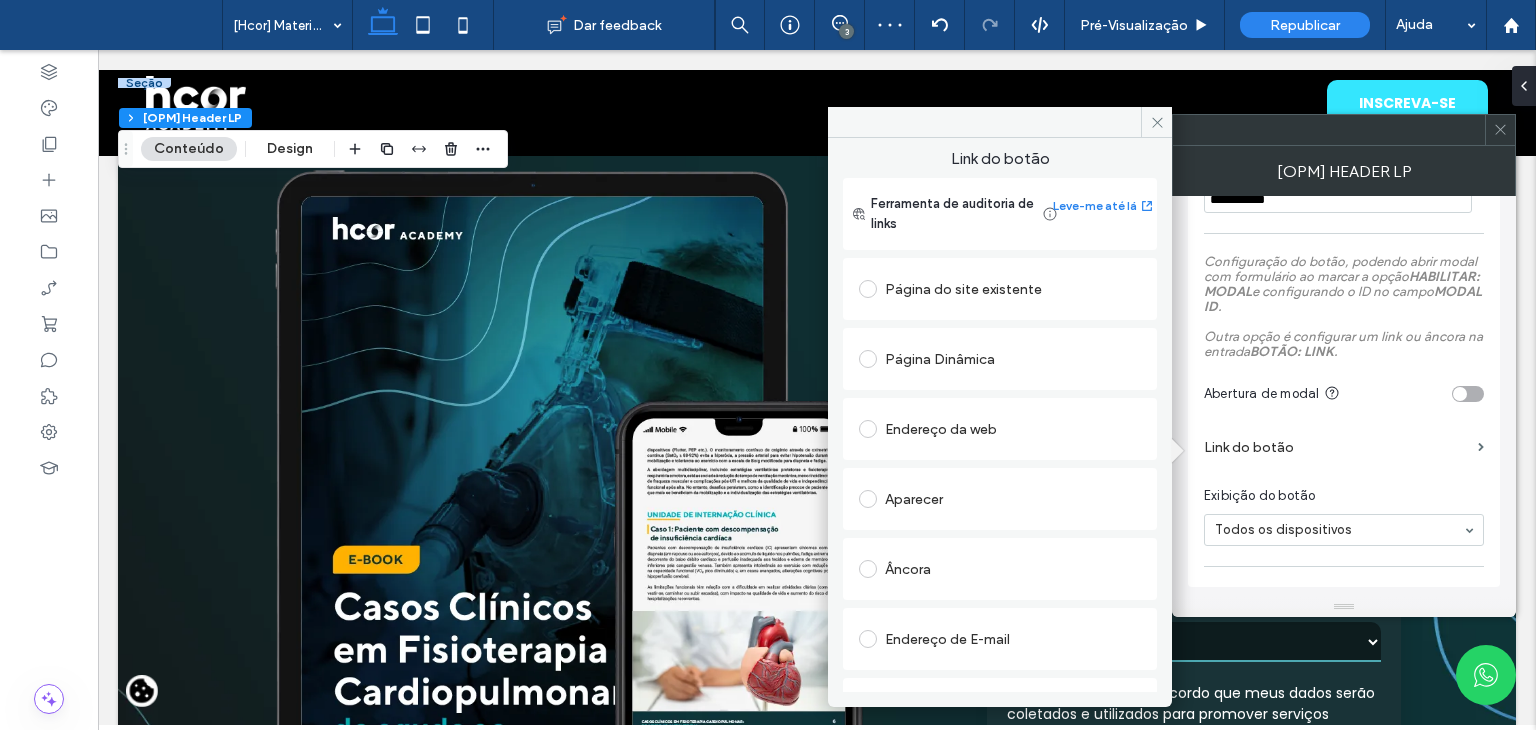 click on "Âncora" at bounding box center (1000, 569) 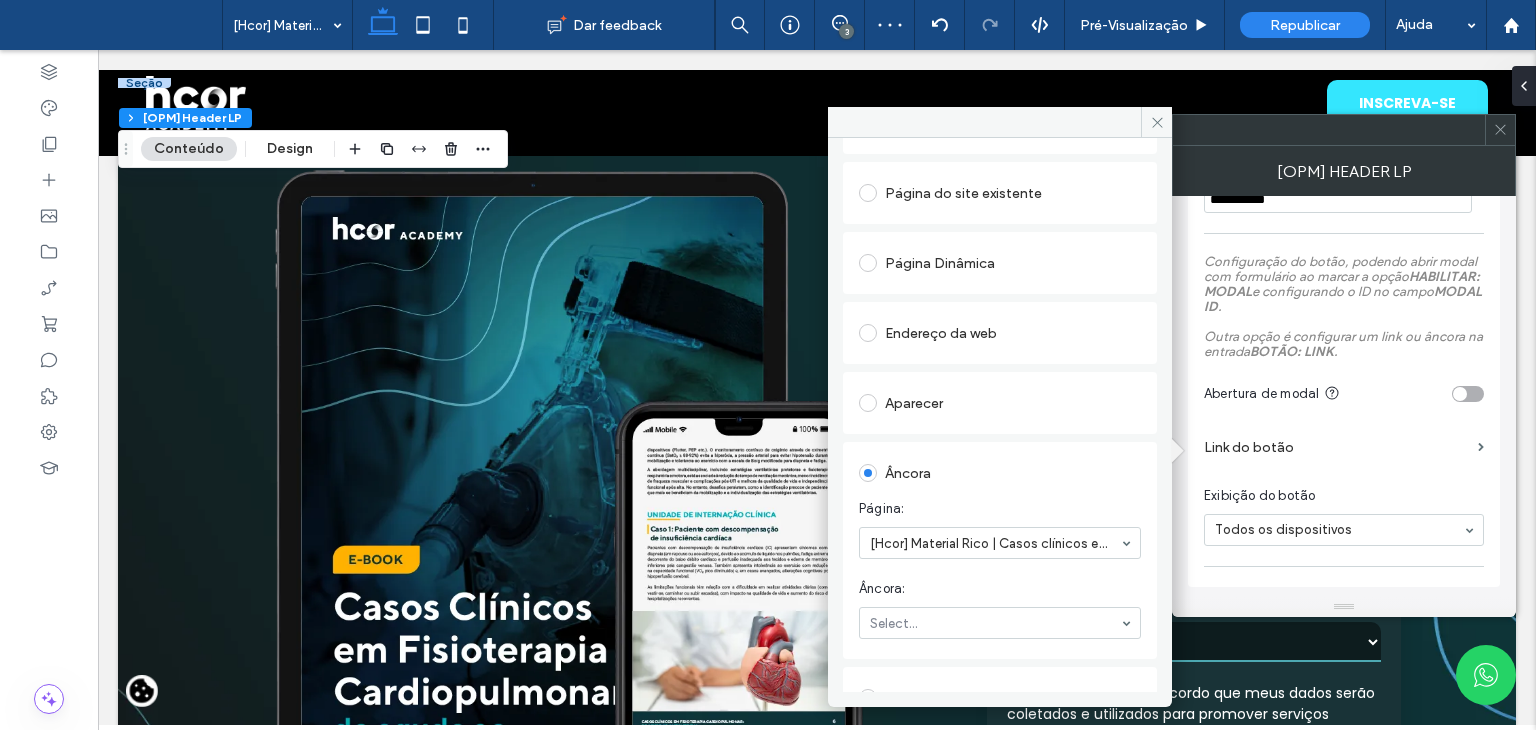 scroll, scrollTop: 100, scrollLeft: 0, axis: vertical 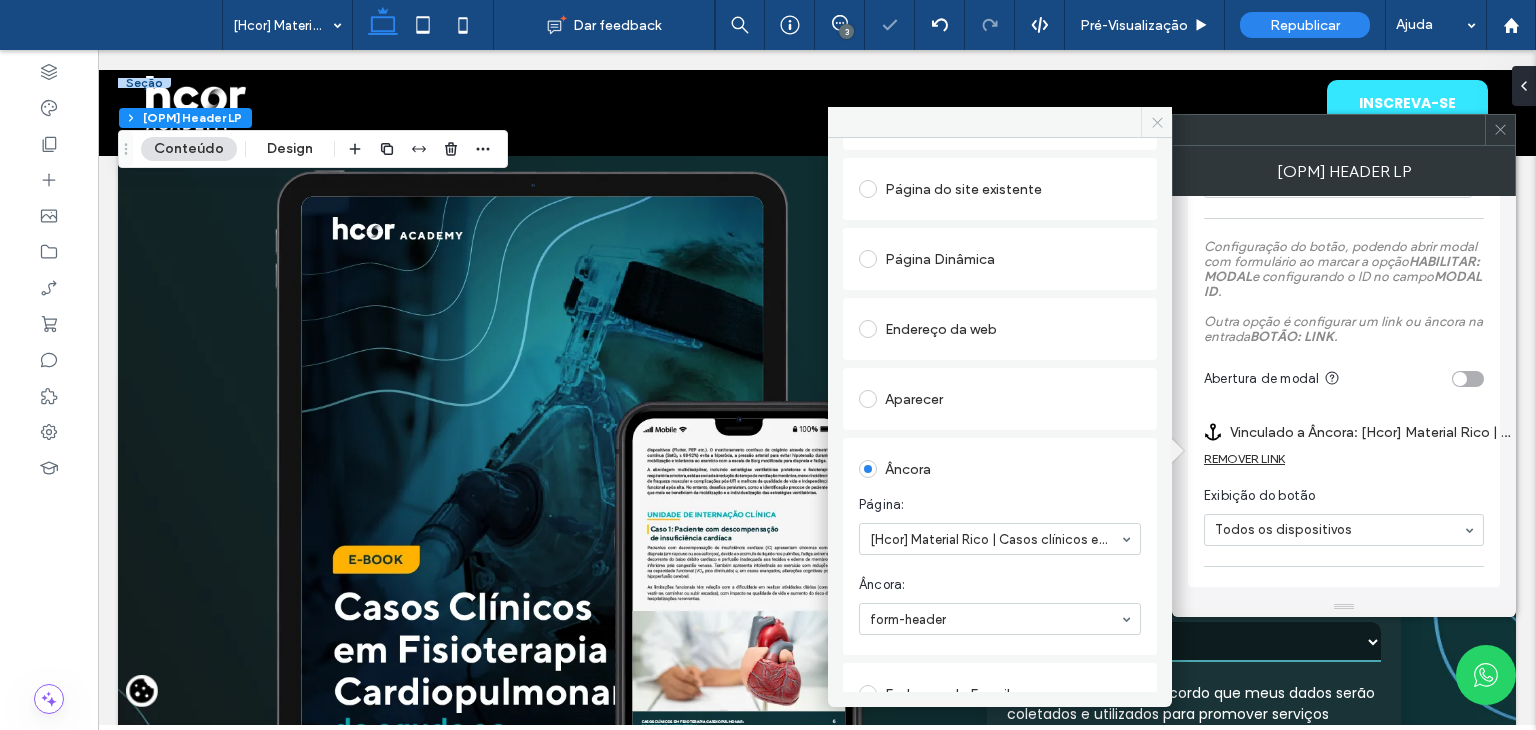 click 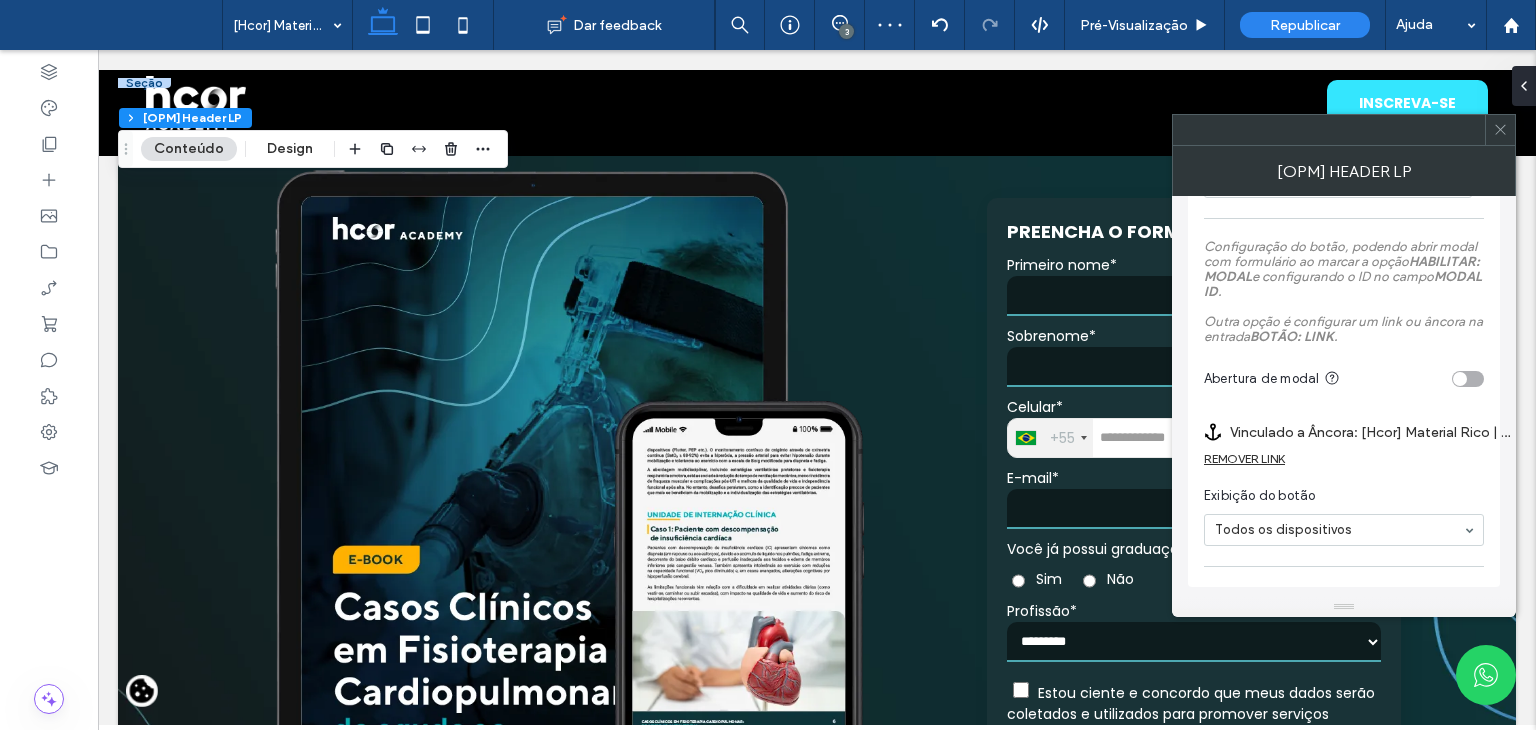 click 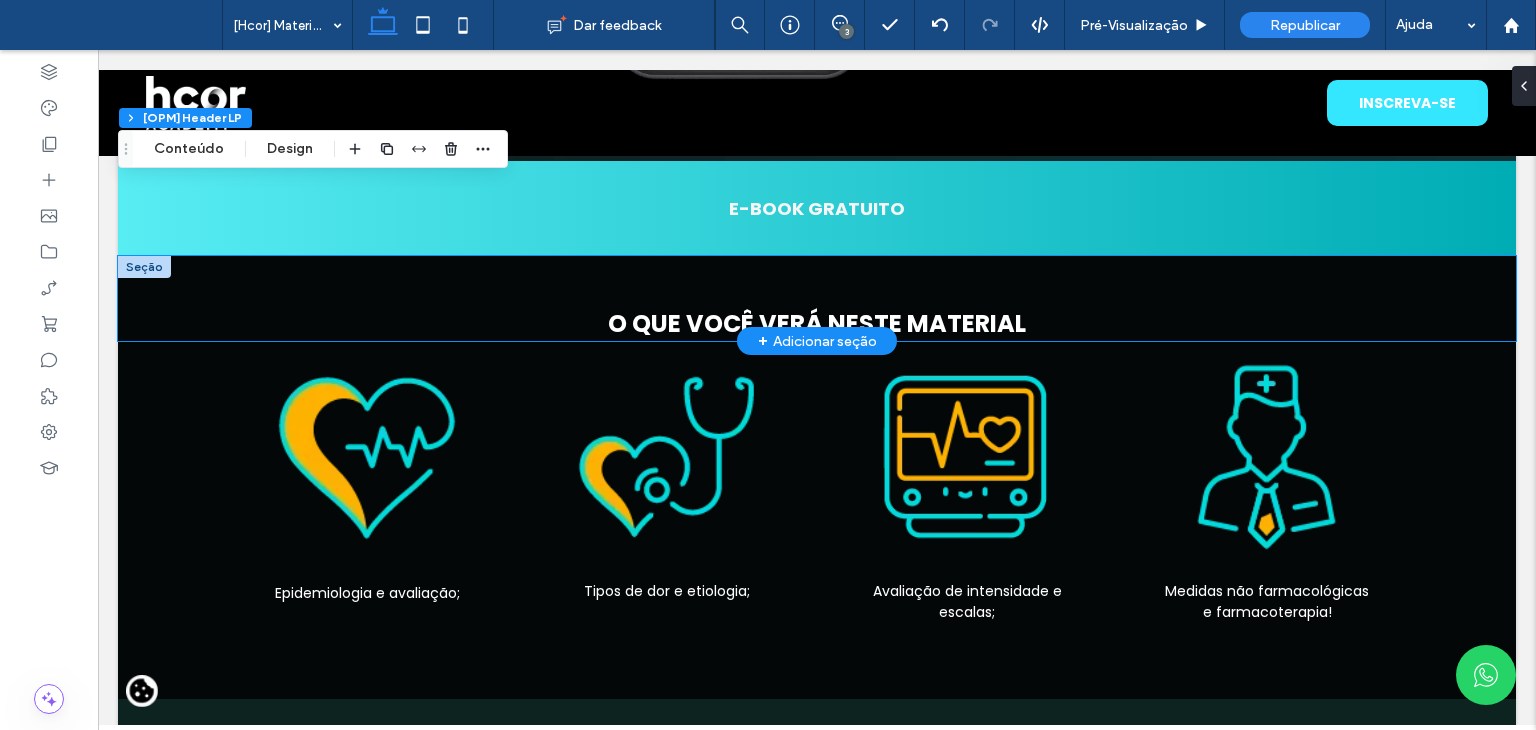 scroll, scrollTop: 800, scrollLeft: 0, axis: vertical 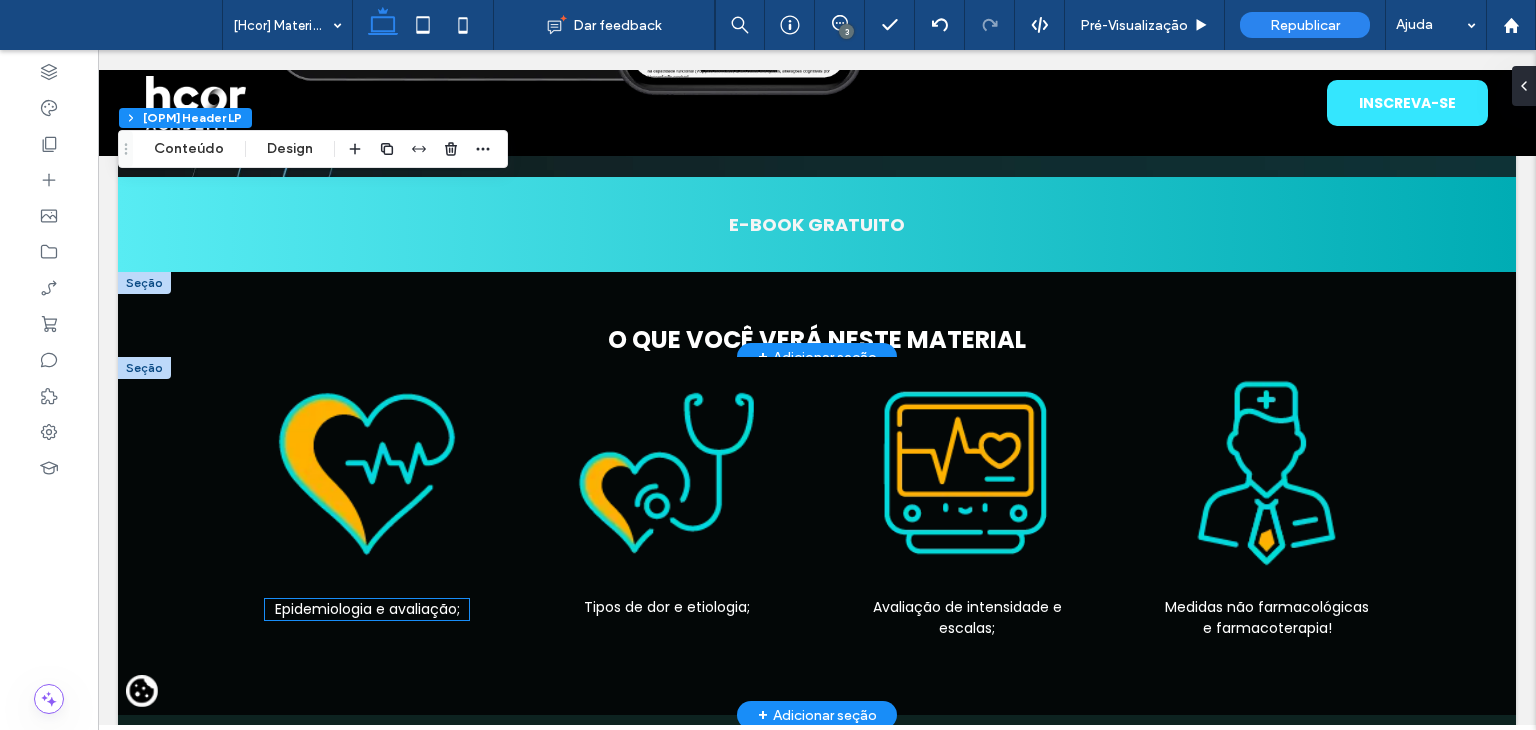 click on "Epidemiologia e avaliação;" at bounding box center [367, 609] 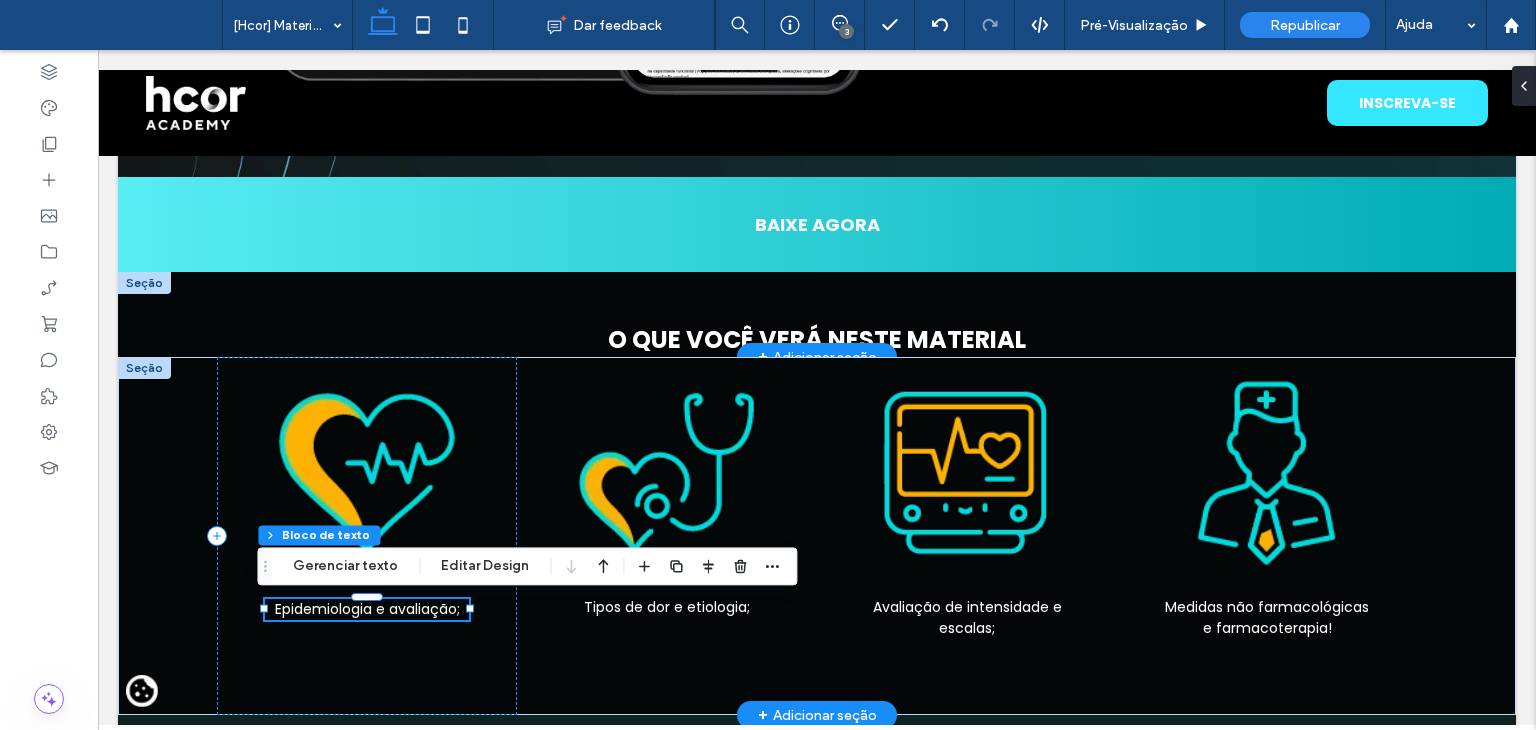 click on "Epidemiologia e avaliação;" at bounding box center [367, 609] 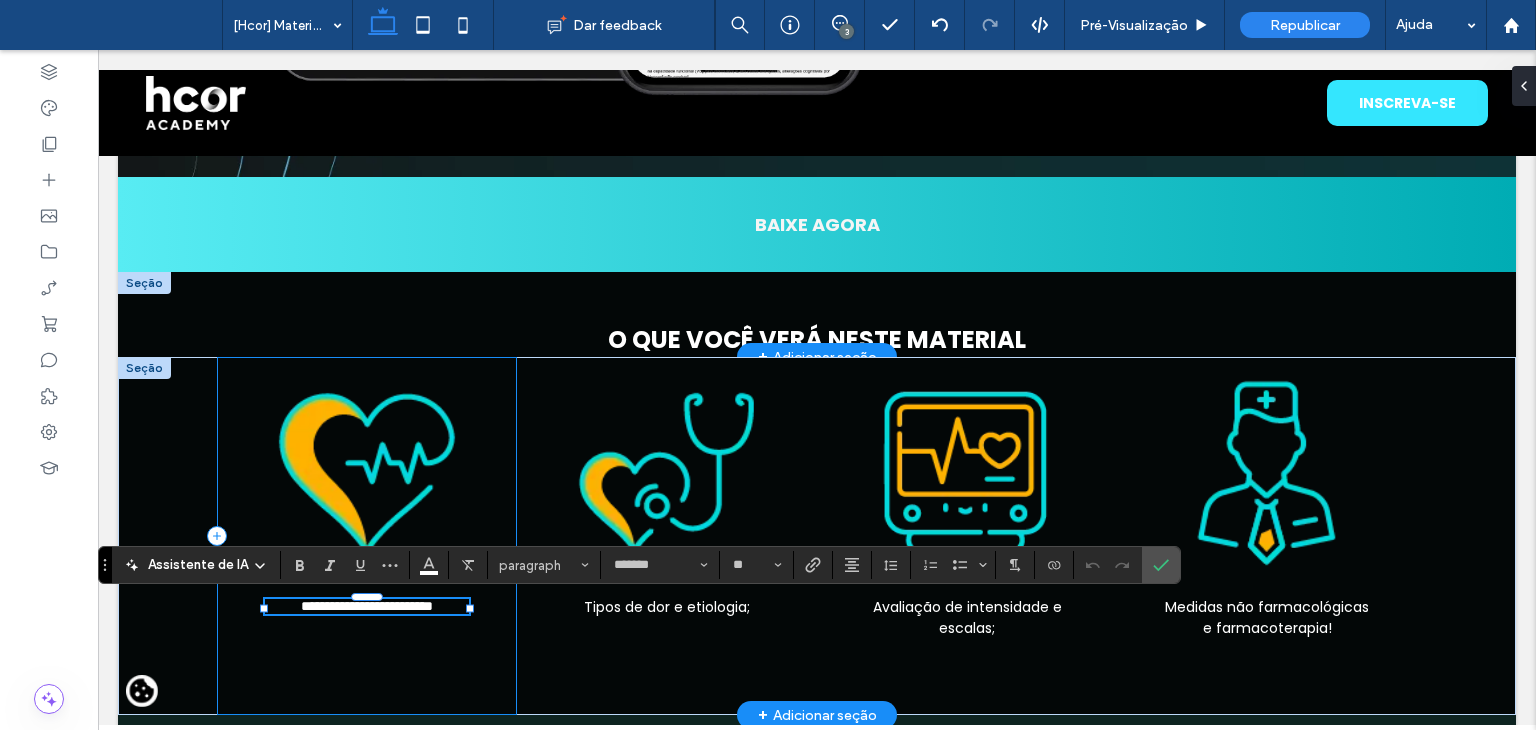 click on "**********" at bounding box center (367, 536) 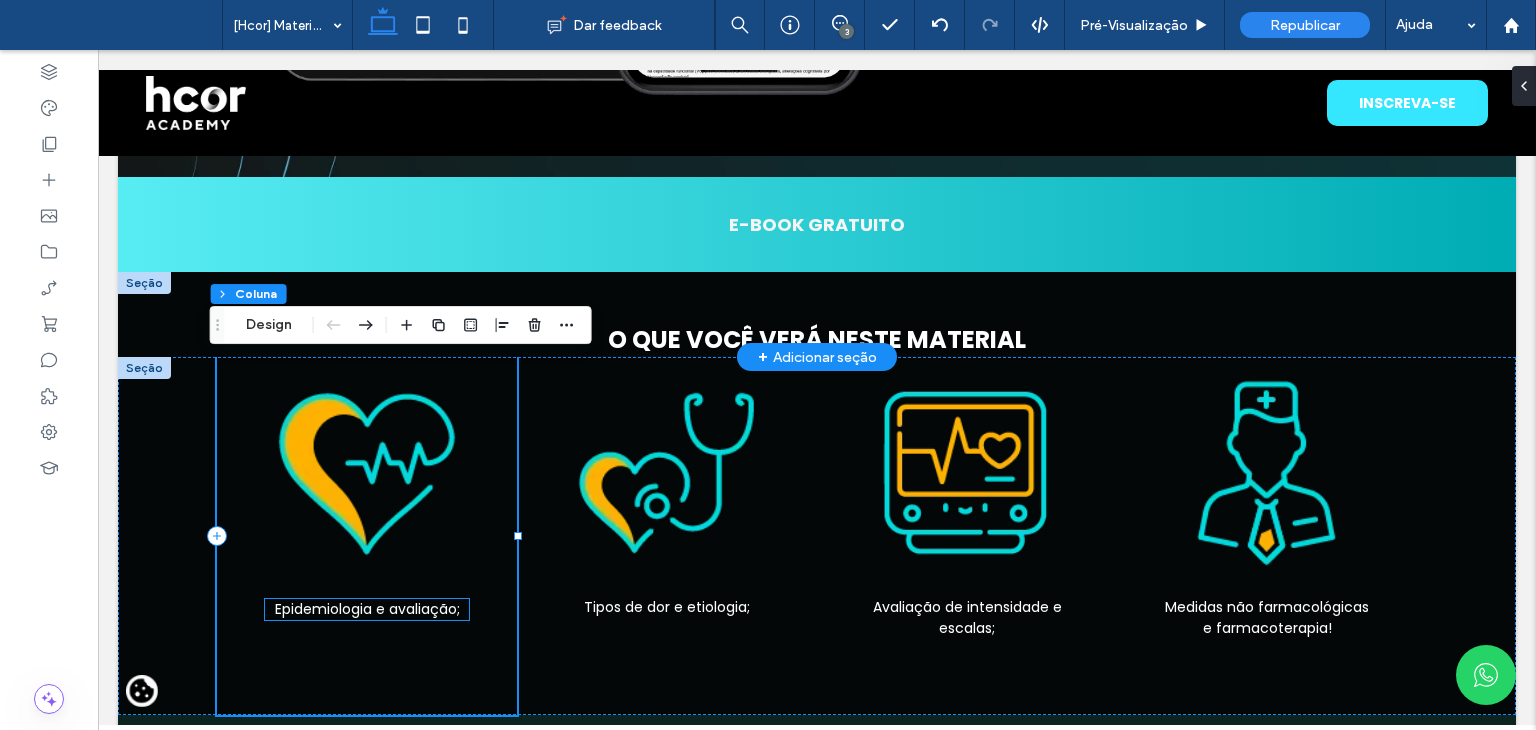 click on "Epidemiologia e avaliação;" at bounding box center (367, 609) 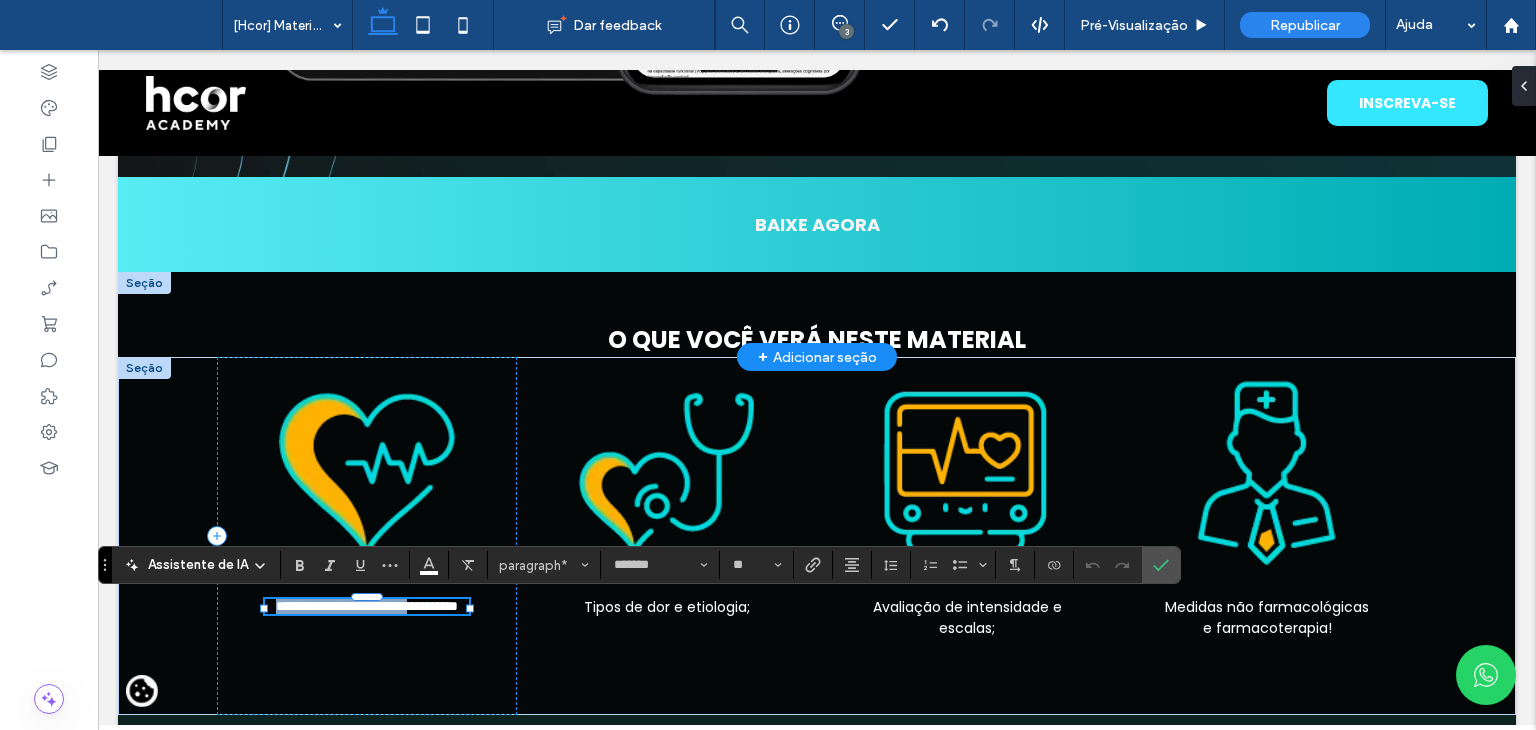 type on "**" 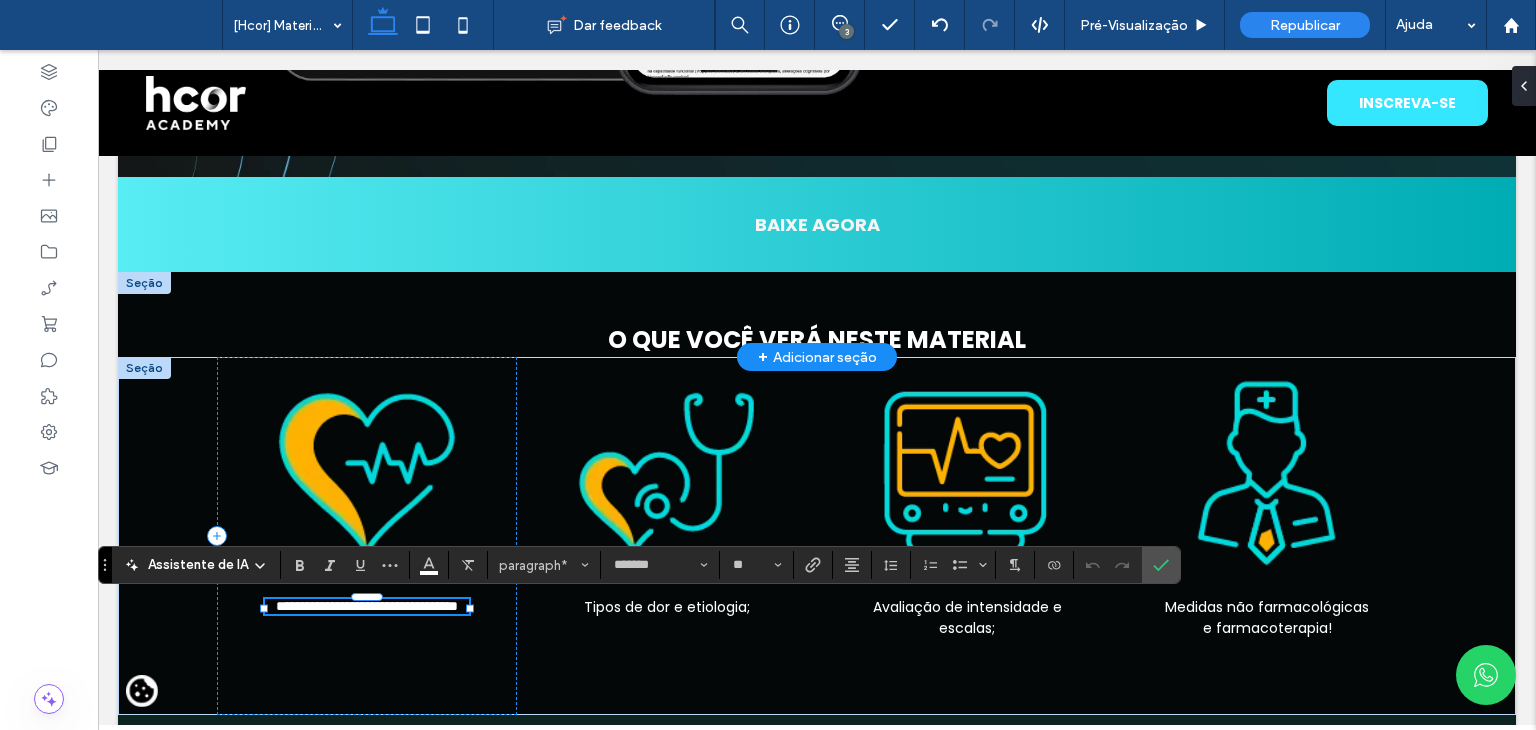 scroll, scrollTop: 0, scrollLeft: 0, axis: both 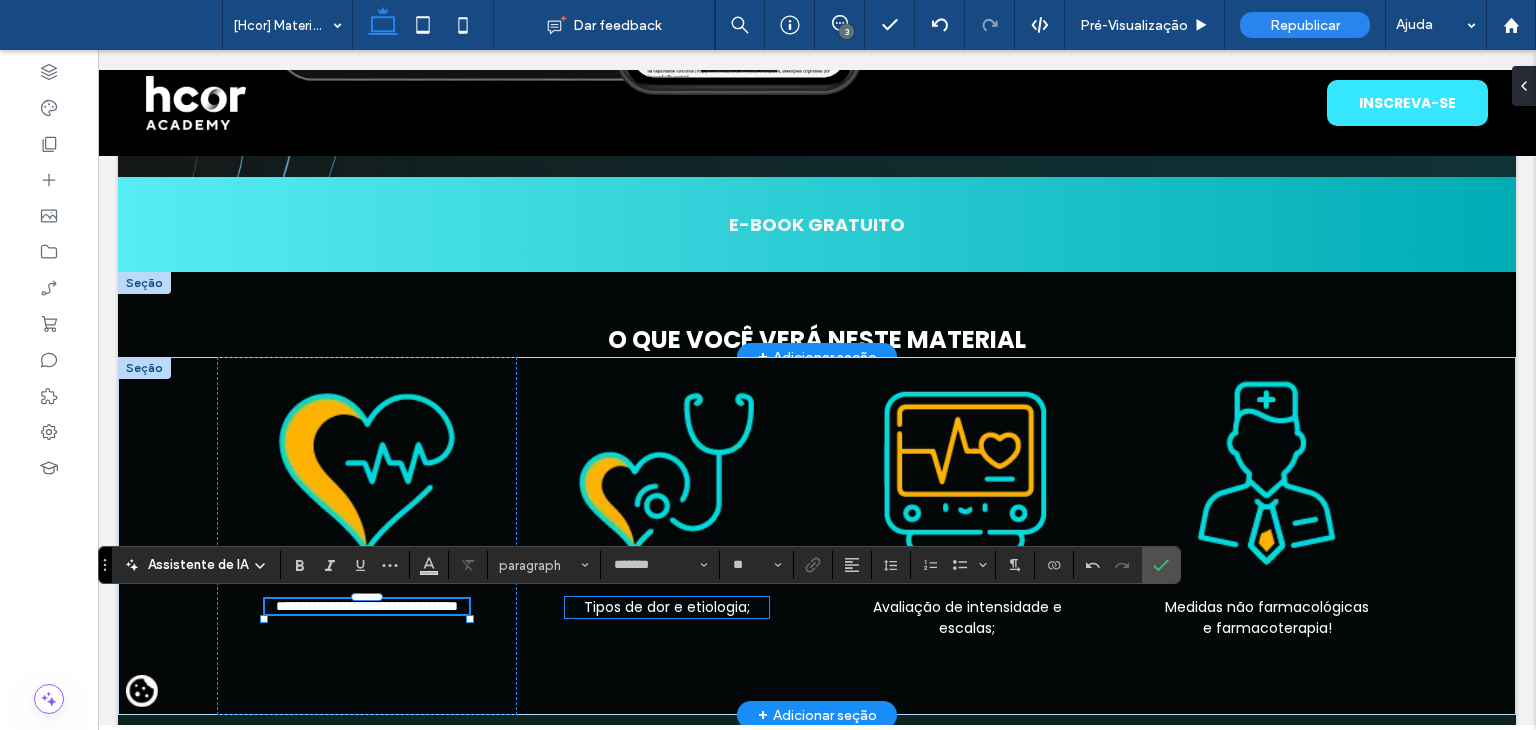 click on "Tipos de dor e etiologia;" at bounding box center (667, 607) 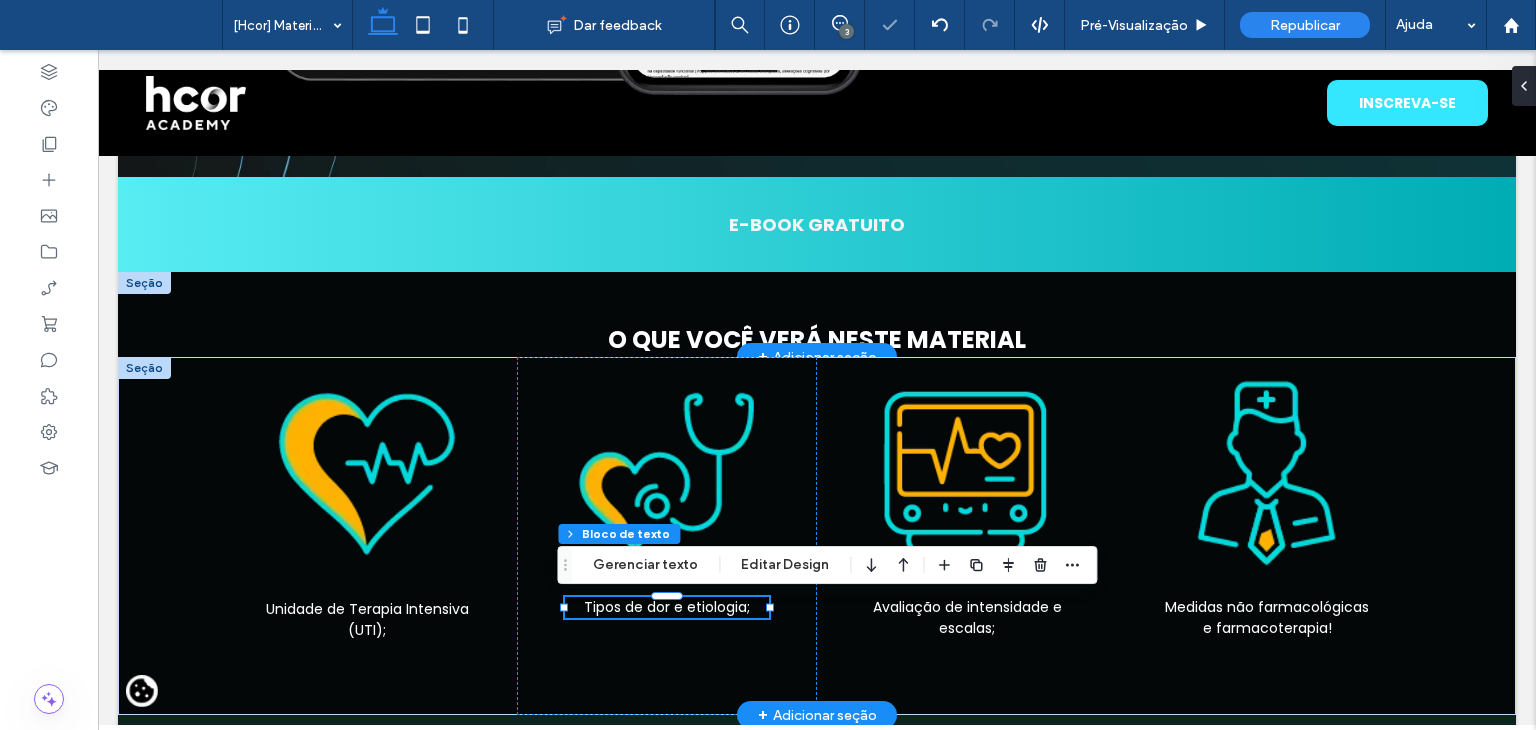 click on "Tipos de dor e etiologia;" at bounding box center (667, 607) 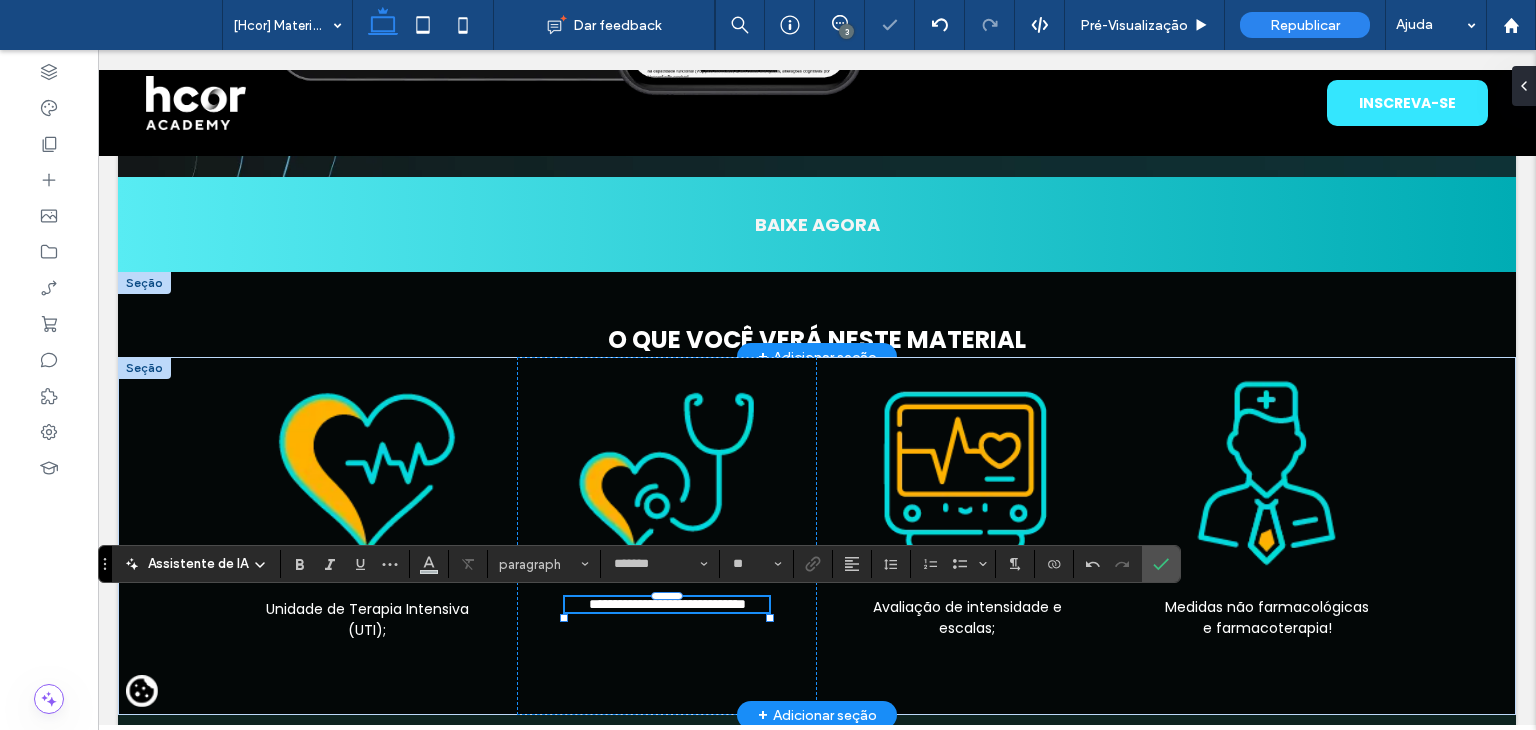 scroll, scrollTop: 0, scrollLeft: 0, axis: both 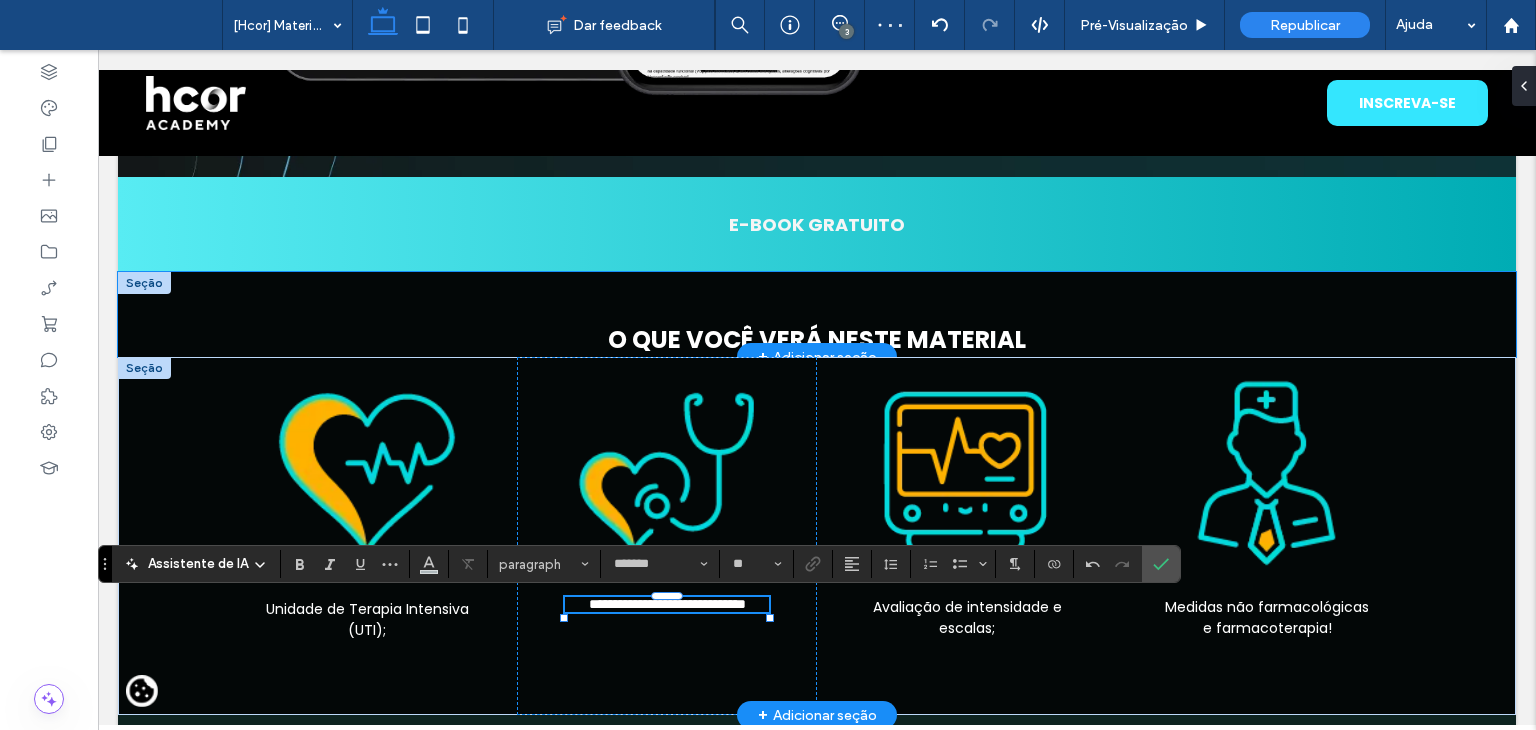 type 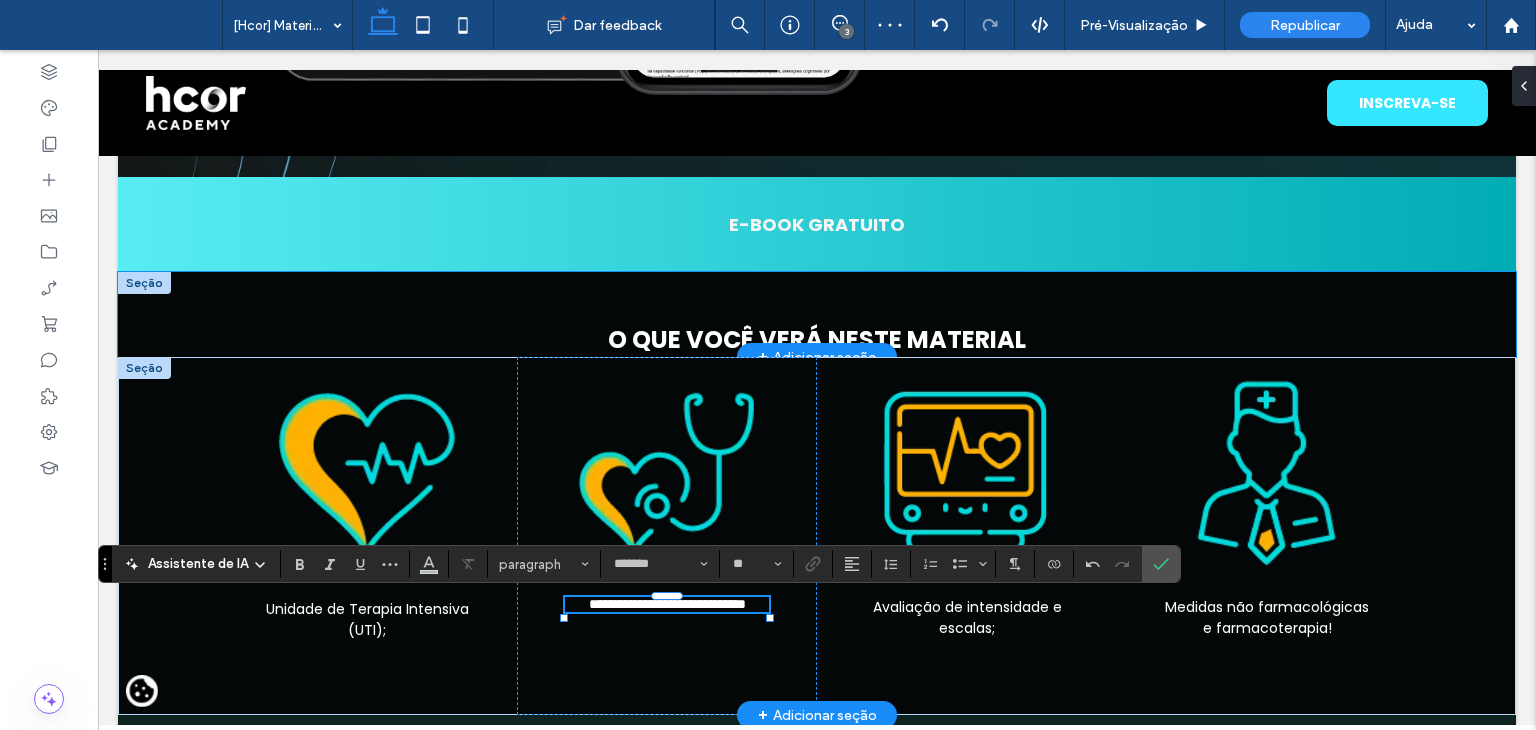 type on "**" 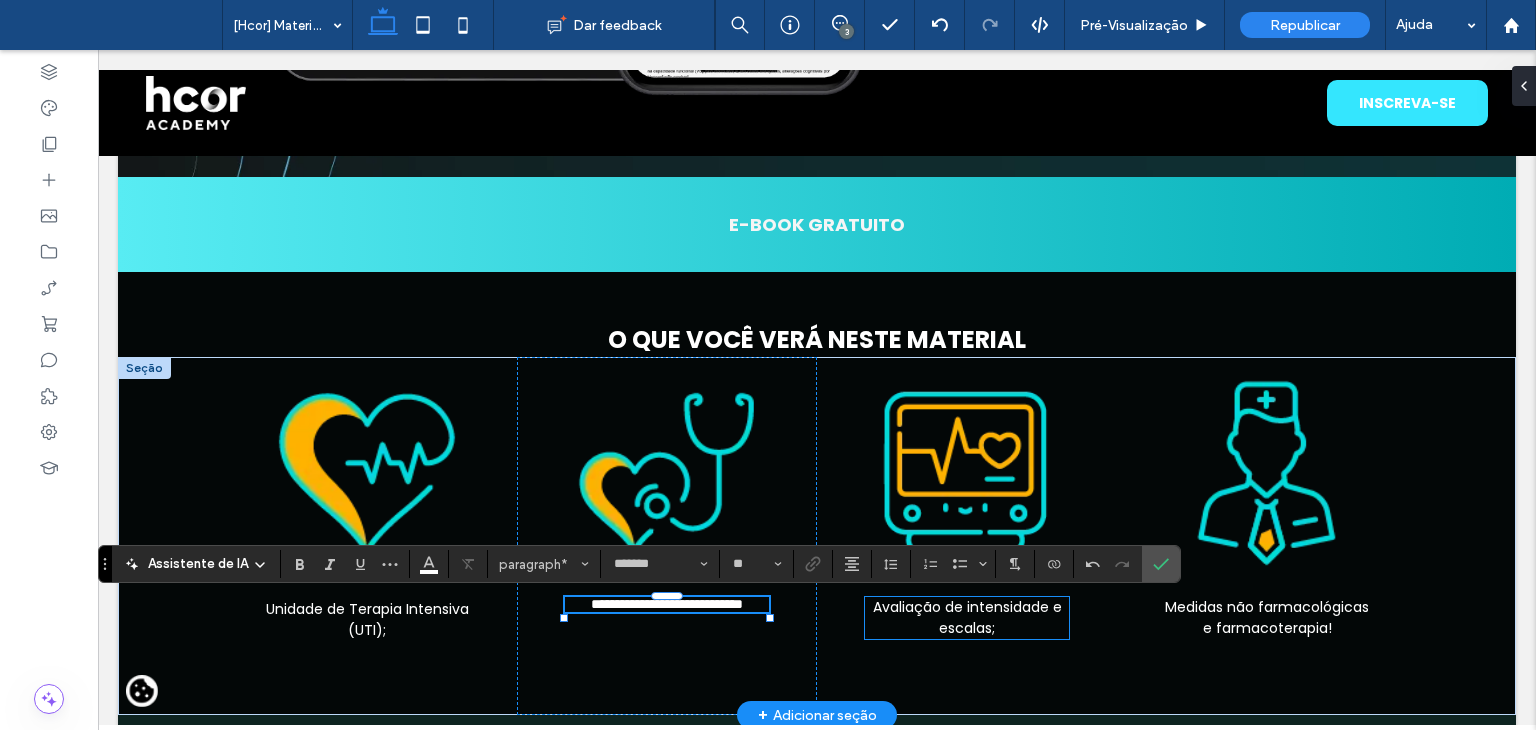 click on "Avaliação de intensidade e escalas;" at bounding box center [967, 617] 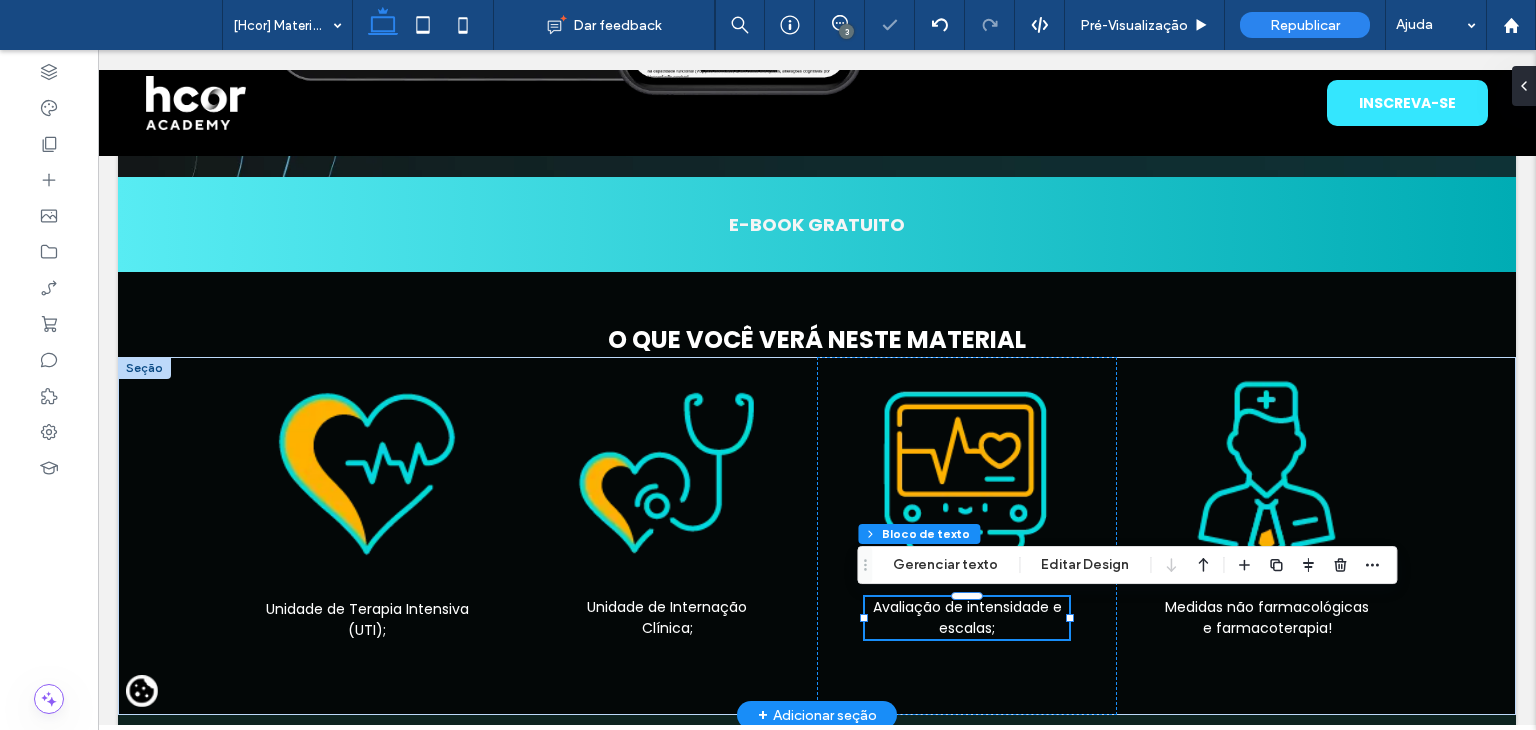 click on "Avaliação de intensidade e escalas;" at bounding box center [967, 618] 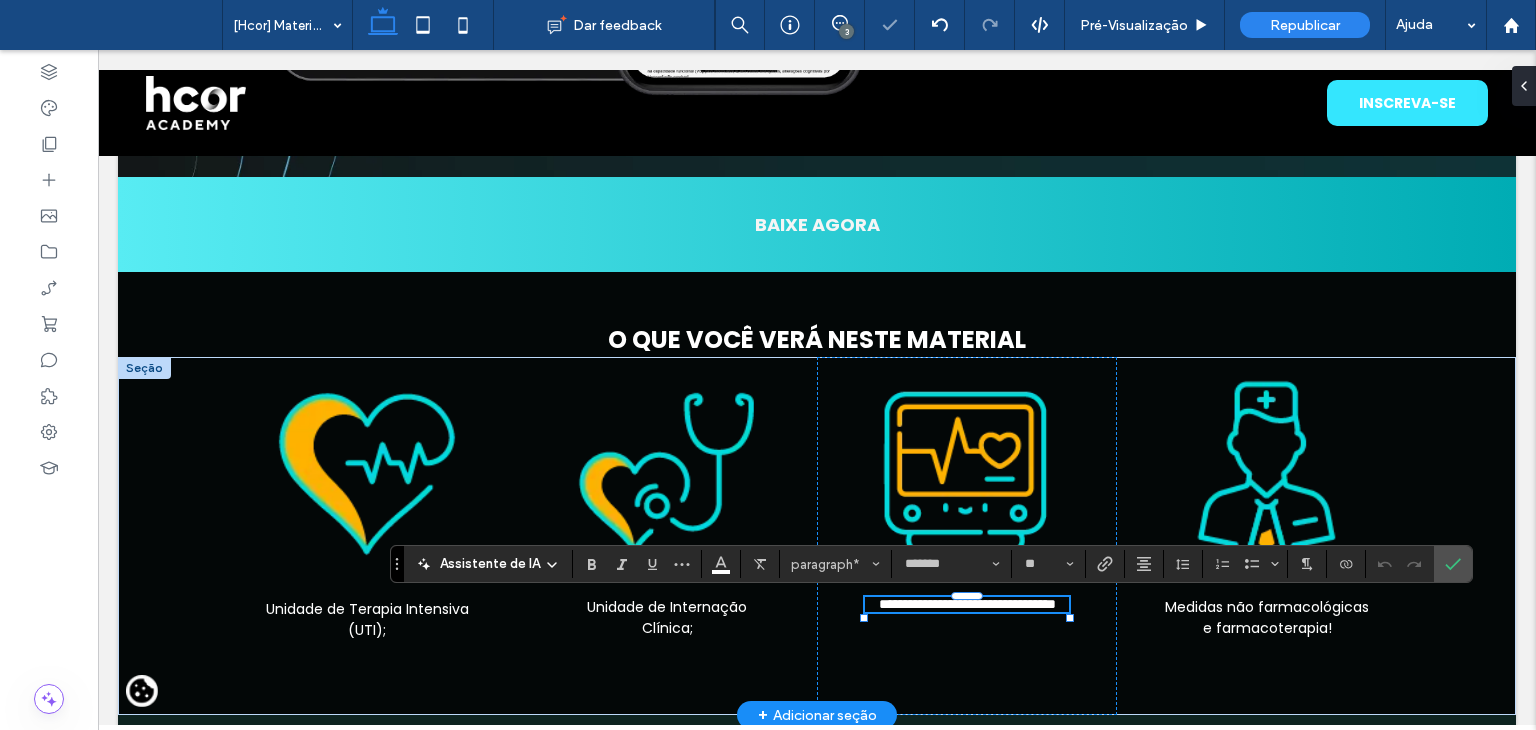 scroll, scrollTop: 0, scrollLeft: 0, axis: both 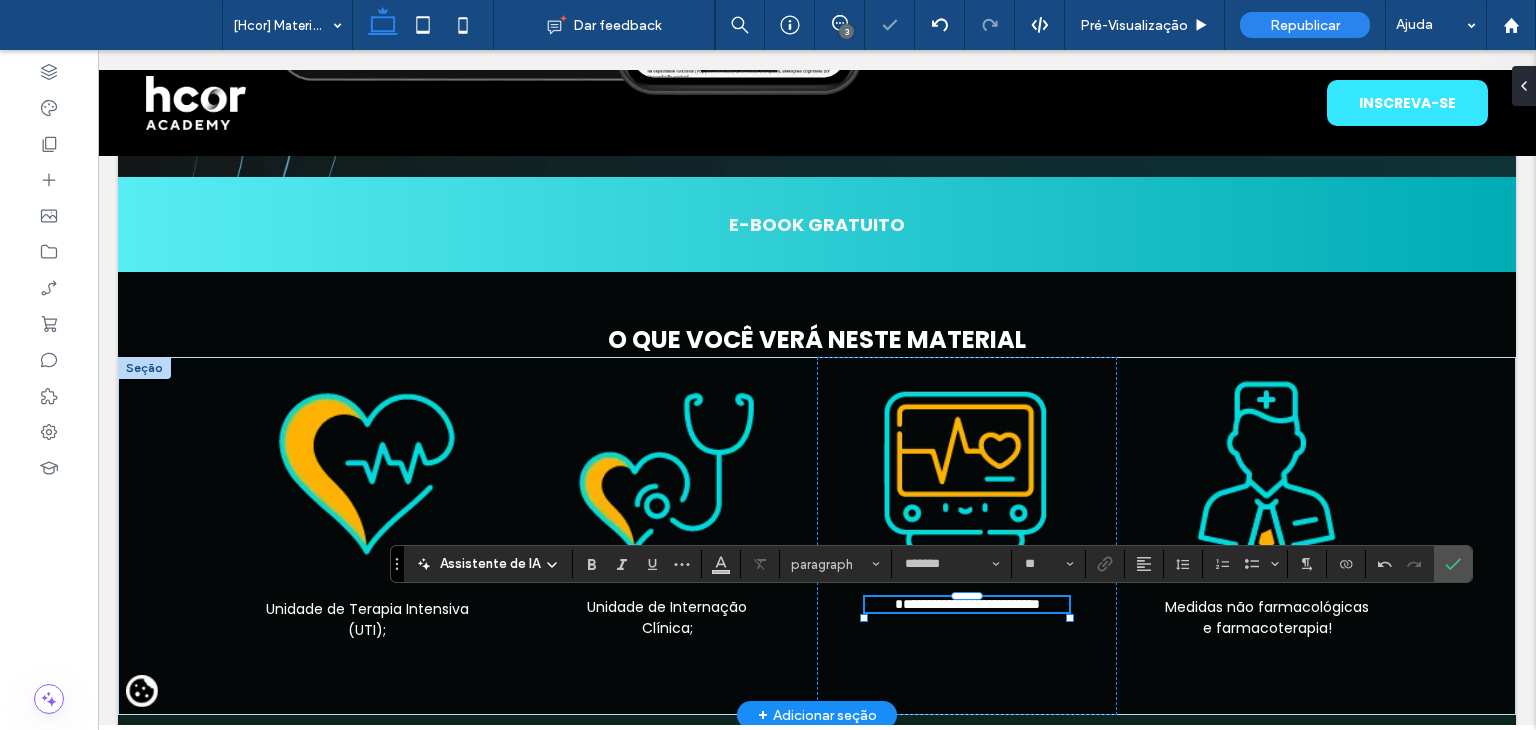 type 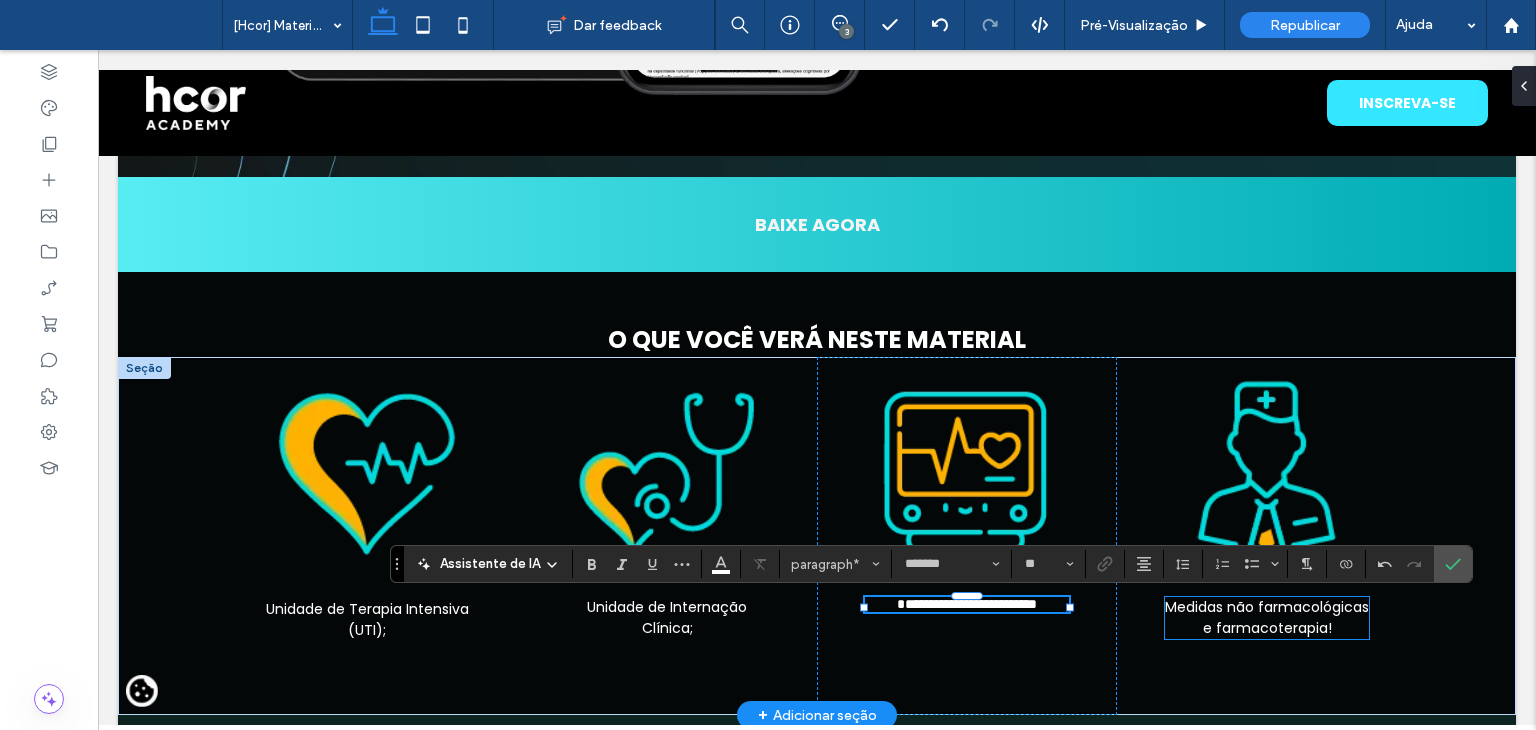 click on "Medidas não farmacológicas e farmacoterapia!" at bounding box center (1267, 617) 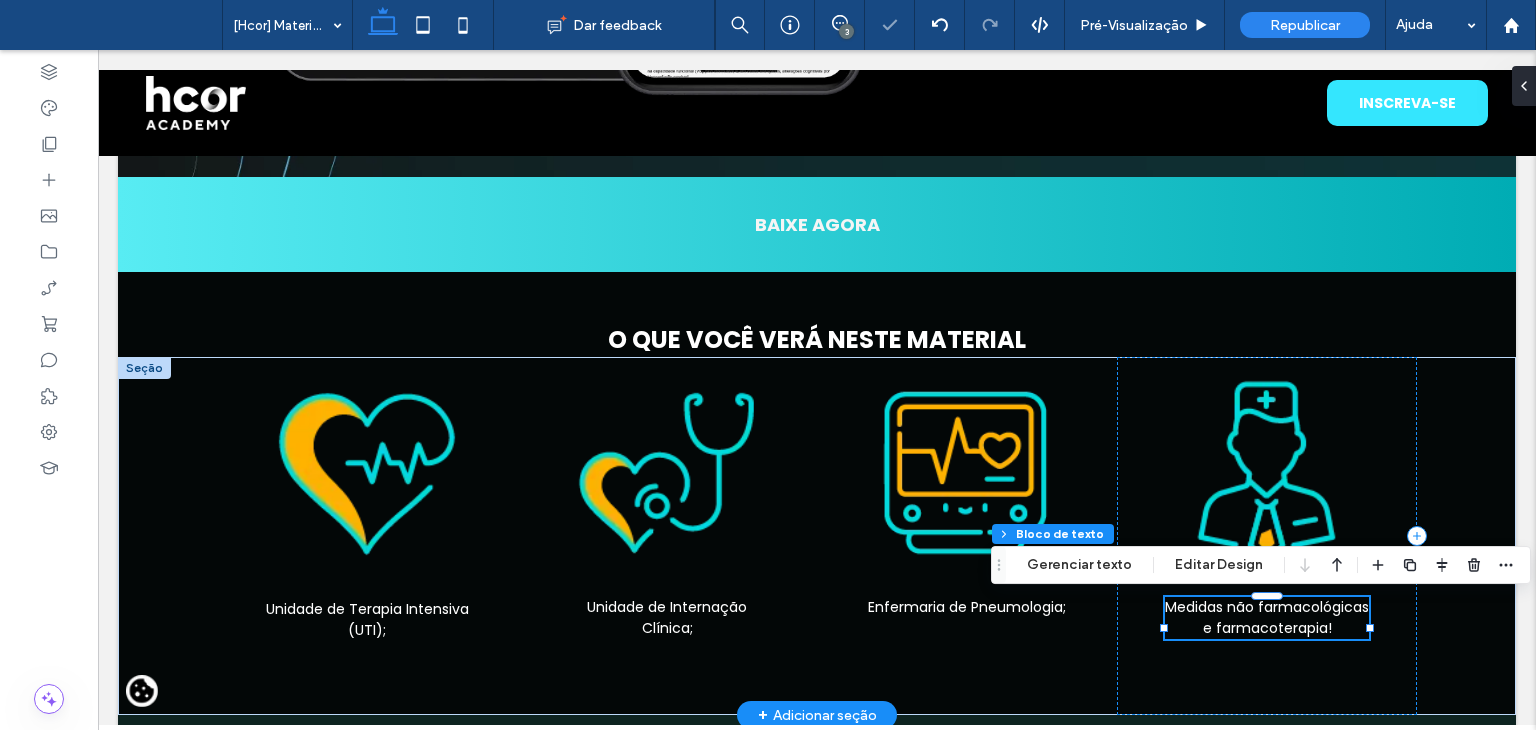 click on "Medidas não farmacológicas e farmacoterapia!" at bounding box center [1267, 617] 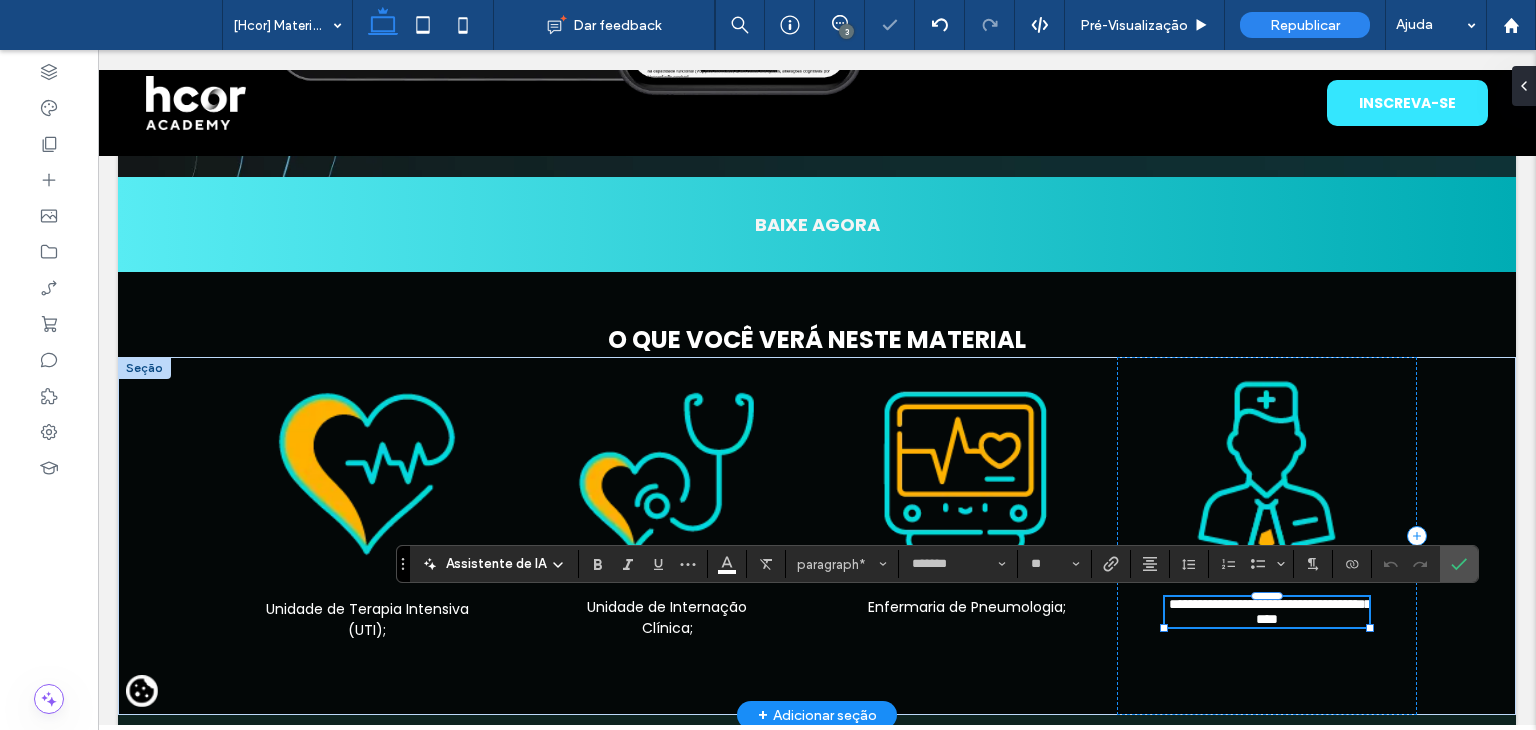 type on "**" 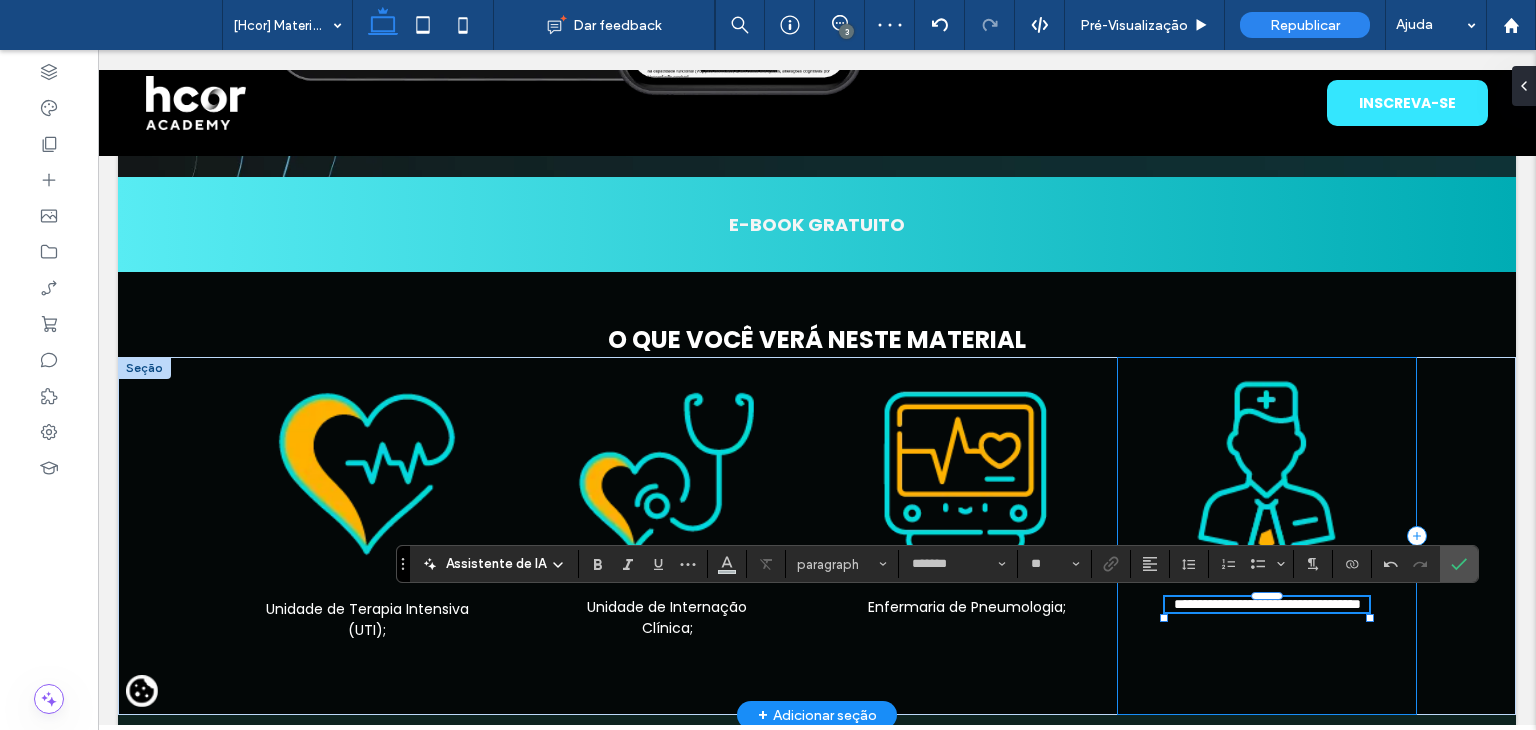 click on "**********" at bounding box center [1267, 536] 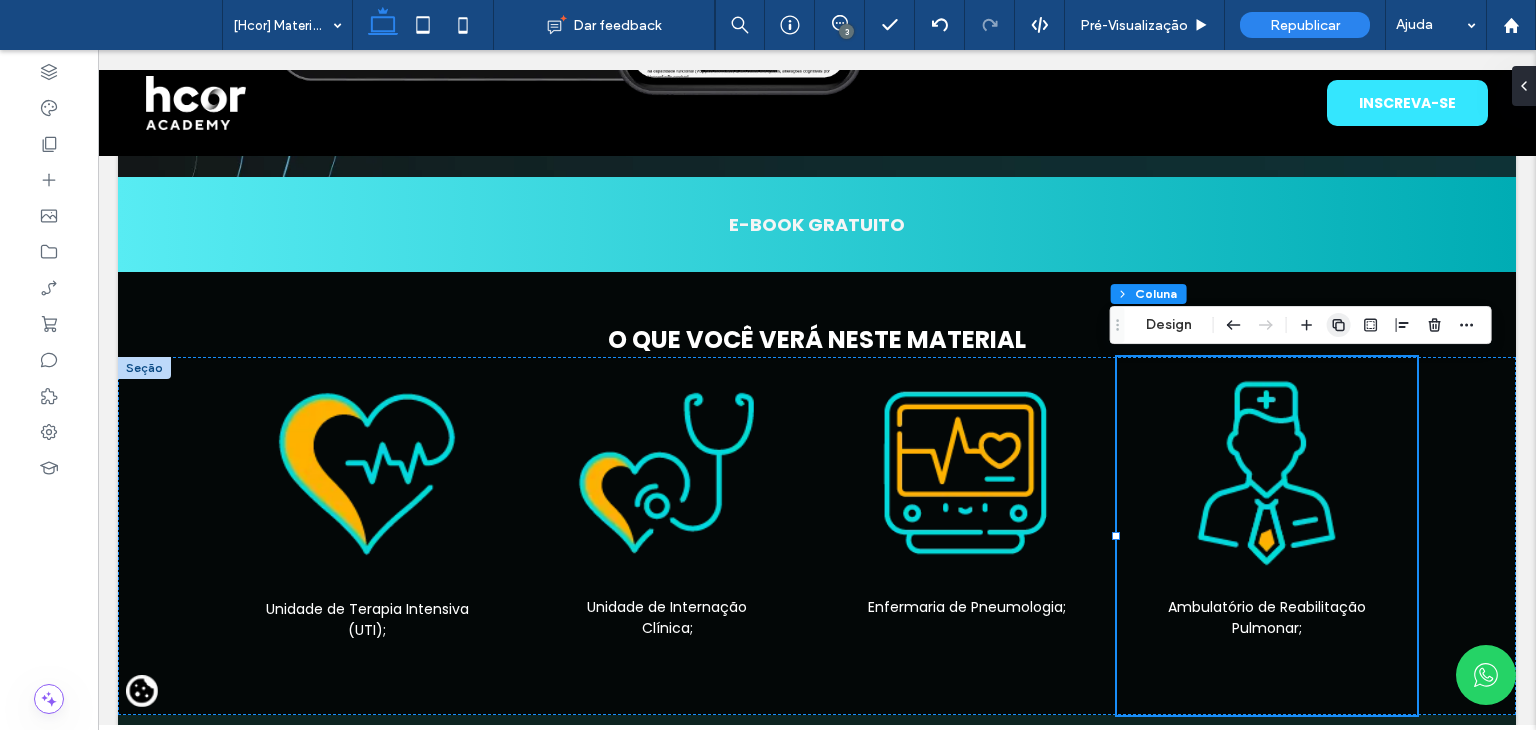 click 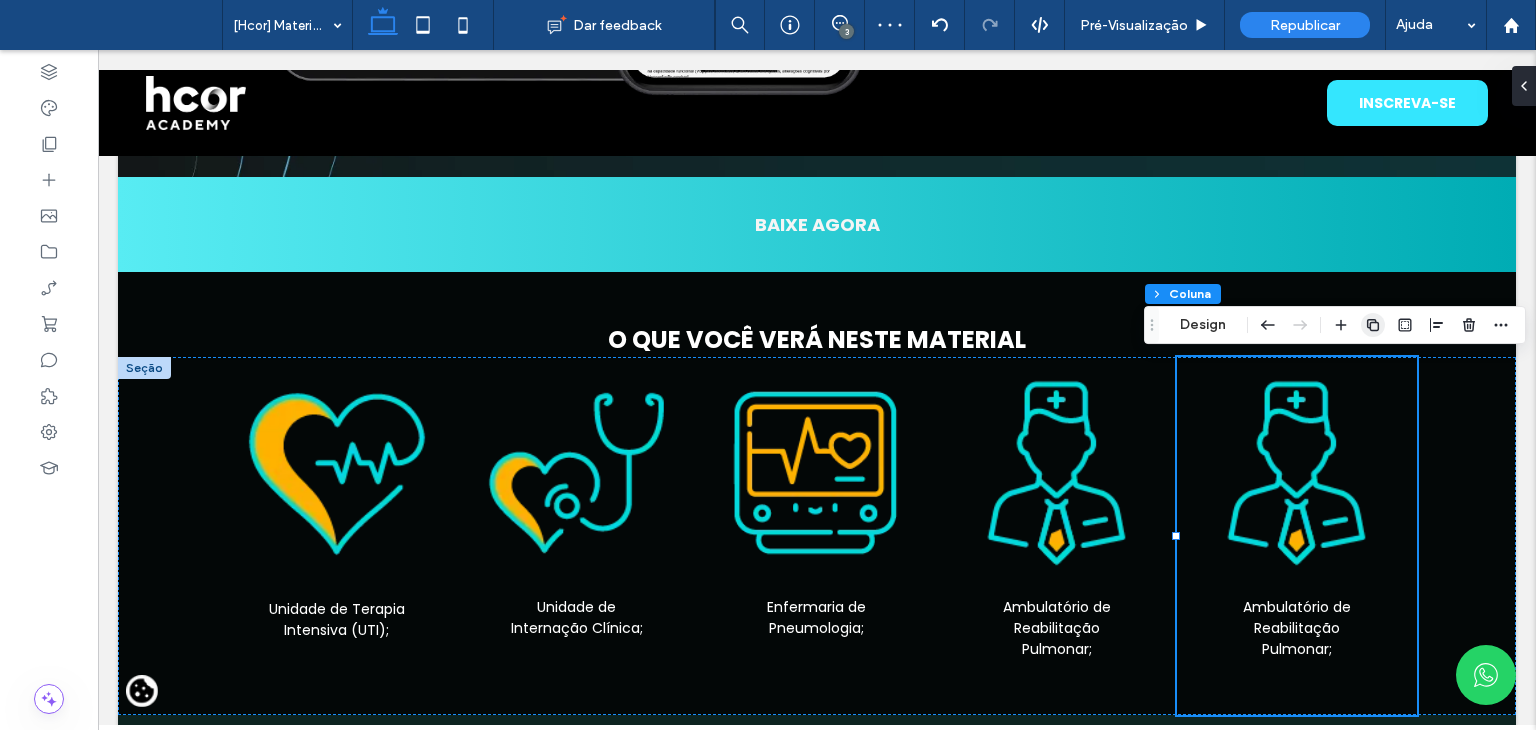 click 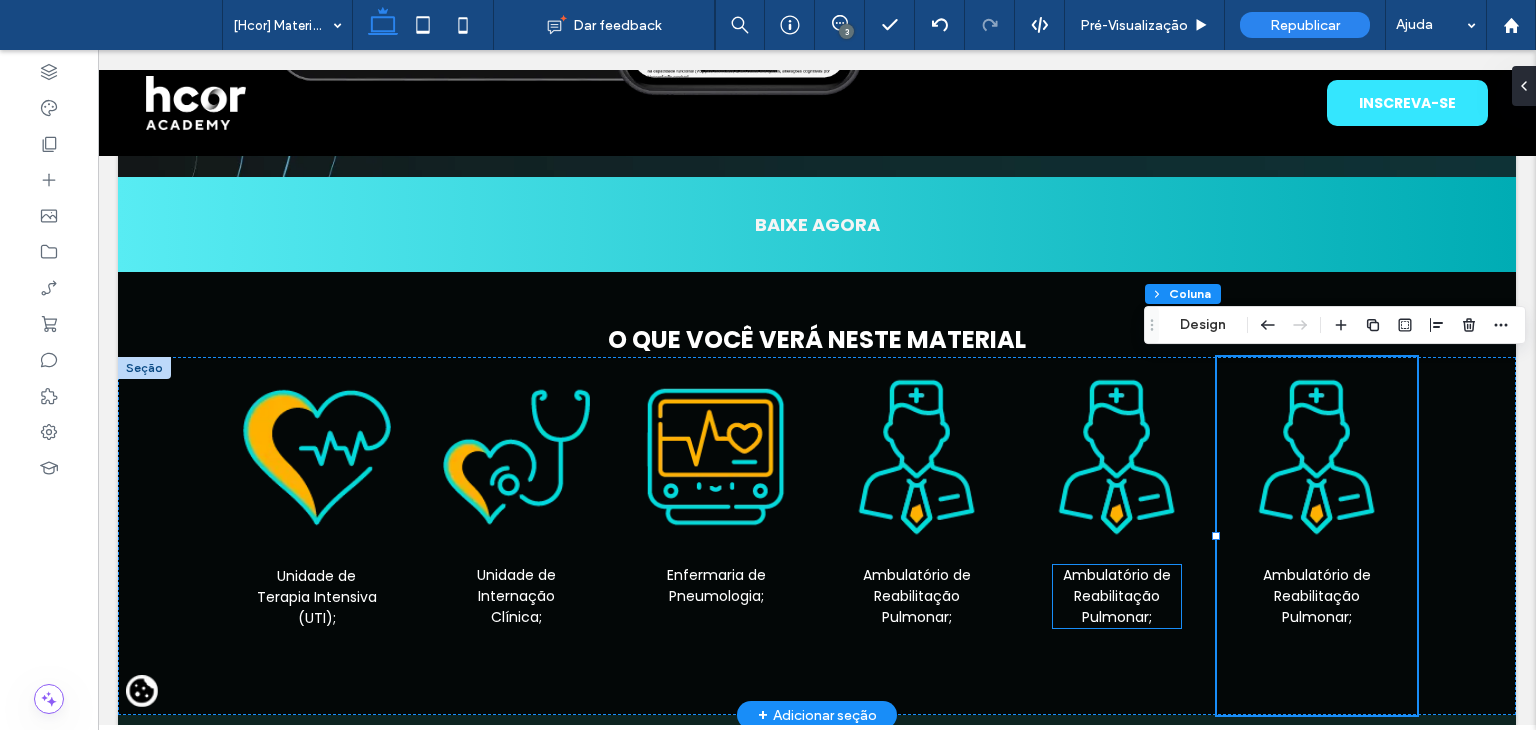 click on "Ambulatório de Reabilitação Pulmonar;" at bounding box center (1117, 596) 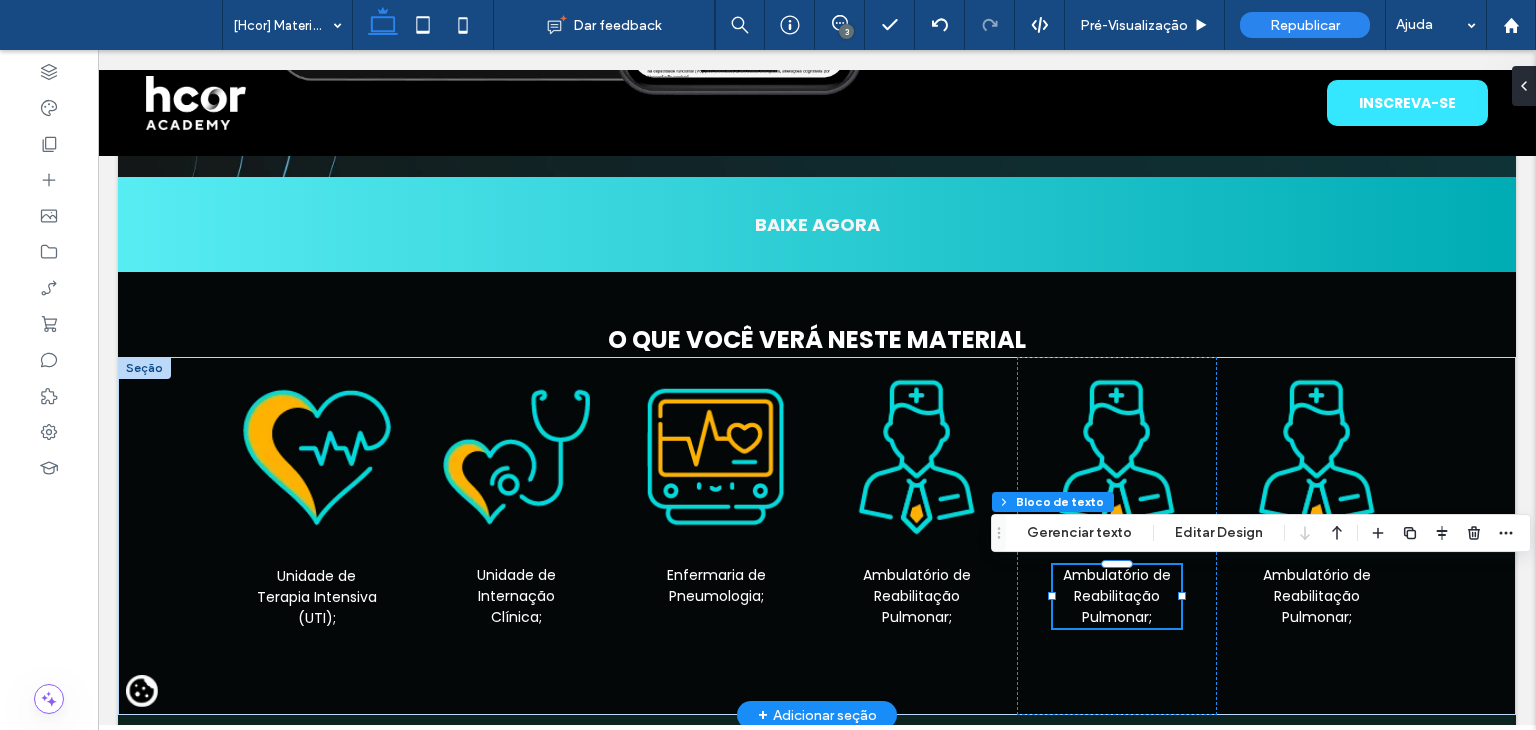 click on "Ambulatório de Reabilitação Pulmonar;" at bounding box center [1117, 596] 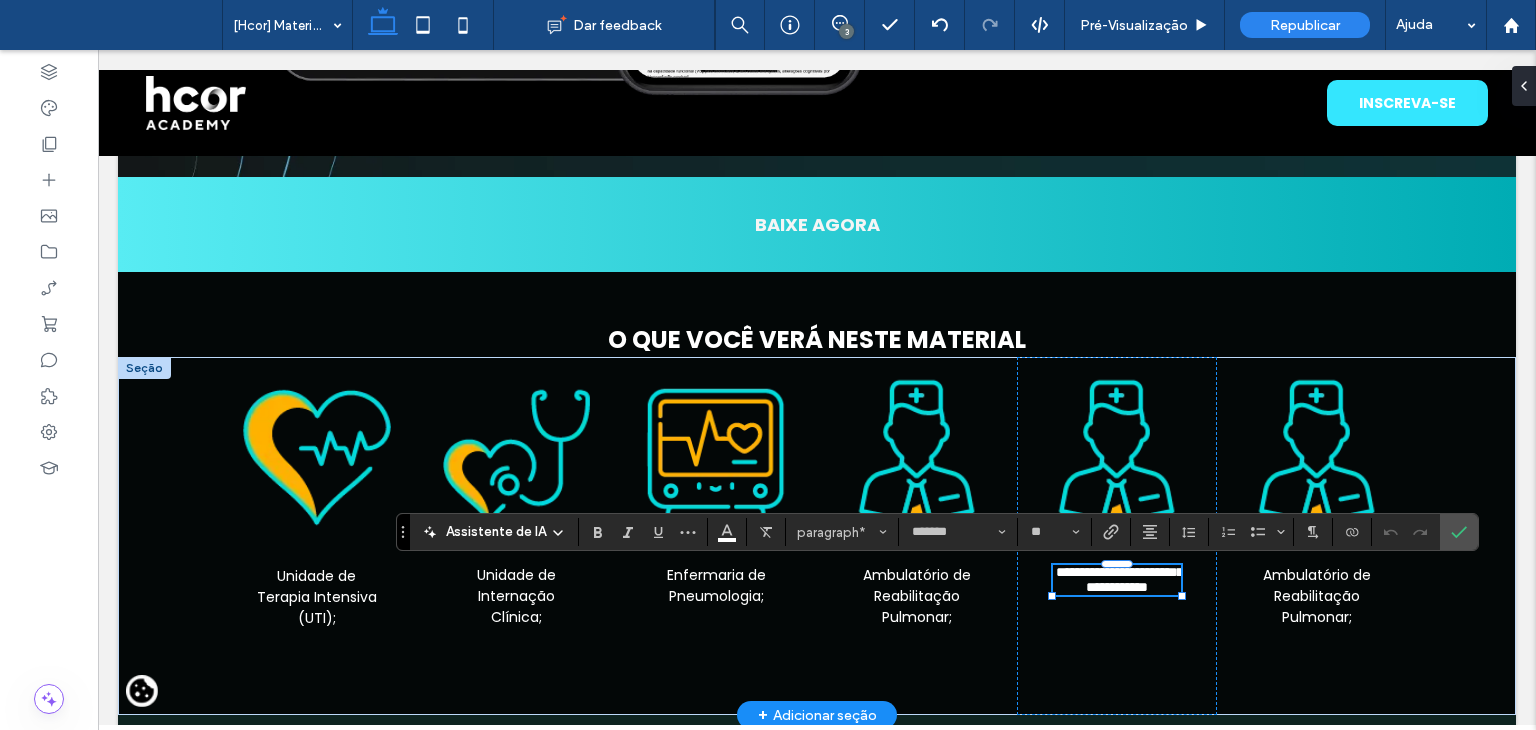 click on "**********" at bounding box center [1119, 579] 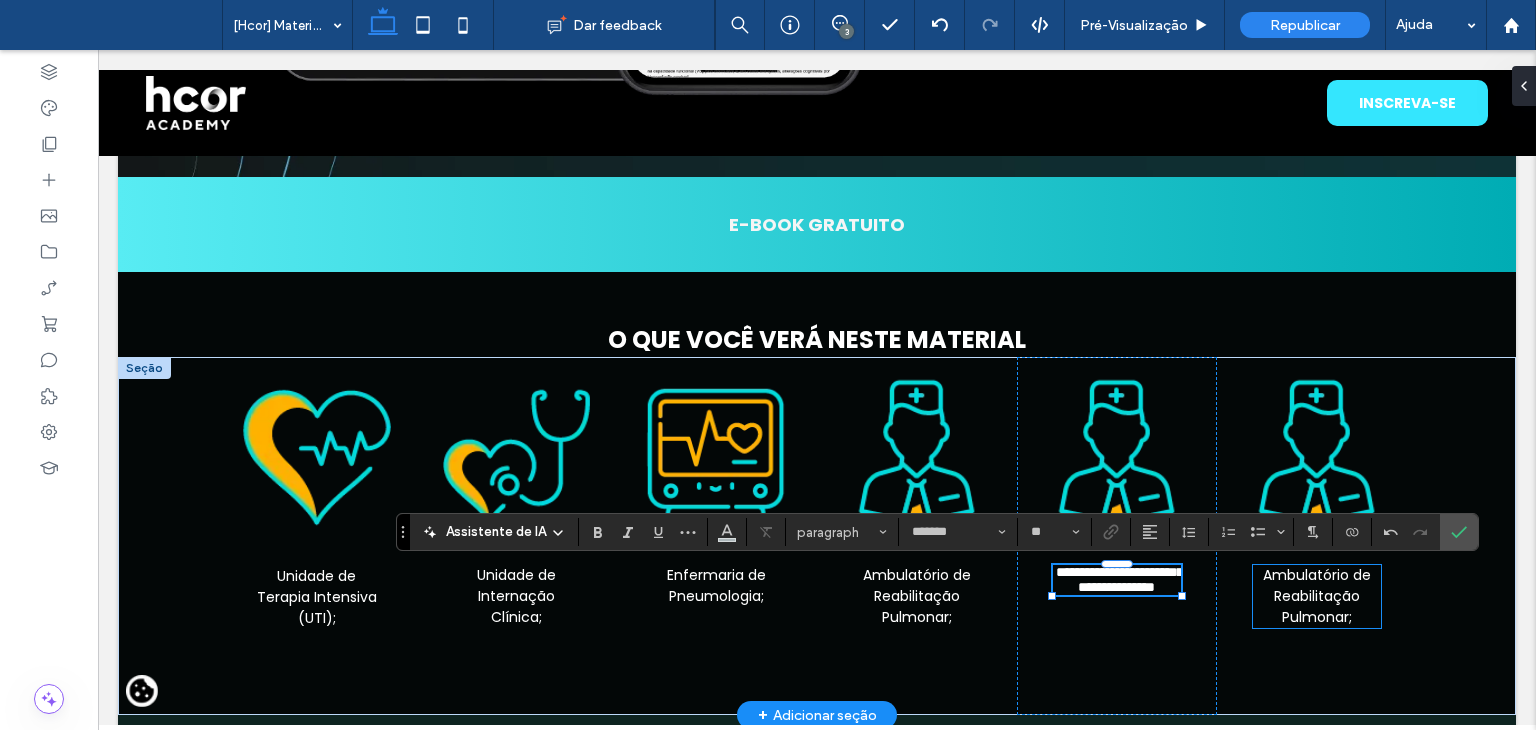click on "Ambulatório de Reabilitação Pulmonar;" at bounding box center (1317, 596) 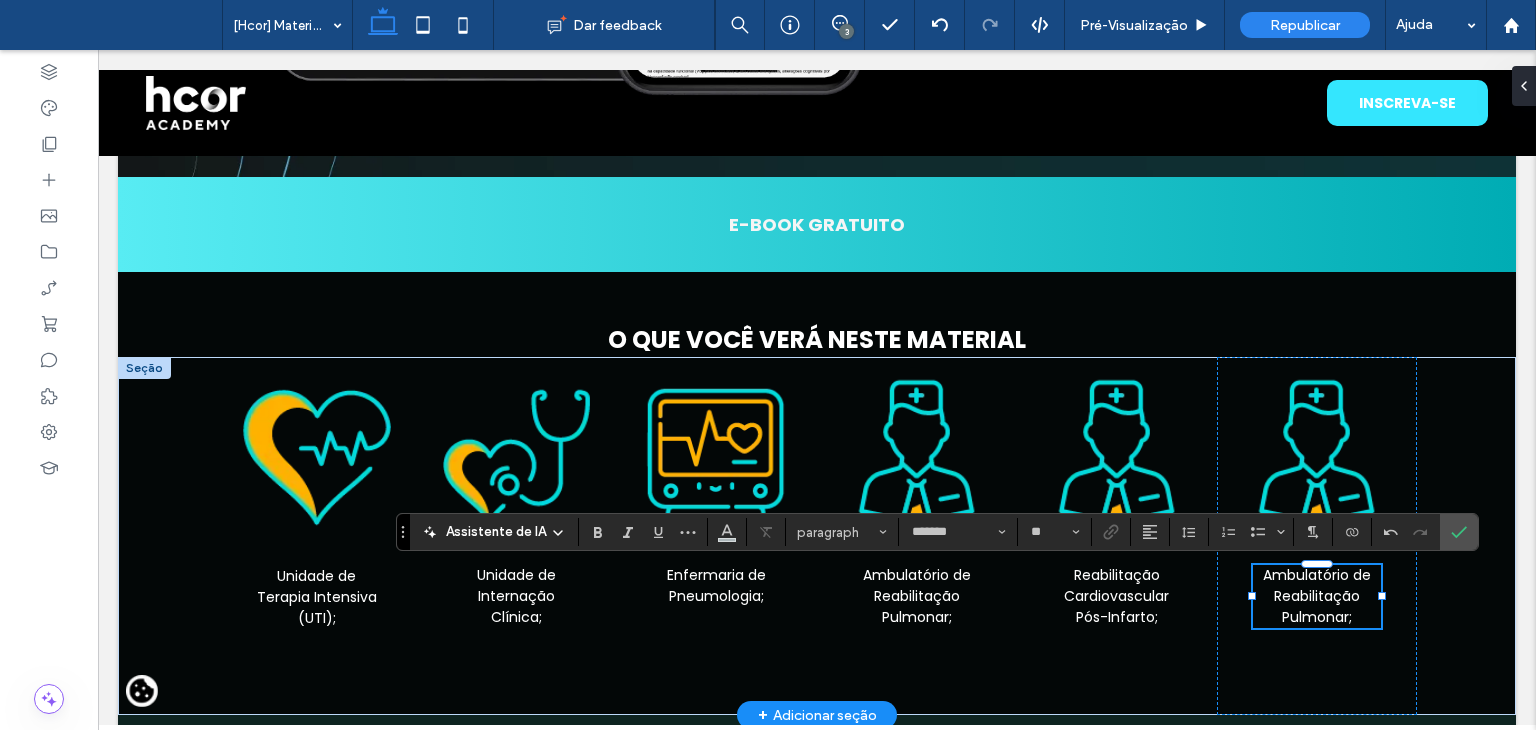 click on "Ambulatório de Reabilitação Pulmonar;" at bounding box center (1317, 596) 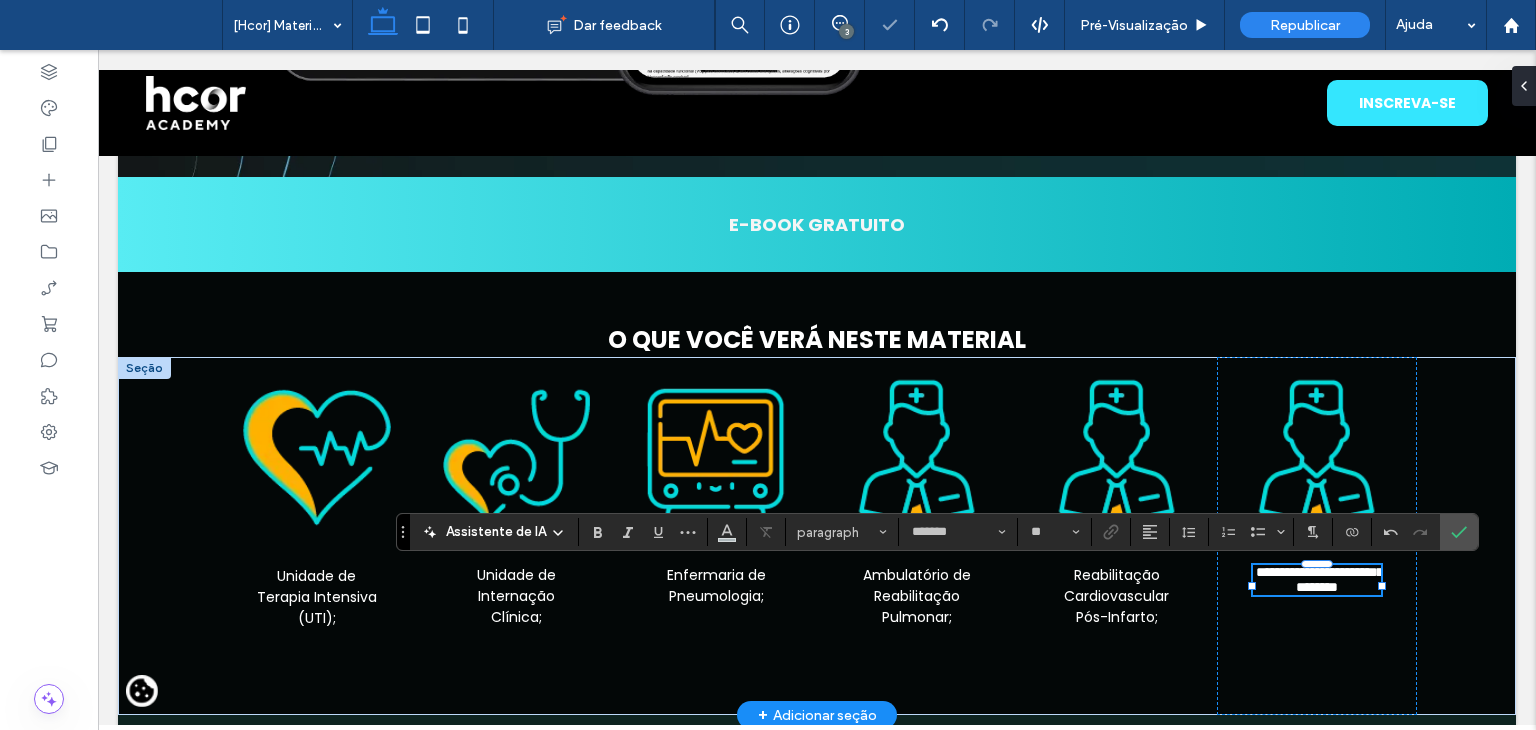 scroll, scrollTop: 0, scrollLeft: 0, axis: both 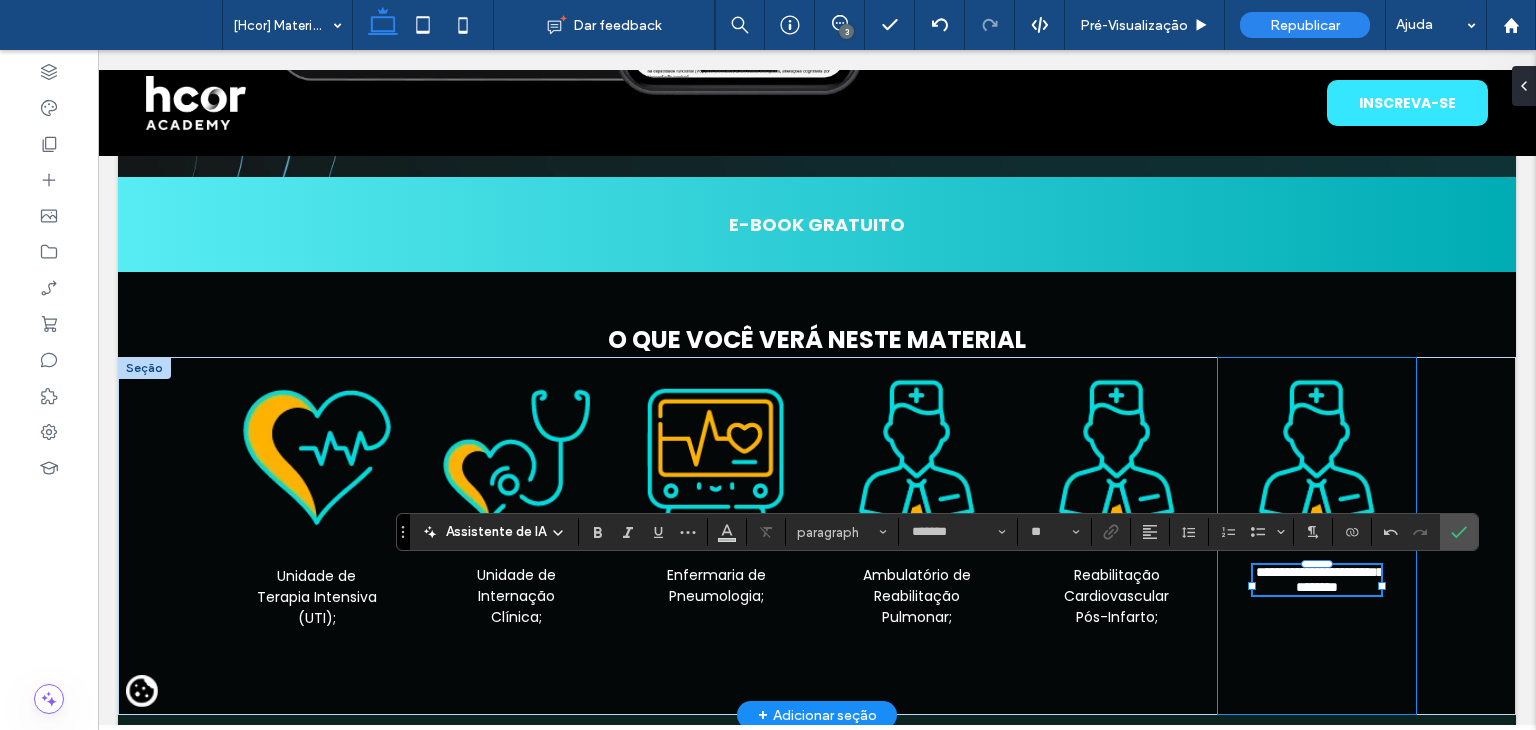 type 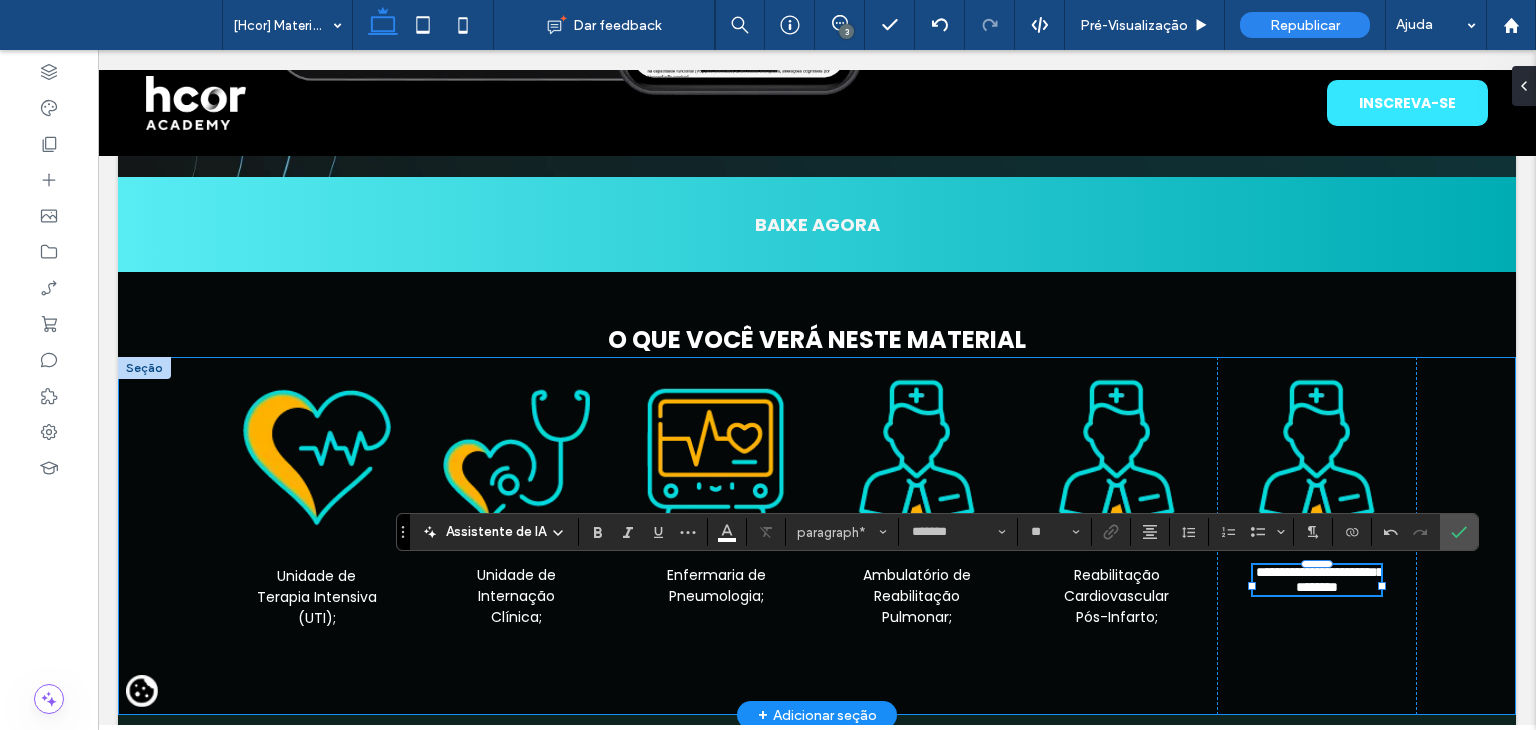 click on "**********" at bounding box center (817, 536) 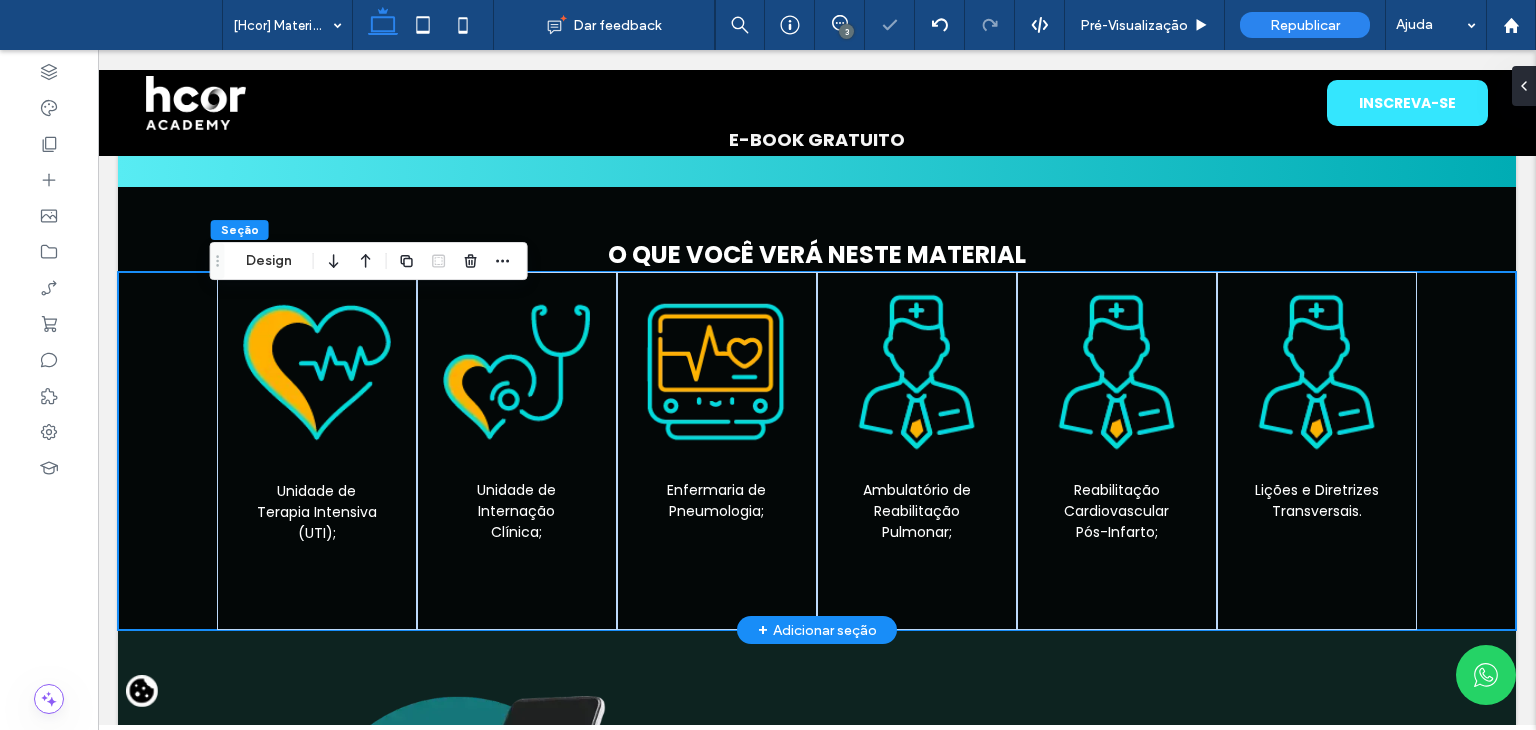 scroll, scrollTop: 1100, scrollLeft: 0, axis: vertical 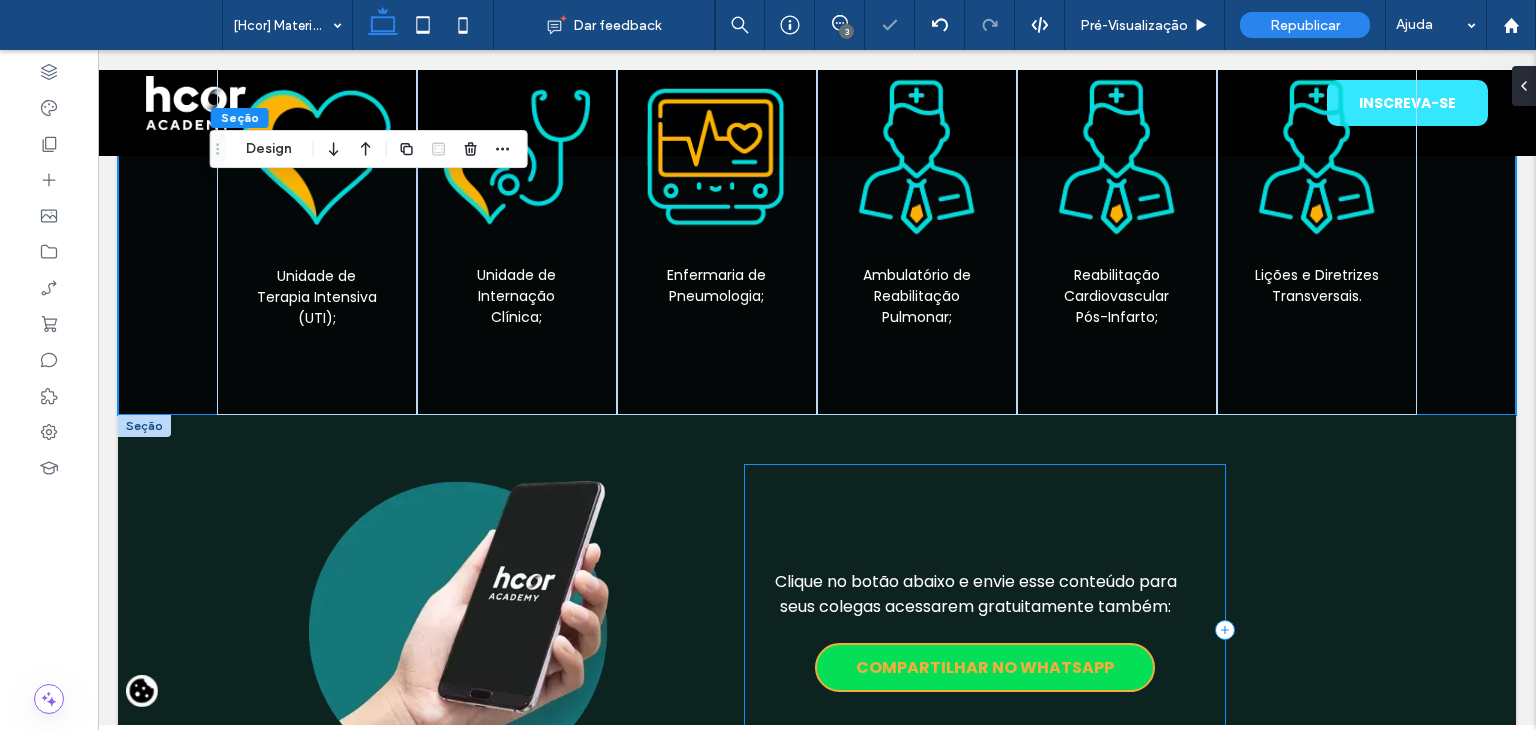 click on "Clique no botão abaixo e envie esse conteúdo para seus colegas acessarem gratuitamente também:
COMPARTILHAR NO WHATSAPP" at bounding box center (985, 630) 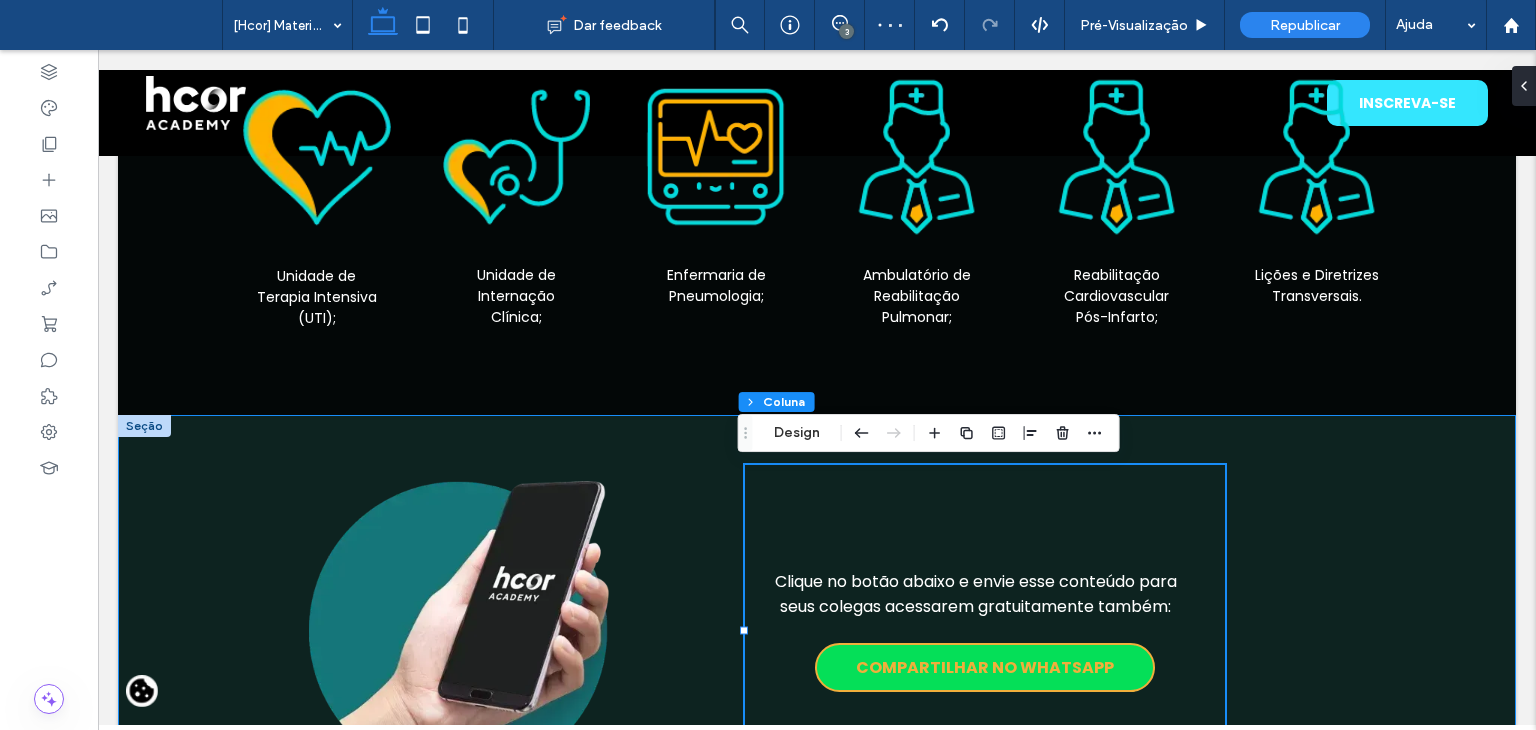 click on "Clique no botão abaixo e envie esse conteúdo para seus colegas acessarem gratuitamente também:
COMPARTILHAR NO WHATSAPP" at bounding box center [817, 655] 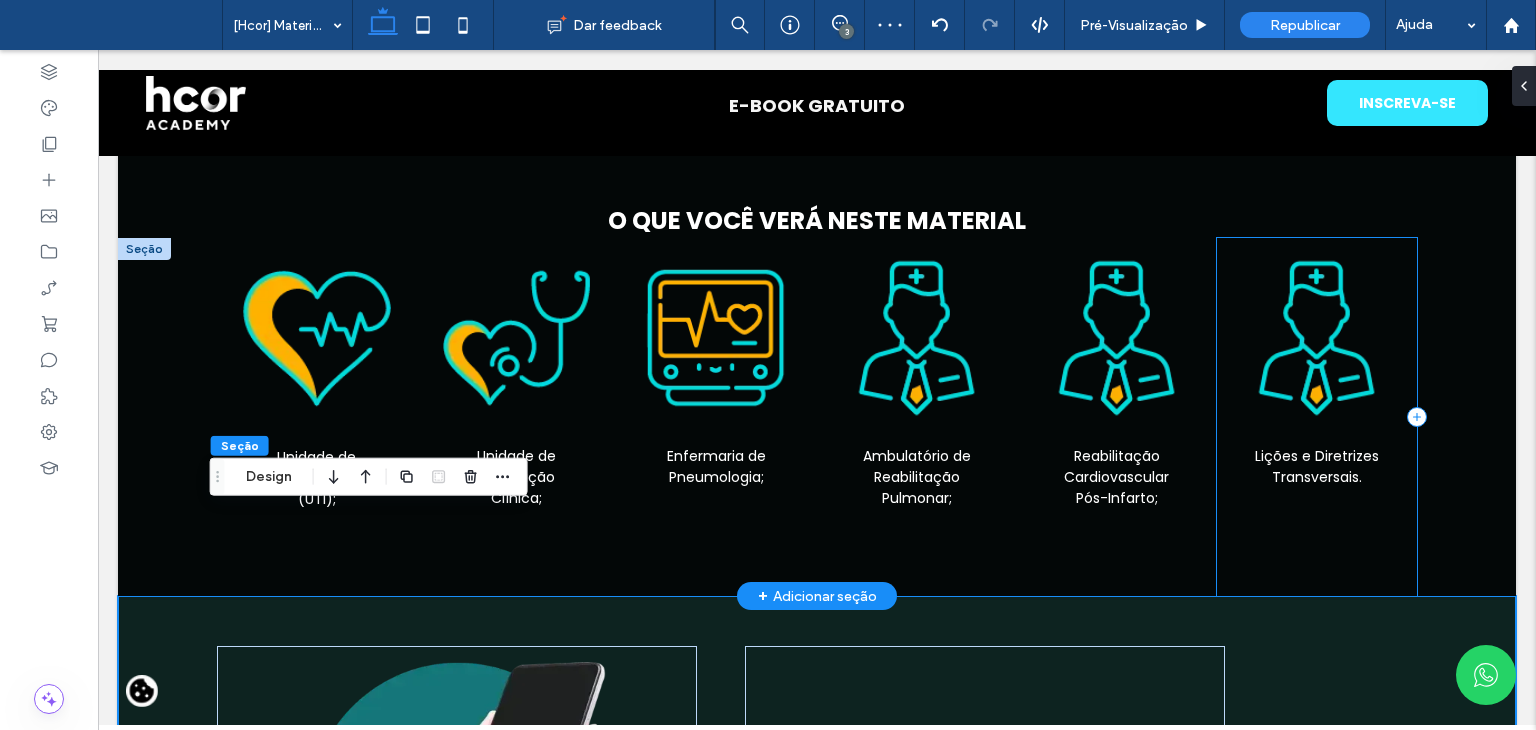 scroll, scrollTop: 900, scrollLeft: 0, axis: vertical 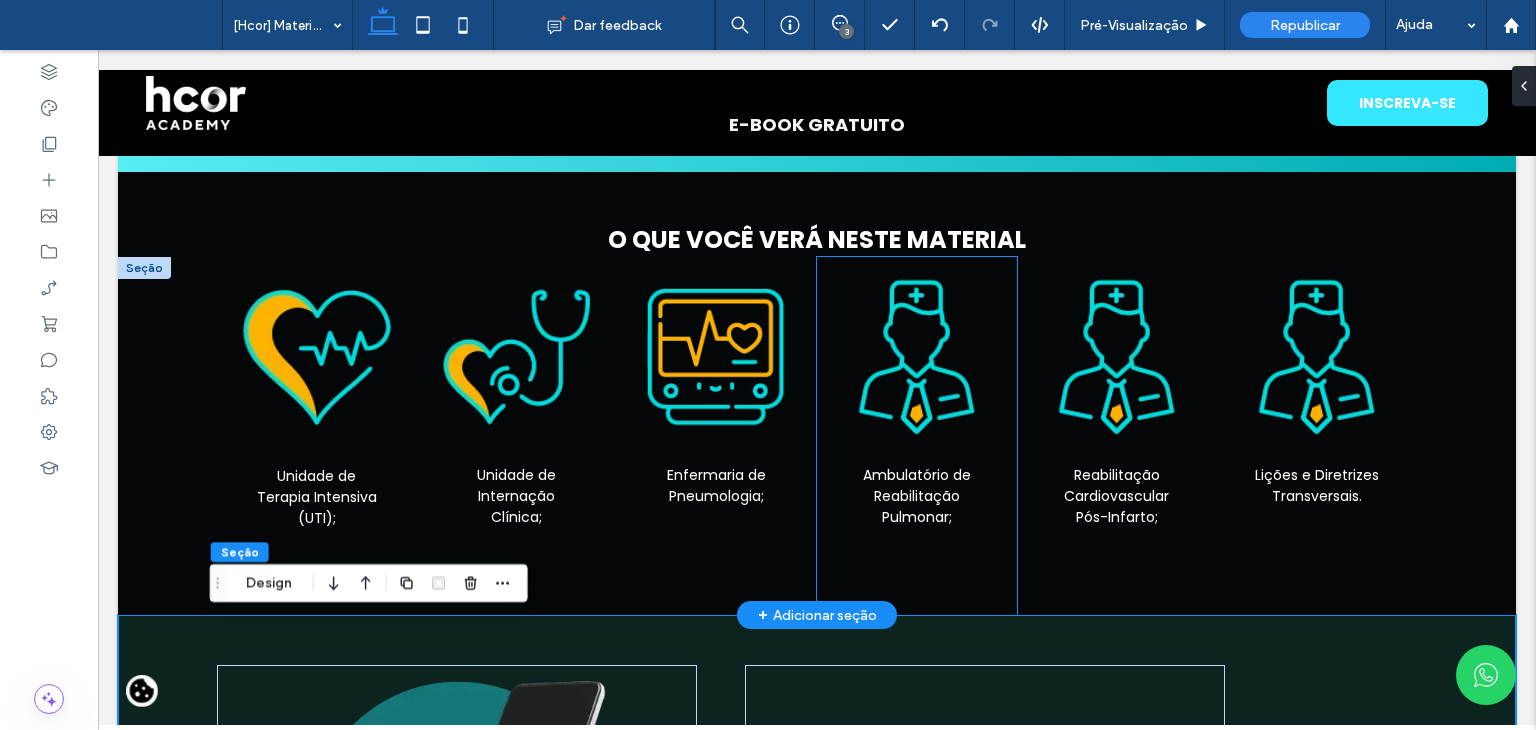 click on "Ambulatório de Reabilitação Pulmonar;" at bounding box center [917, 436] 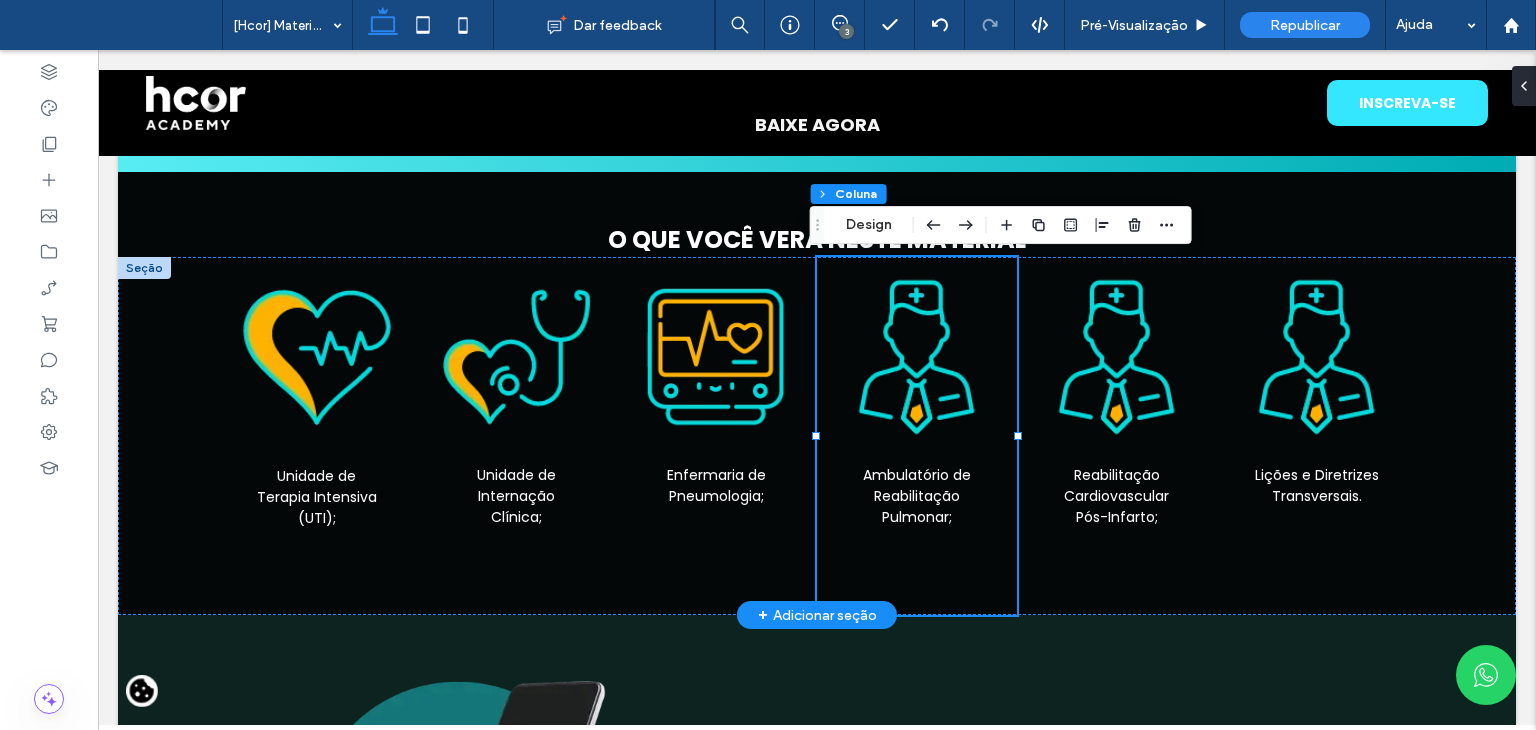 drag, startPoint x: 848, startPoint y: 444, endPoint x: 865, endPoint y: 452, distance: 18.788294 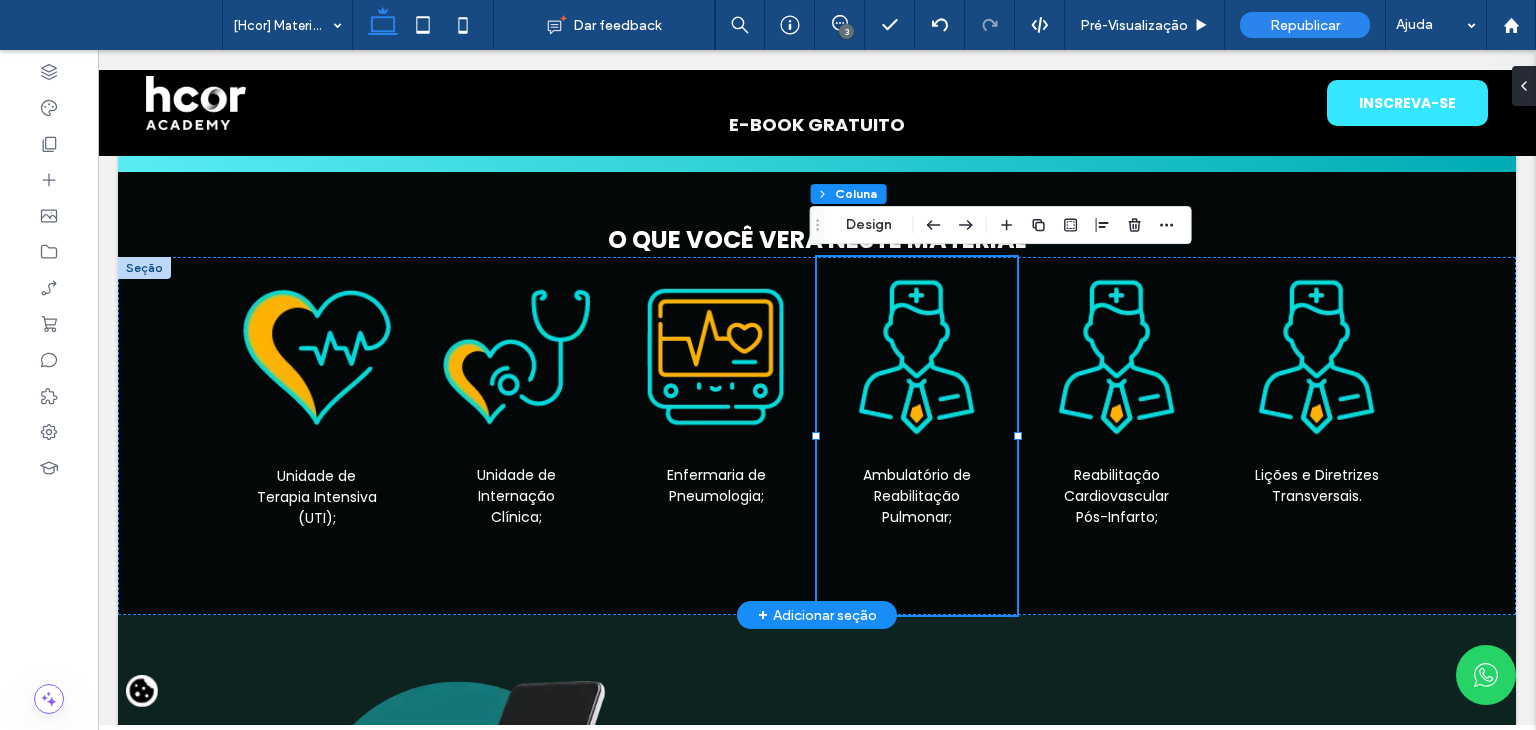 drag, startPoint x: 820, startPoint y: 274, endPoint x: 822, endPoint y: 421, distance: 147.01361 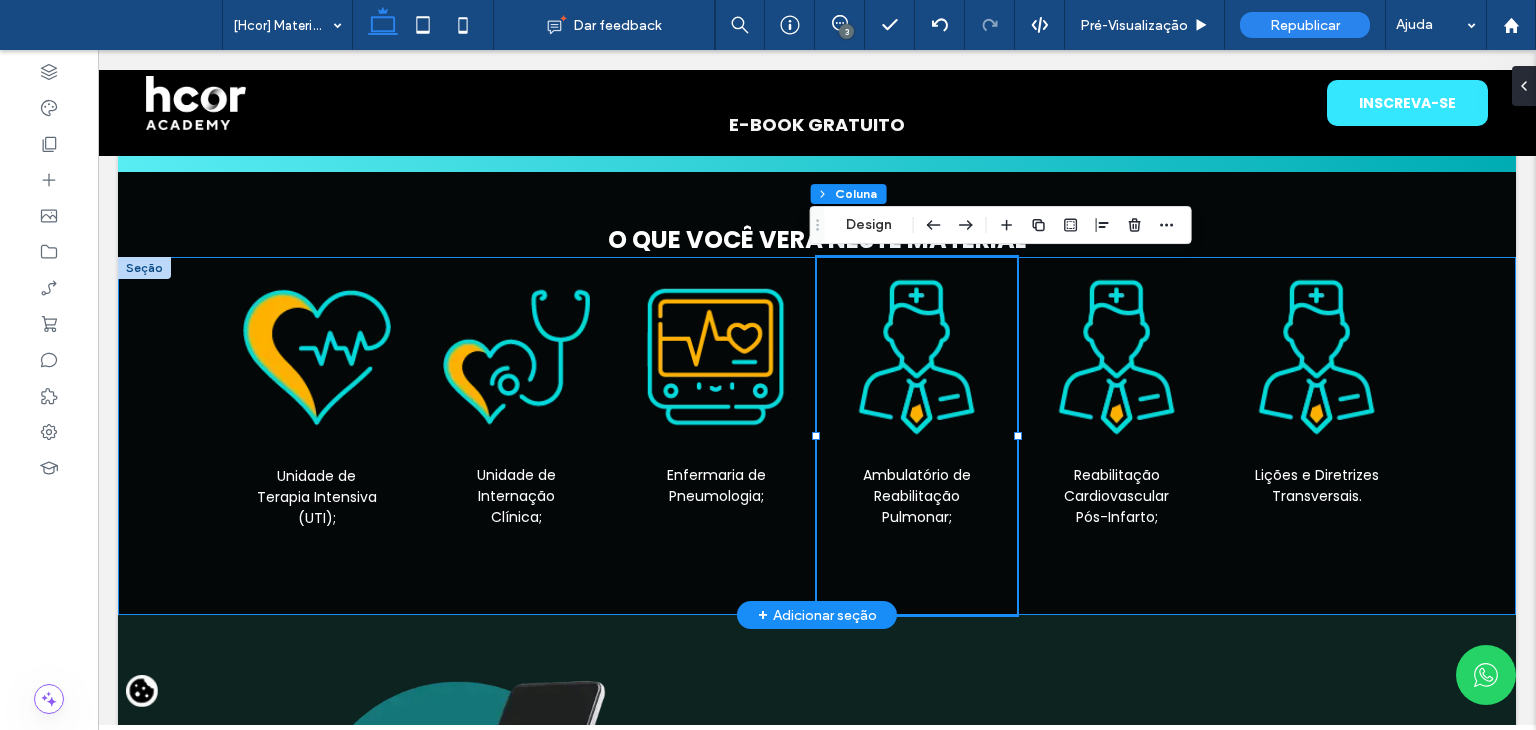 click on "Unidade de Internação Clínica;
Unidade de Terapia Intensiva (UTI);
Enfermaria de Pneumologia;
Ambulatório de Reabilitação Pulmonar;
Reabilitação Cardiovascular Pós-Infarto; Lições e Diretrizes Transversais." at bounding box center [817, 436] 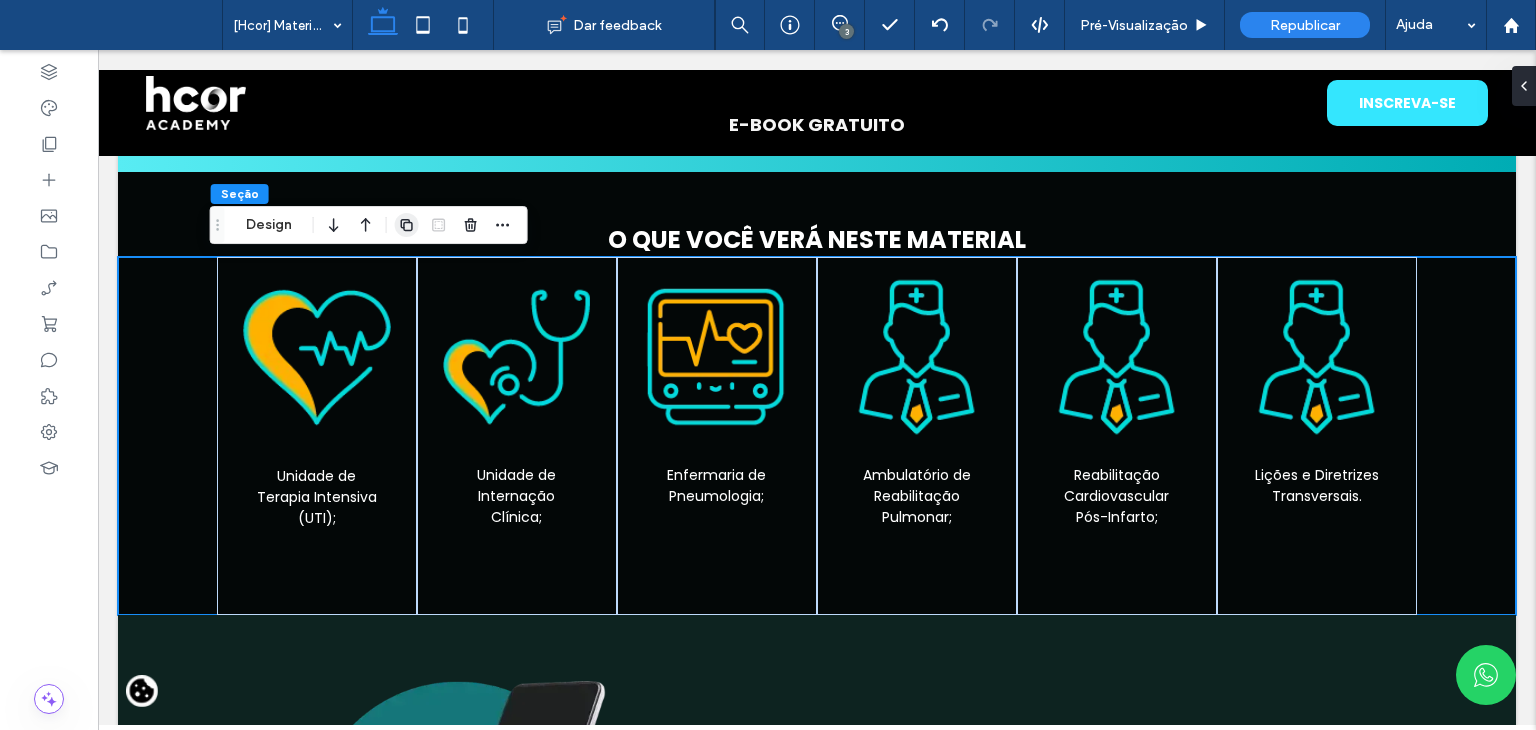 click 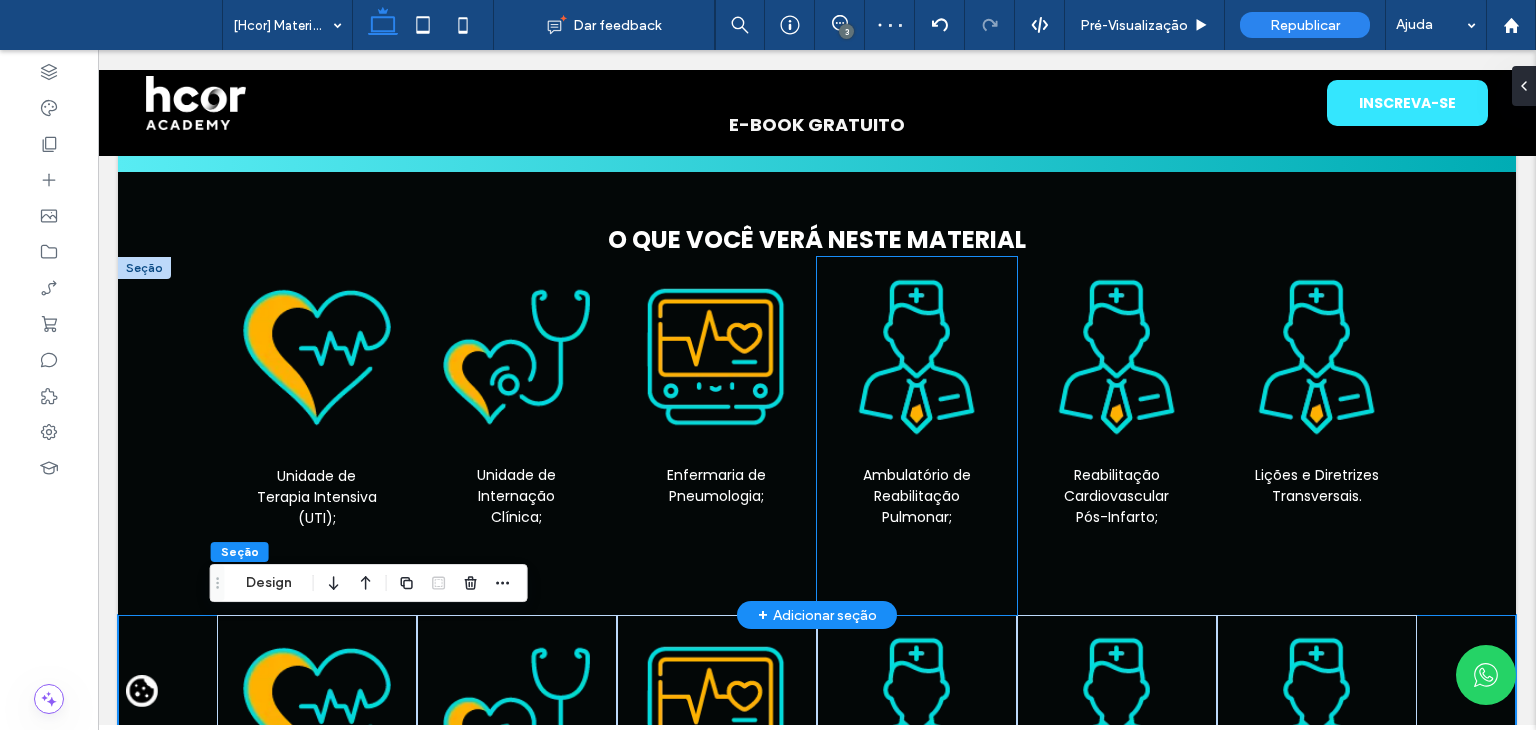 click on "Ambulatório de Reabilitação Pulmonar;" at bounding box center [917, 436] 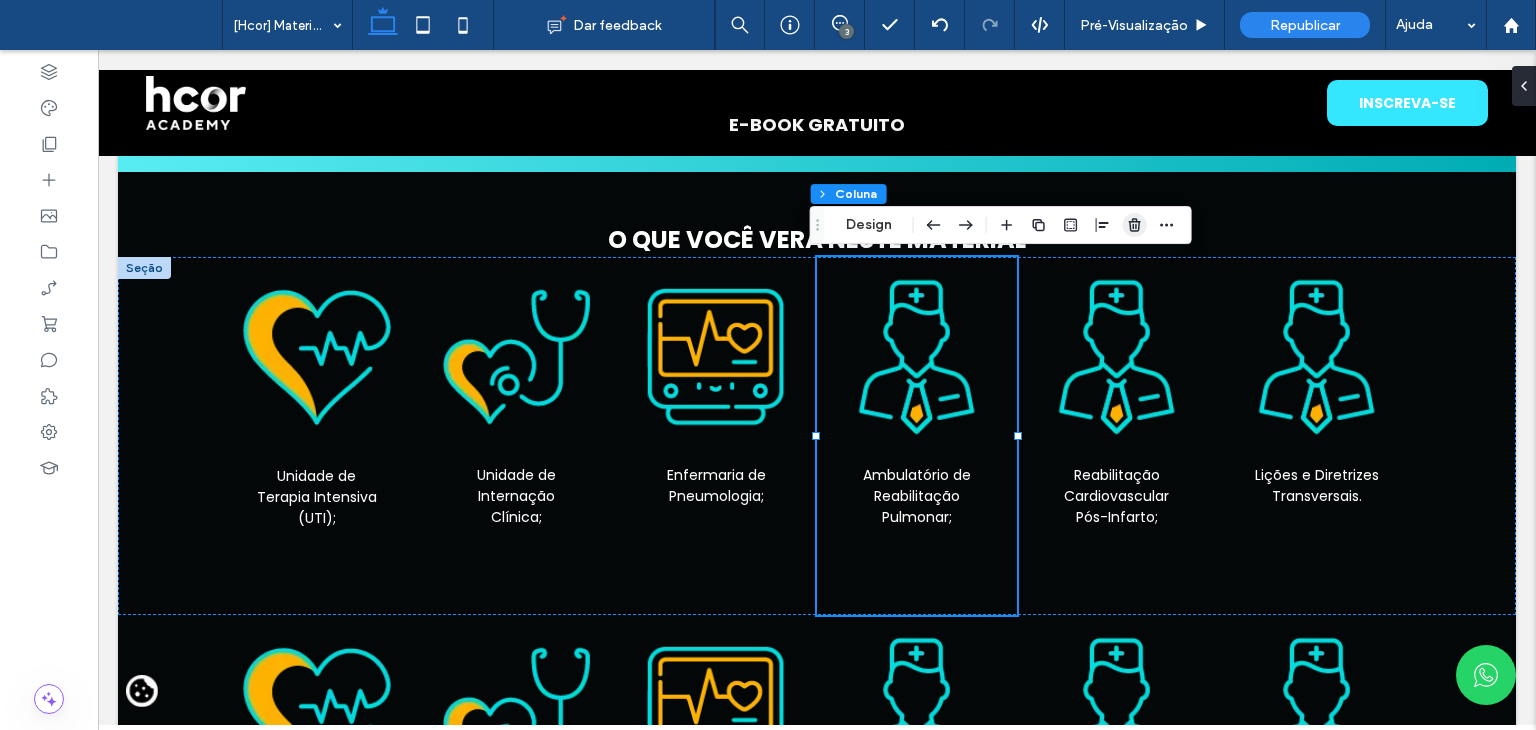 click 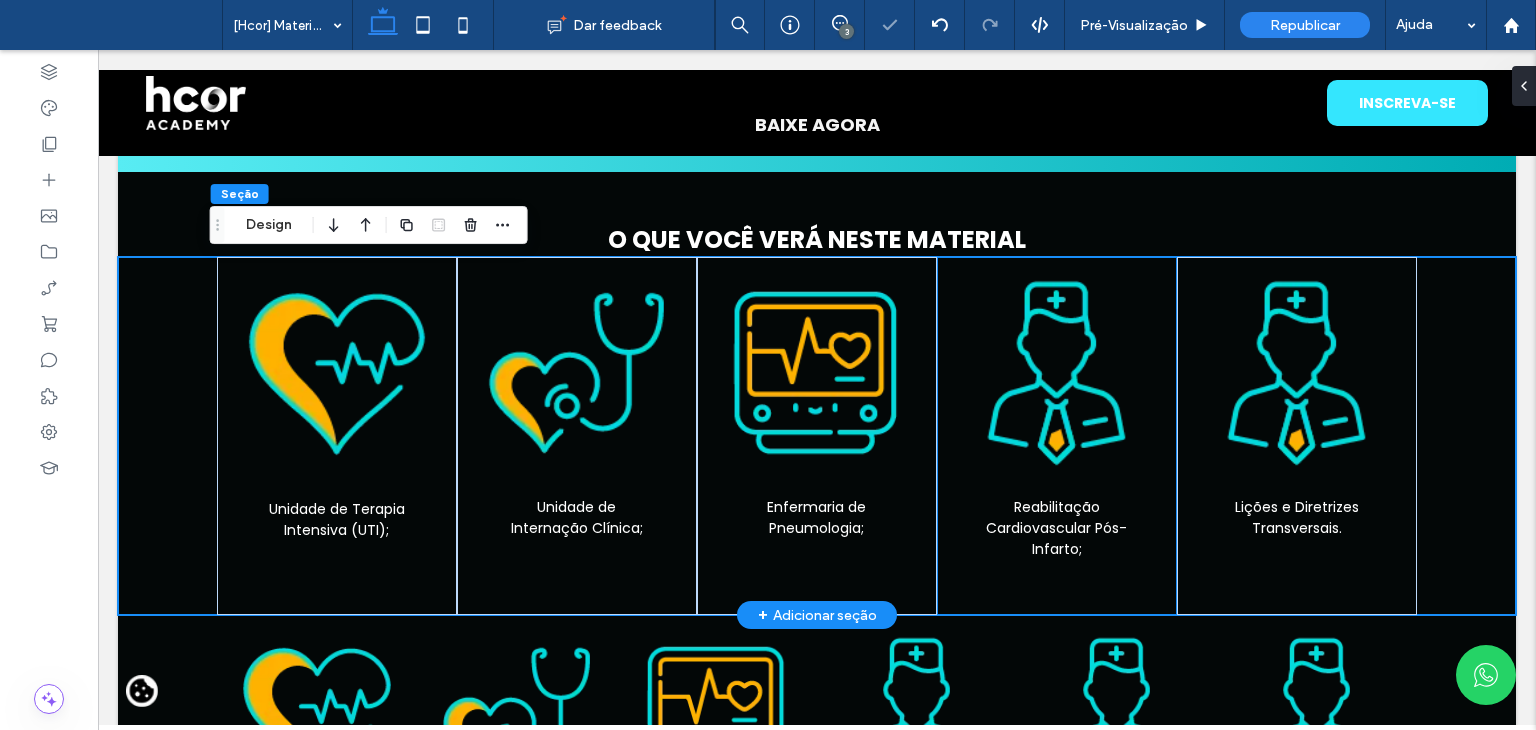 click on "Reabilitação Cardiovascular Pós-Infarto;" at bounding box center [1057, 436] 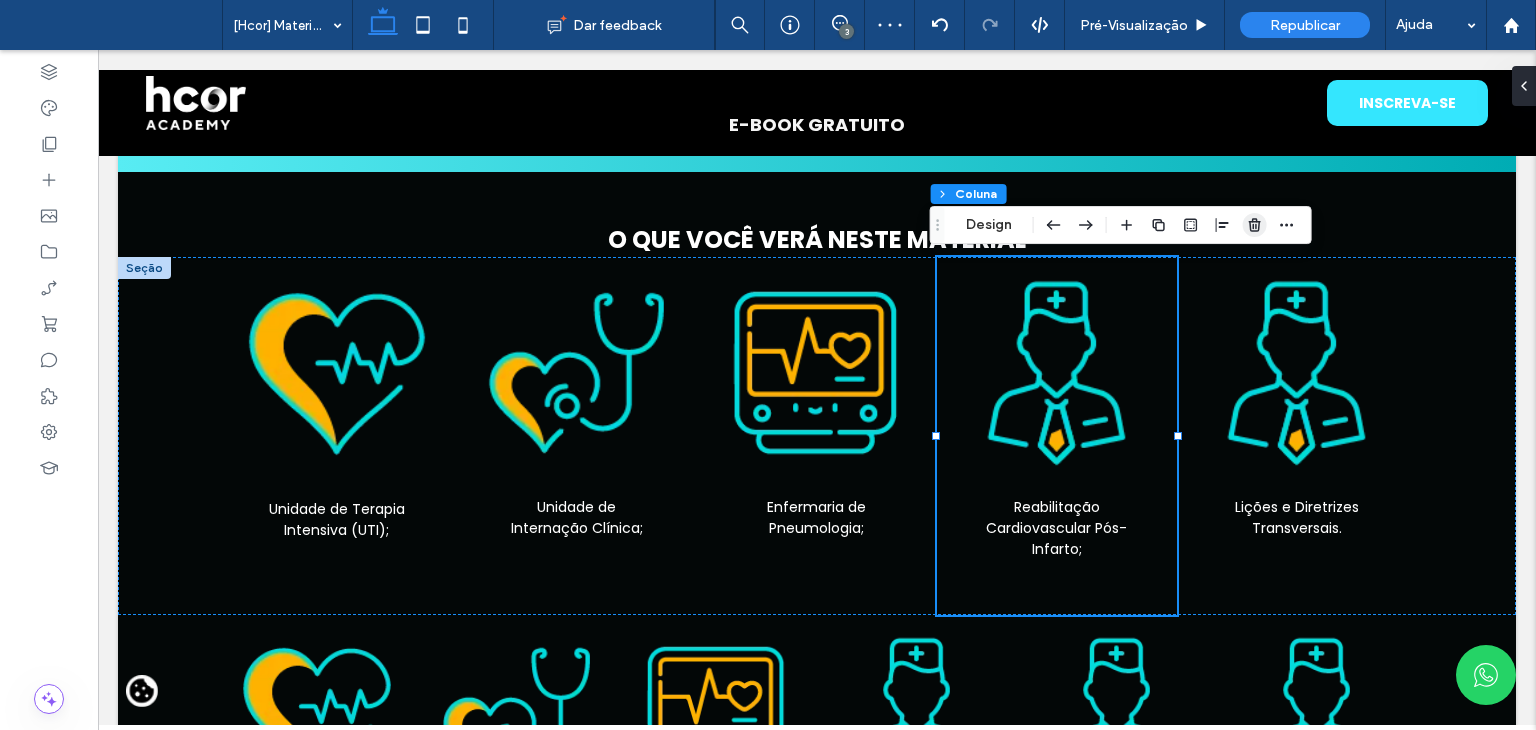 click 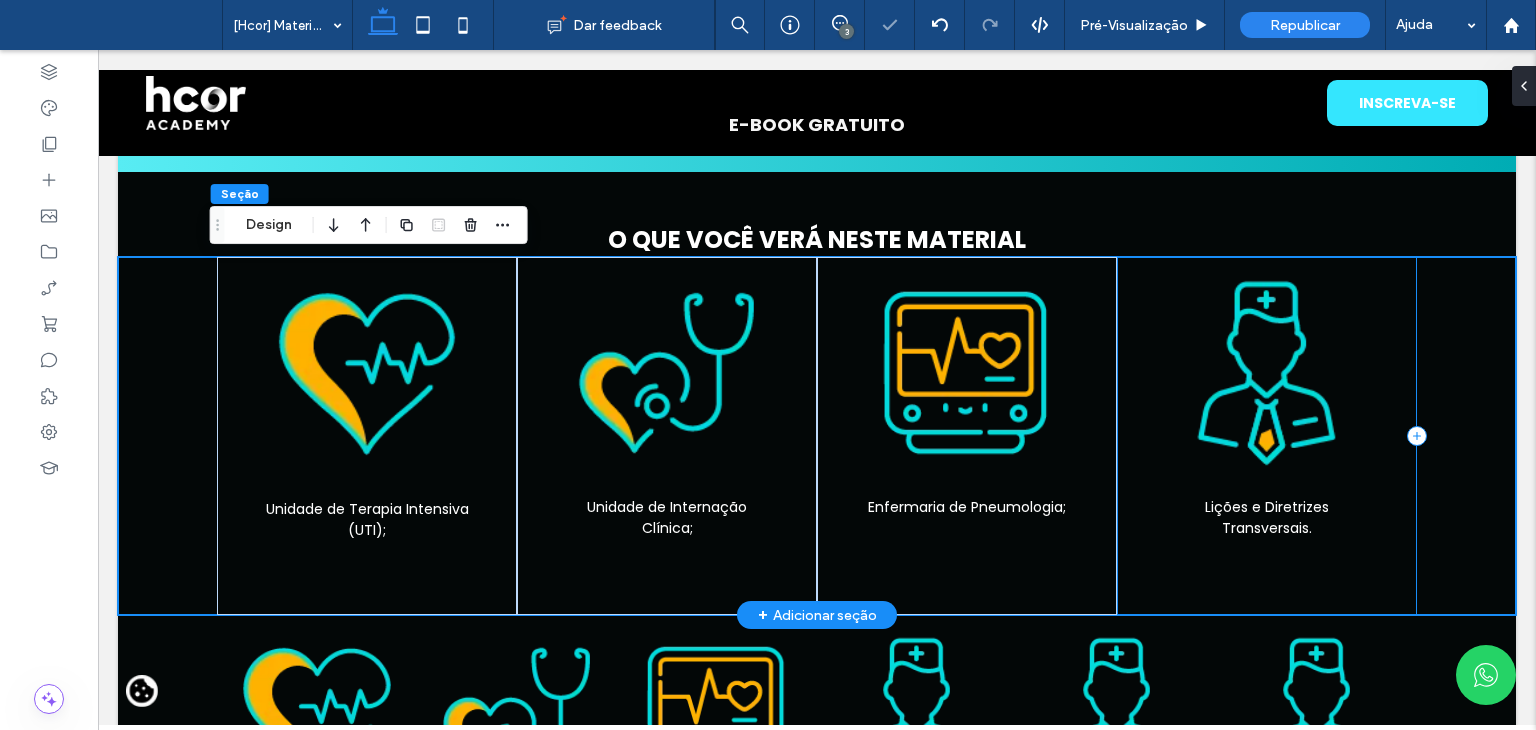 click on "Lições e Diretrizes Transversais." at bounding box center (1267, 436) 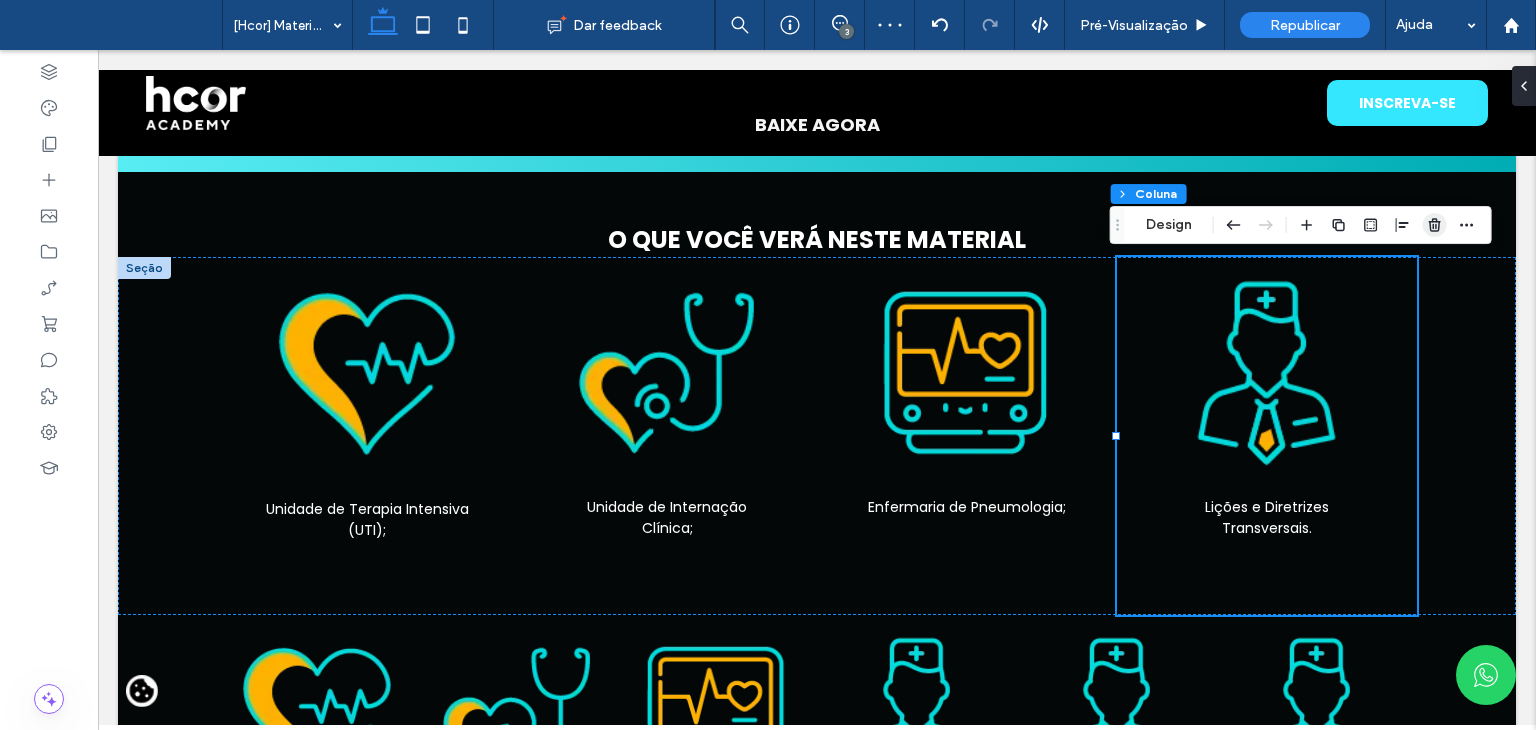 click 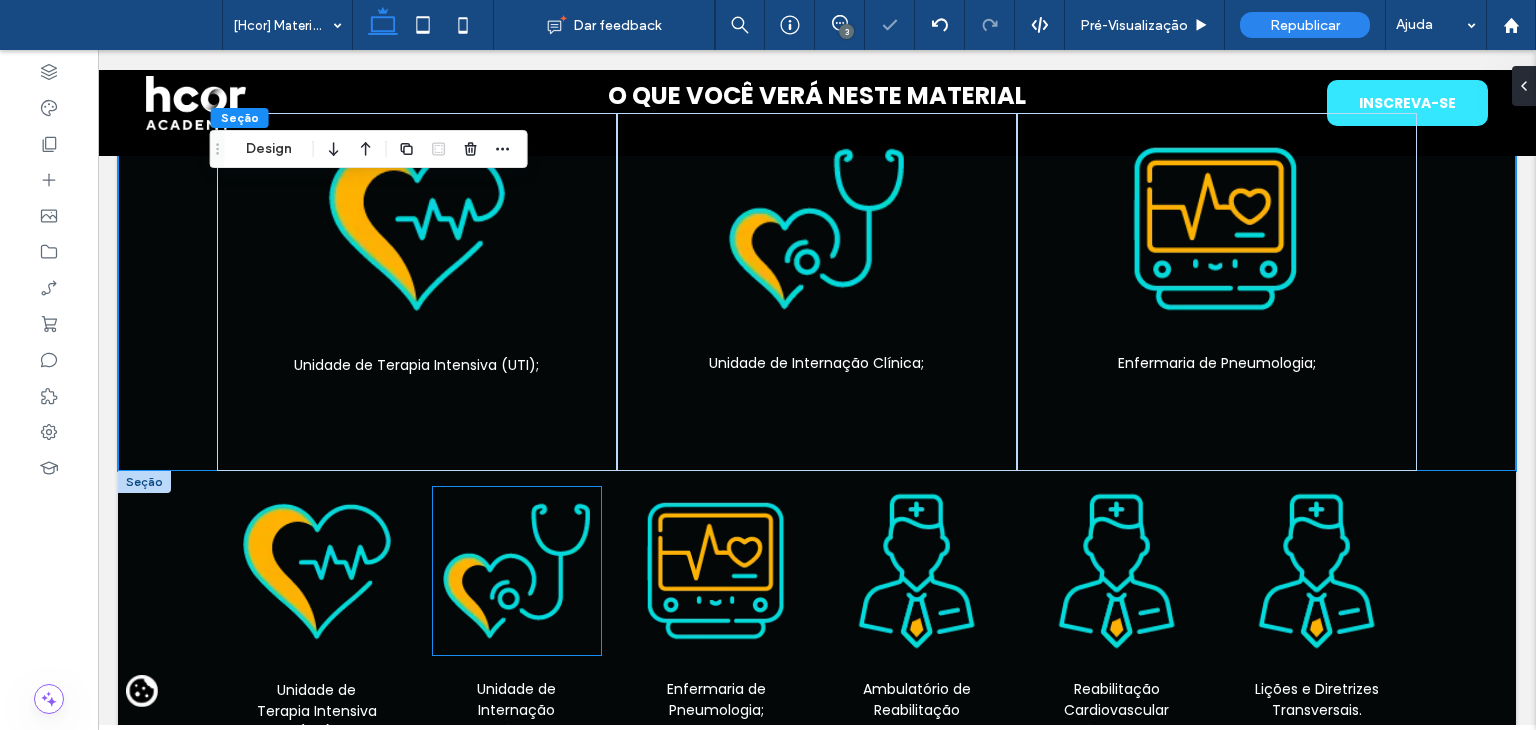 scroll, scrollTop: 1100, scrollLeft: 0, axis: vertical 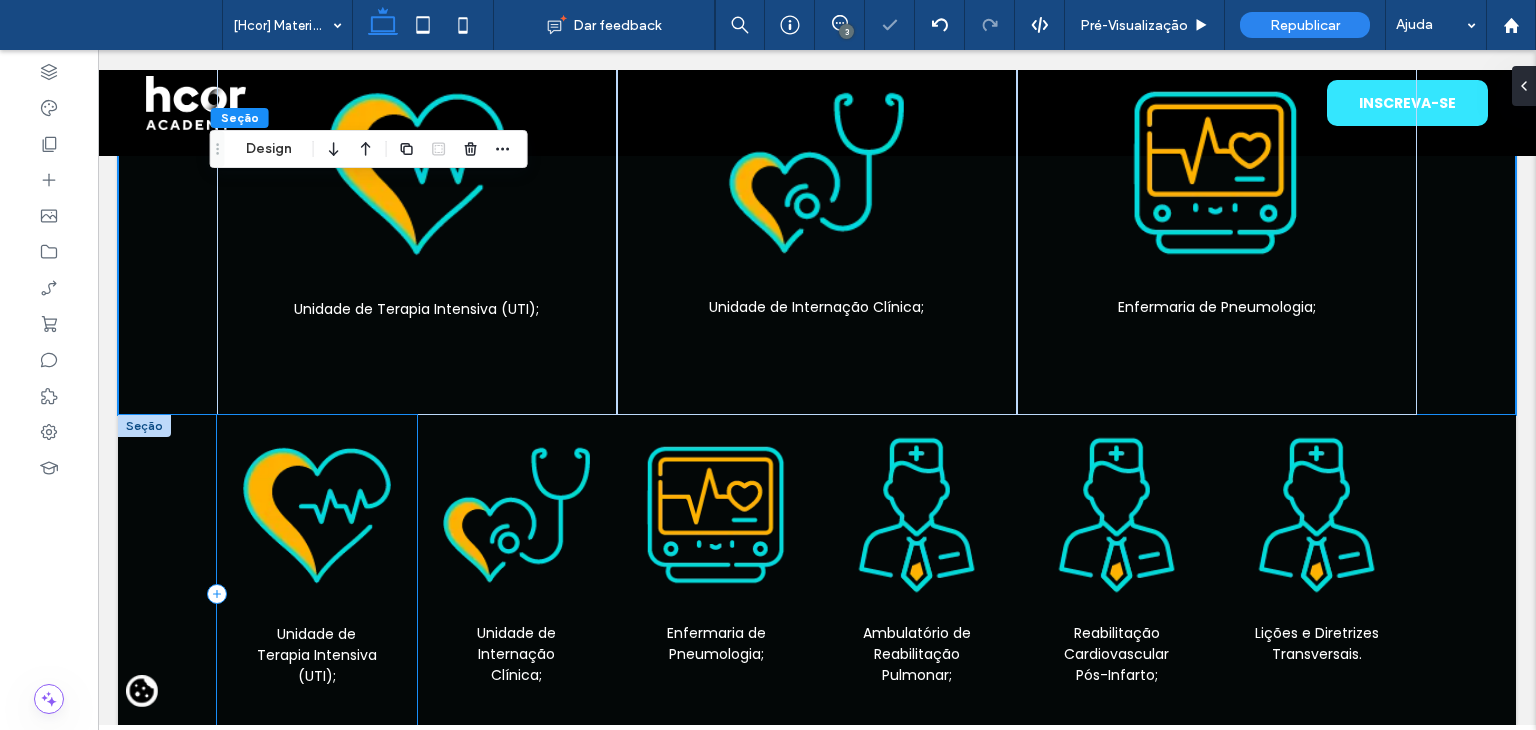 click on "Unidade de Terapia Intensiva (UTI);" at bounding box center (317, 594) 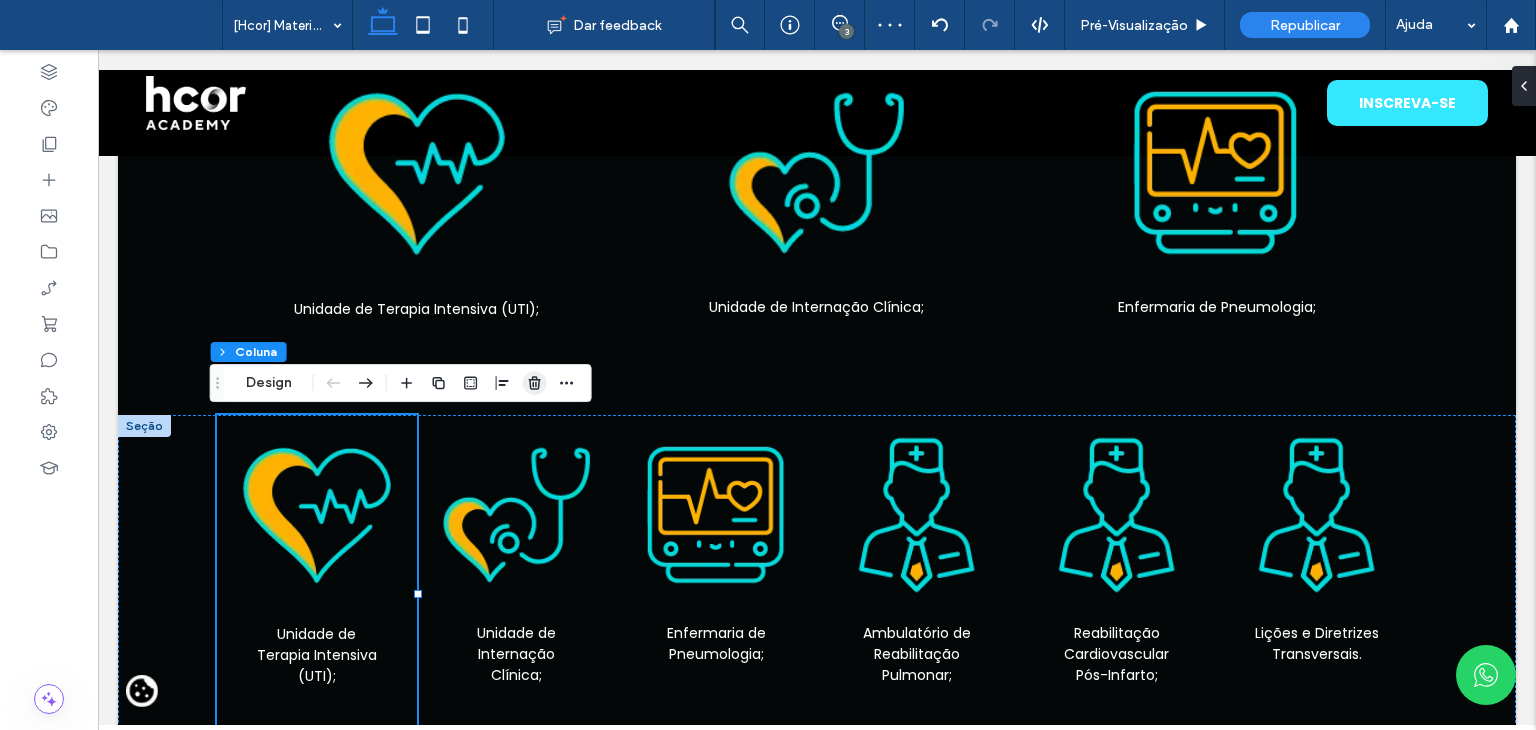 click at bounding box center (535, 383) 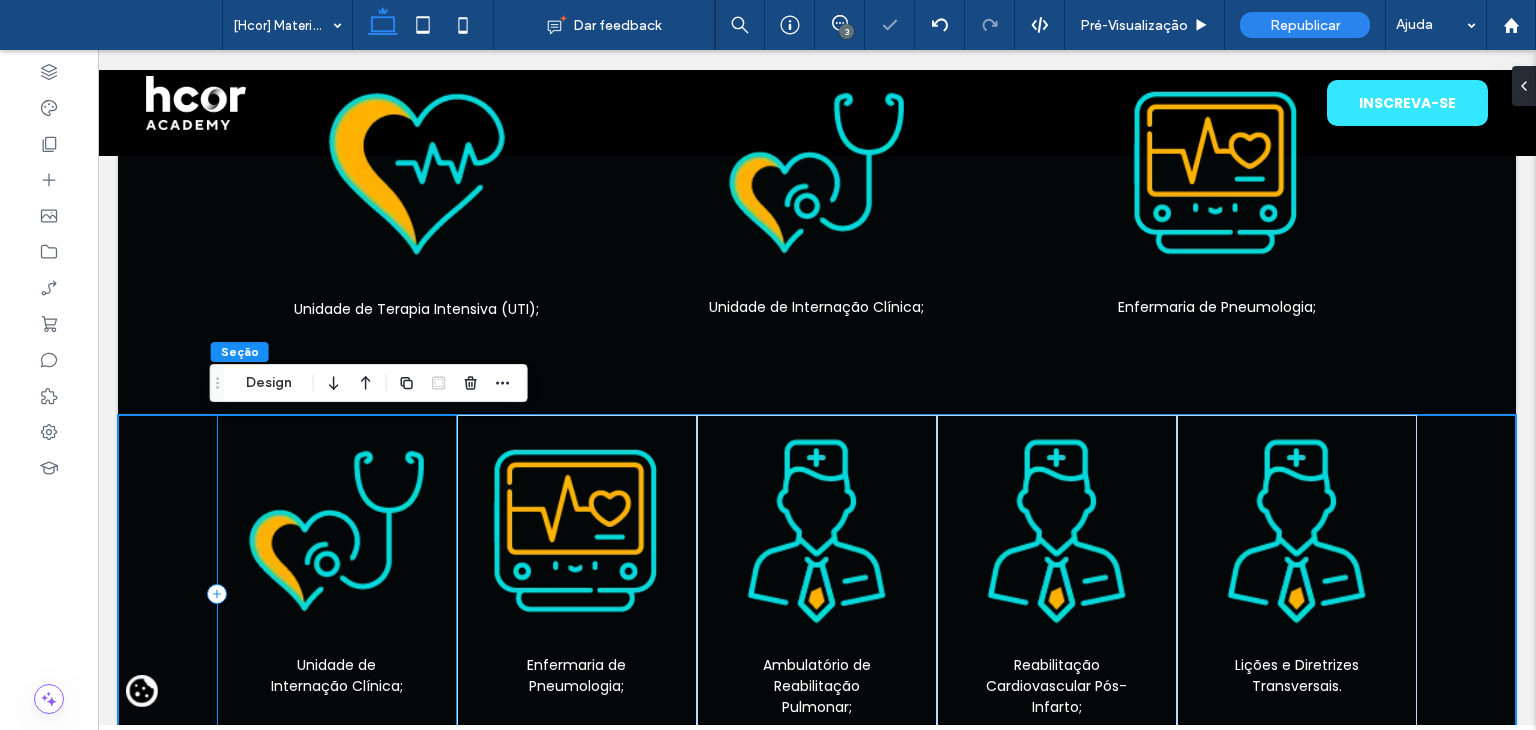 click on "Unidade de Internação Clínica;" at bounding box center (337, 594) 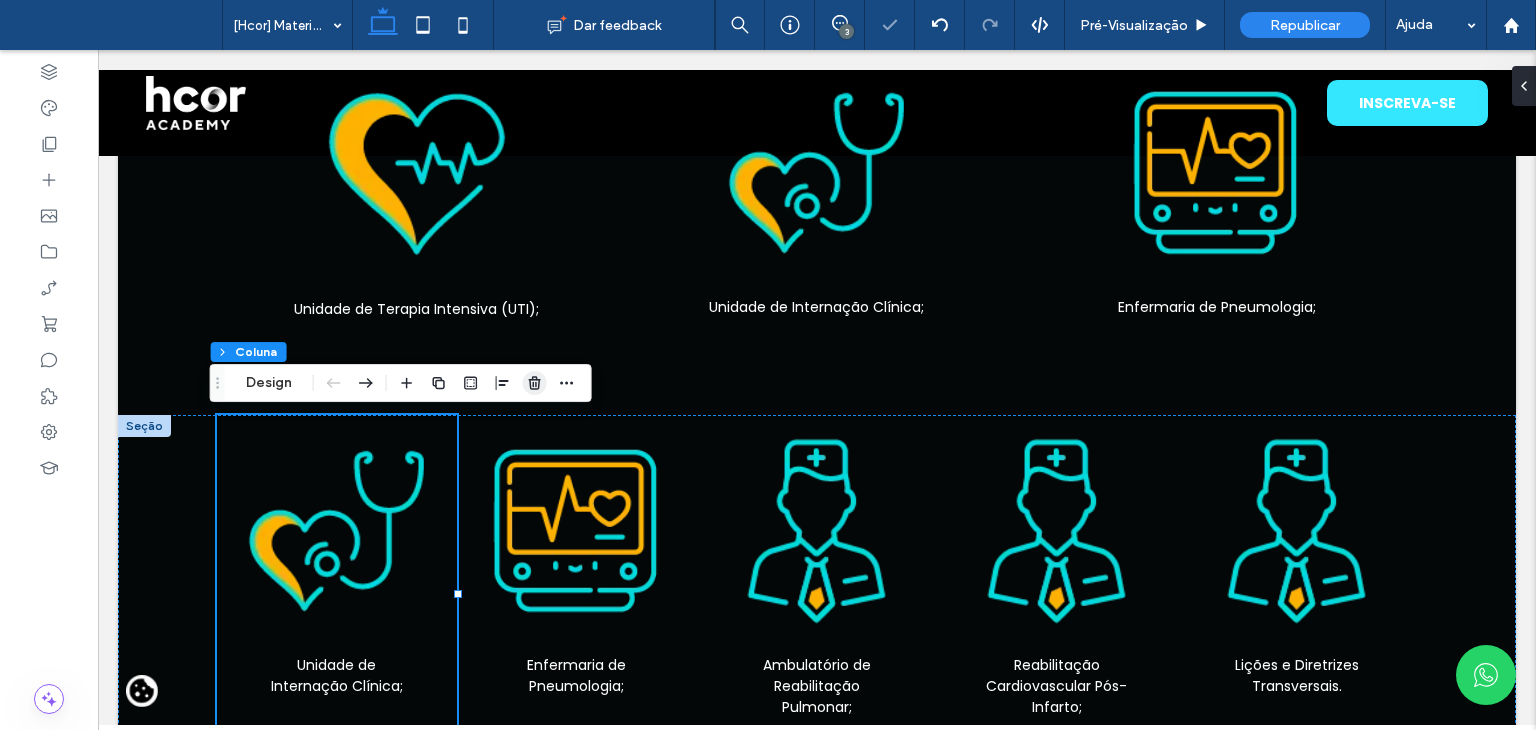 click 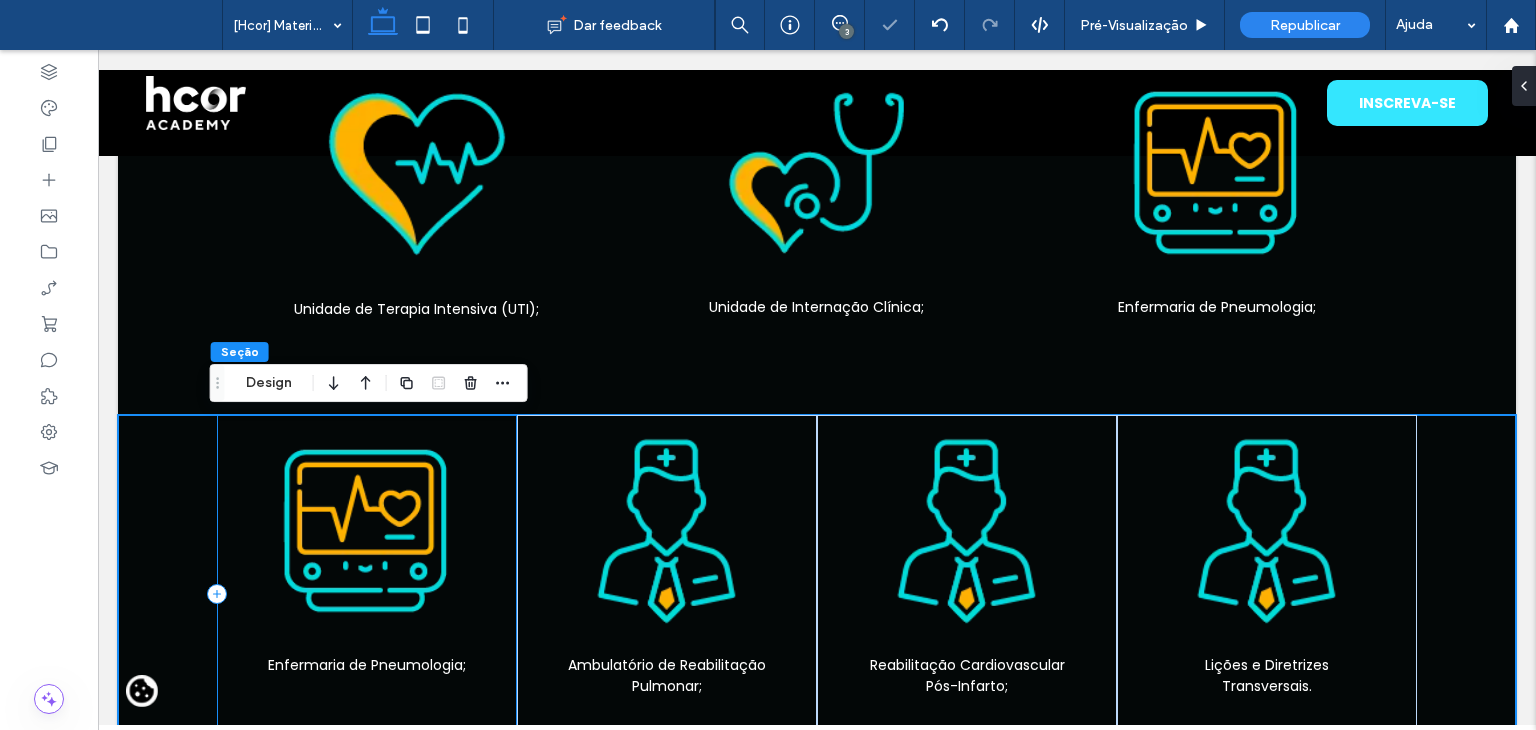 click on "Enfermaria de Pneumologia;" at bounding box center [367, 594] 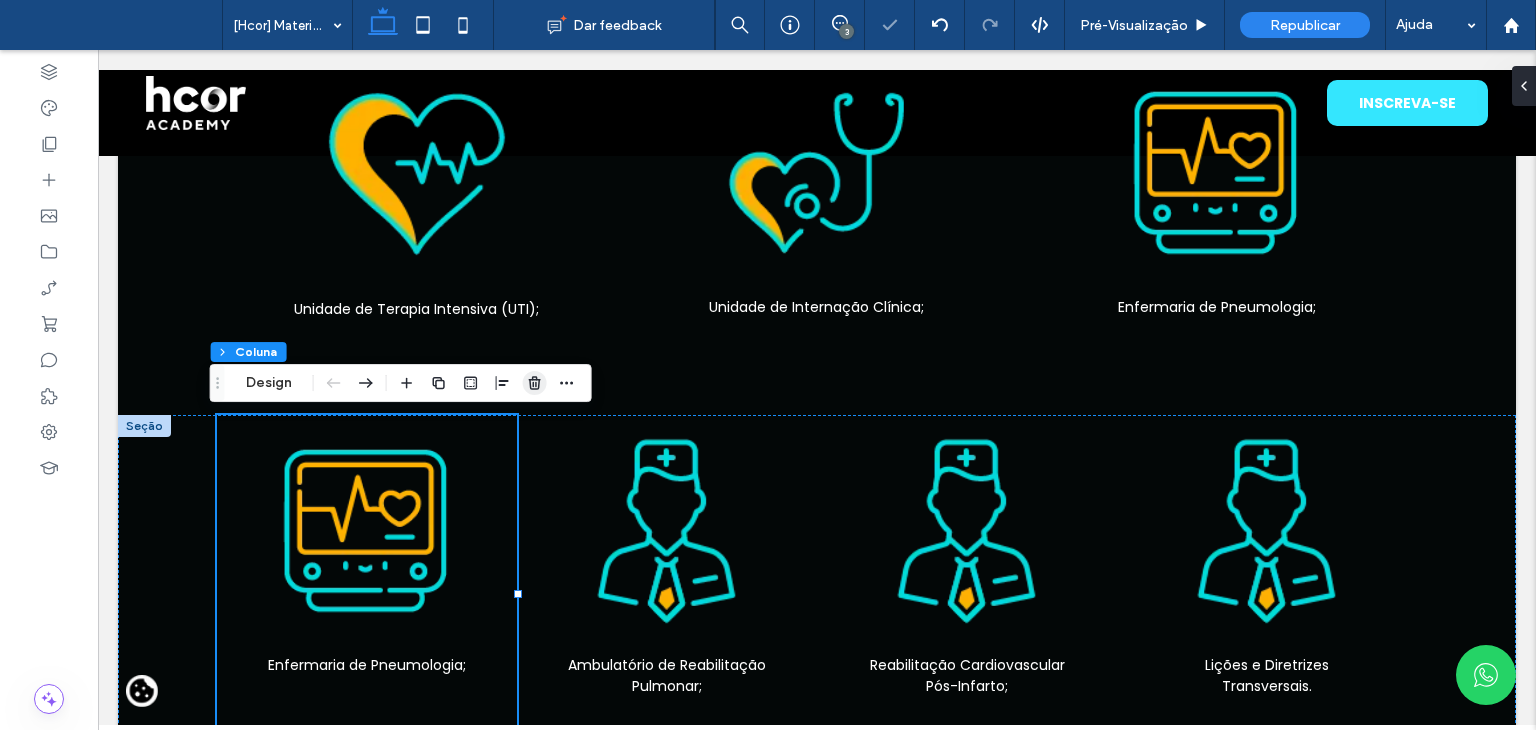 click 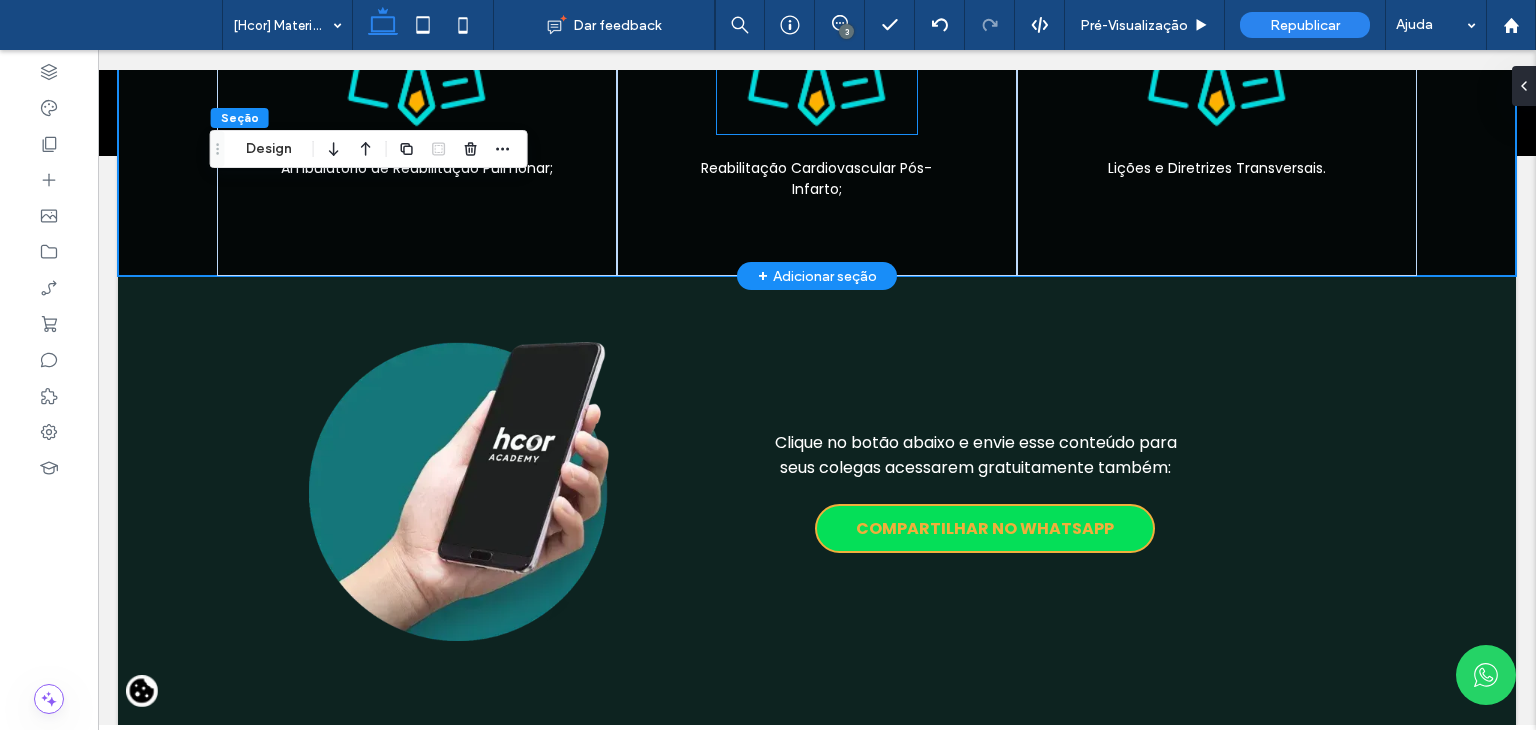 scroll, scrollTop: 1600, scrollLeft: 0, axis: vertical 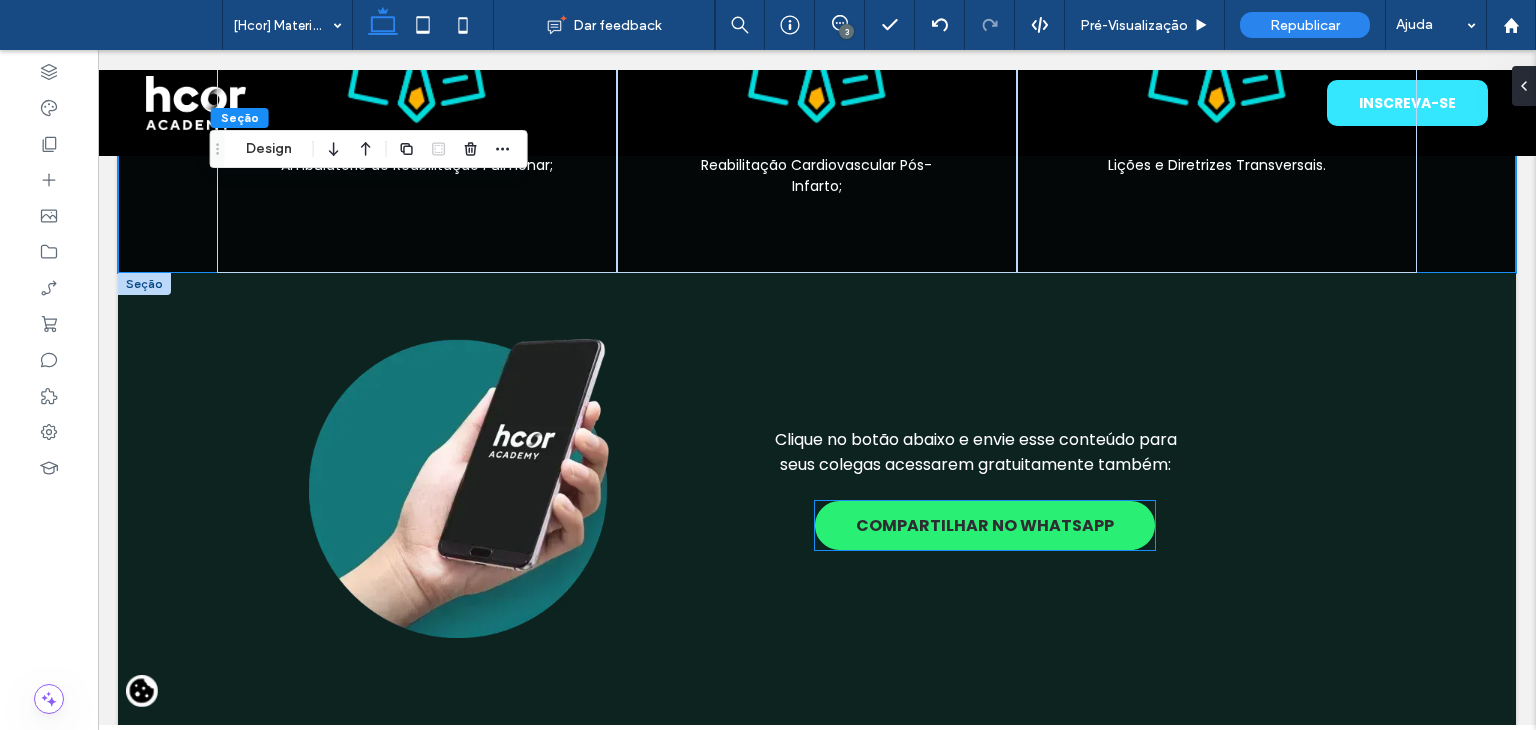 click on "COMPARTILHAR NO WHATSAPP" at bounding box center [985, 525] 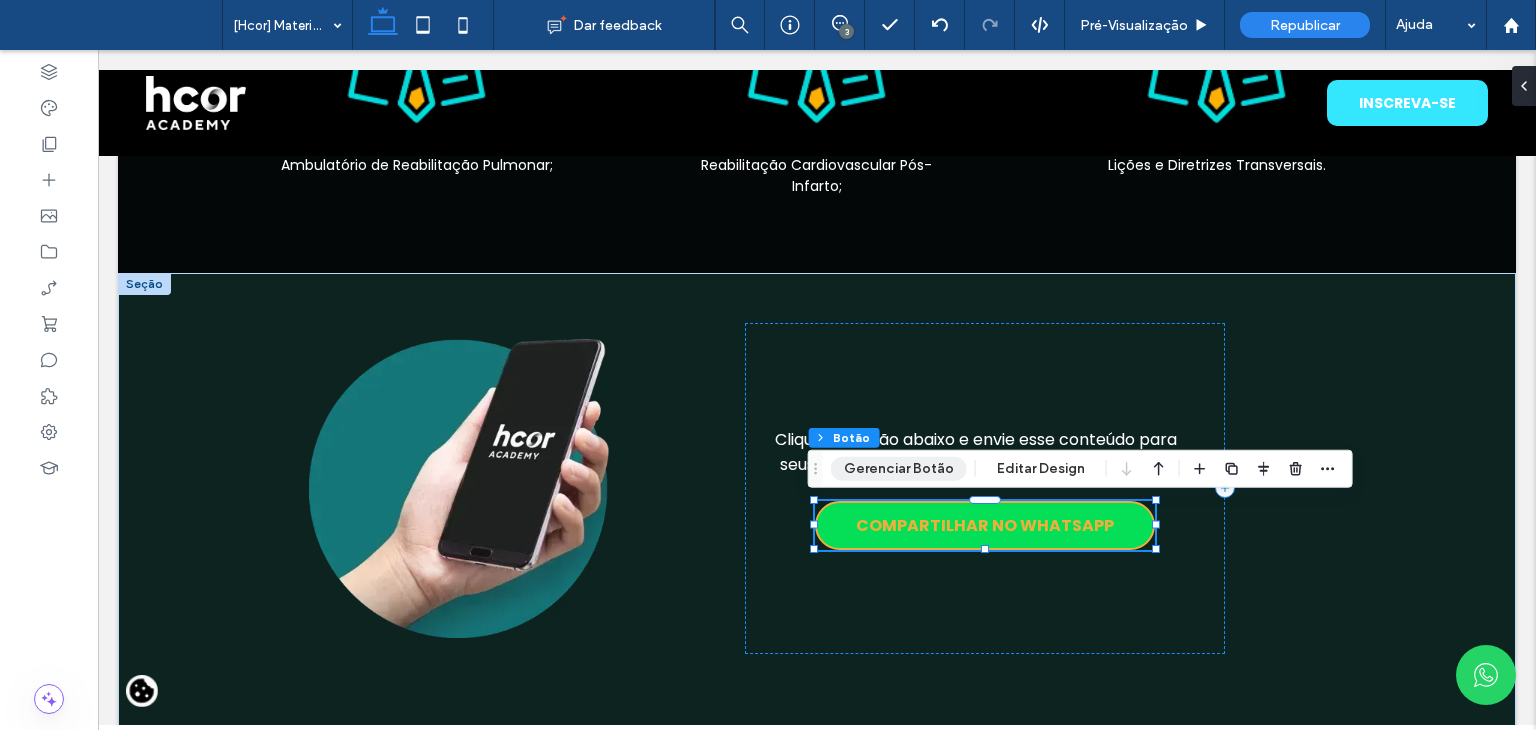 click on "Gerenciar Botão" at bounding box center [899, 469] 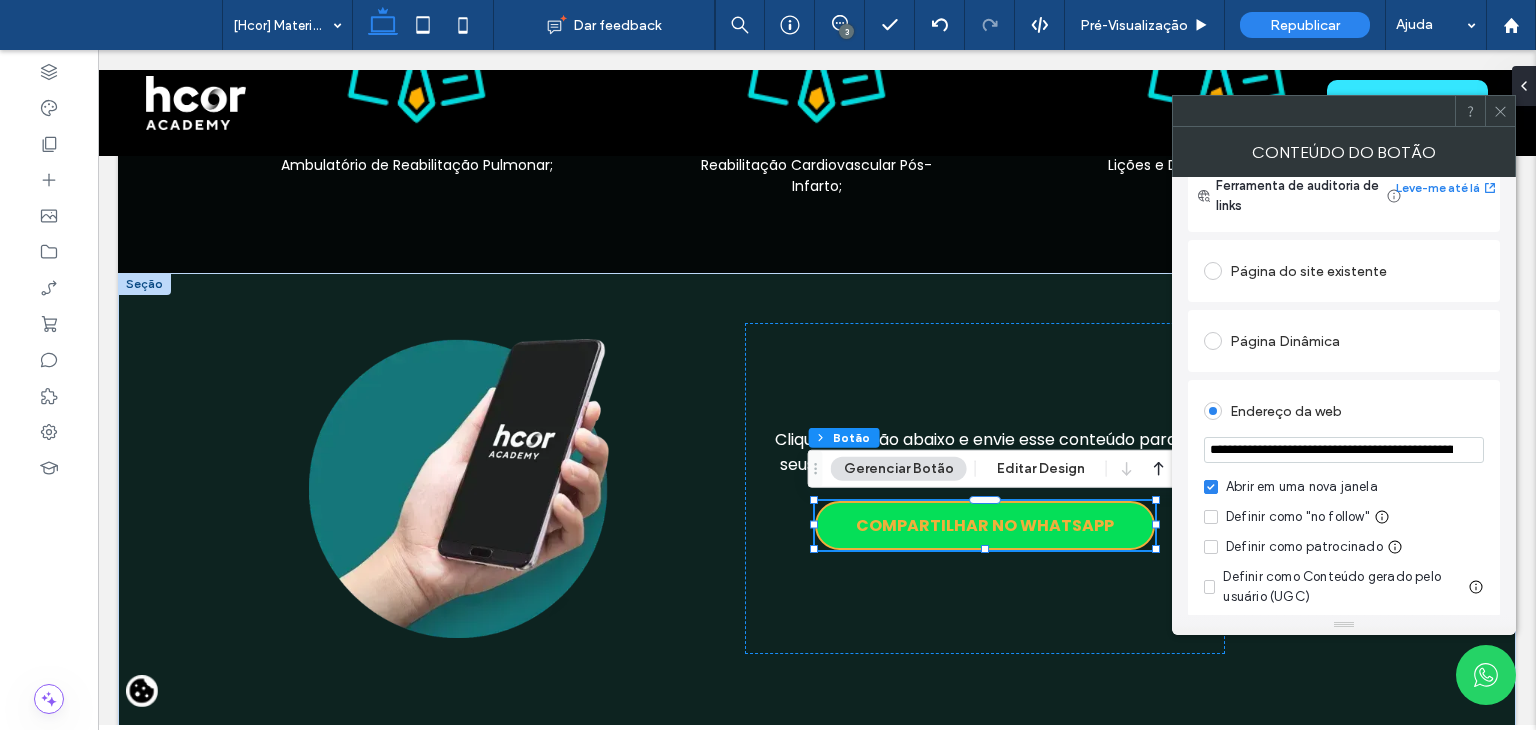 scroll, scrollTop: 157, scrollLeft: 0, axis: vertical 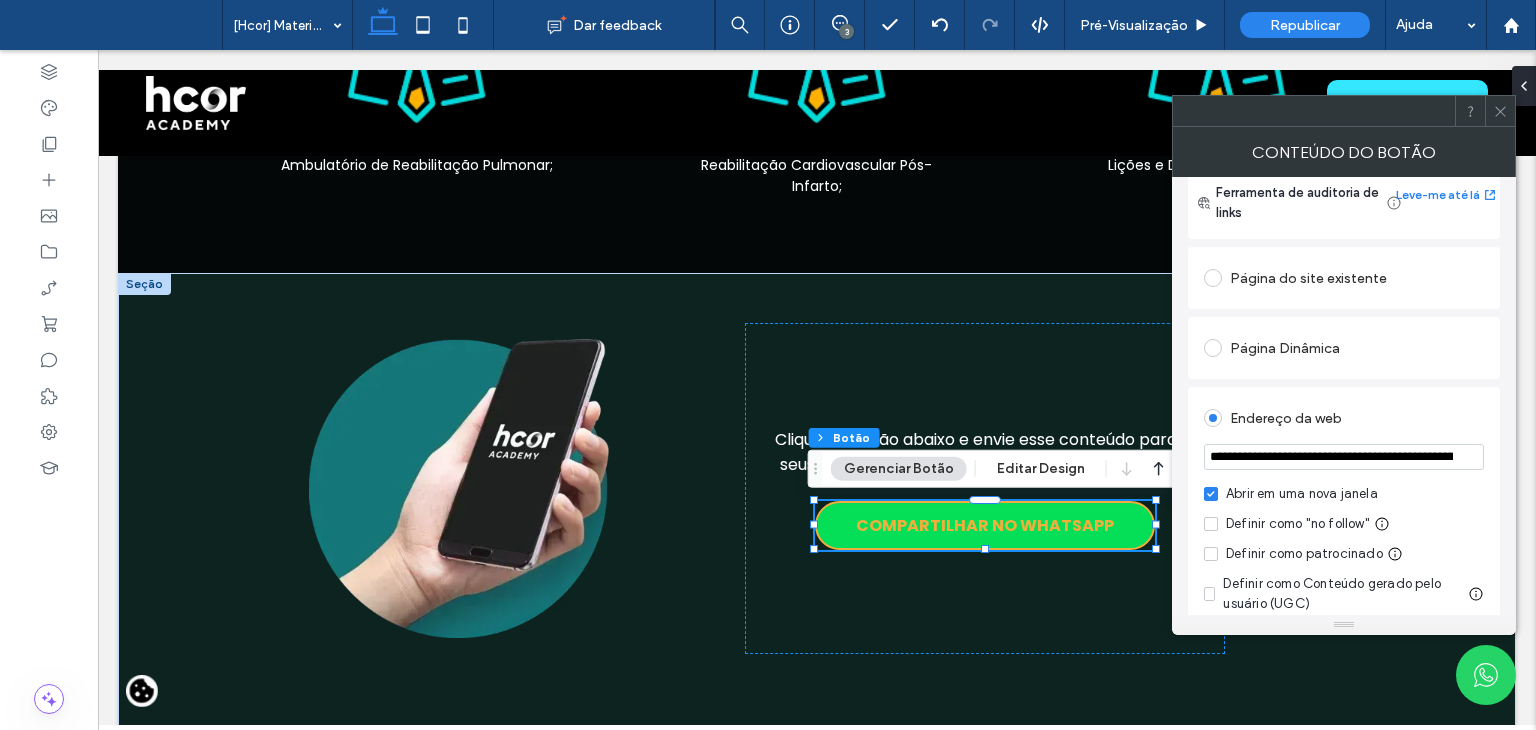 click on "**********" at bounding box center (1344, 457) 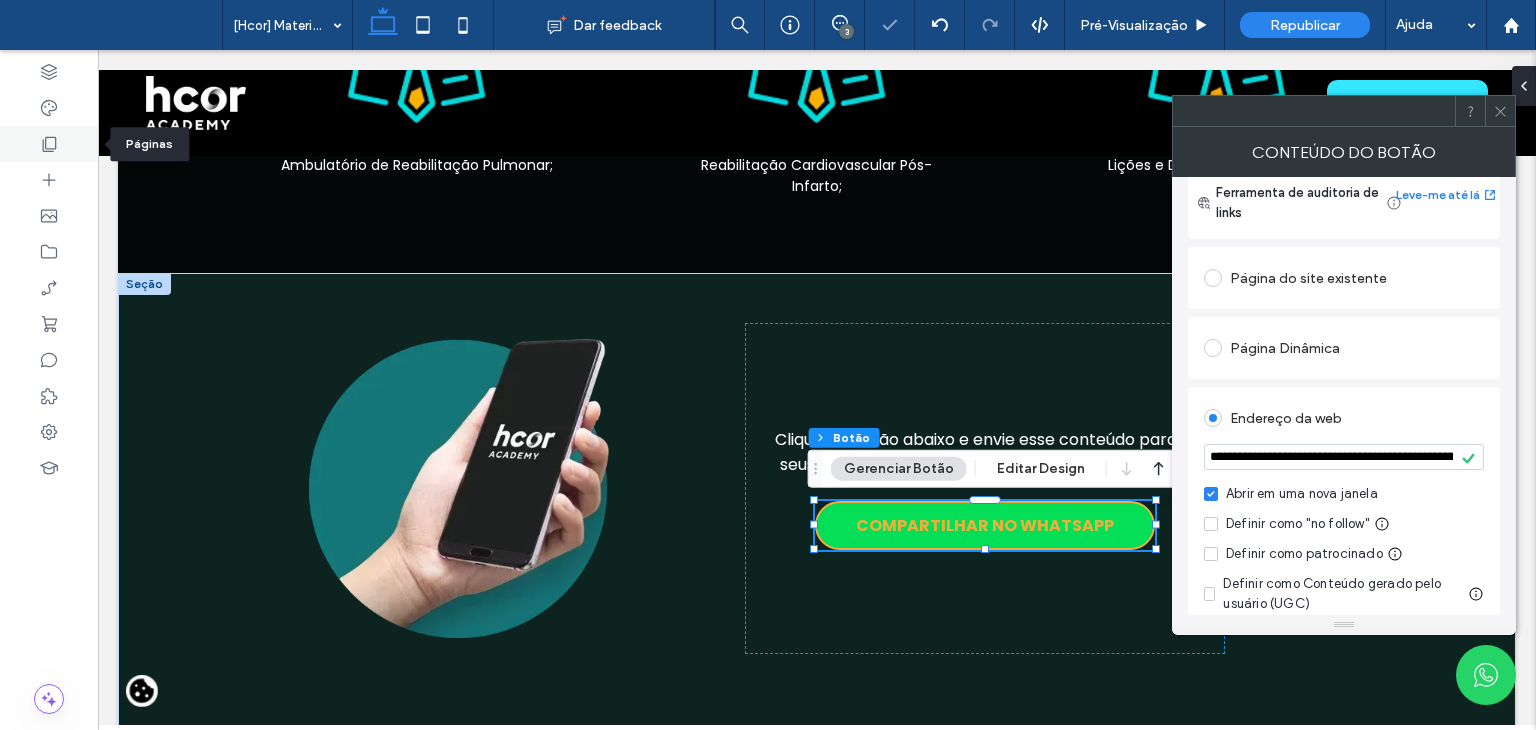 click 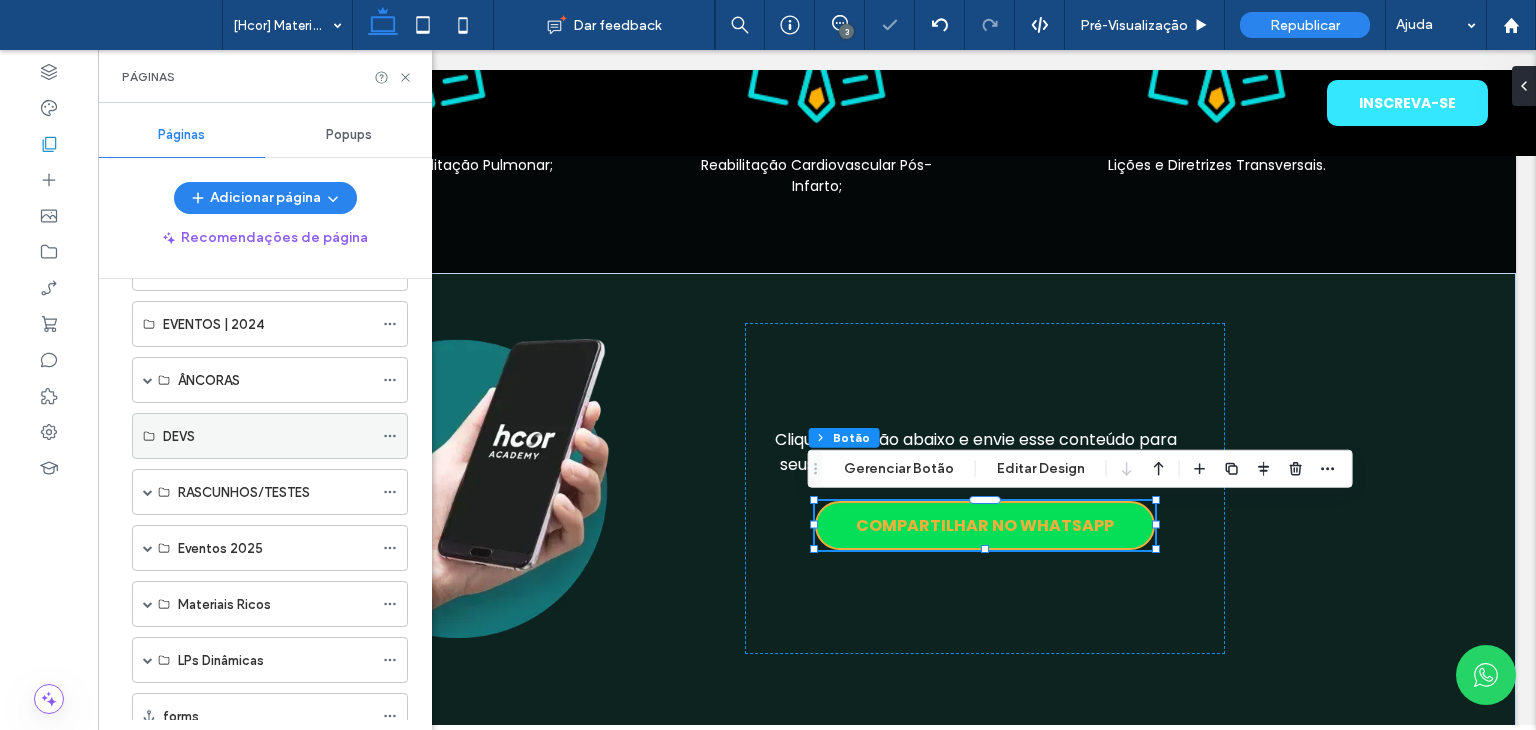 scroll, scrollTop: 1022, scrollLeft: 0, axis: vertical 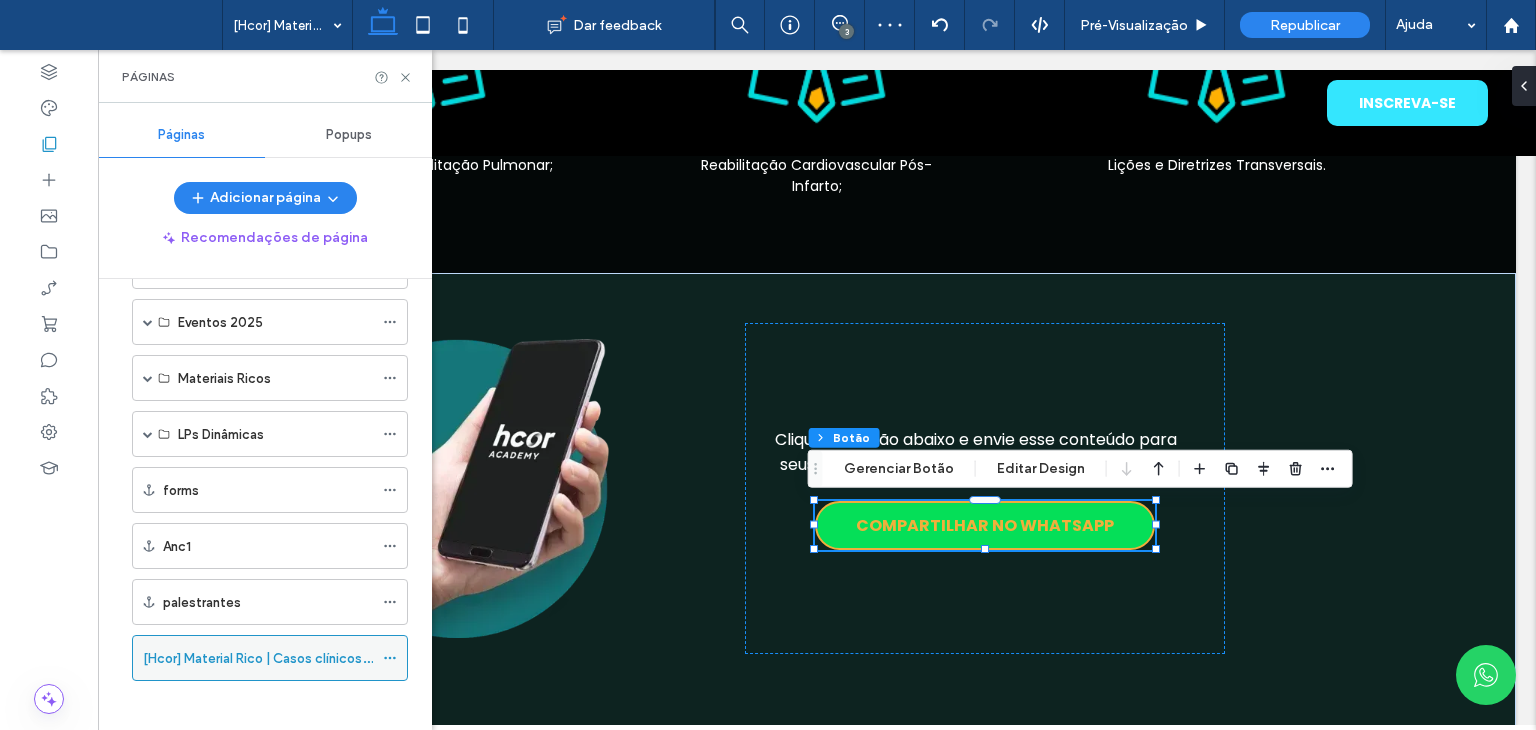 click 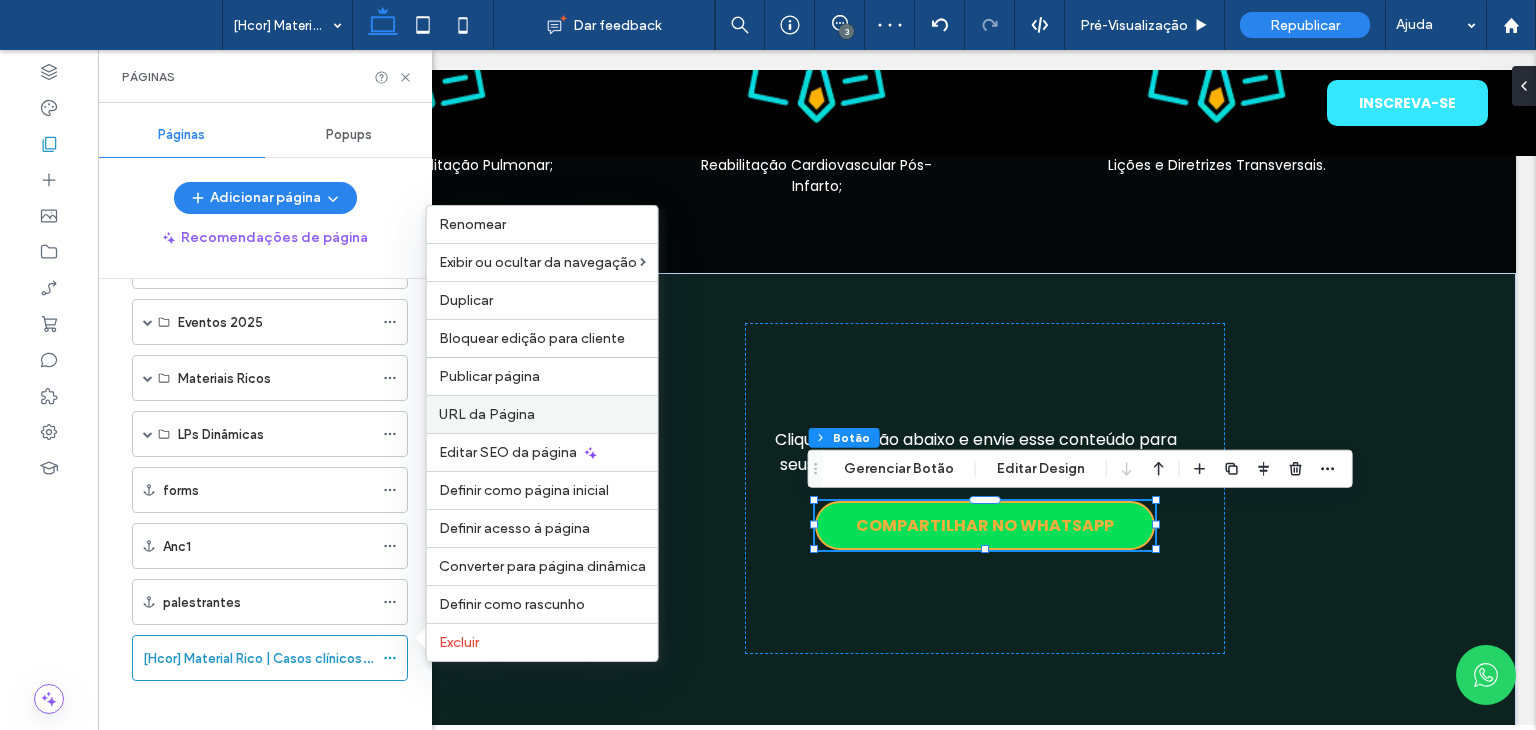 click on "URL da Página" at bounding box center (487, 414) 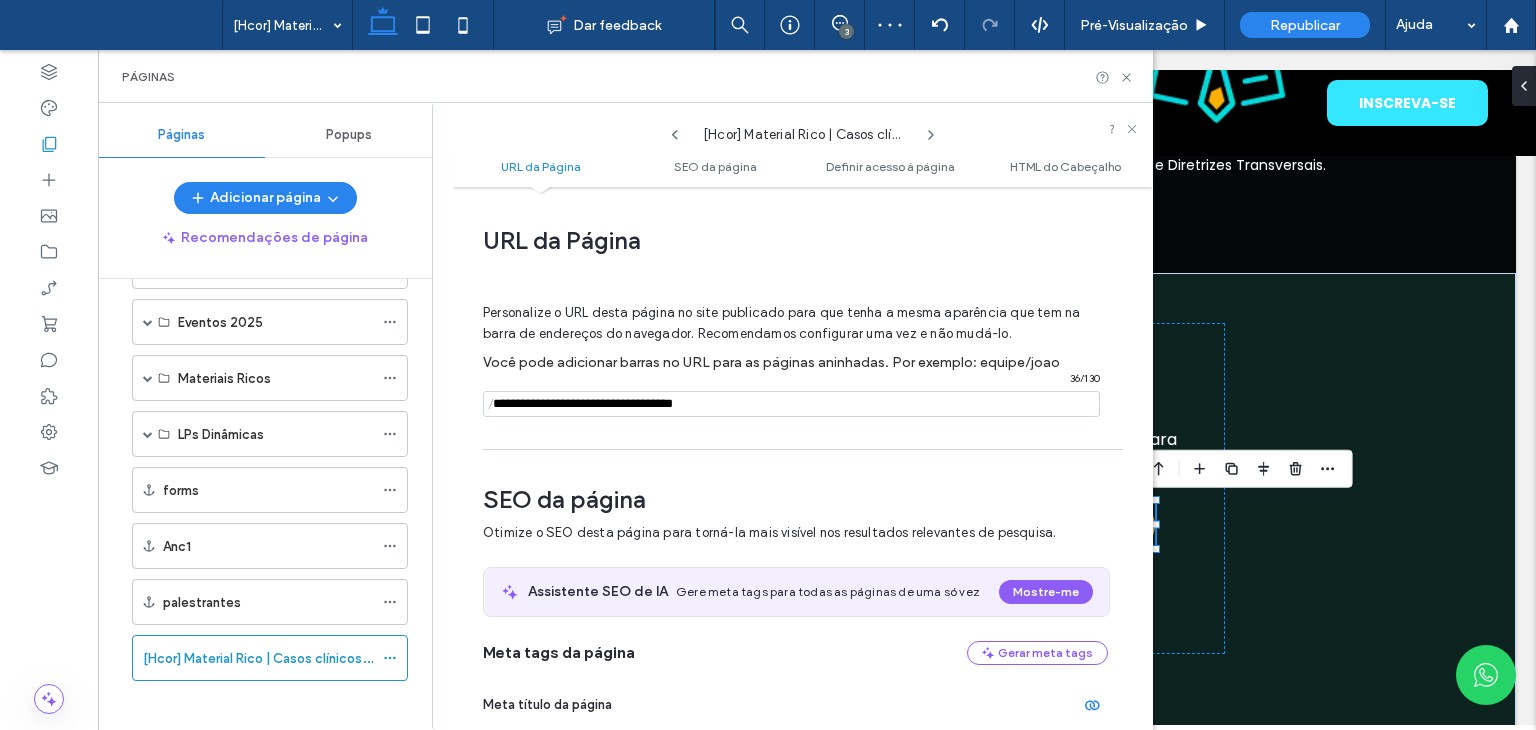scroll, scrollTop: 10, scrollLeft: 0, axis: vertical 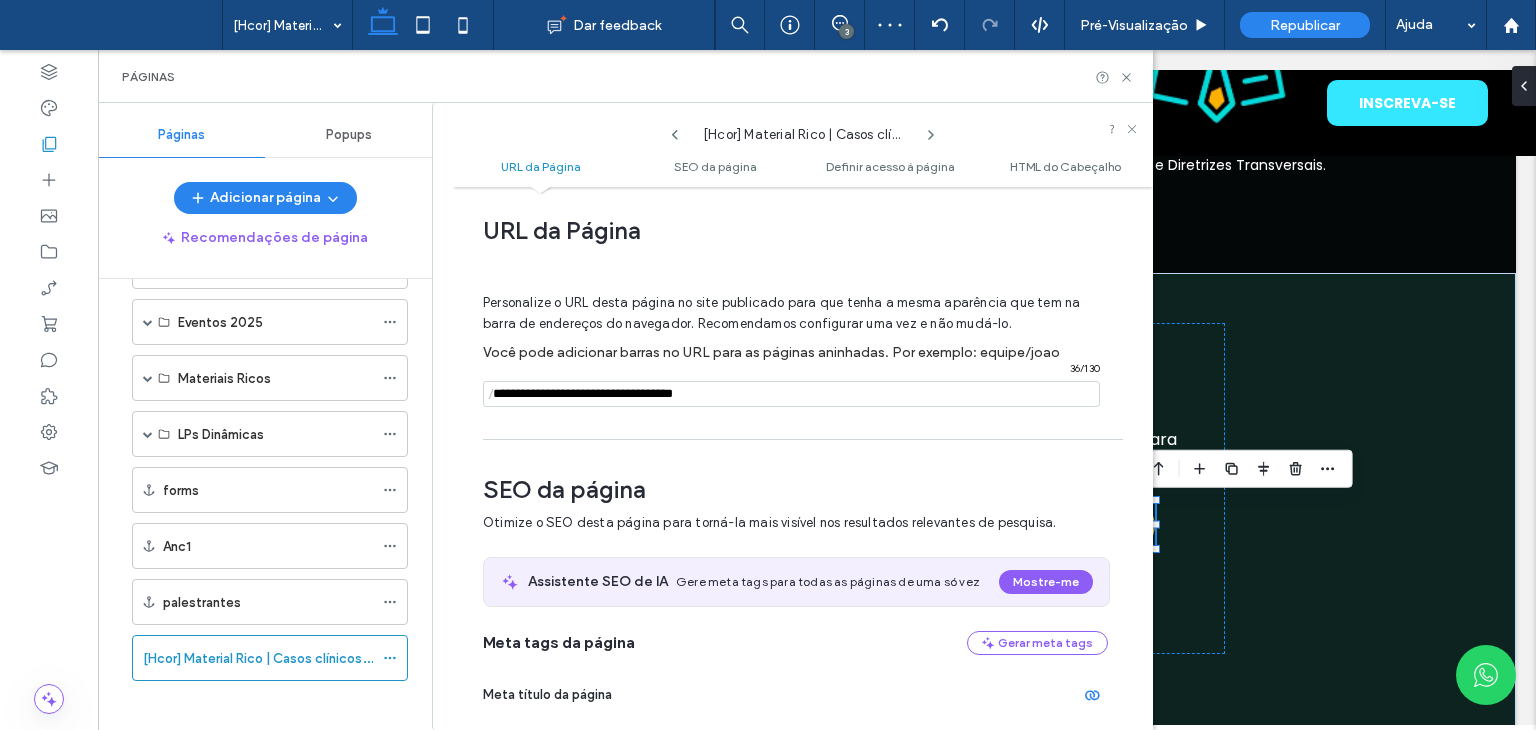 click on "Personalize o URL desta página no site publicado para que tenha a mesma aparência que tem na barra de endereços do navegador. Recomendamos configurar uma vez e não mudá-lo. Você pode adicionar barras no URL para as páginas aninhadas. Por exemplo: equipe/joao / 36 / 130" at bounding box center [795, 341] 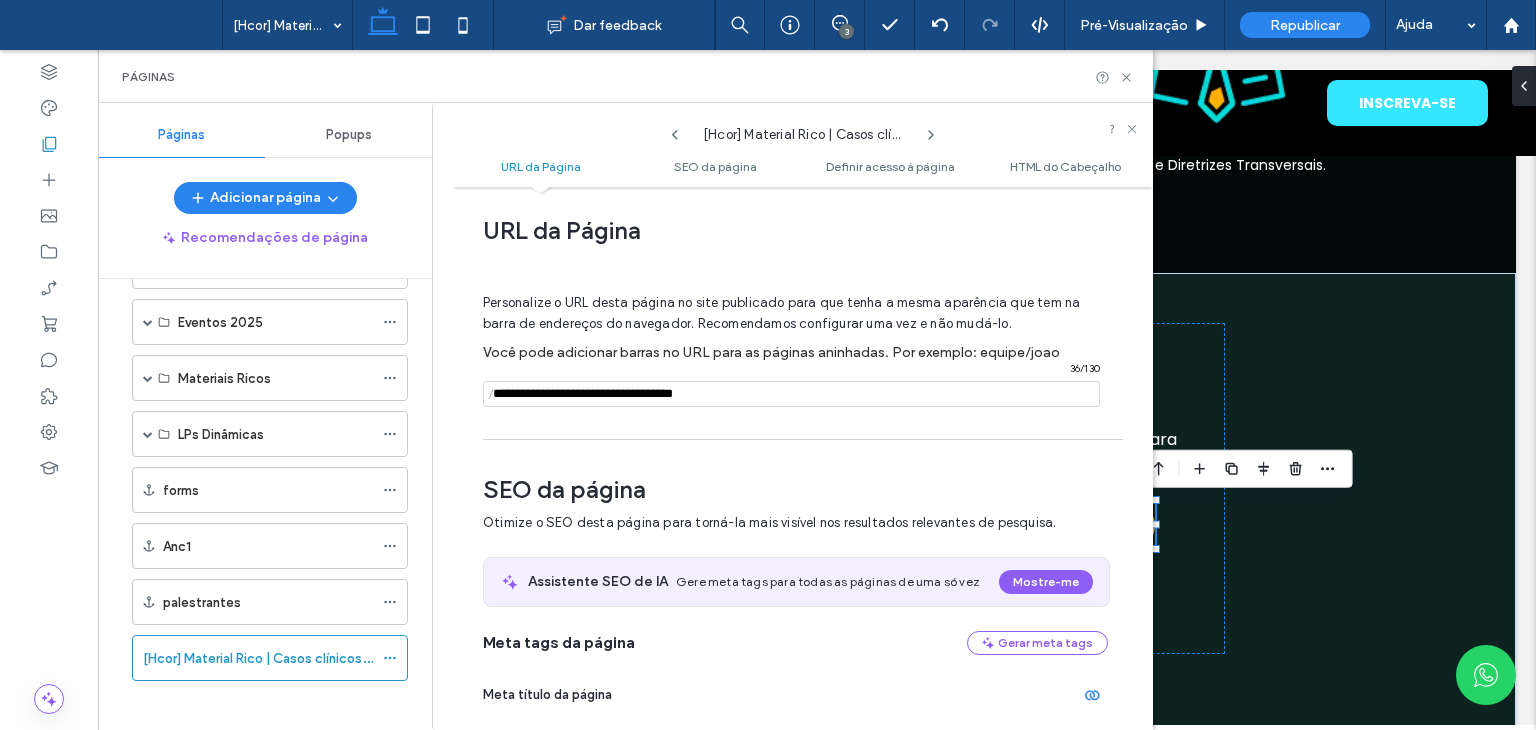 click at bounding box center (791, 394) 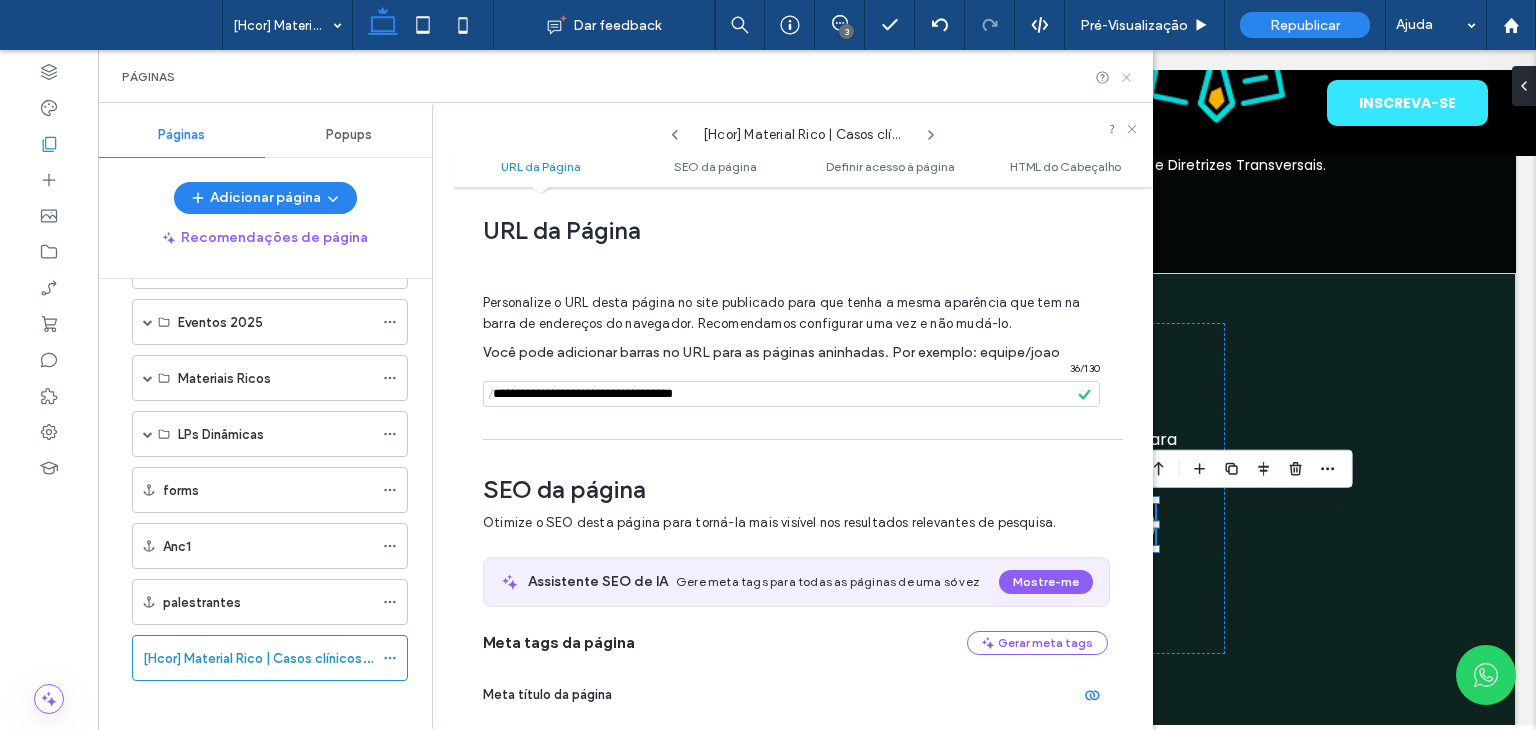 click 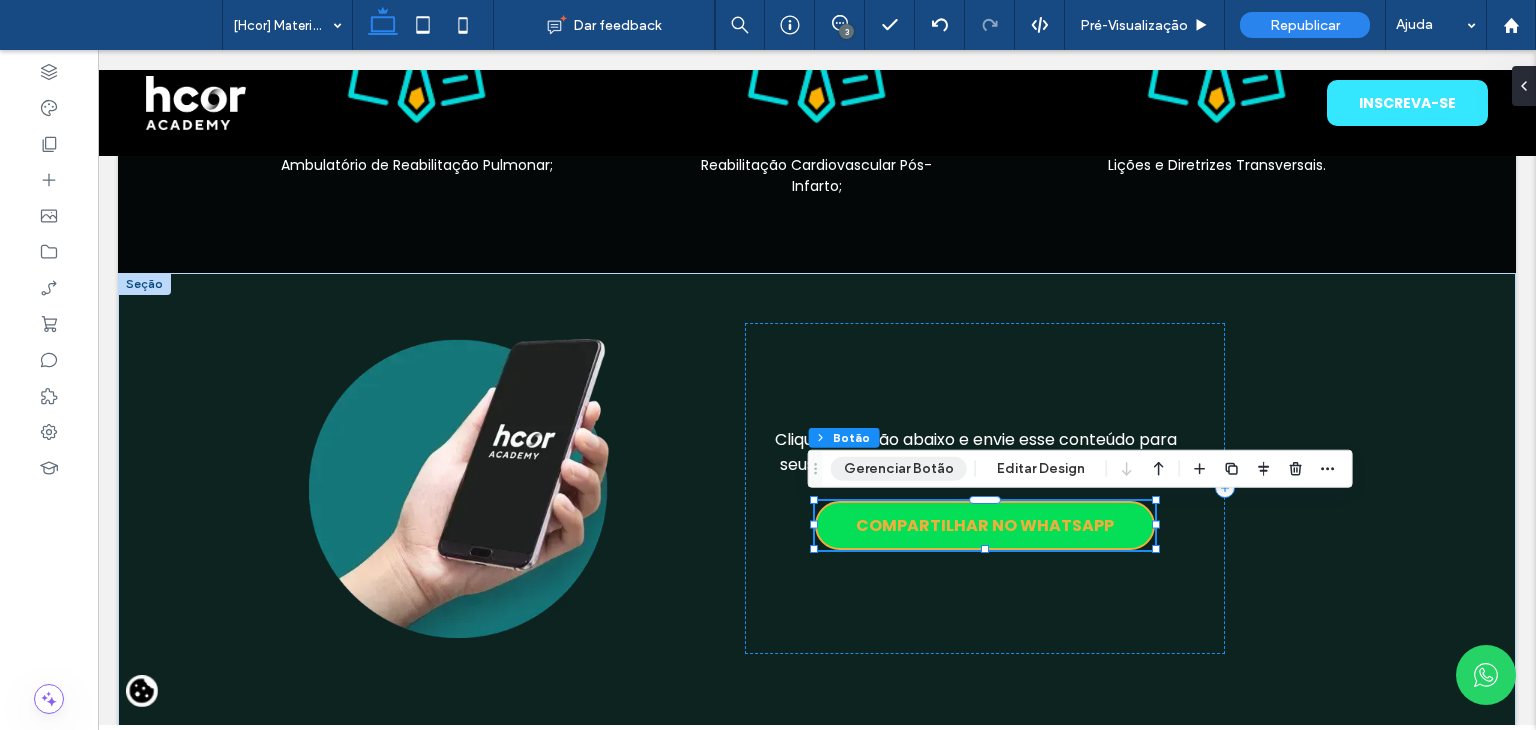 click on "Gerenciar Botão" at bounding box center (899, 469) 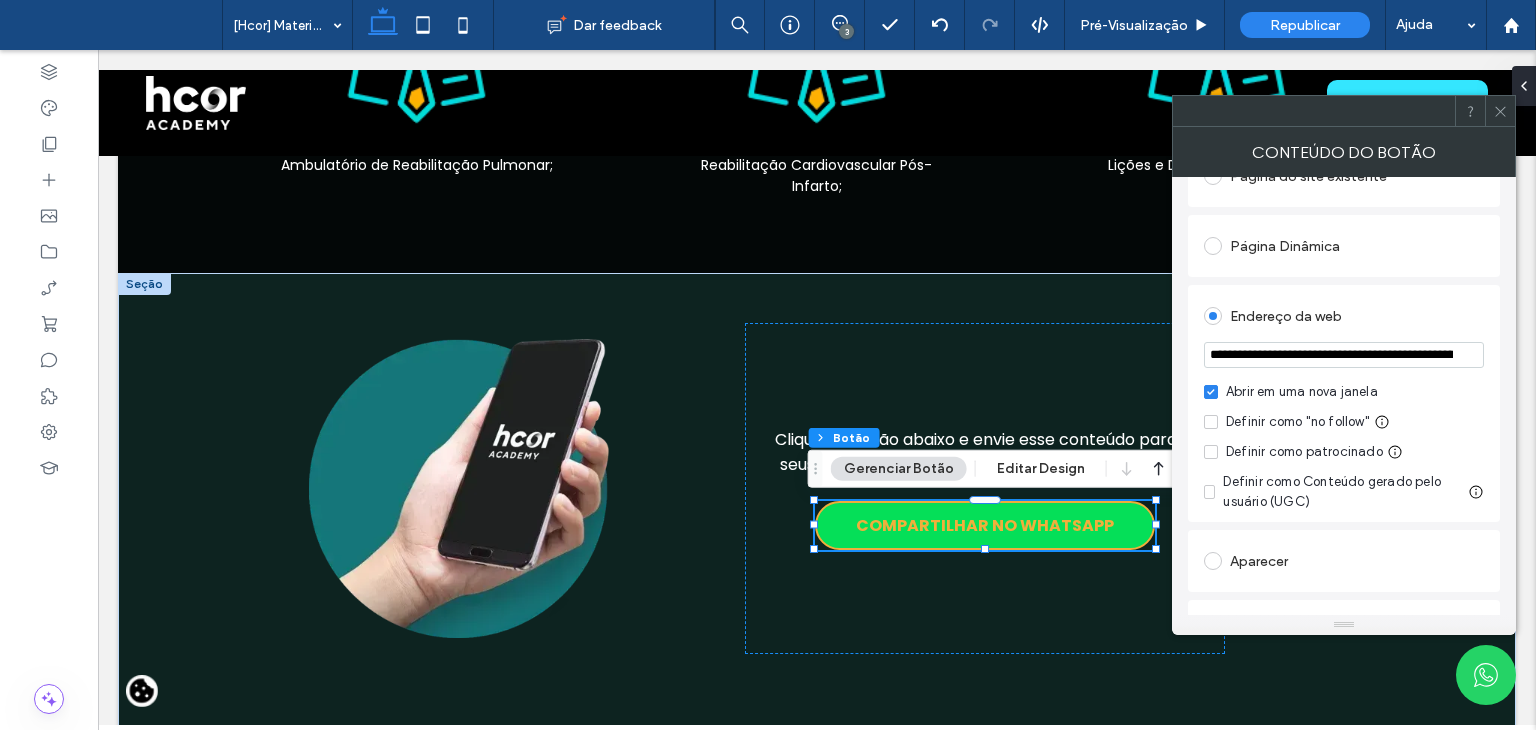 scroll, scrollTop: 300, scrollLeft: 0, axis: vertical 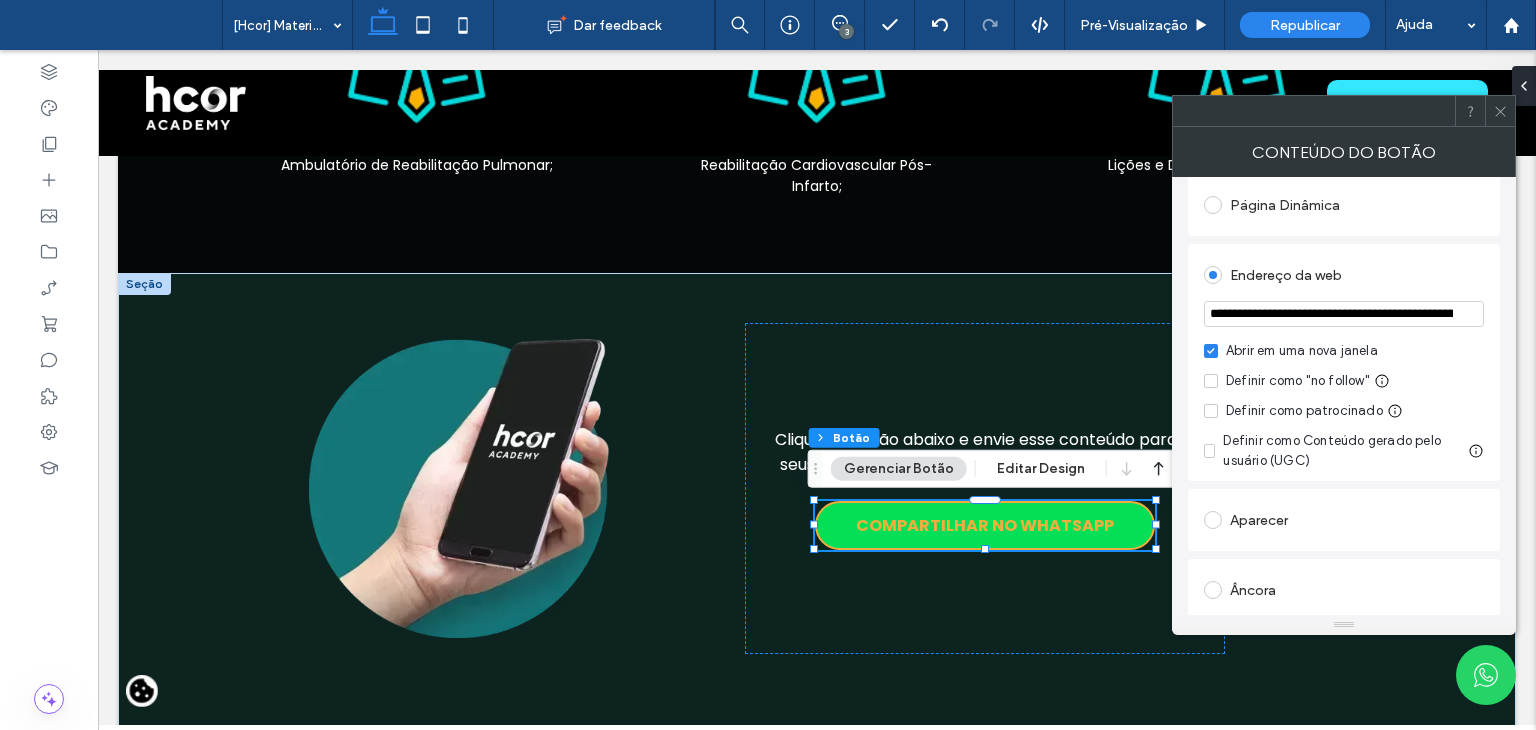 click on "**********" at bounding box center (1344, 314) 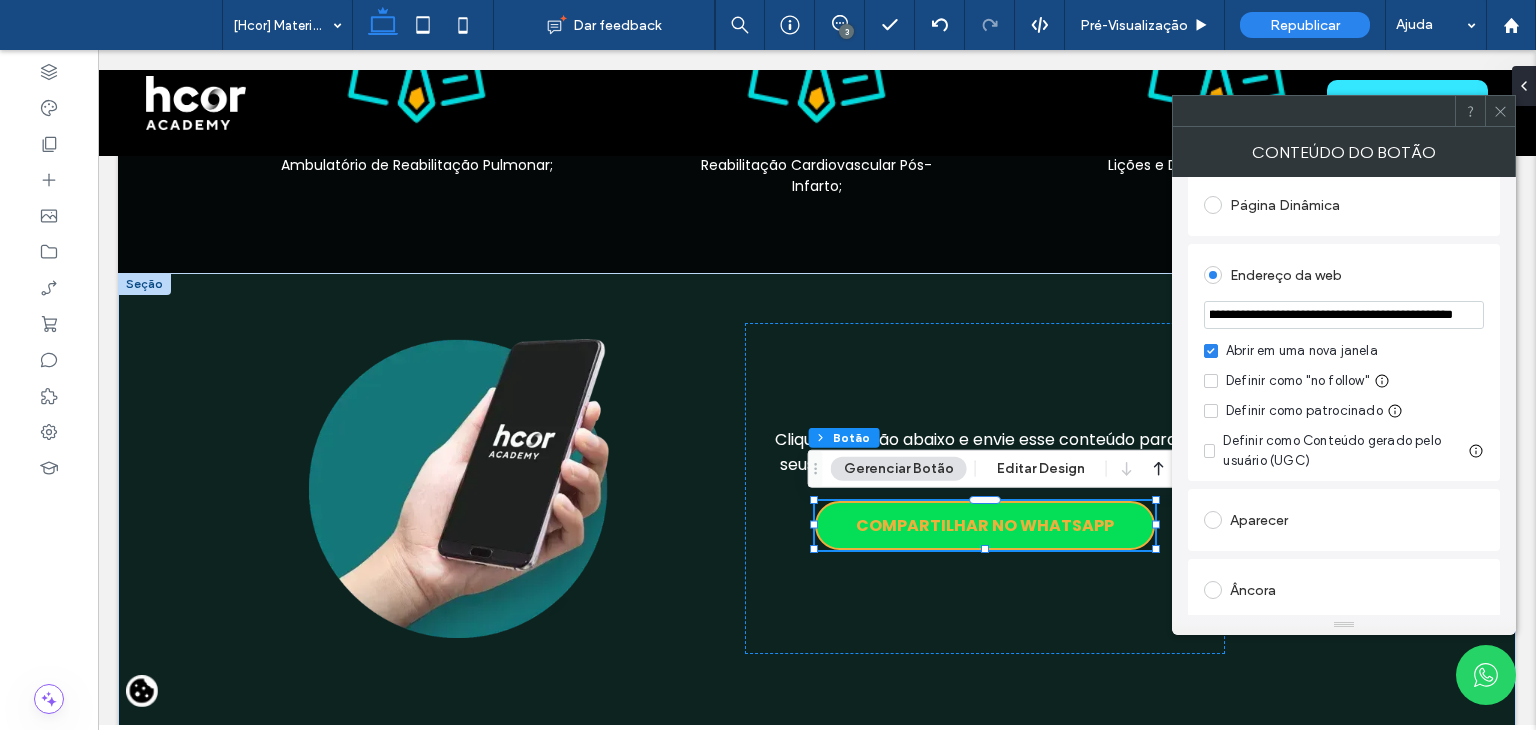 type on "**********" 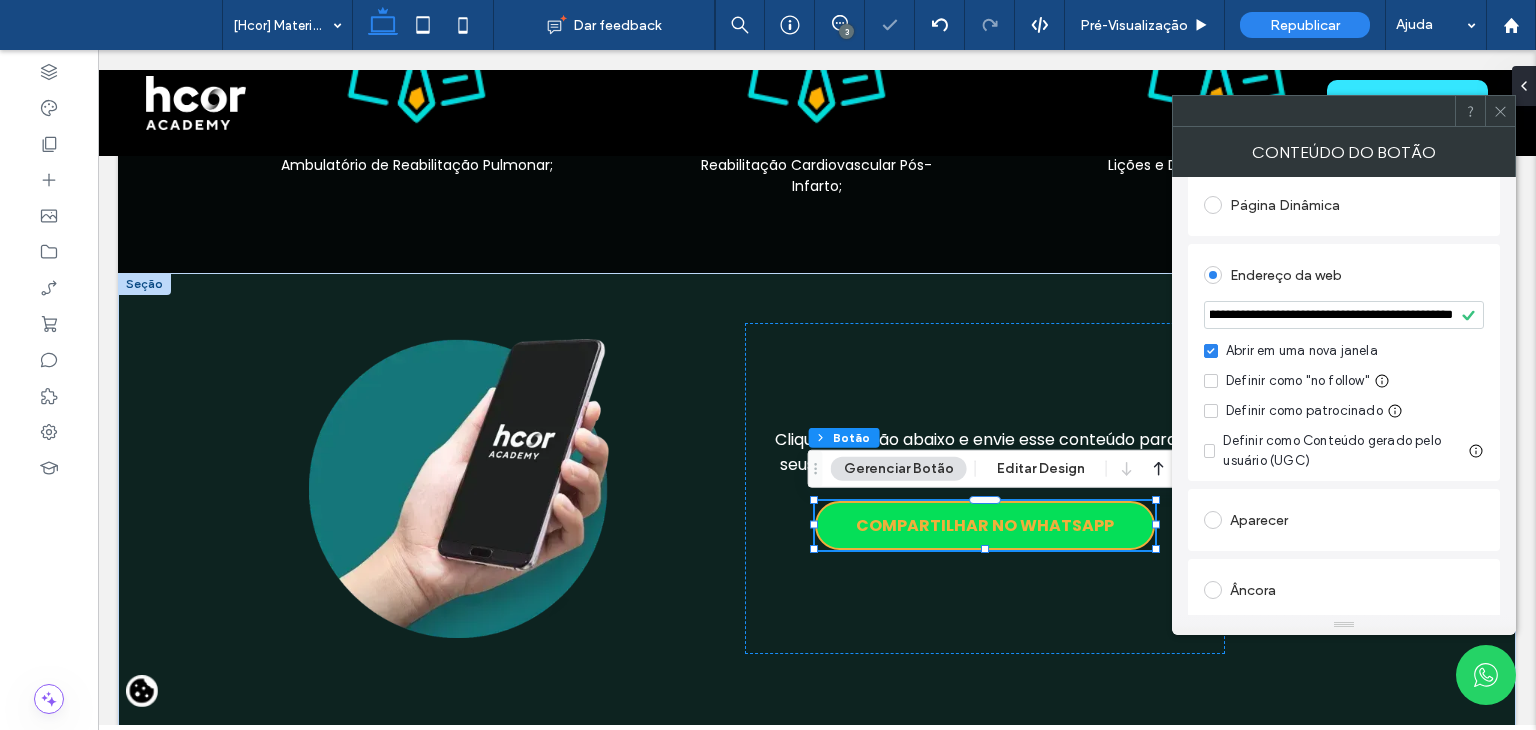 scroll, scrollTop: 0, scrollLeft: 0, axis: both 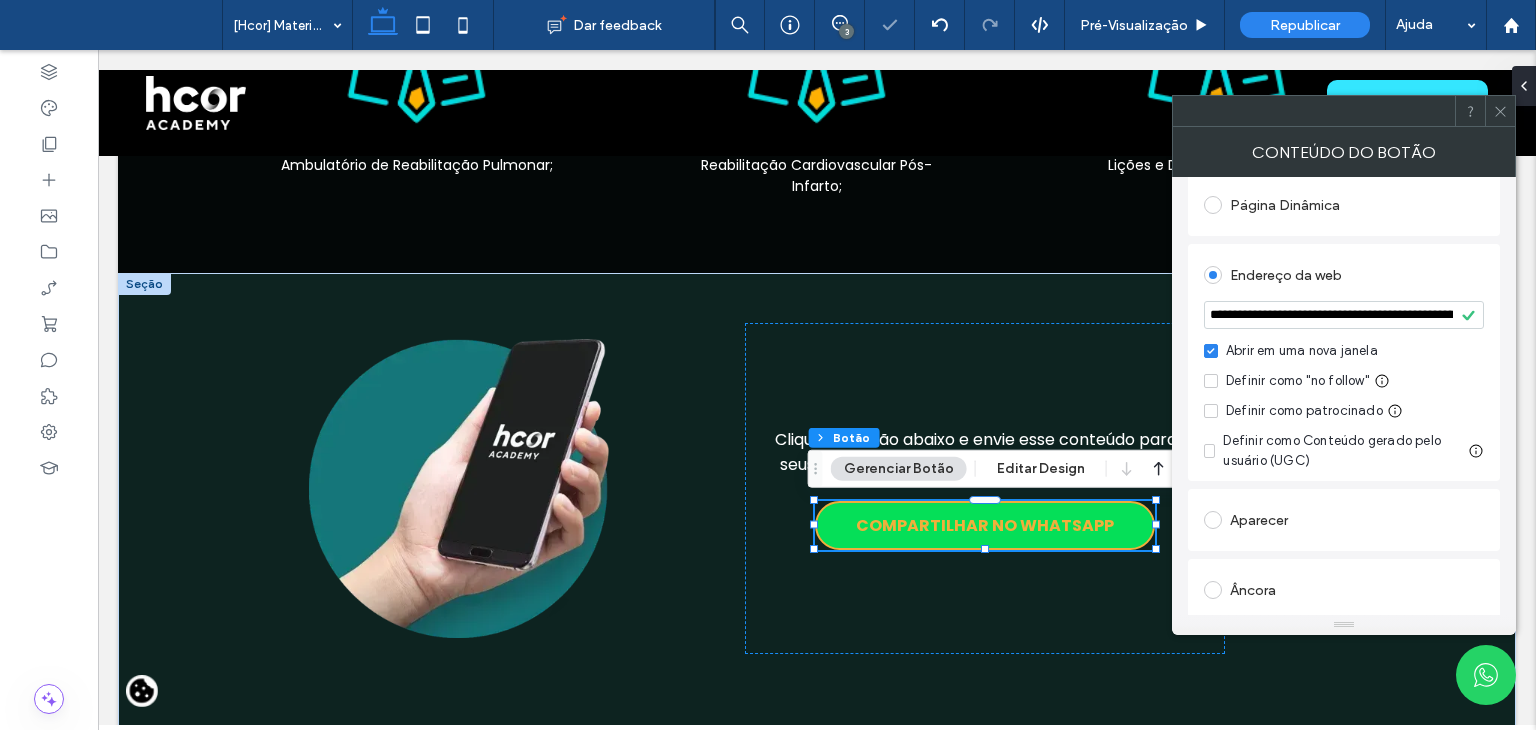 click on "Endereço da web" at bounding box center [1344, 275] 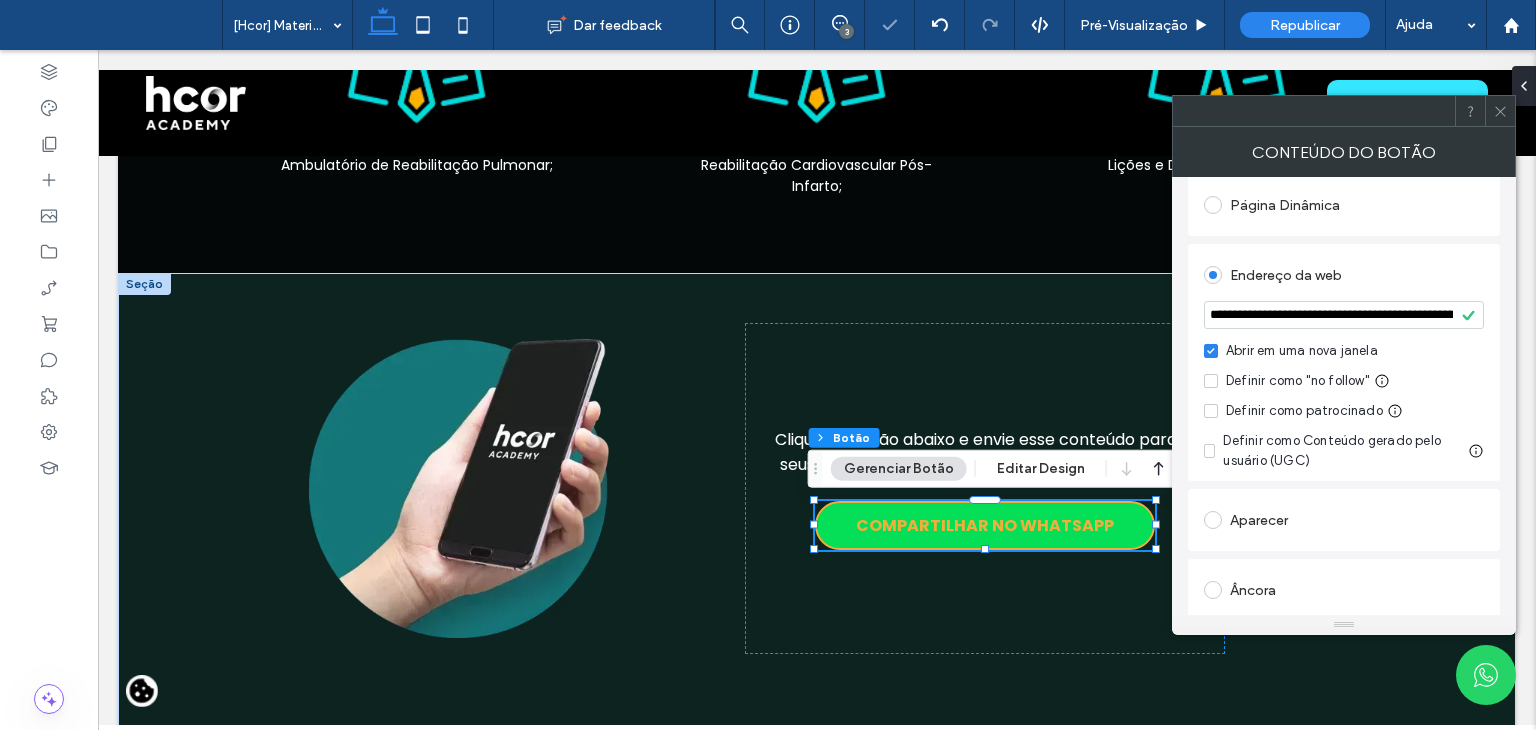 click 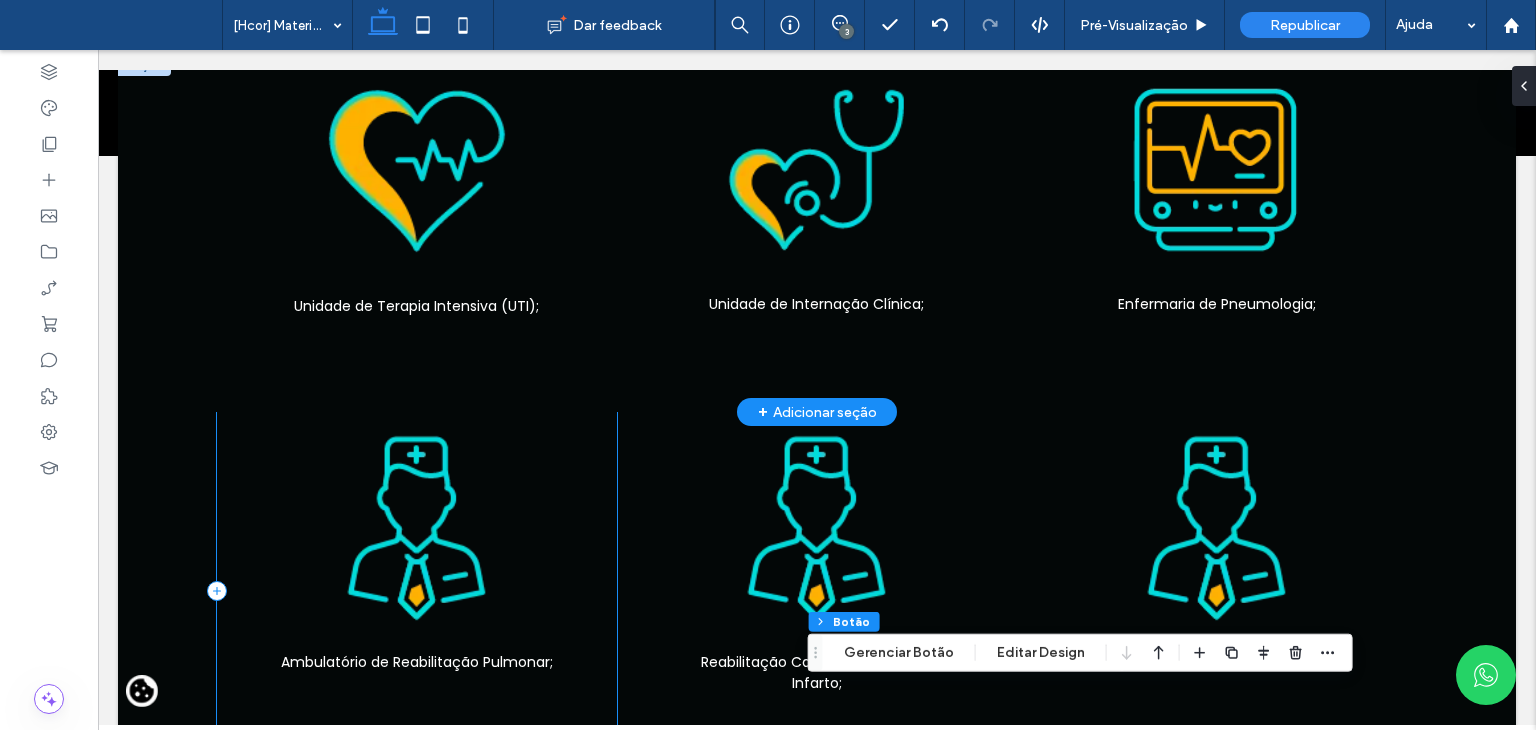 scroll, scrollTop: 900, scrollLeft: 0, axis: vertical 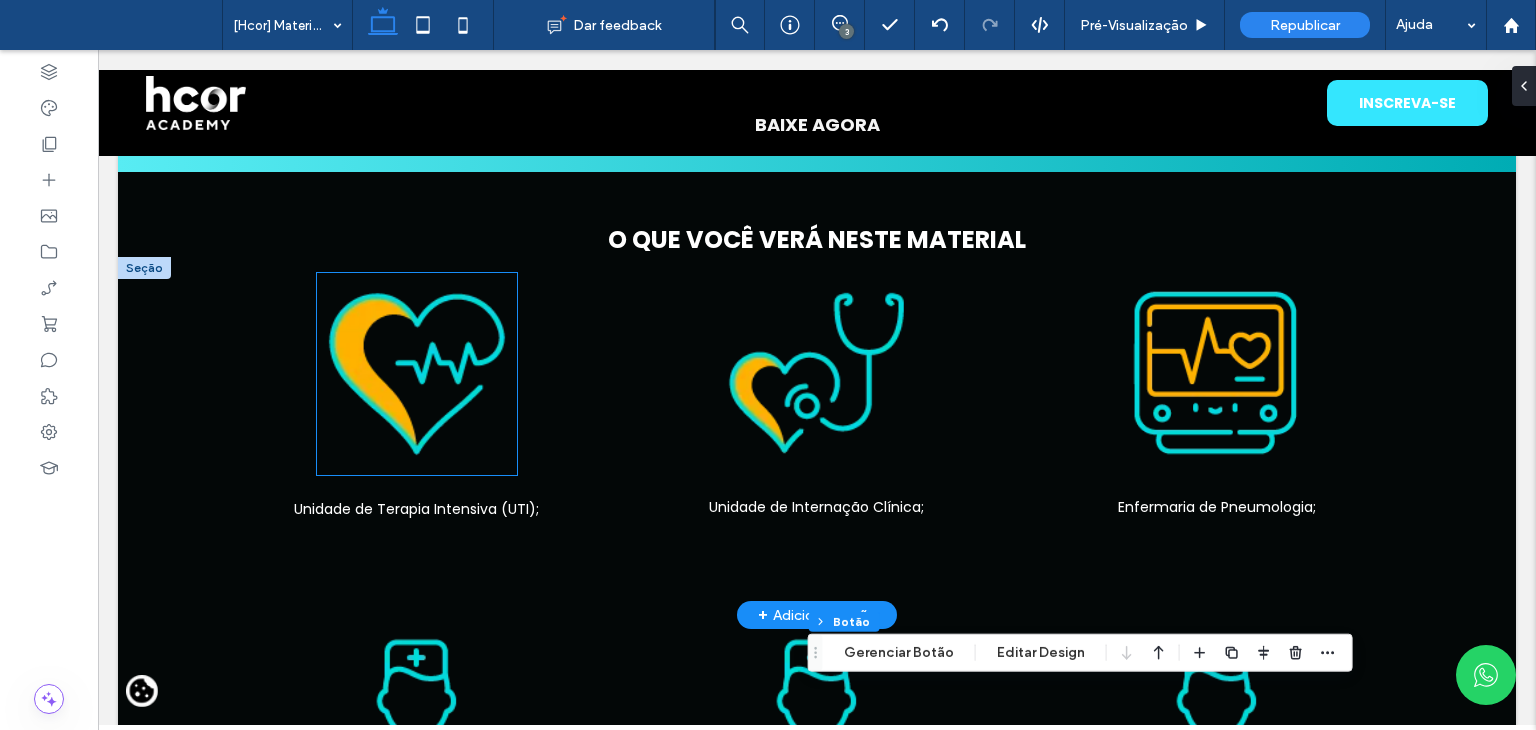 click at bounding box center (417, 373) 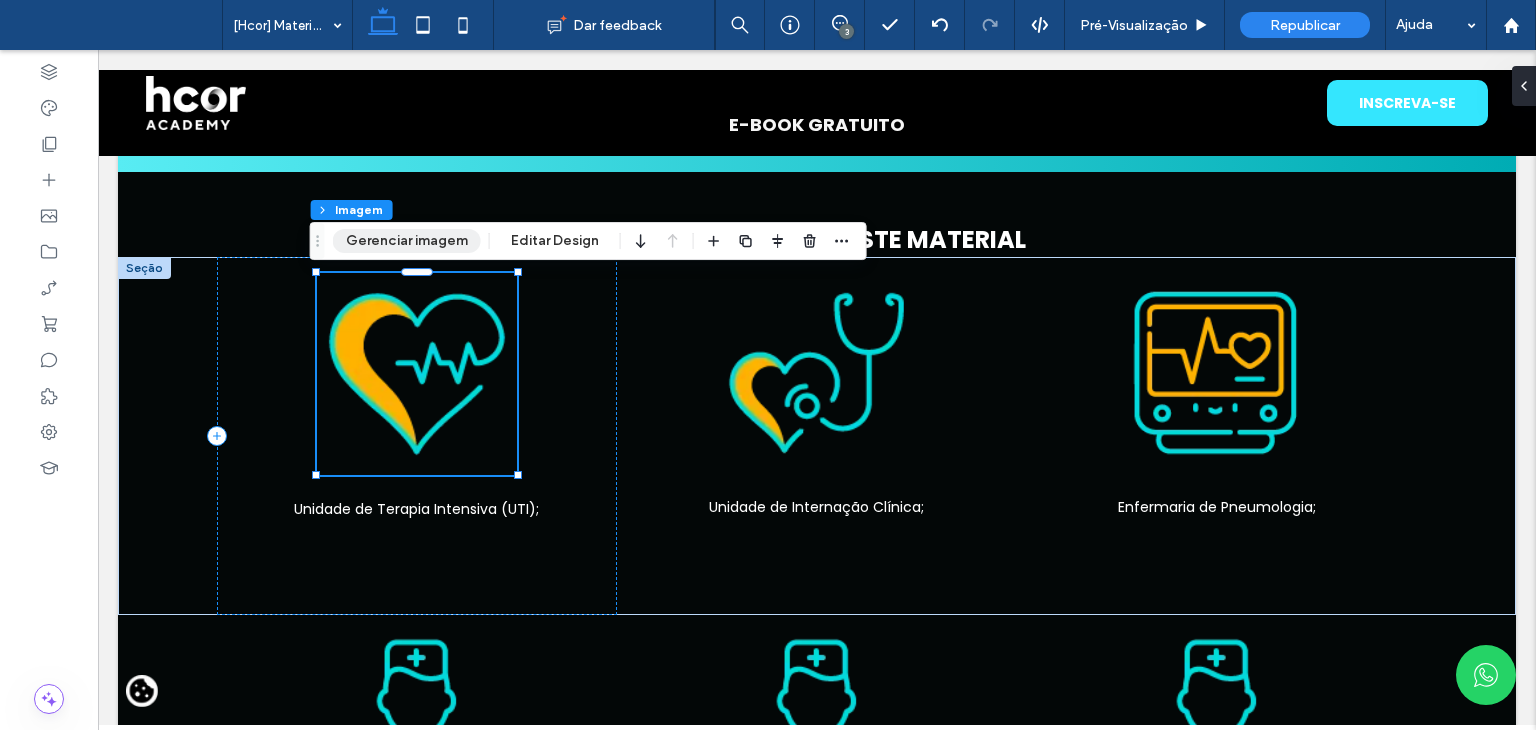 click on "Gerenciar imagem" at bounding box center (407, 241) 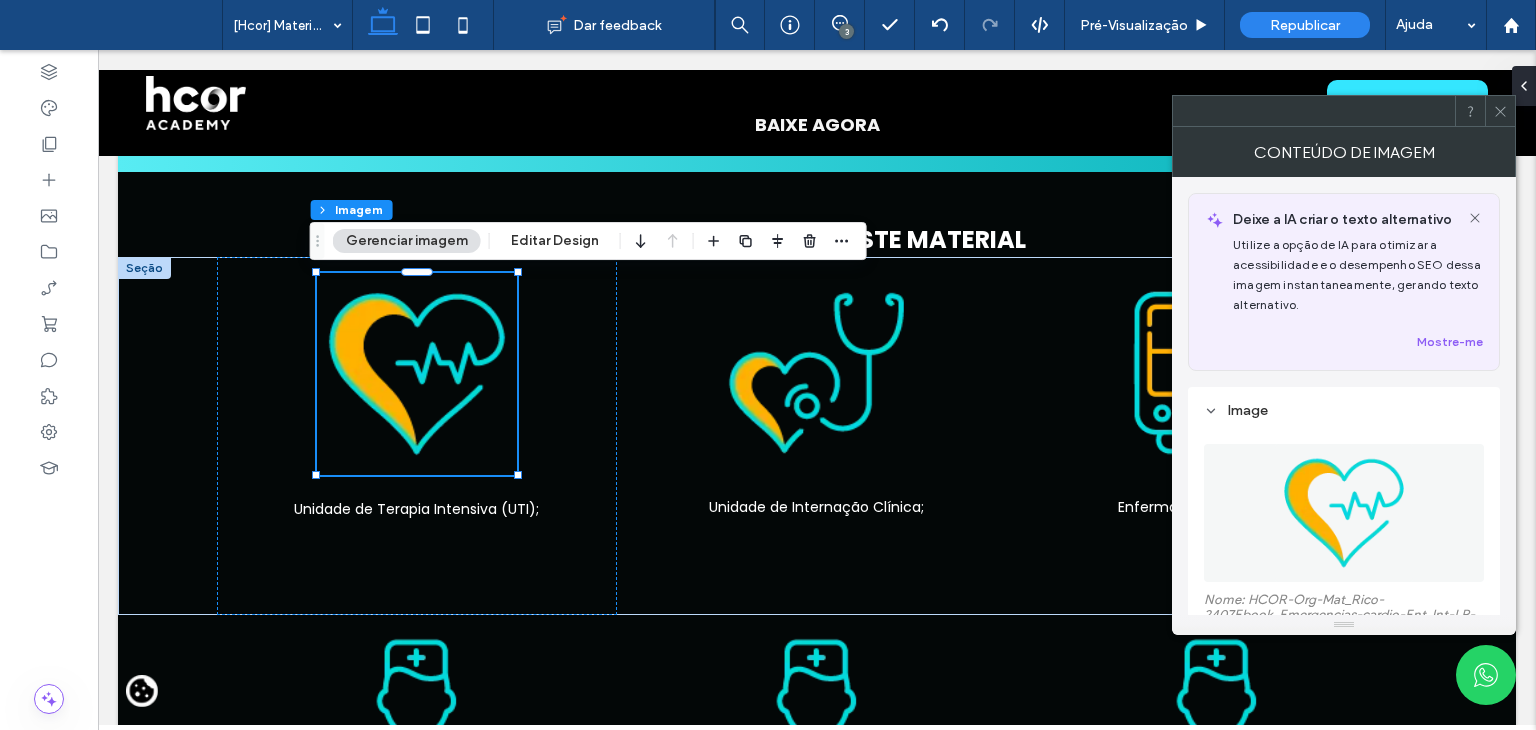 click at bounding box center [1343, 513] 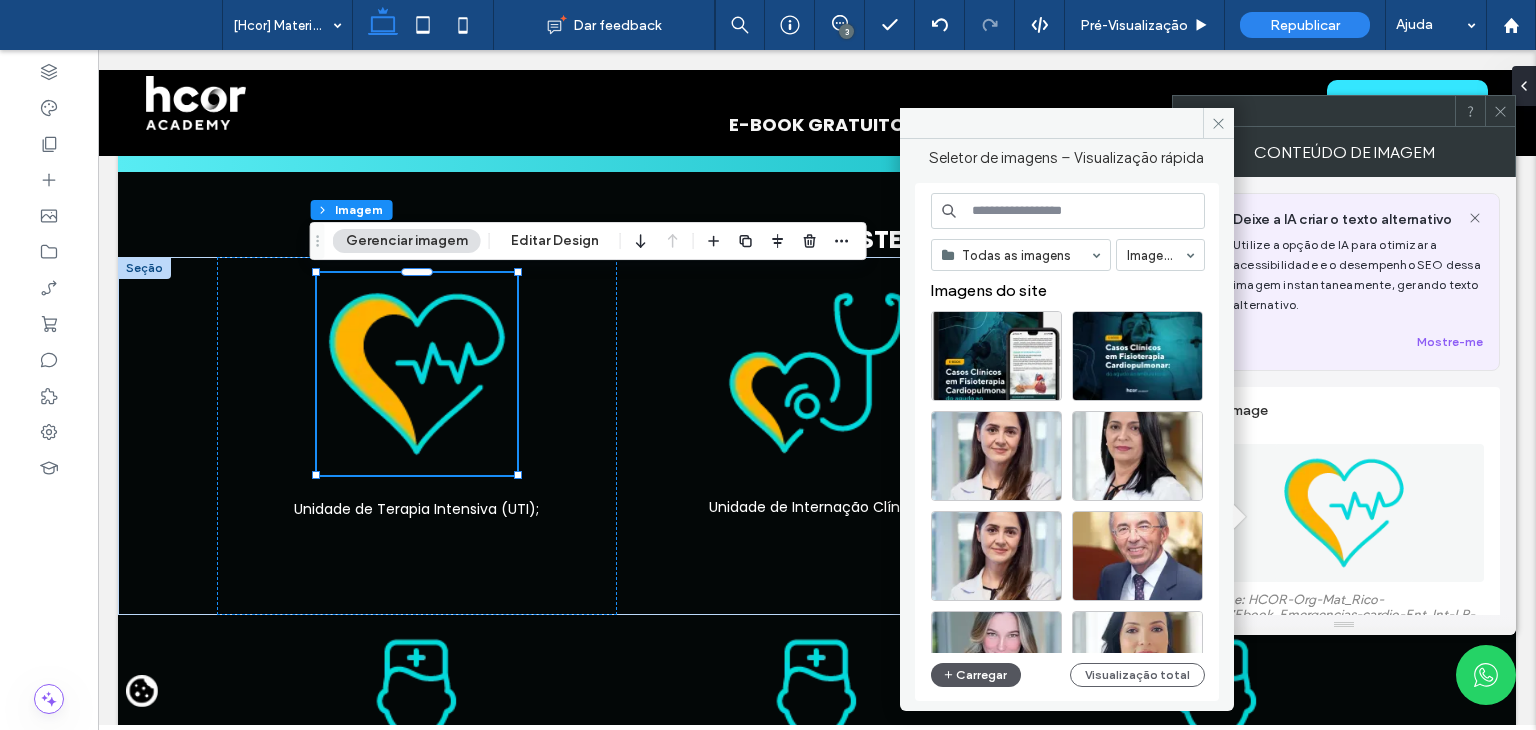 click on "Carregar" at bounding box center (976, 675) 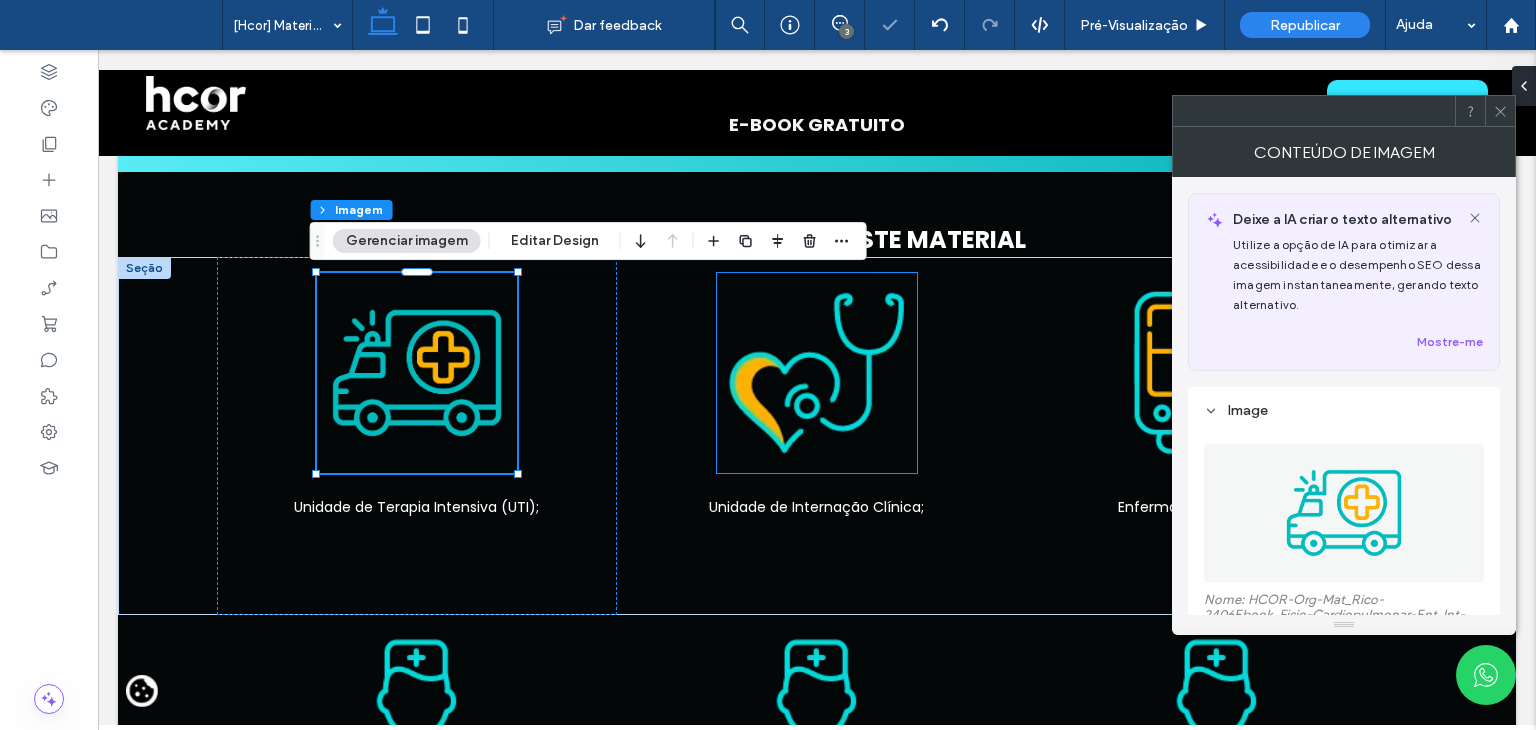 click at bounding box center [817, 373] 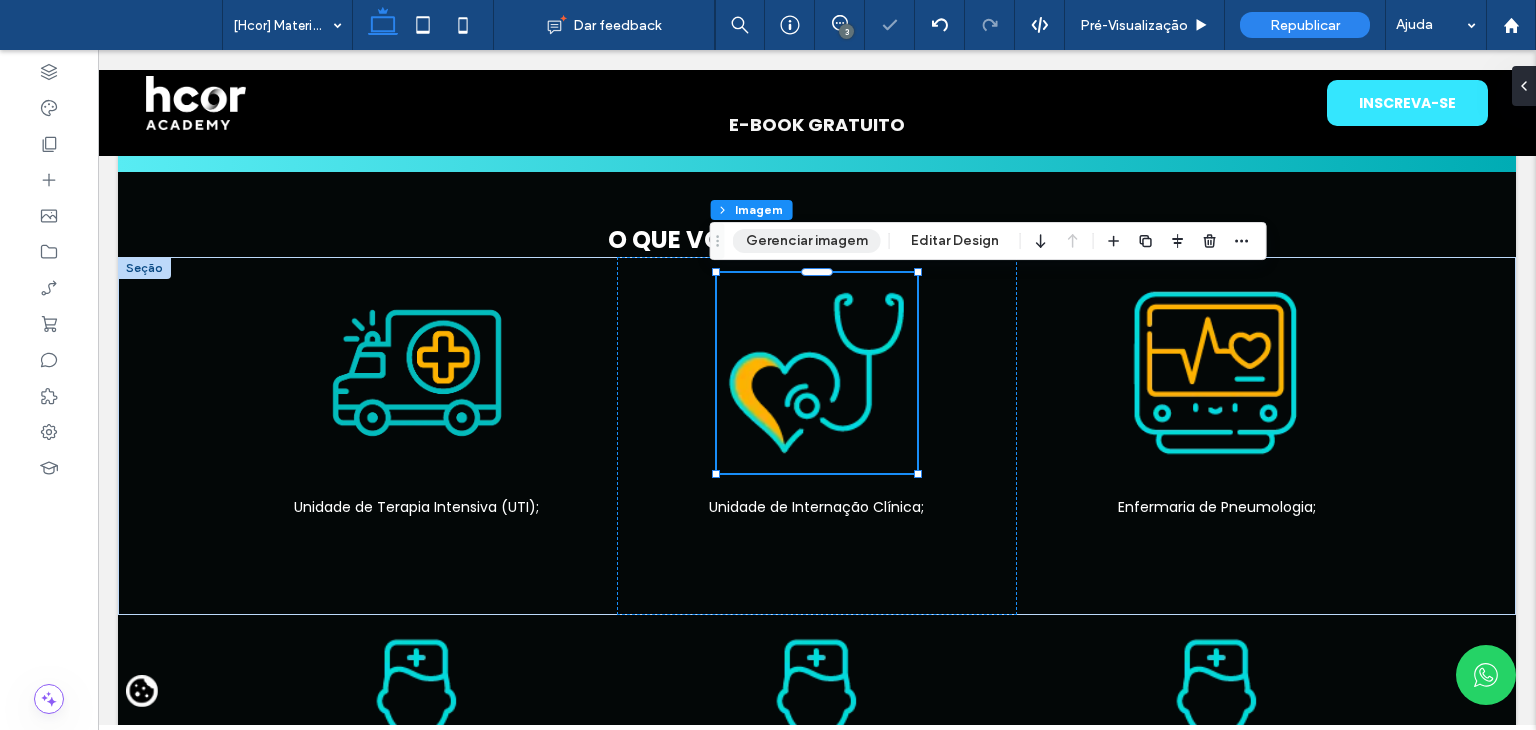 click on "Gerenciar imagem" at bounding box center (807, 241) 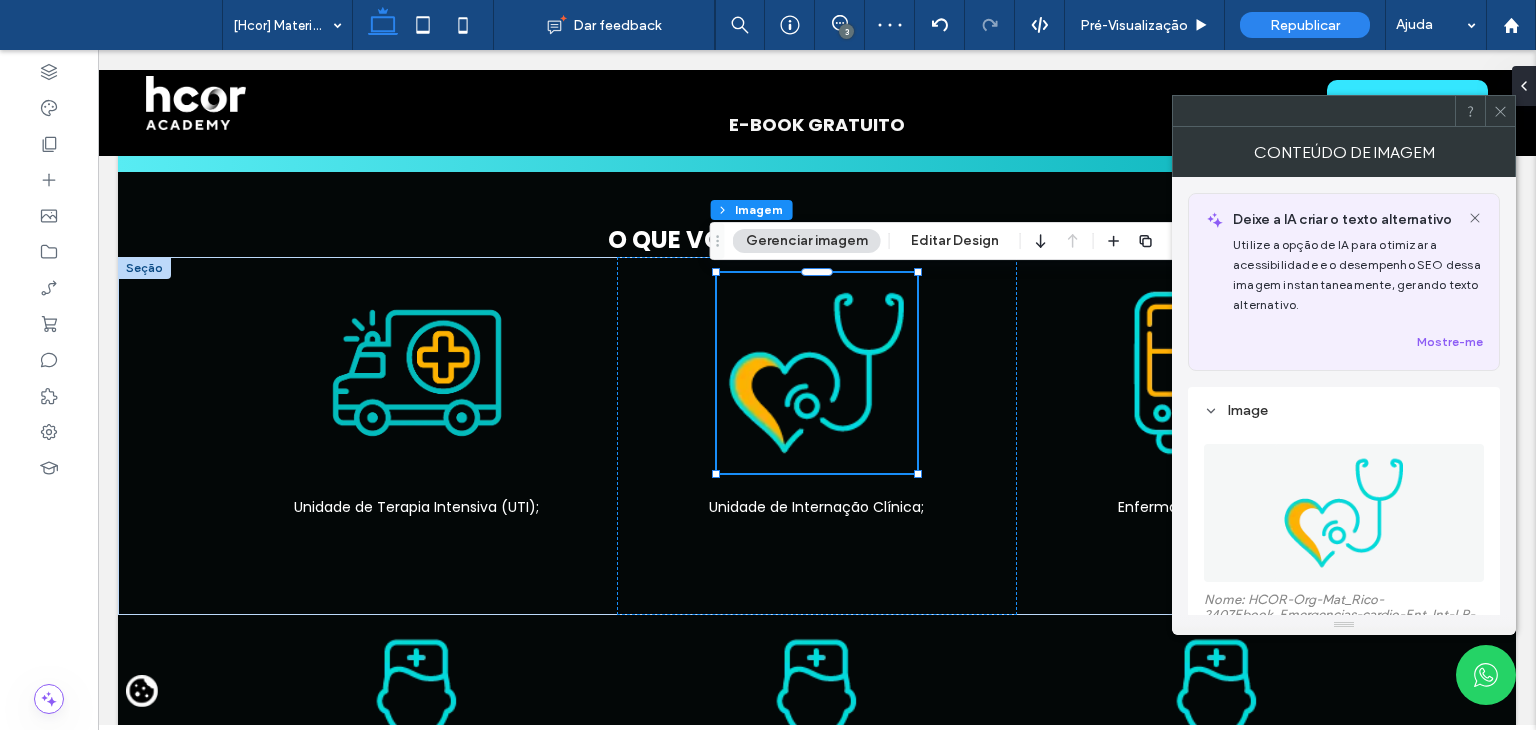 click at bounding box center (1344, 513) 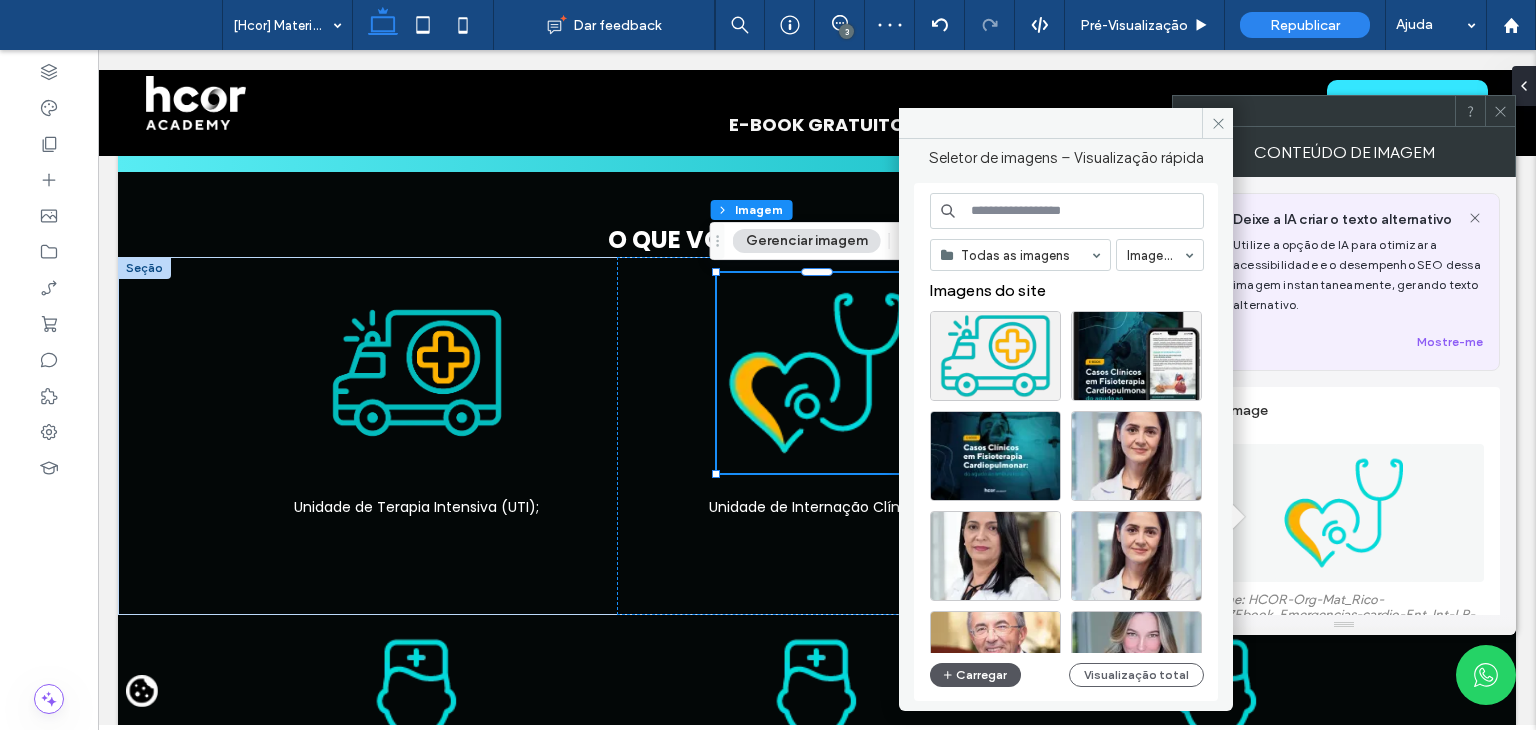 click on "Carregar" at bounding box center (975, 675) 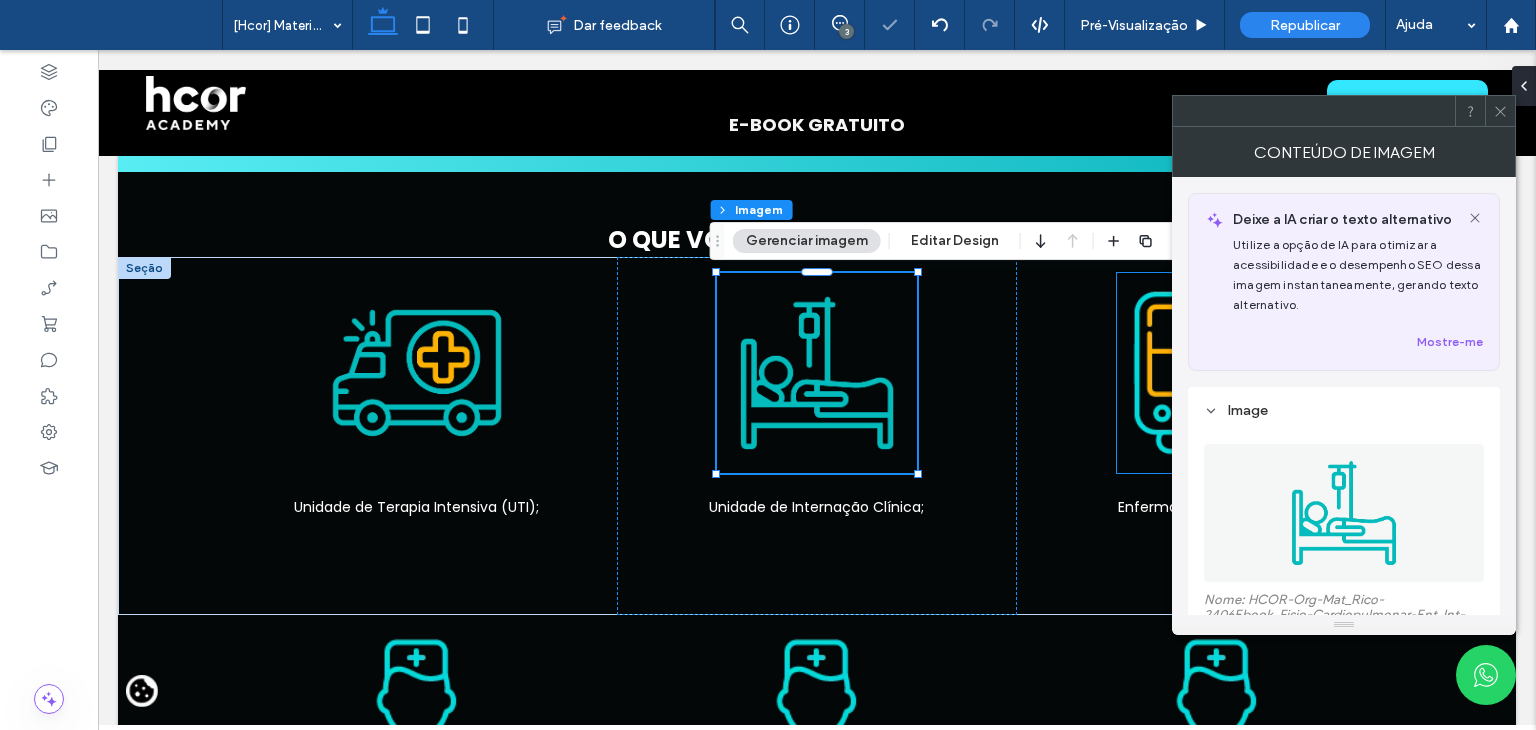 click at bounding box center (1217, 373) 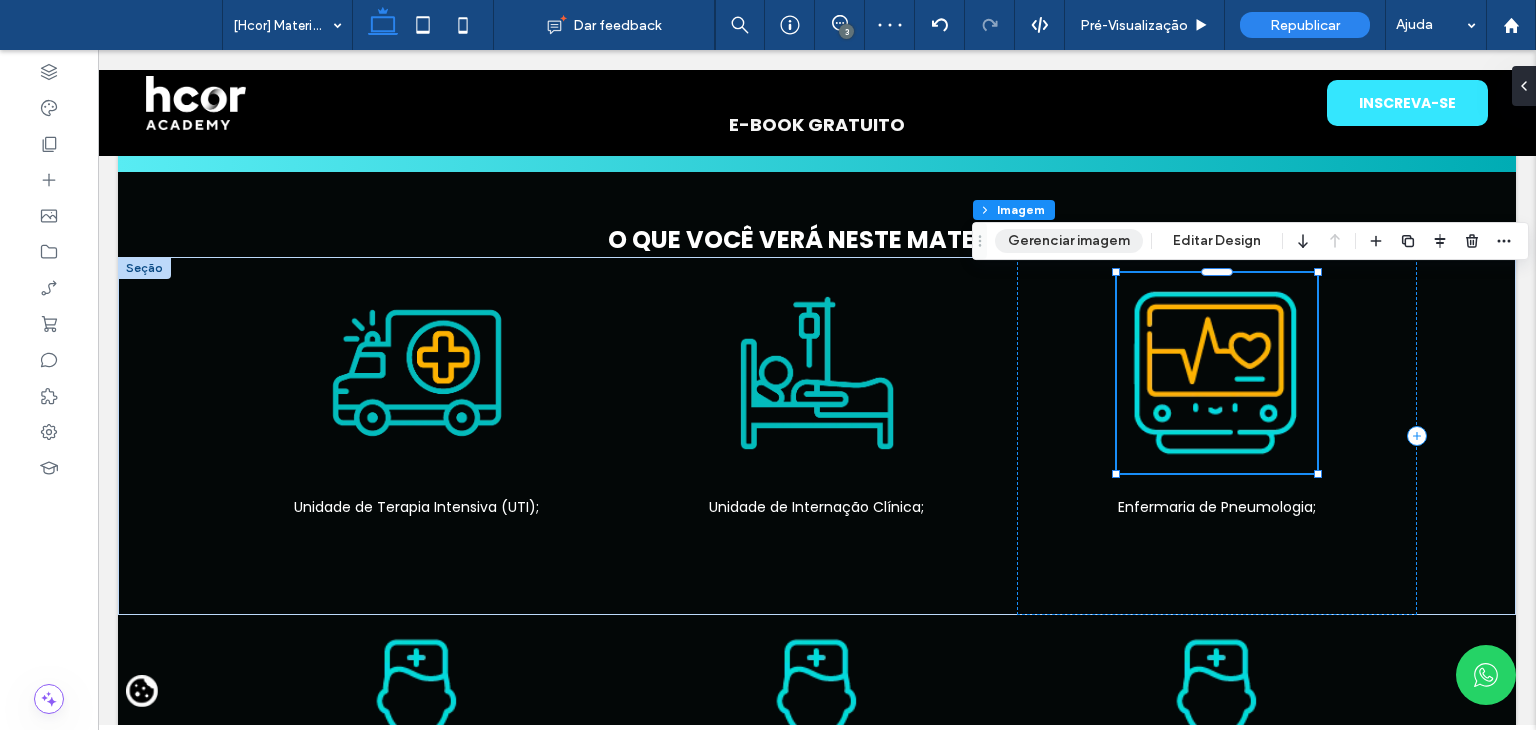 click on "Gerenciar imagem" at bounding box center (1069, 241) 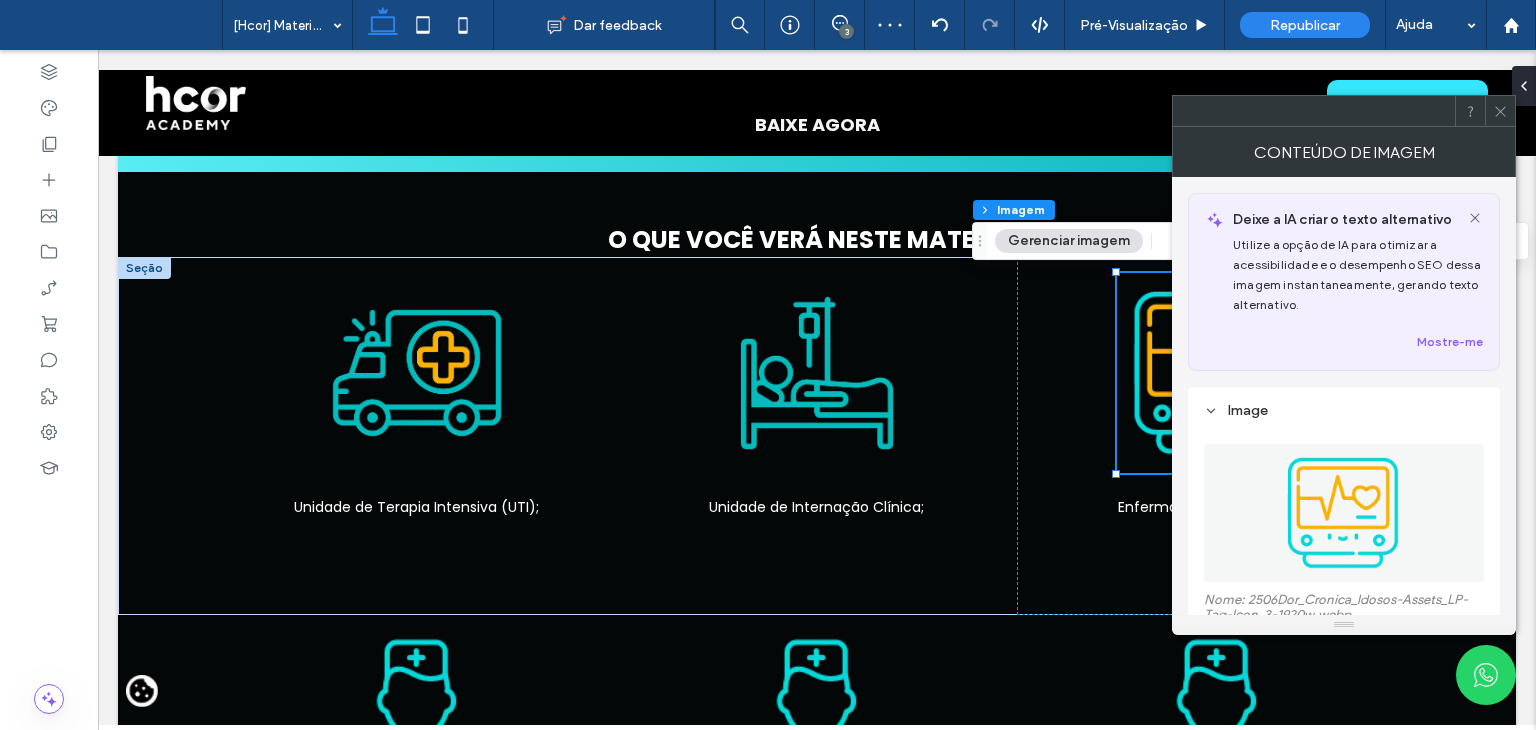 click at bounding box center [1344, 513] 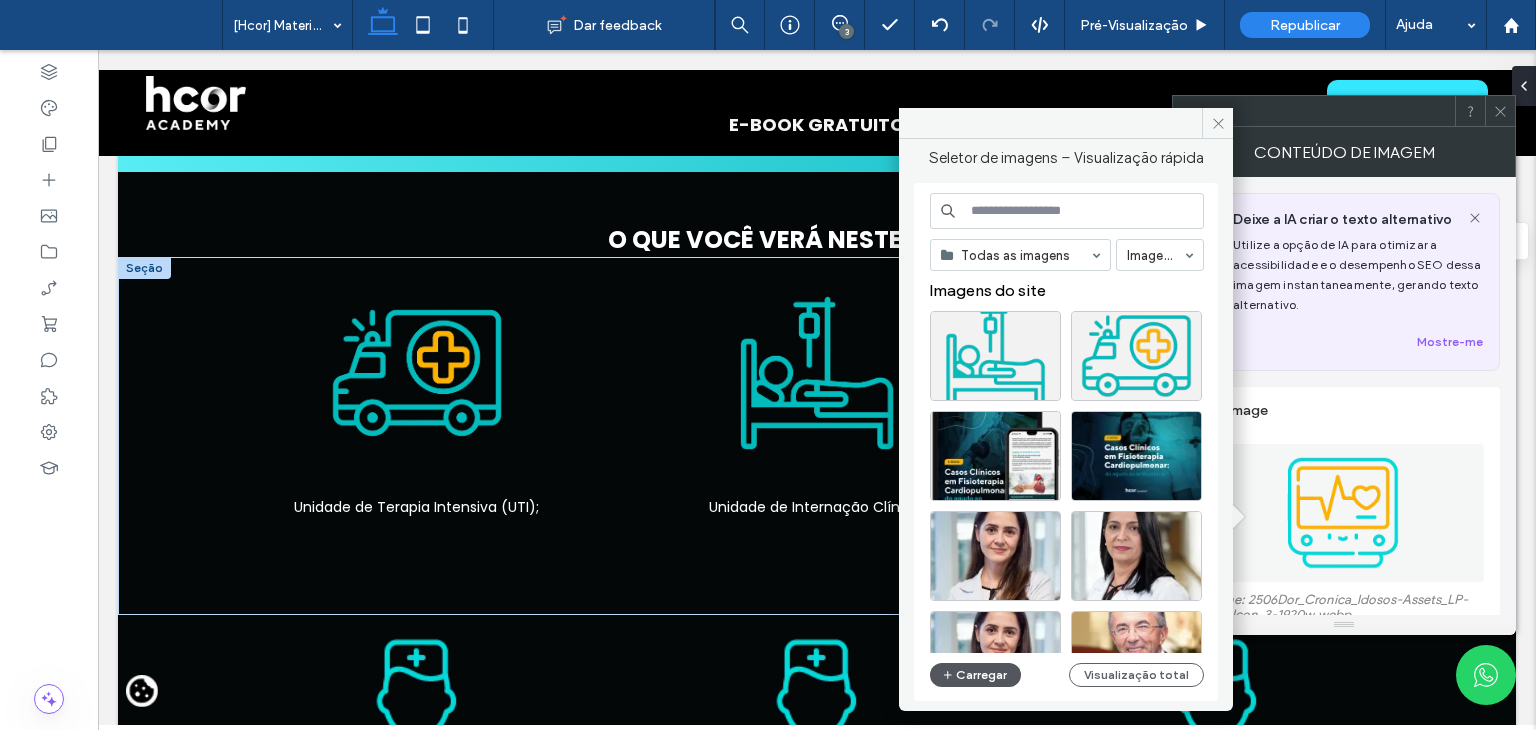 click on "Carregar" at bounding box center (975, 675) 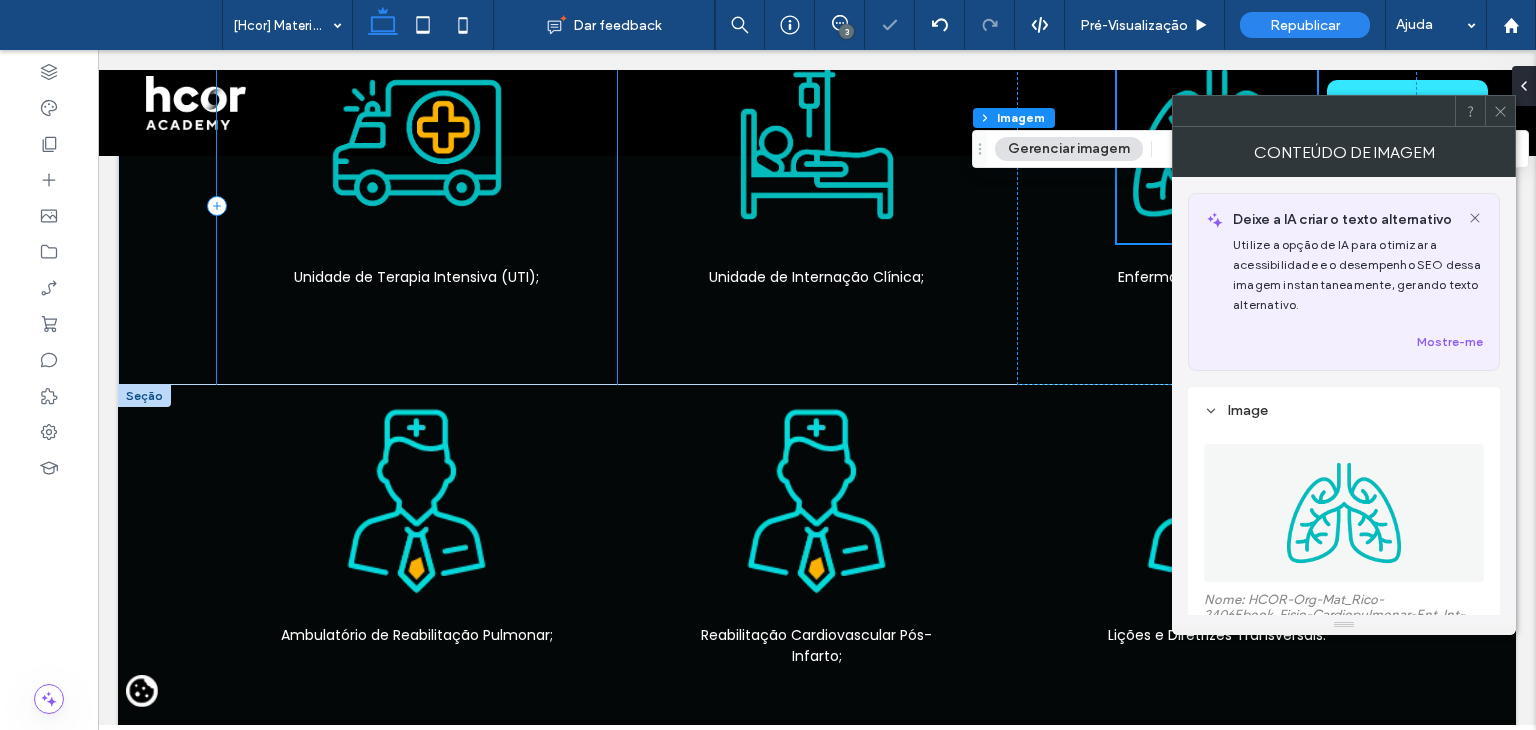 scroll, scrollTop: 1200, scrollLeft: 0, axis: vertical 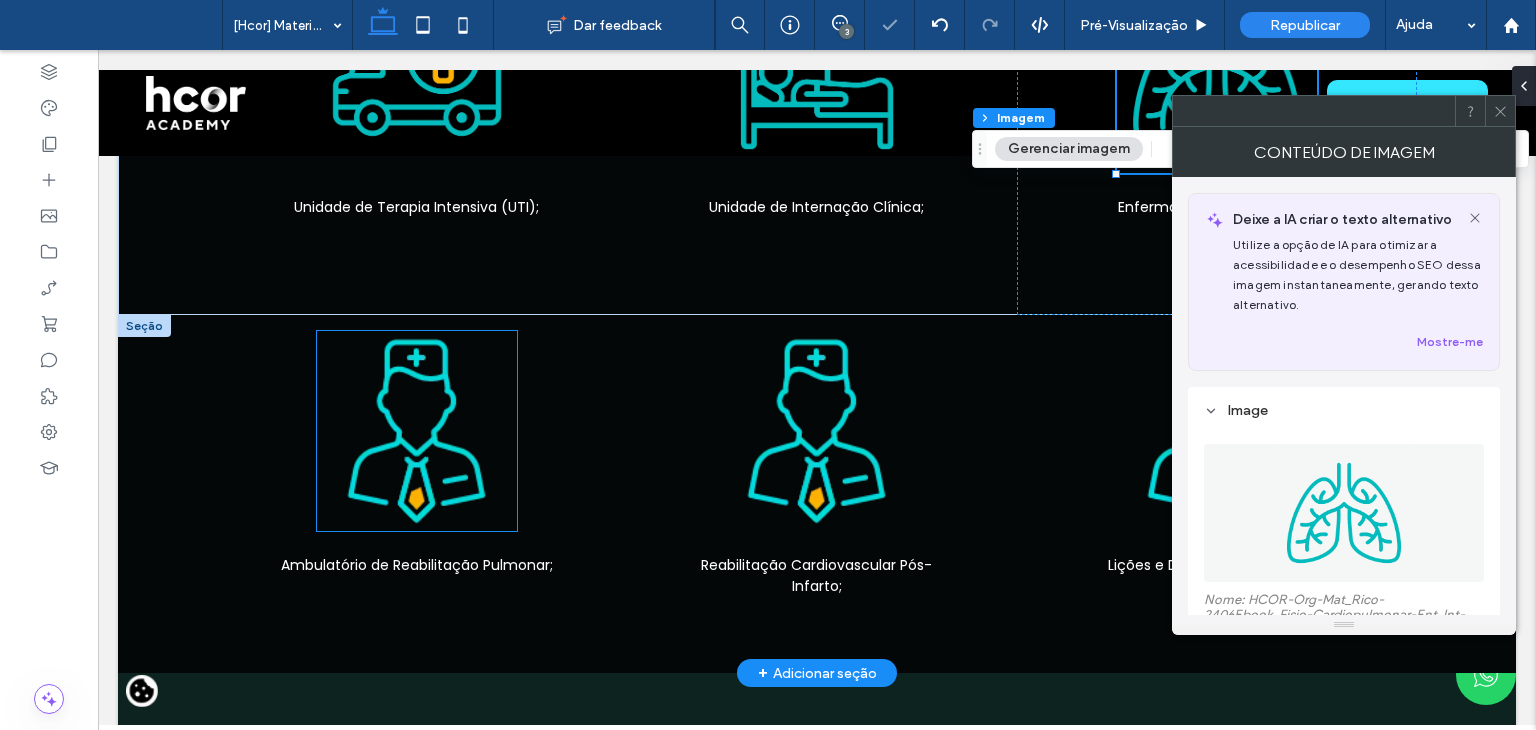 click at bounding box center (417, 431) 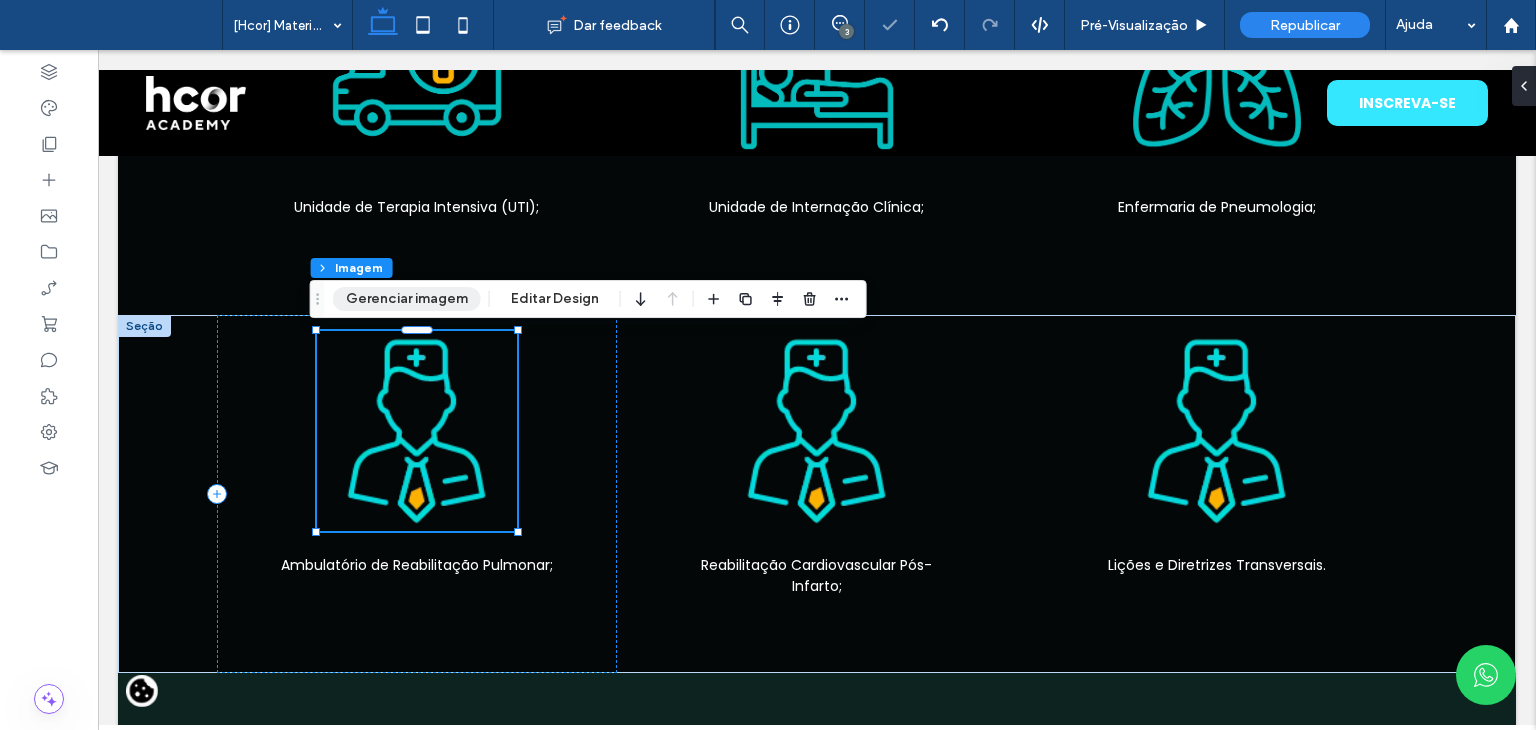 click on "Gerenciar imagem" at bounding box center [407, 299] 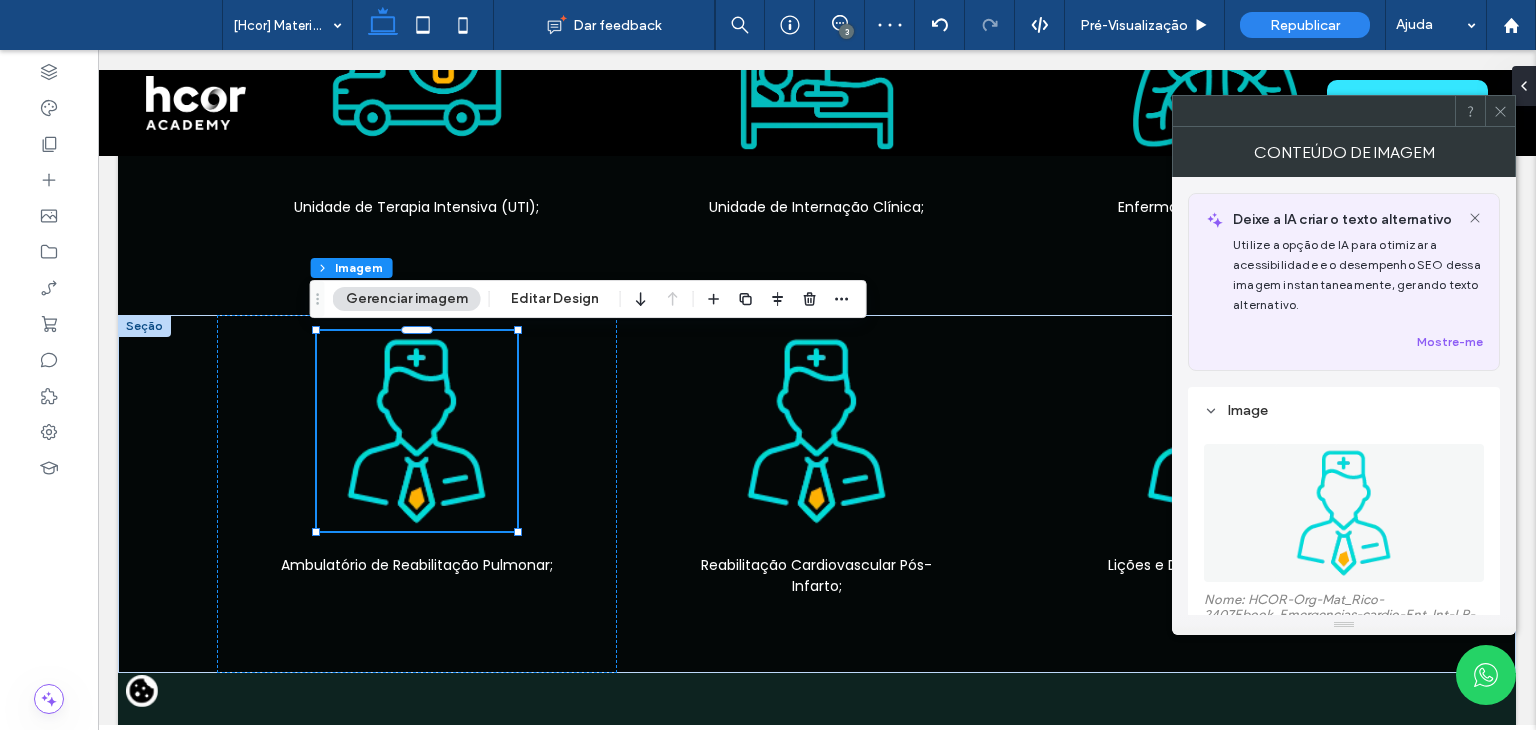 click at bounding box center [1344, 513] 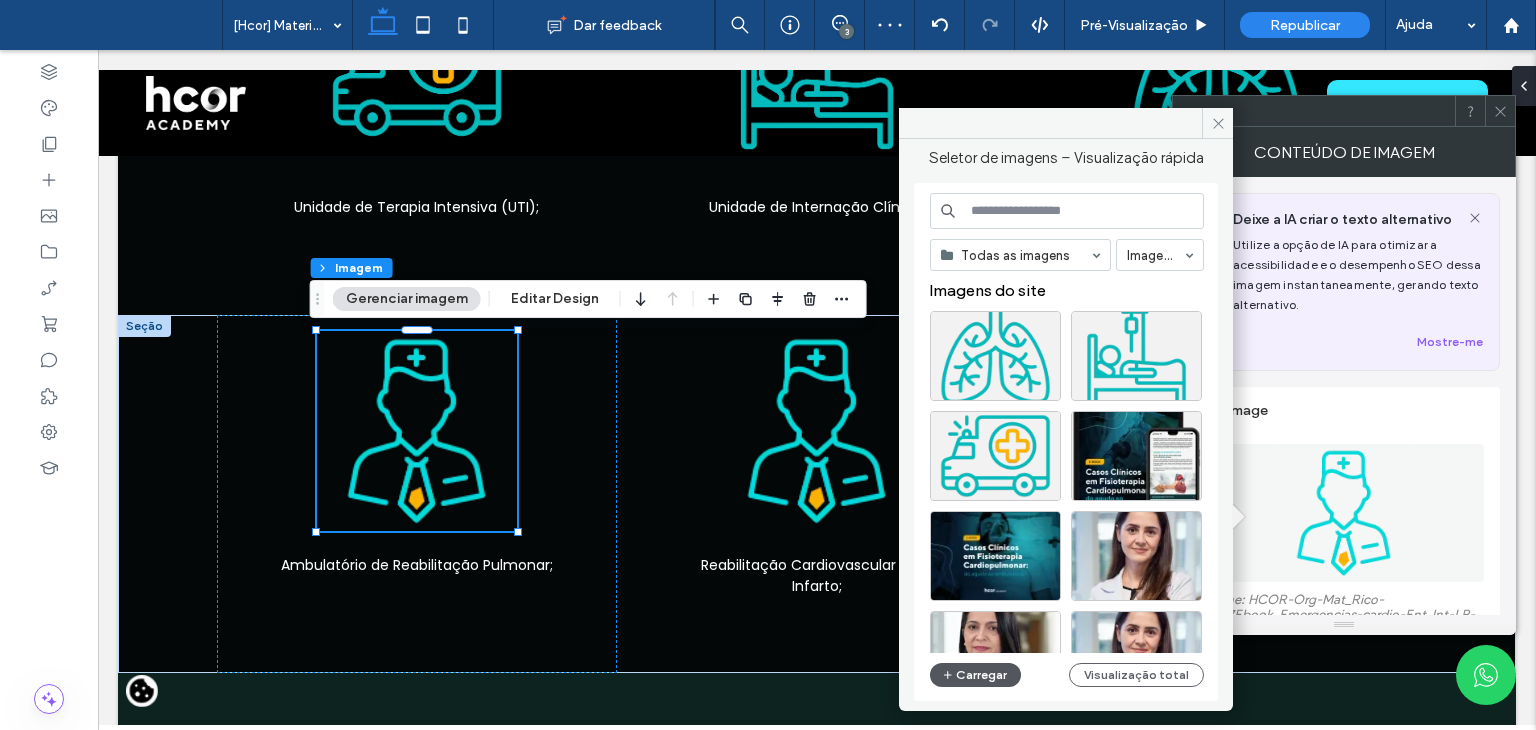 click on "Carregar" at bounding box center [975, 675] 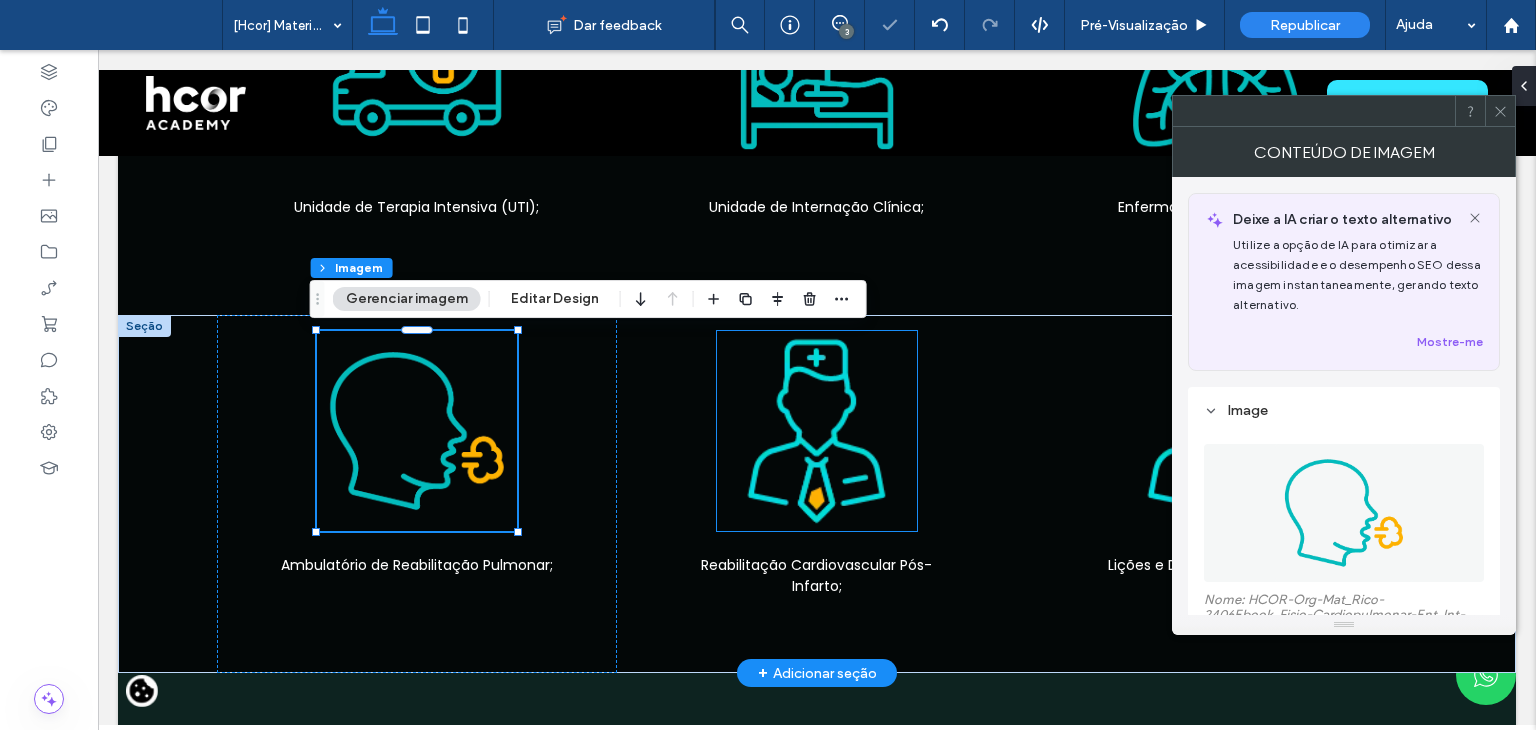 click at bounding box center [817, 431] 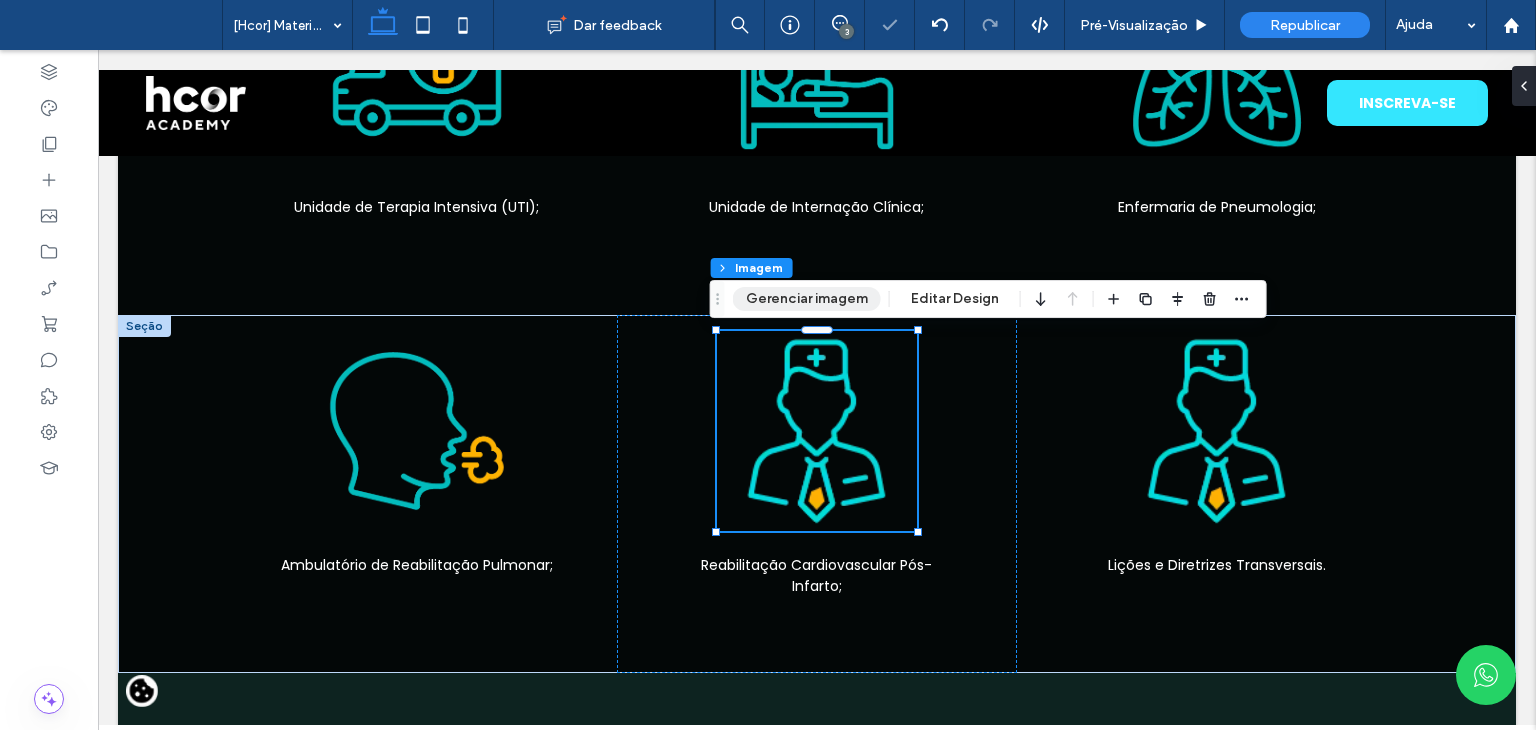 click on "Gerenciar imagem" at bounding box center (807, 299) 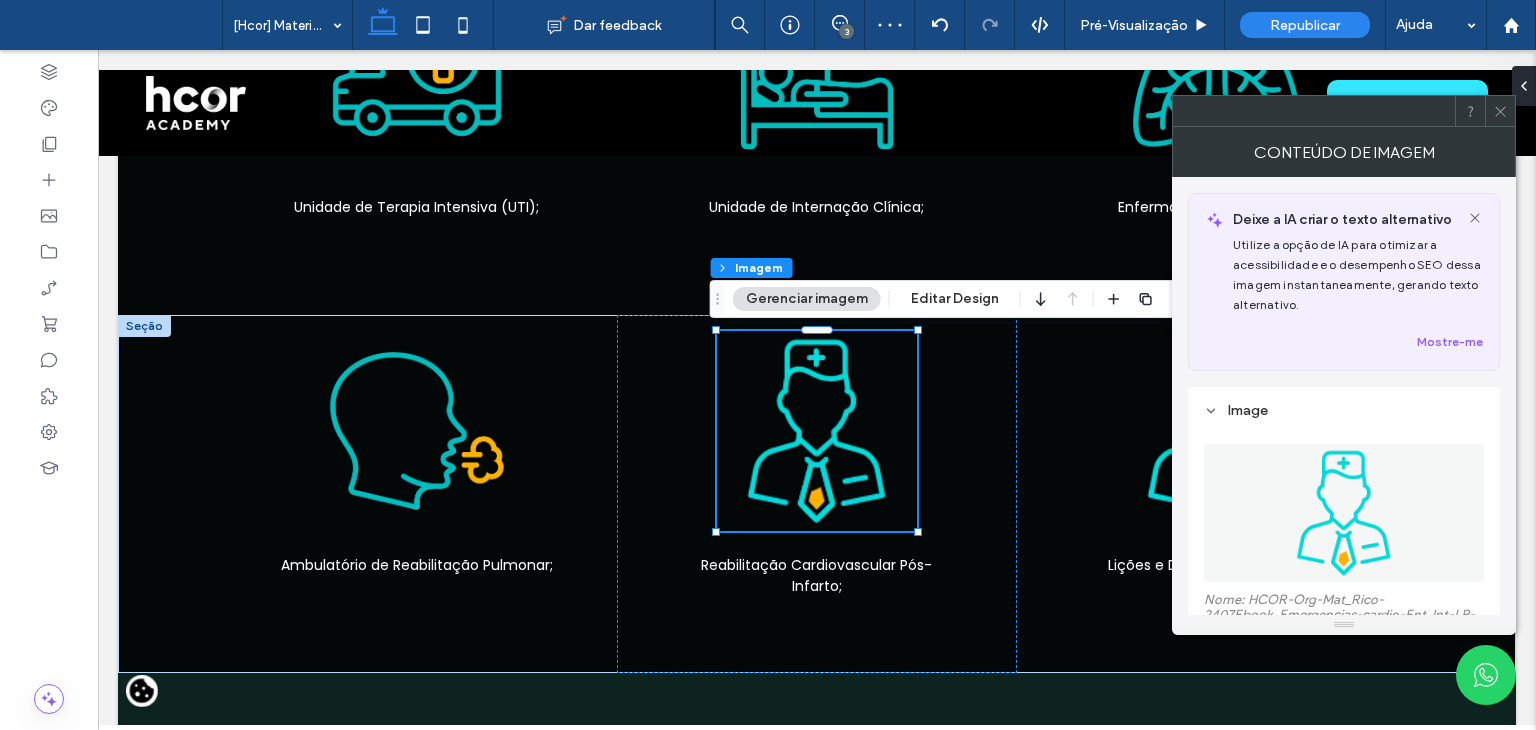 click at bounding box center (1344, 513) 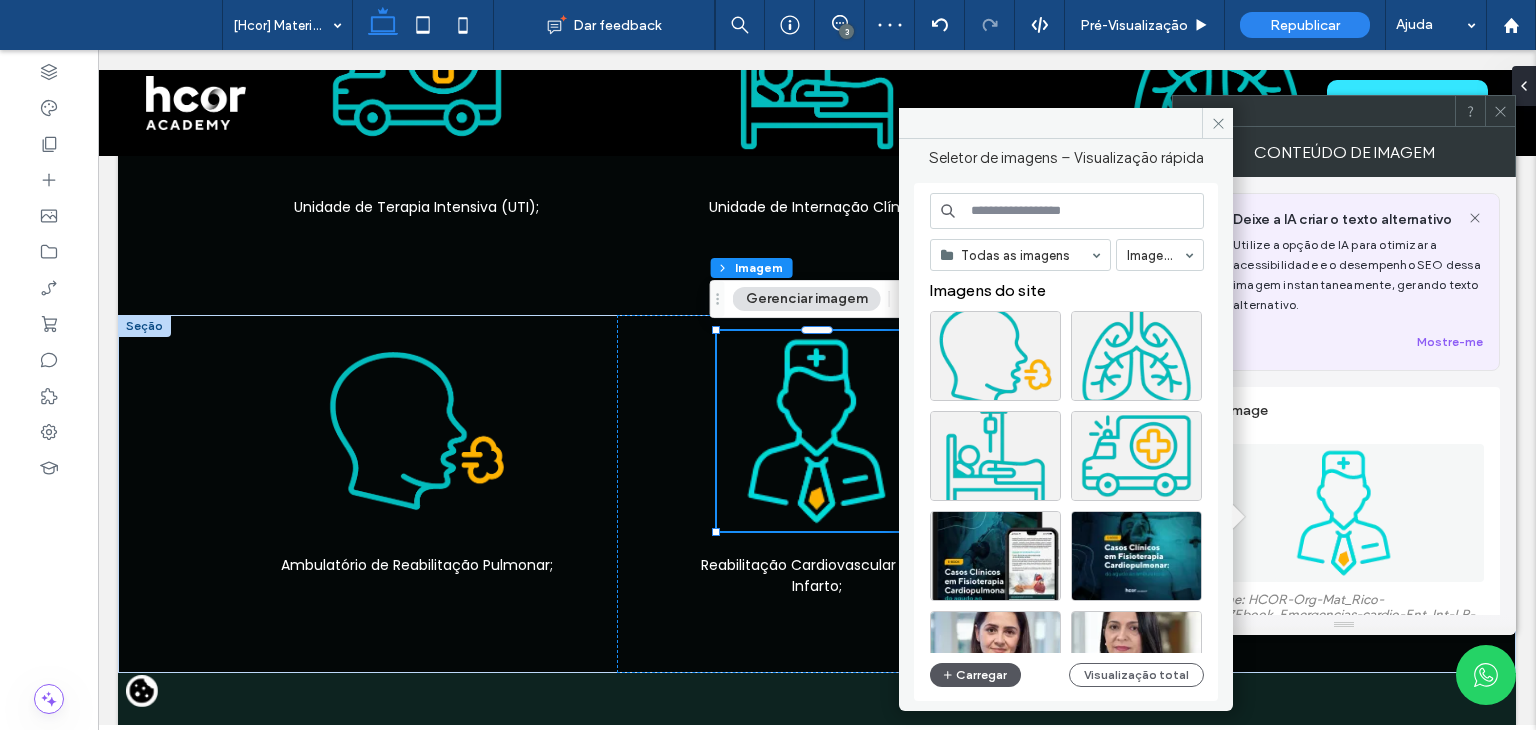 click on "Carregar" at bounding box center [975, 675] 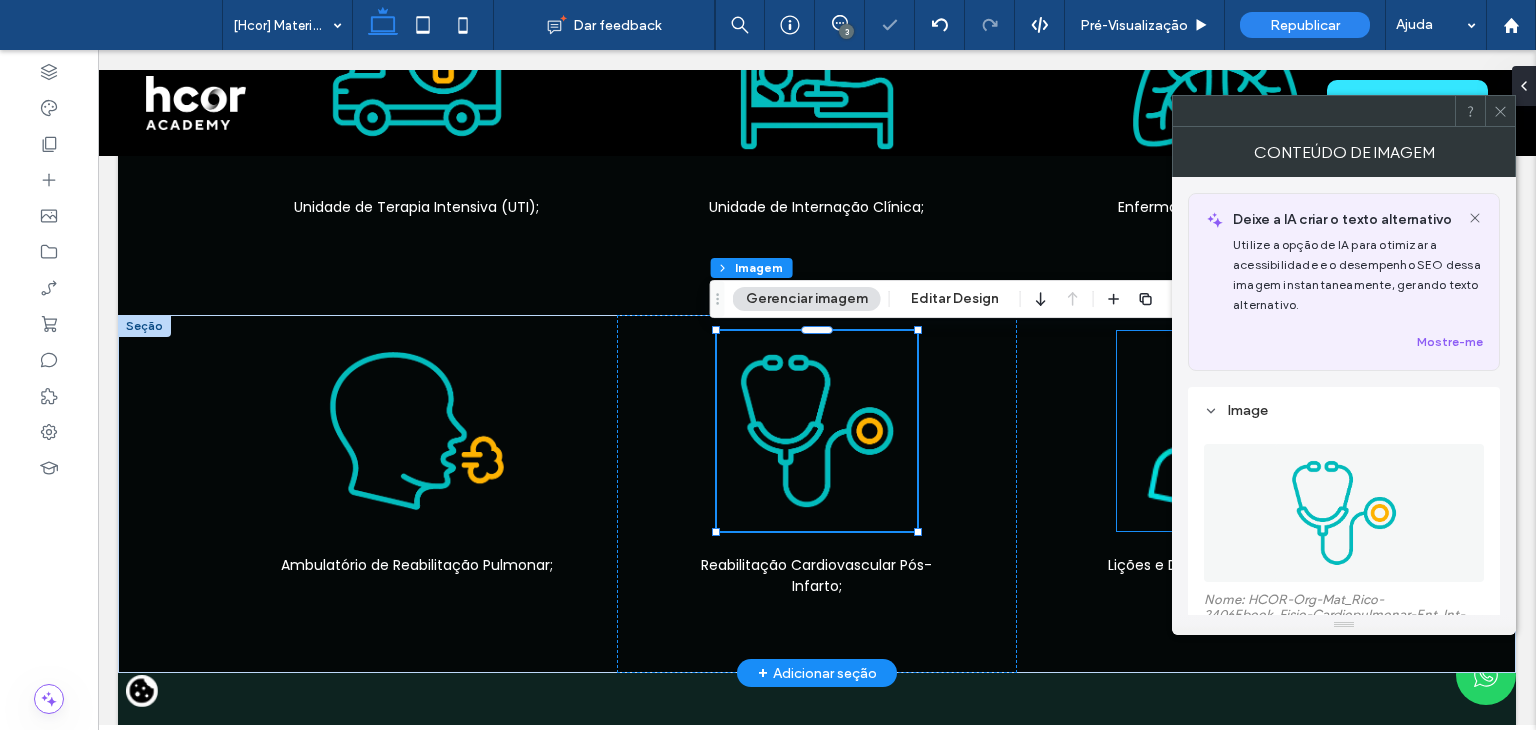 click at bounding box center (1217, 431) 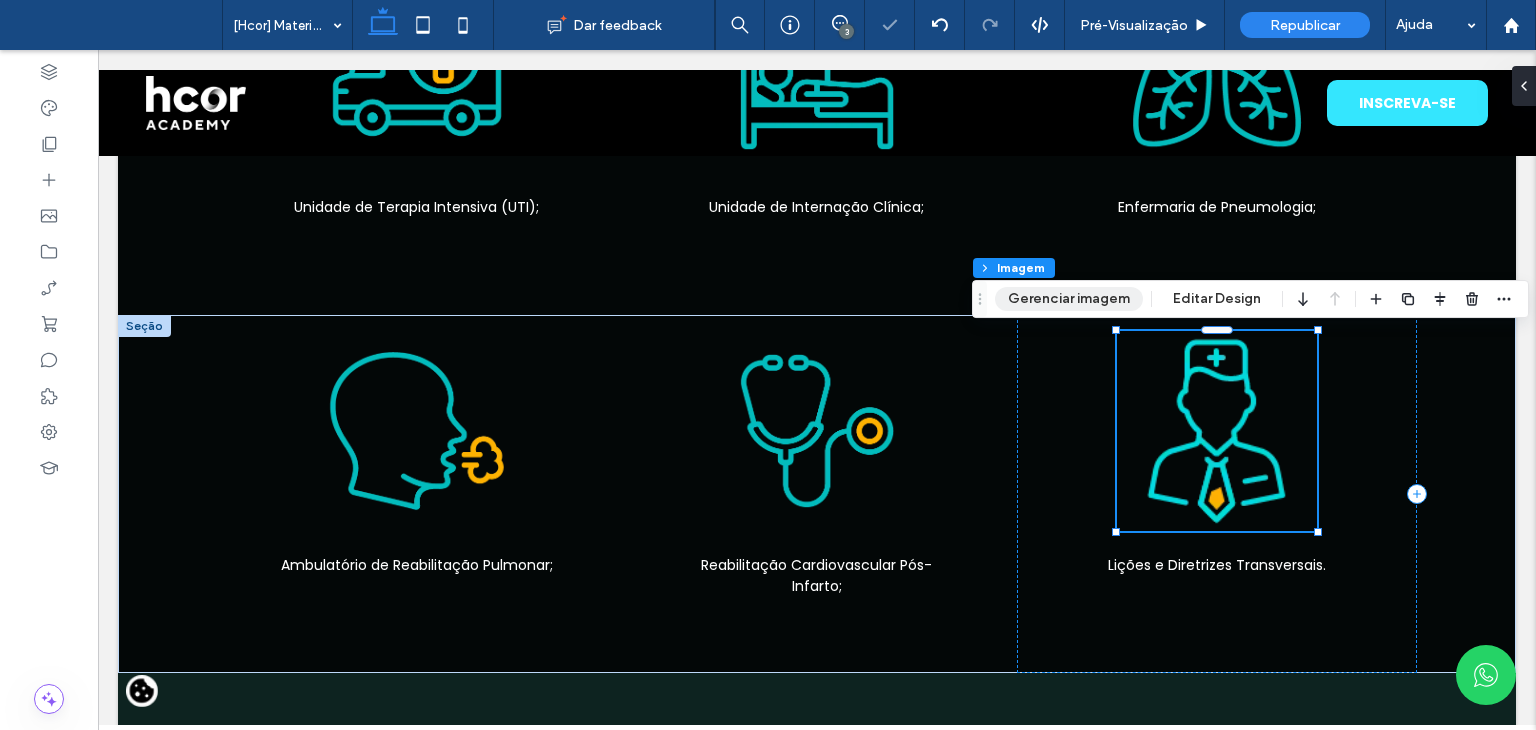 click on "Gerenciar imagem" at bounding box center [1069, 299] 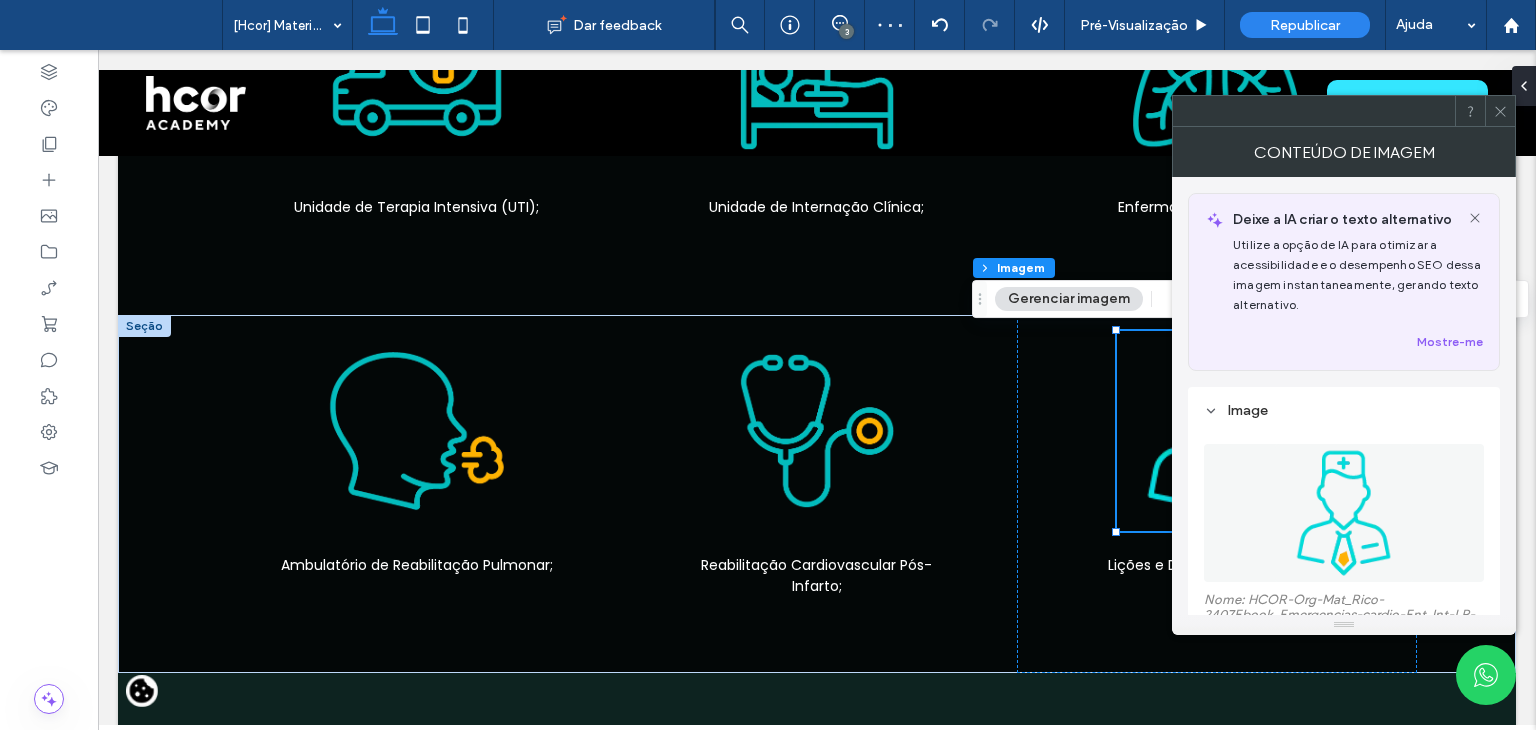 click at bounding box center [1344, 513] 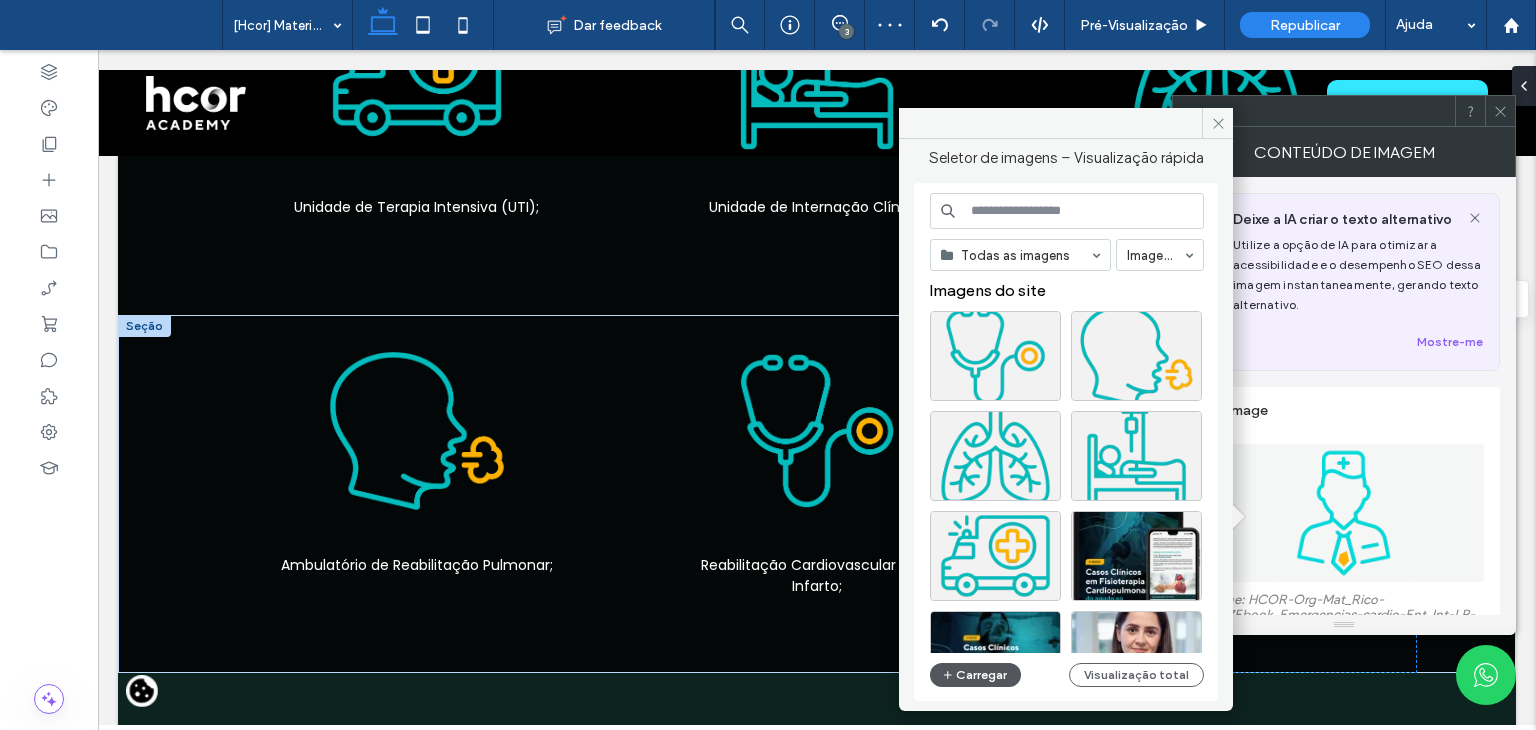 click on "Carregar" at bounding box center [975, 675] 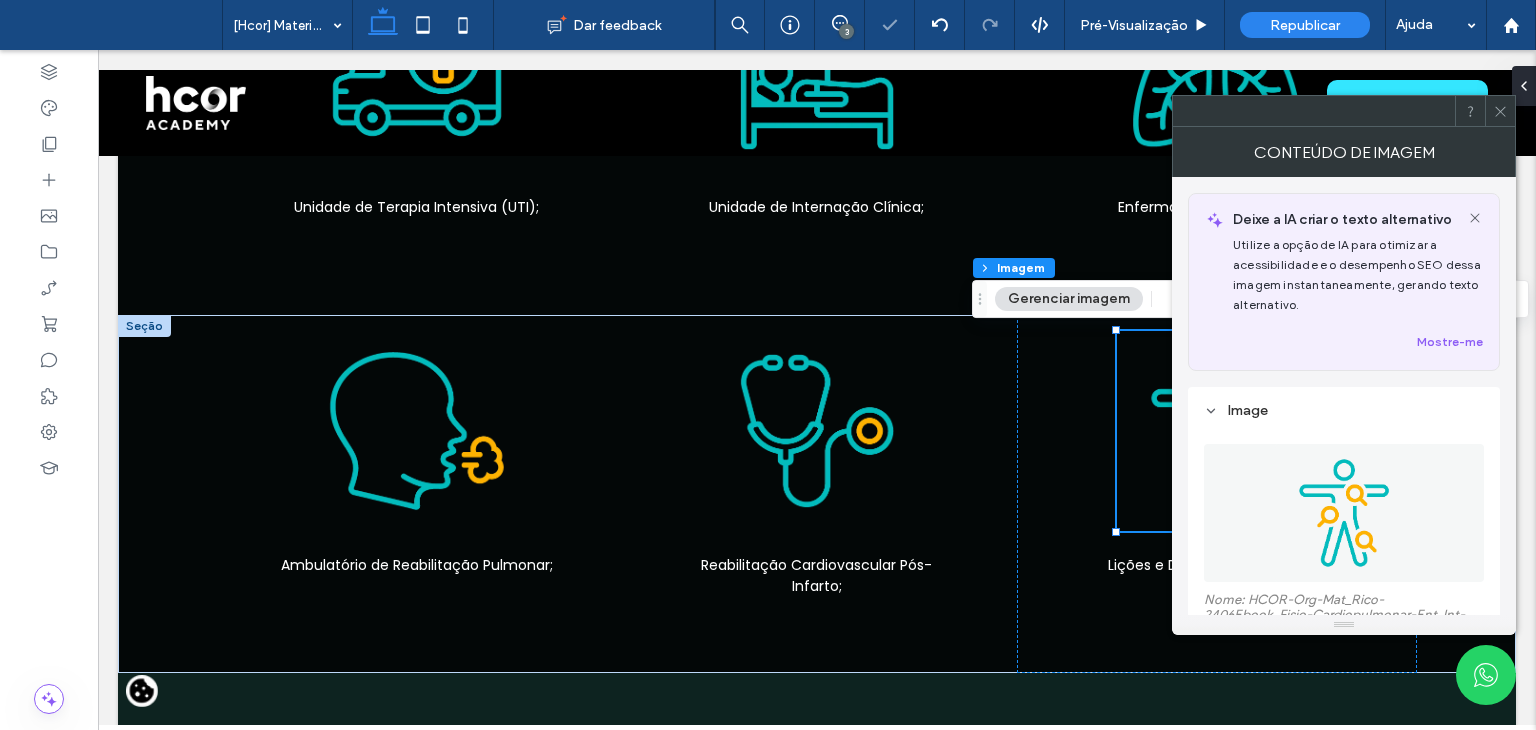 click 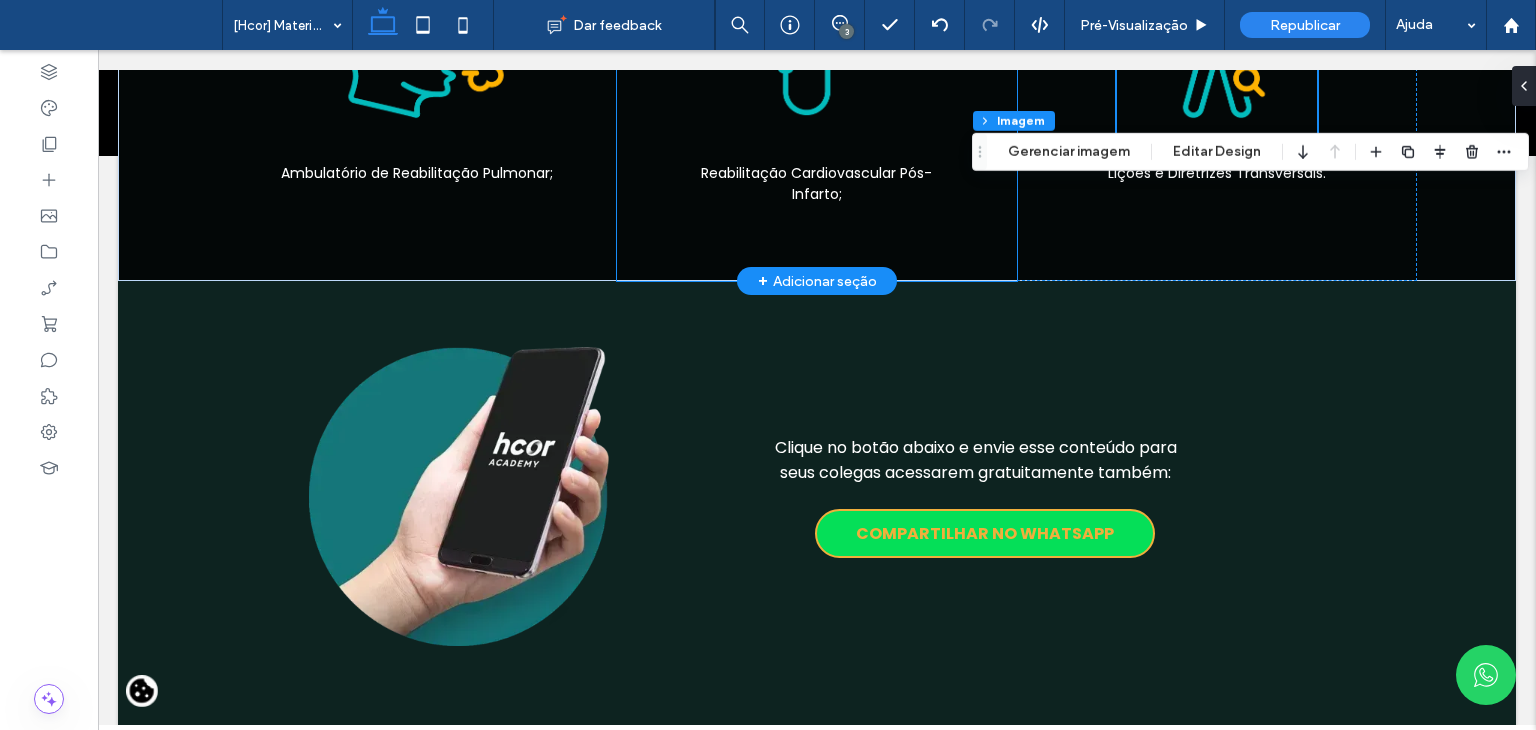 scroll, scrollTop: 1700, scrollLeft: 0, axis: vertical 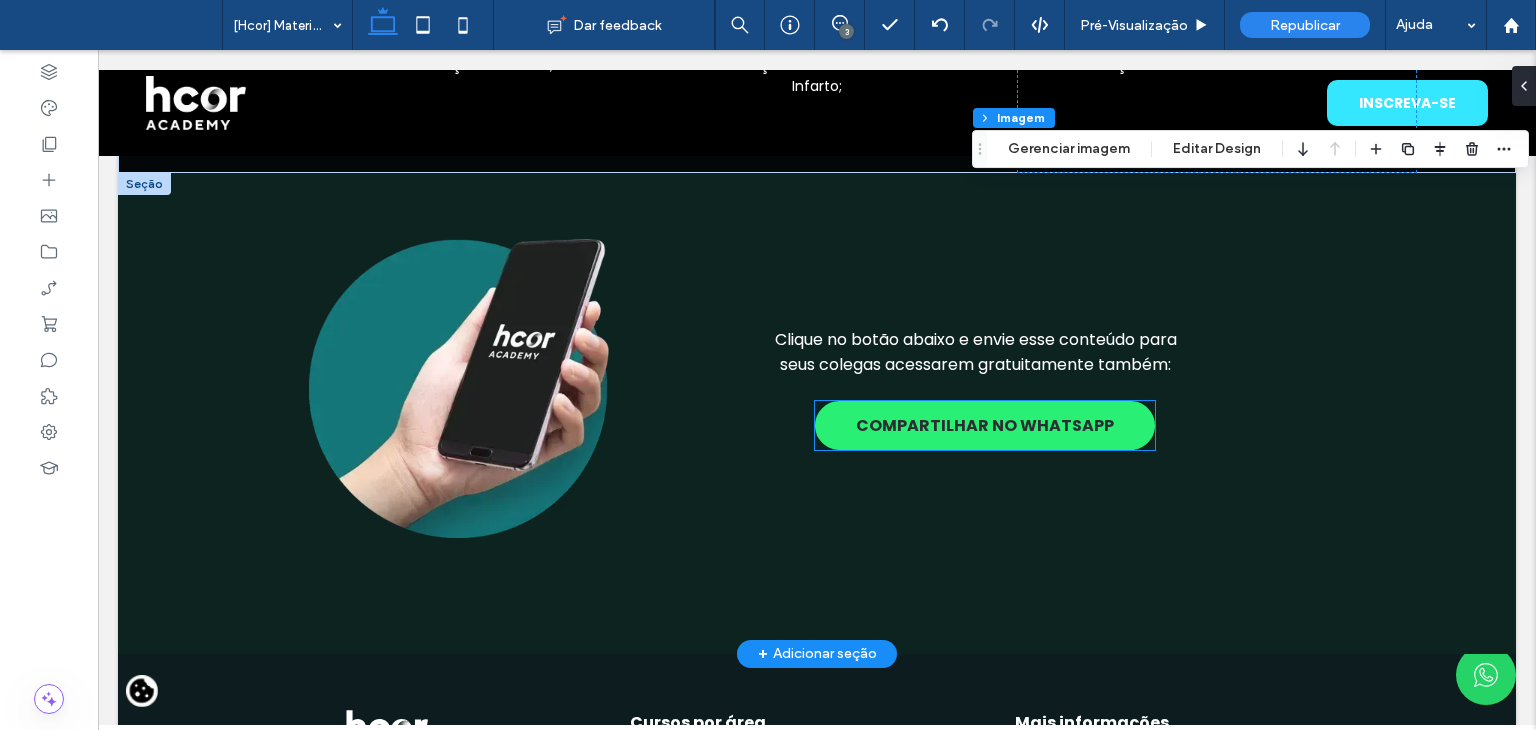 click on "COMPARTILHAR NO WHATSAPP" at bounding box center (985, 425) 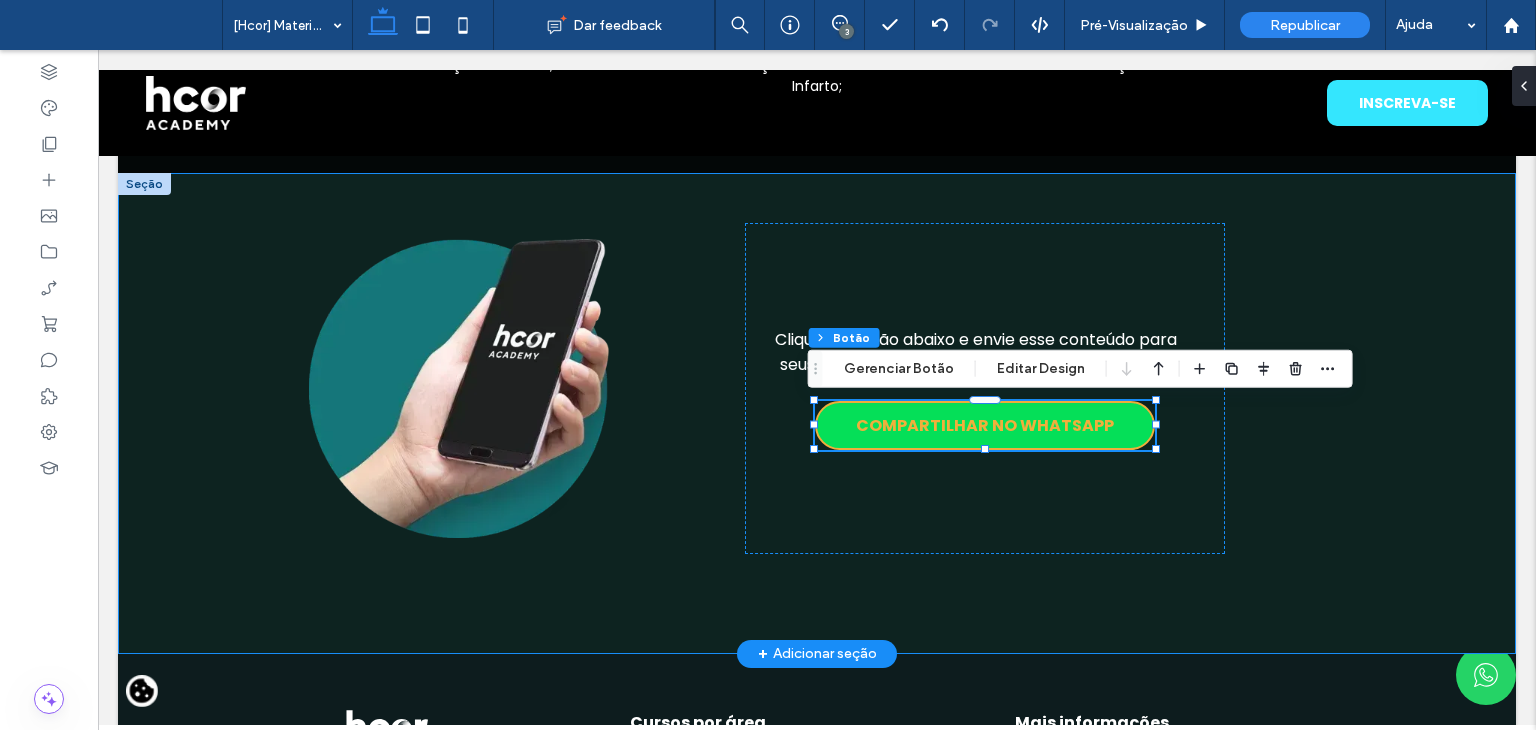 click on "Clique no botão abaixo e envie esse conteúdo para seus colegas acessarem gratuitamente também:
COMPARTILHAR NO WHATSAPP" at bounding box center [817, 413] 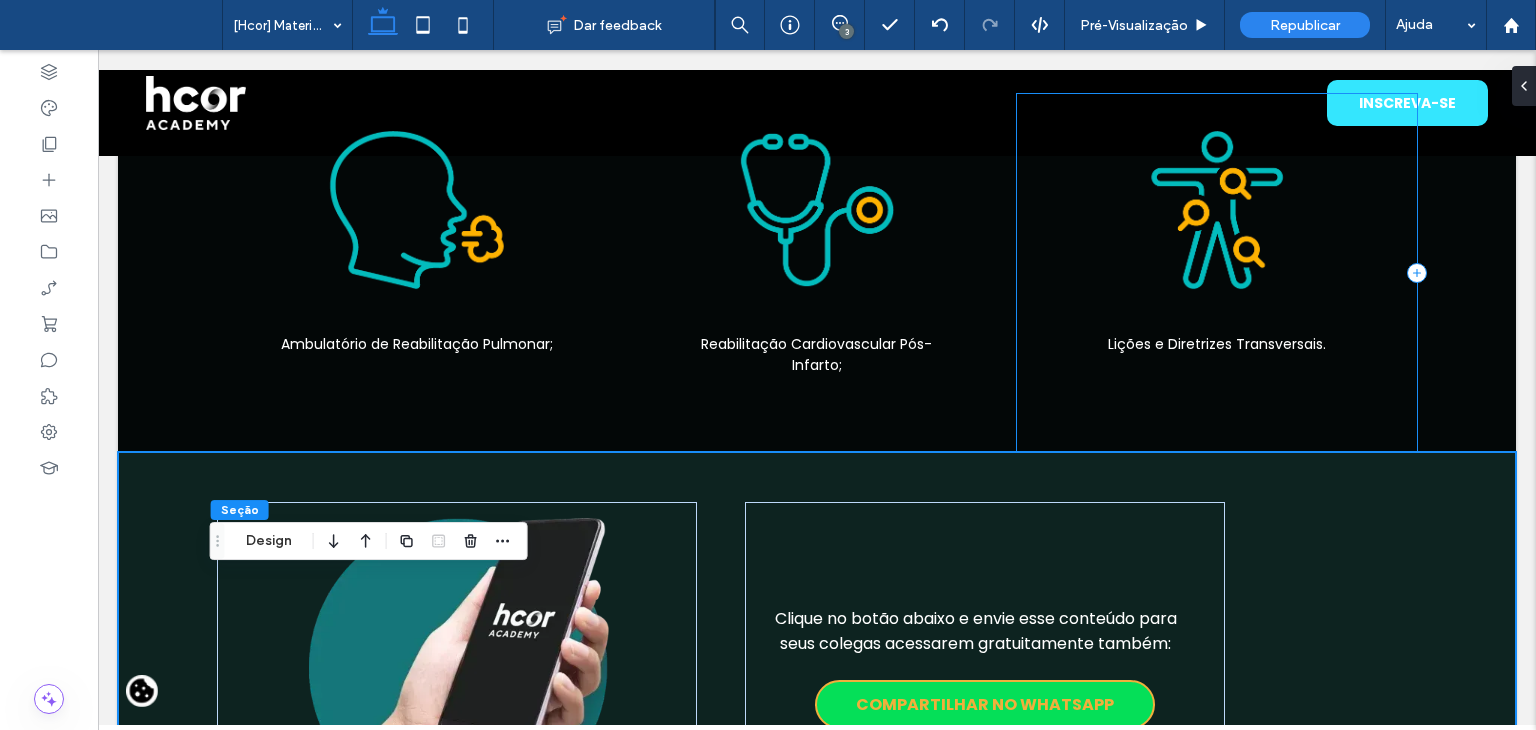 scroll, scrollTop: 1600, scrollLeft: 0, axis: vertical 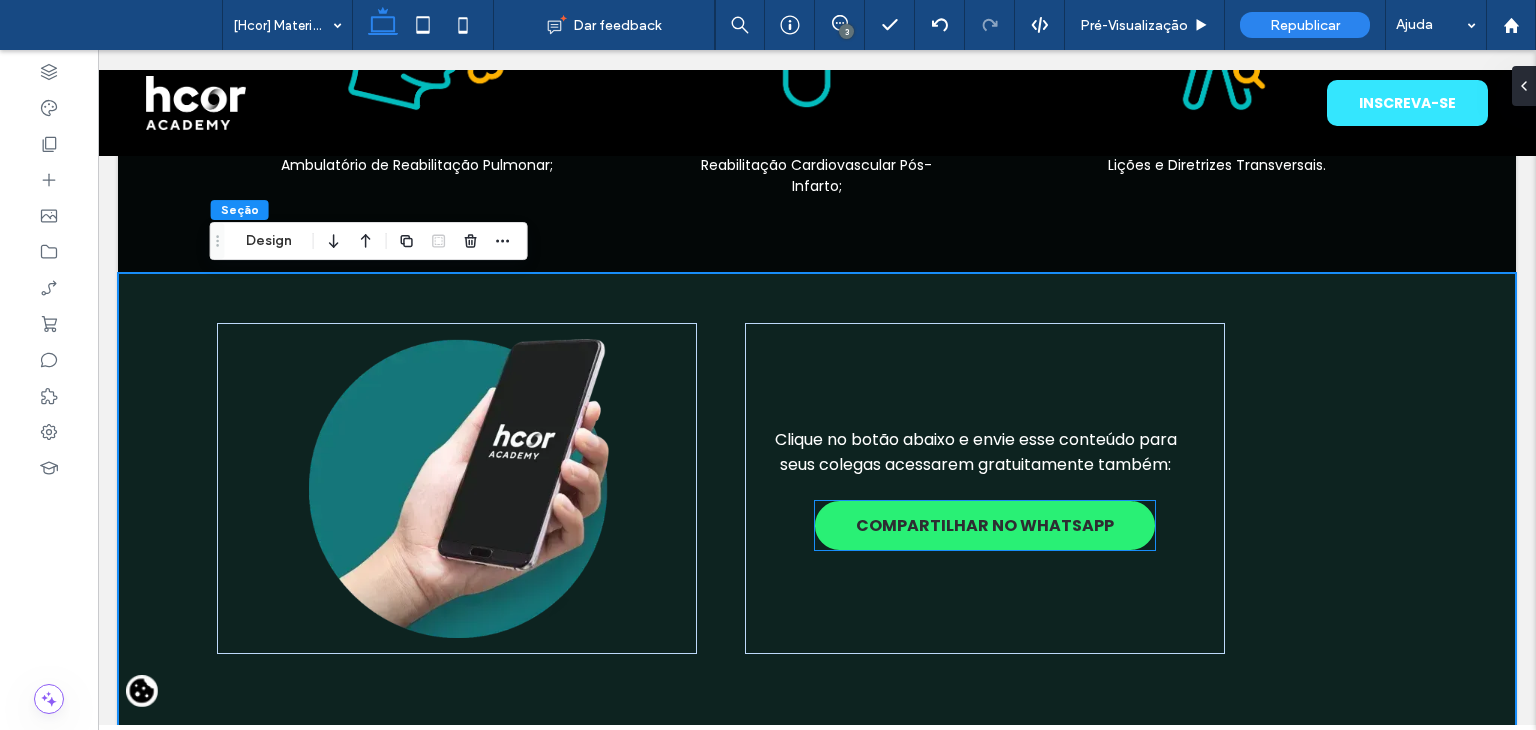 click on "COMPARTILHAR NO WHATSAPP" at bounding box center [985, 525] 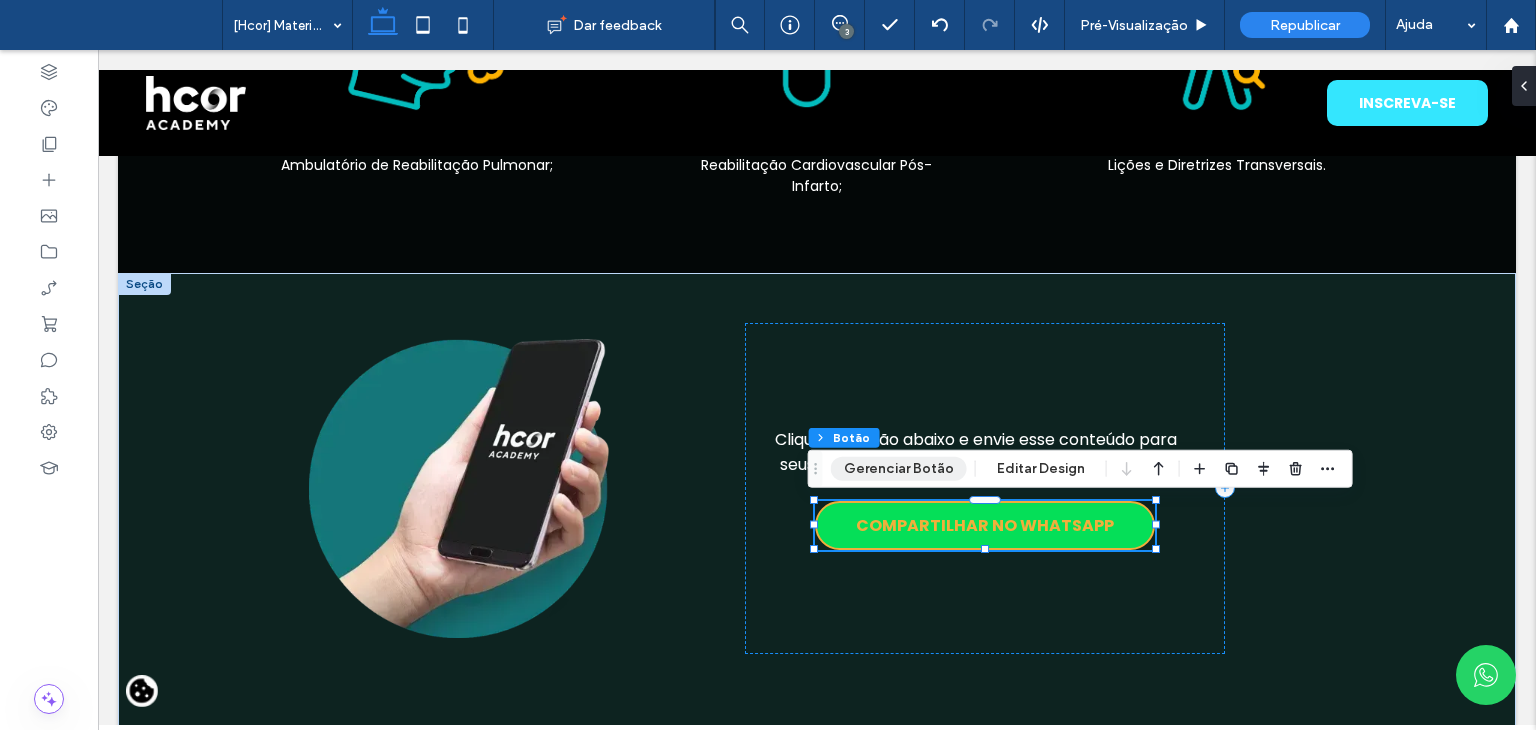 click on "Gerenciar Botão" at bounding box center (899, 469) 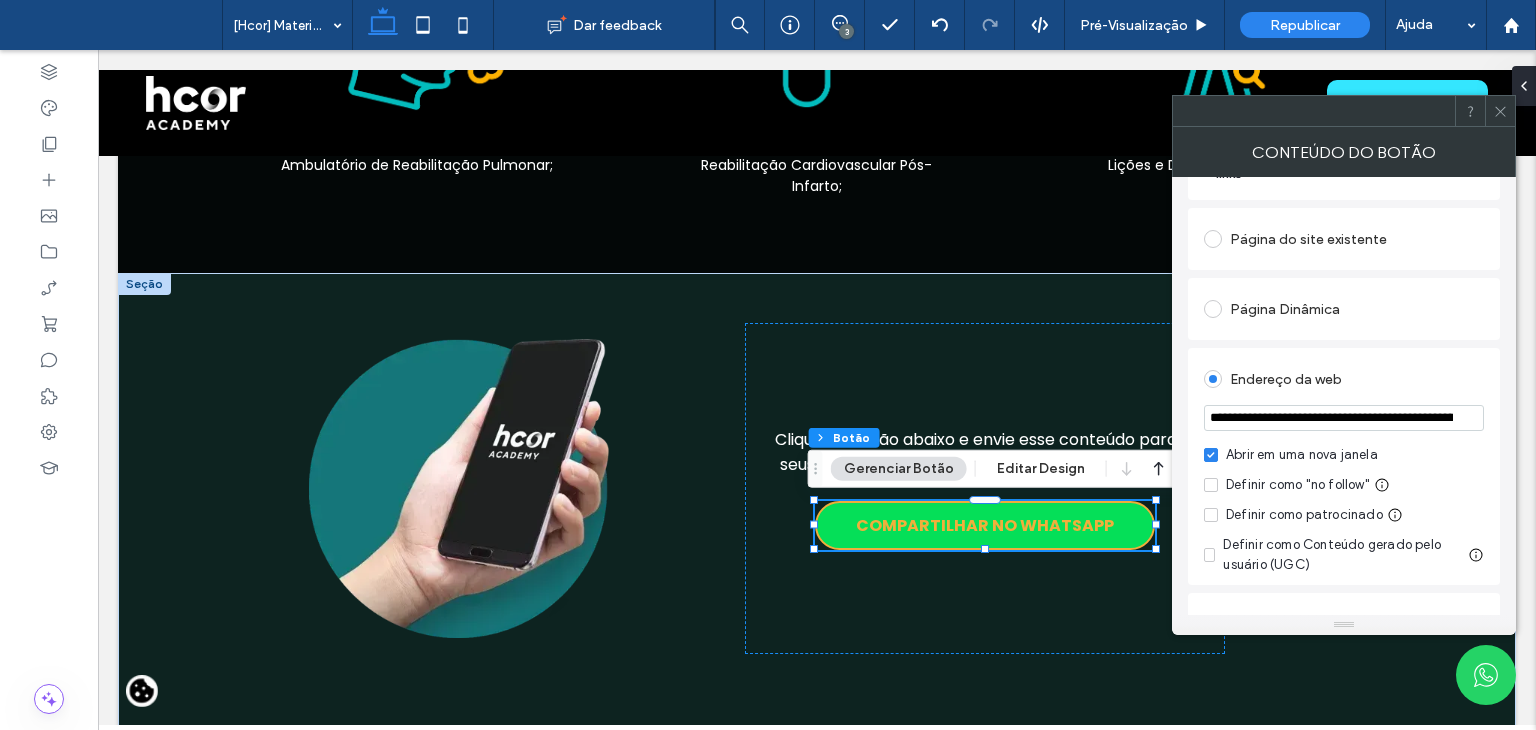 scroll, scrollTop: 200, scrollLeft: 0, axis: vertical 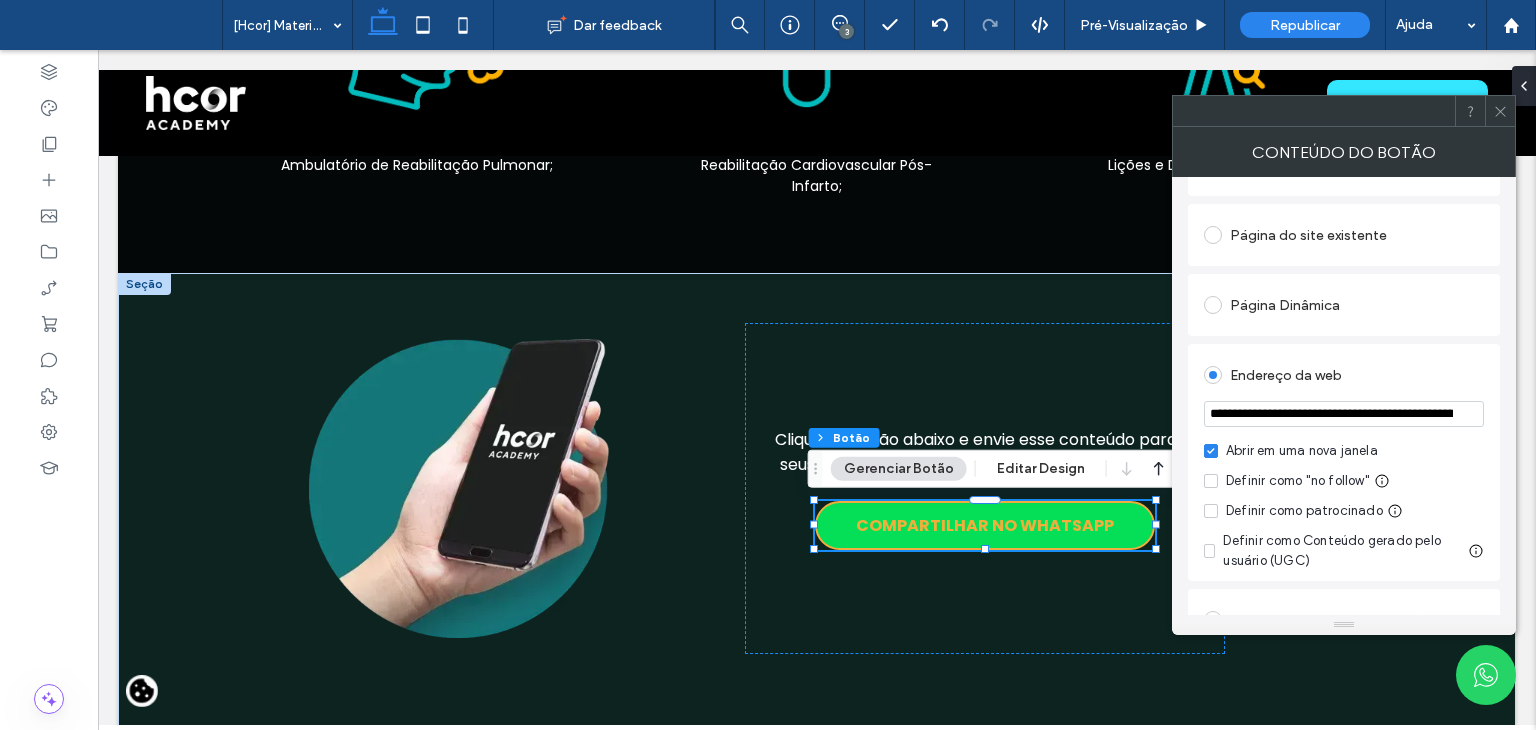 click on "**********" at bounding box center (1344, 414) 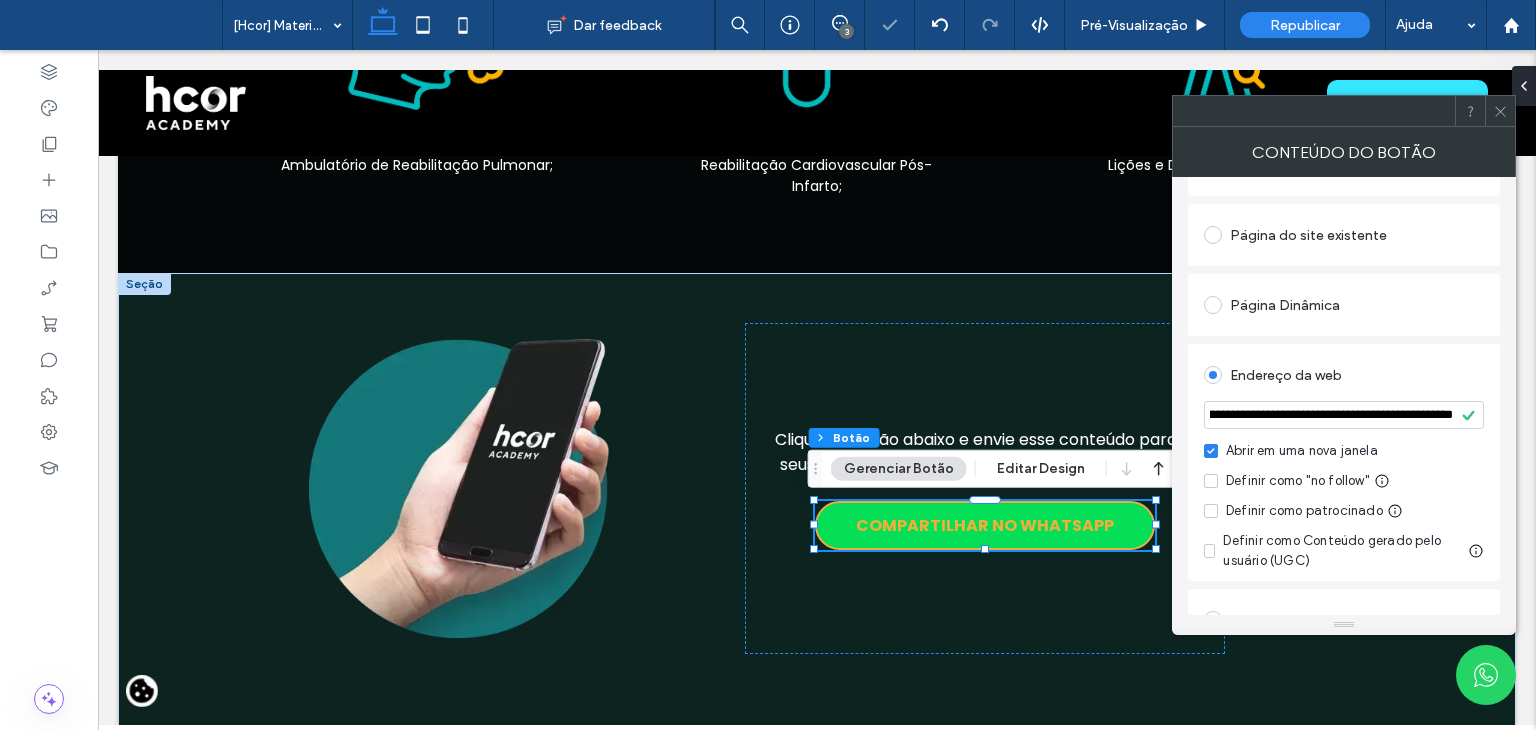 scroll, scrollTop: 0, scrollLeft: 0, axis: both 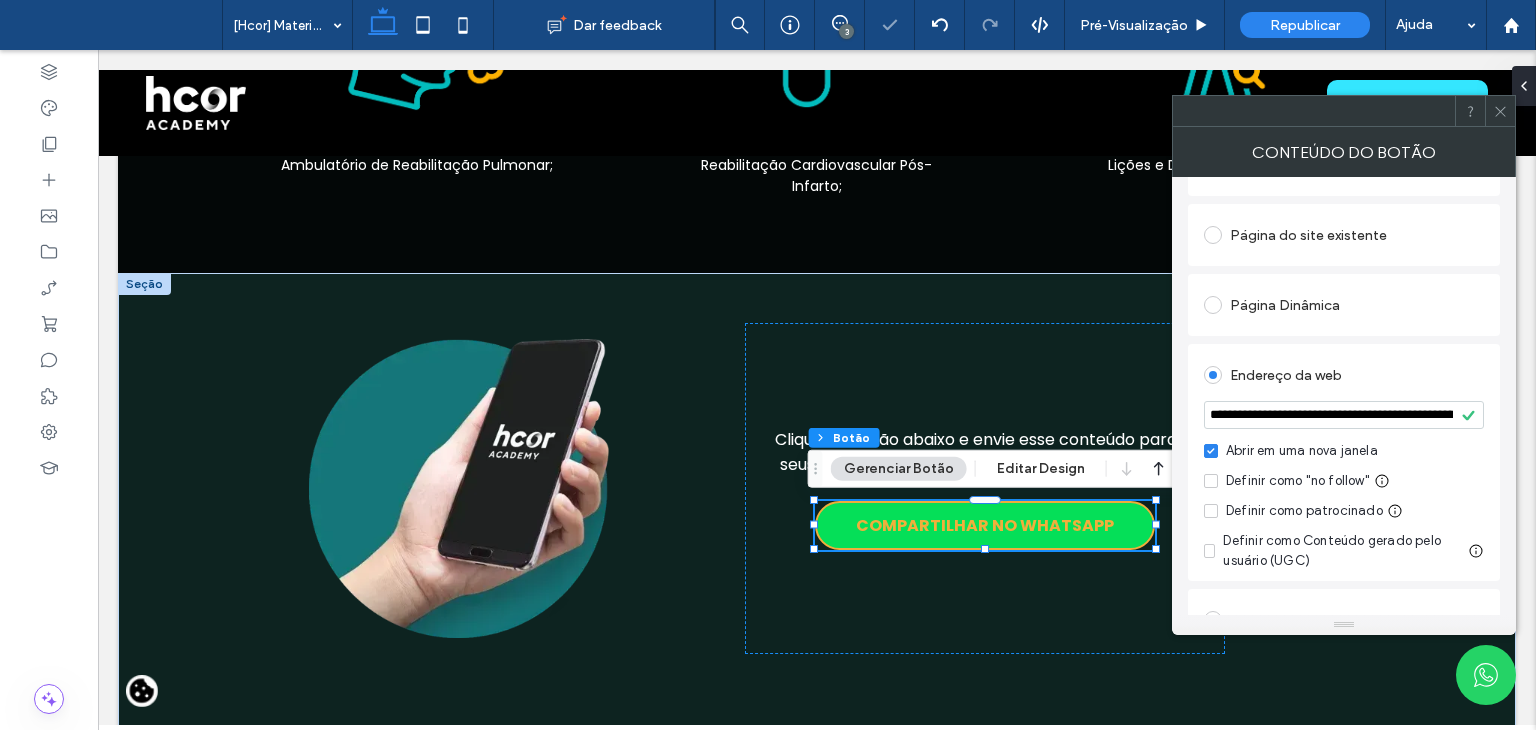 click on "Endereço da web" at bounding box center (1344, 372) 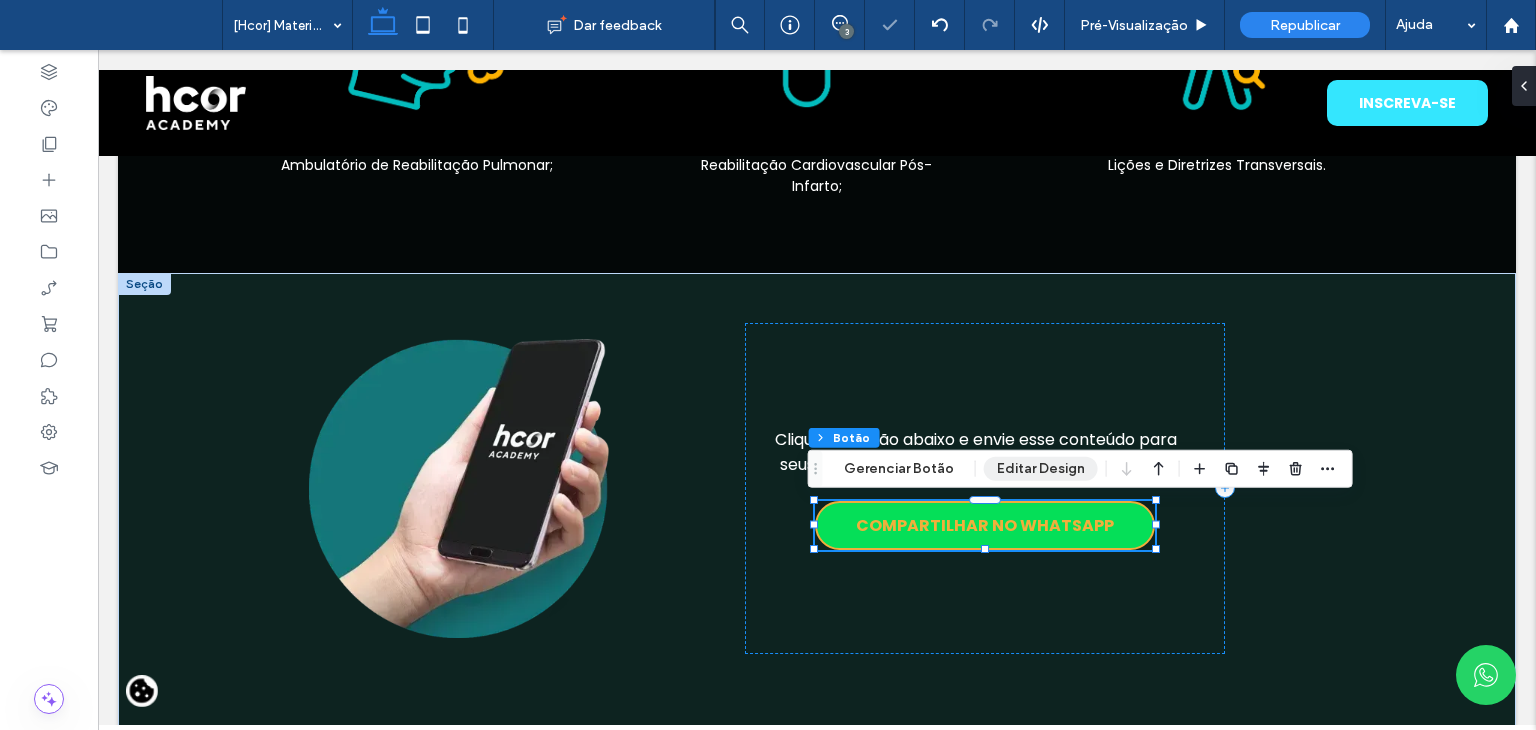 click on "Editar Design" at bounding box center (1041, 469) 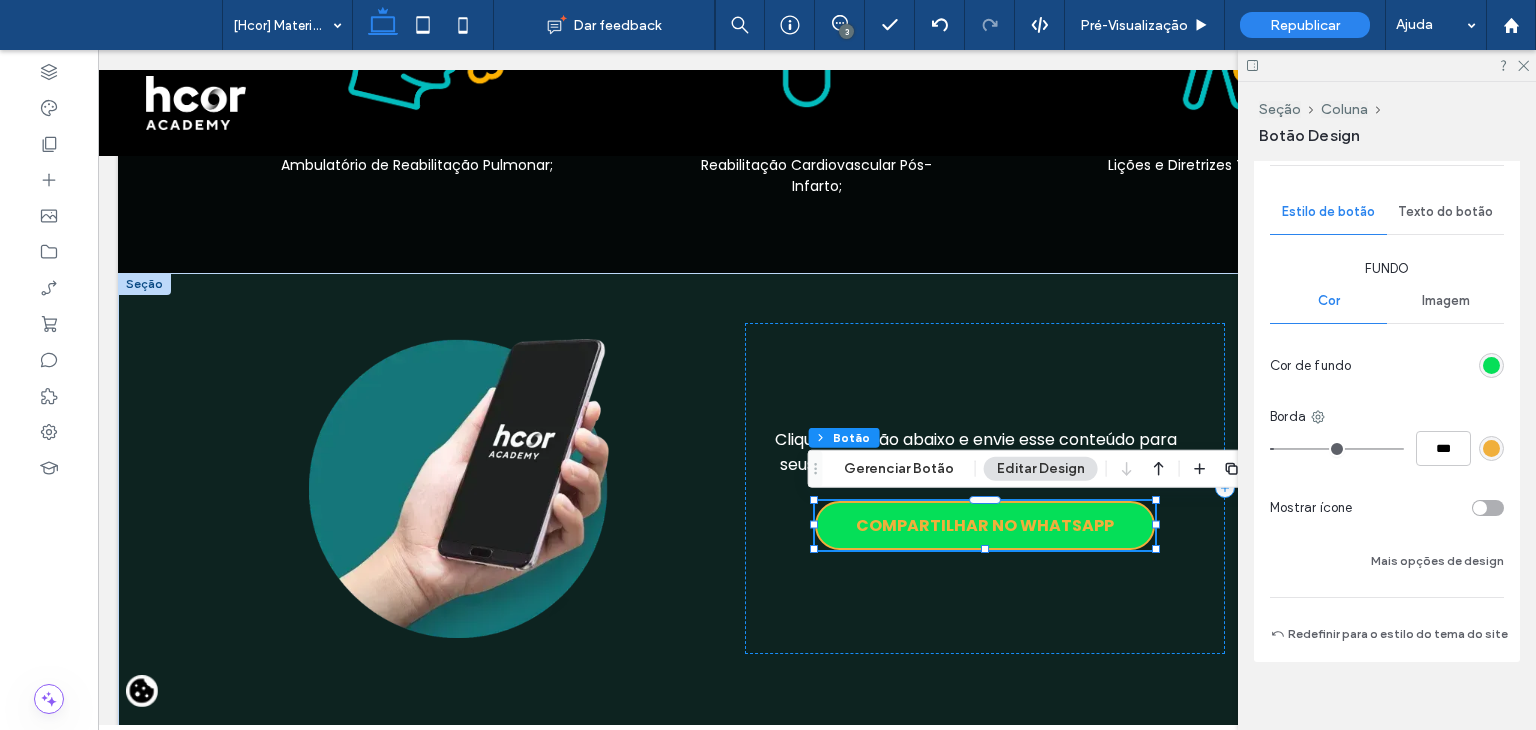 scroll, scrollTop: 500, scrollLeft: 0, axis: vertical 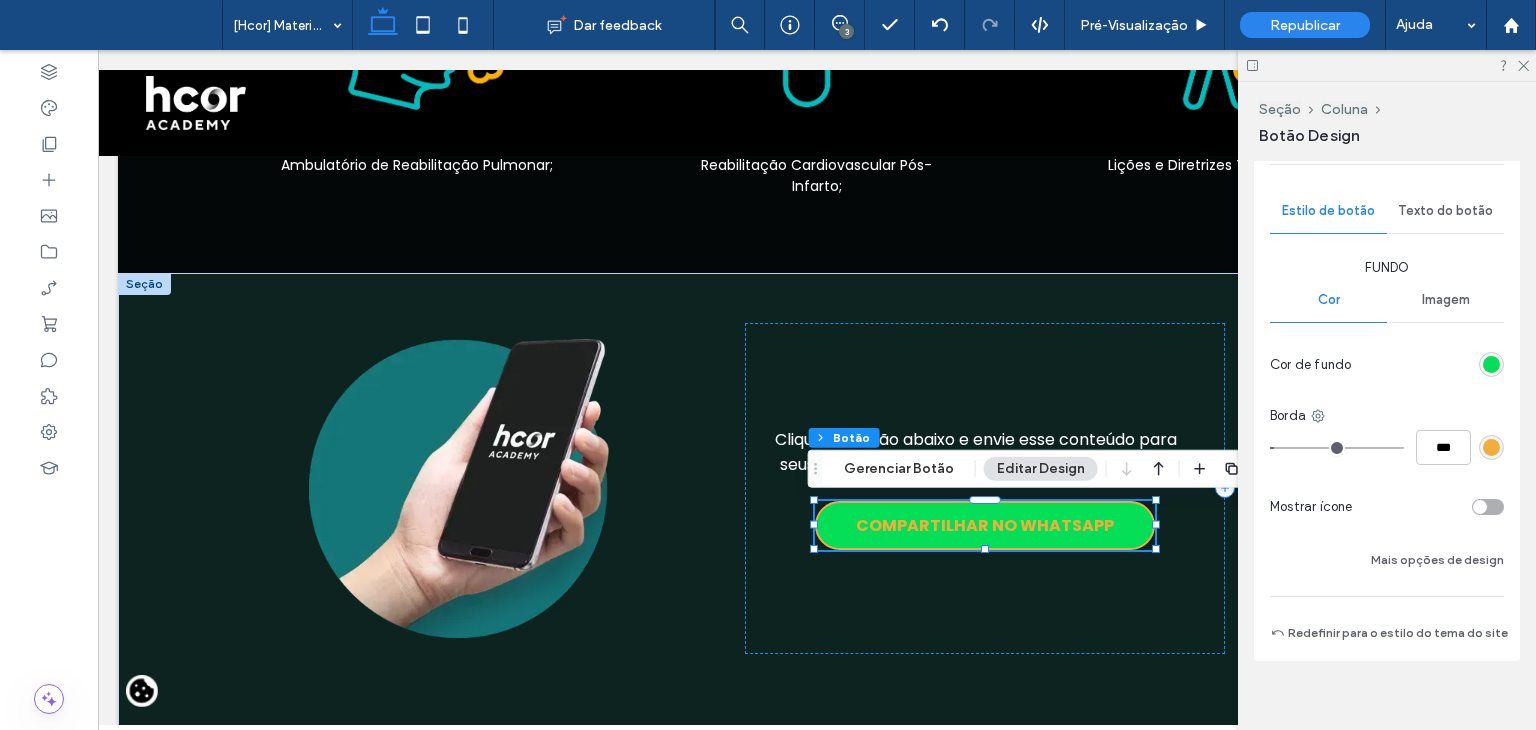 click on "Texto do botão" at bounding box center (1445, 211) 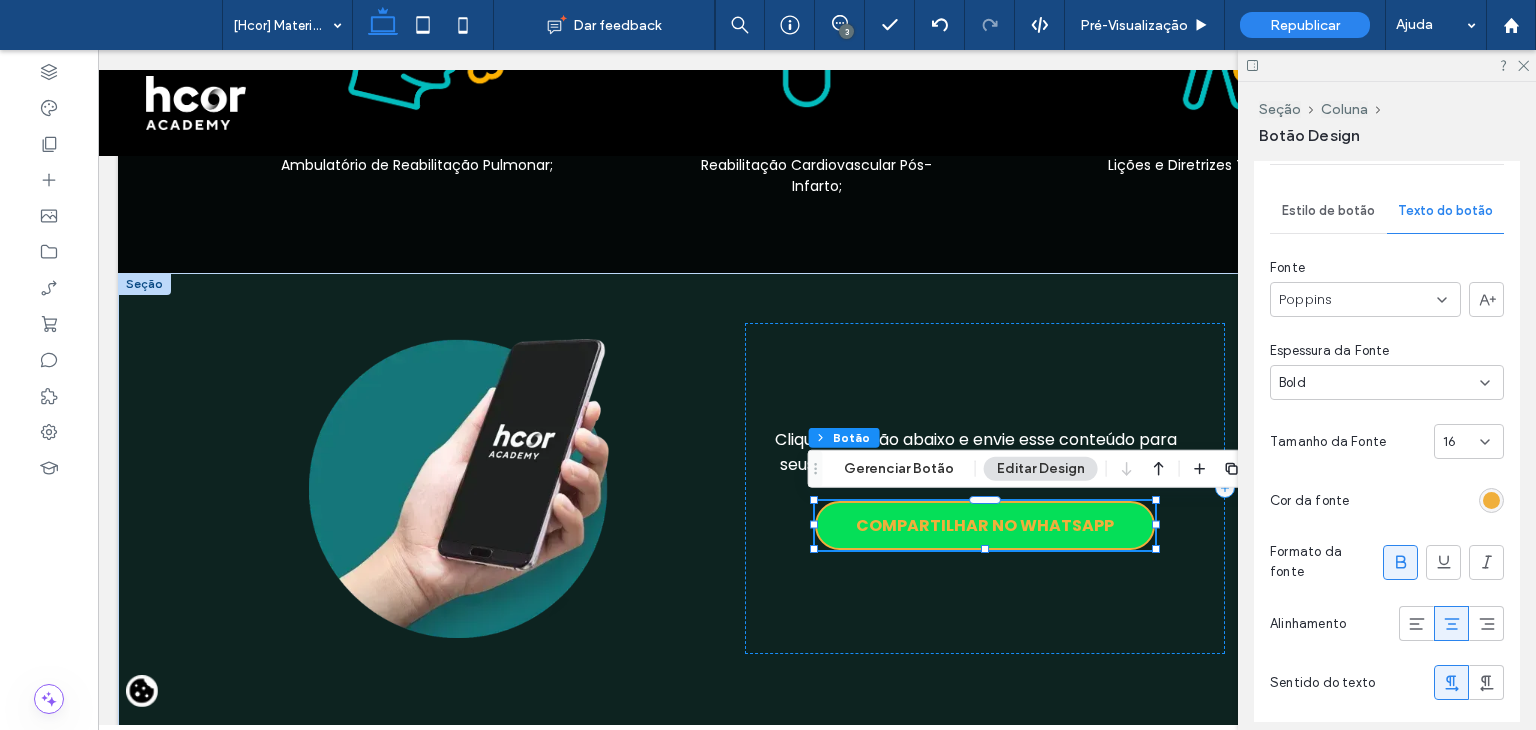 click at bounding box center (1491, 500) 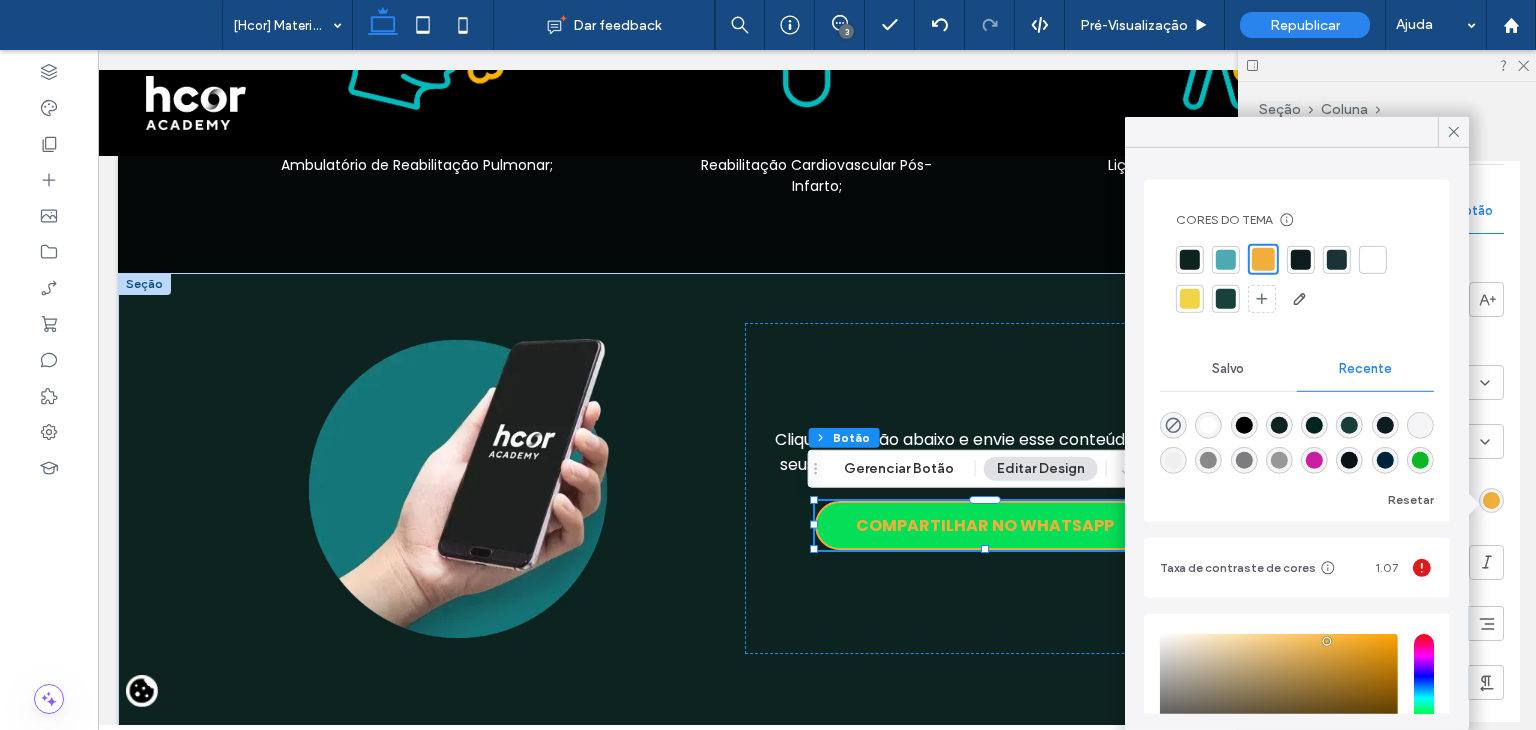 click at bounding box center [1190, 259] 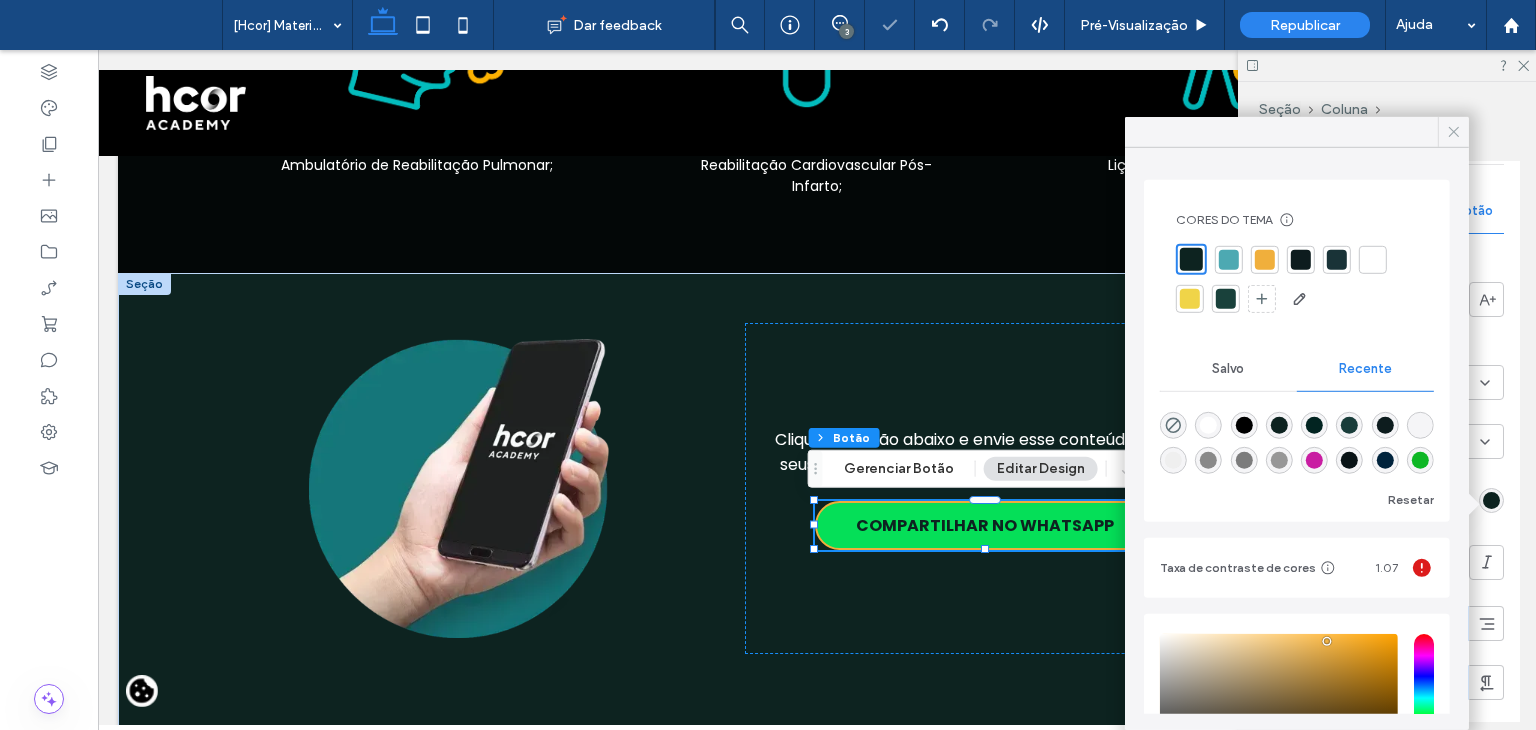click 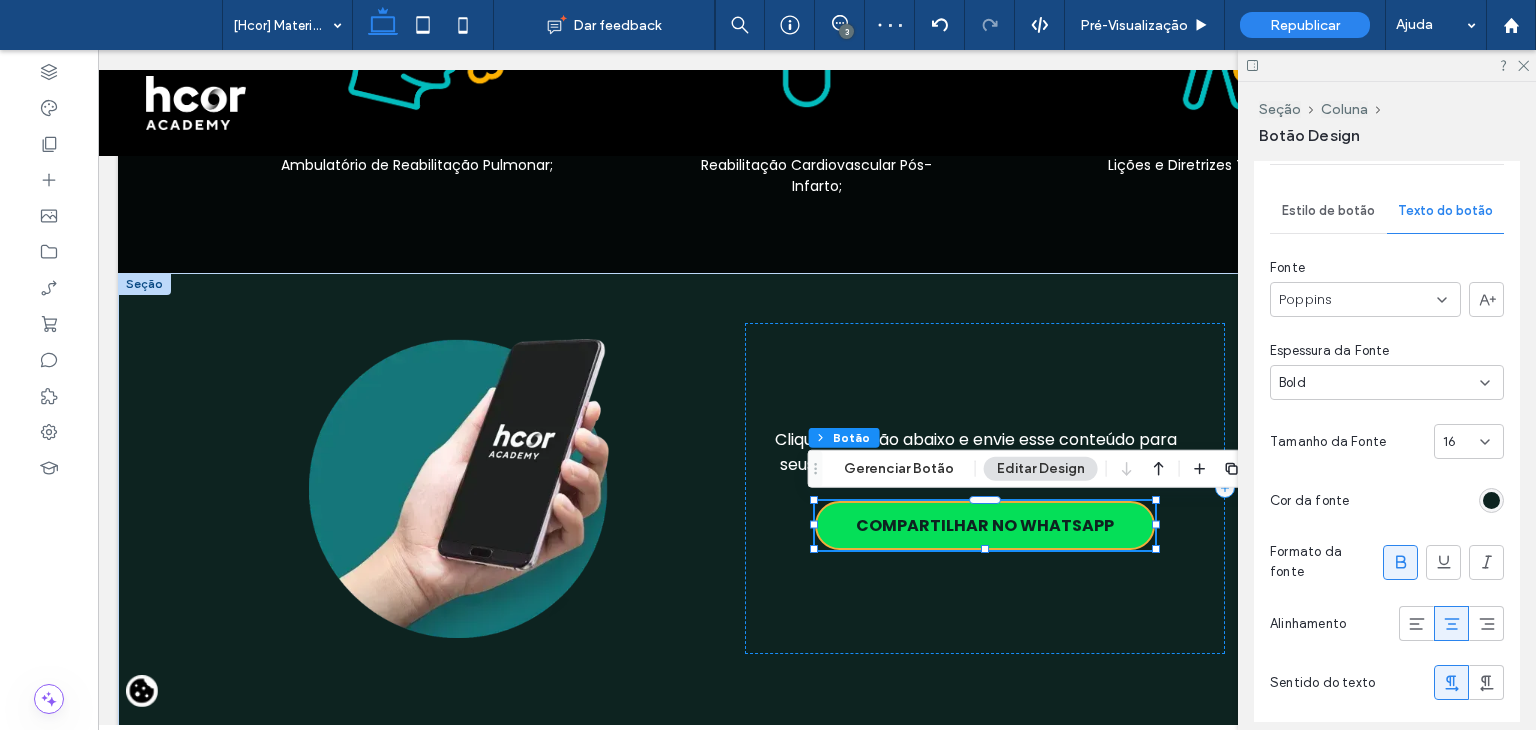 click on "Estilo de botão" at bounding box center (1328, 211) 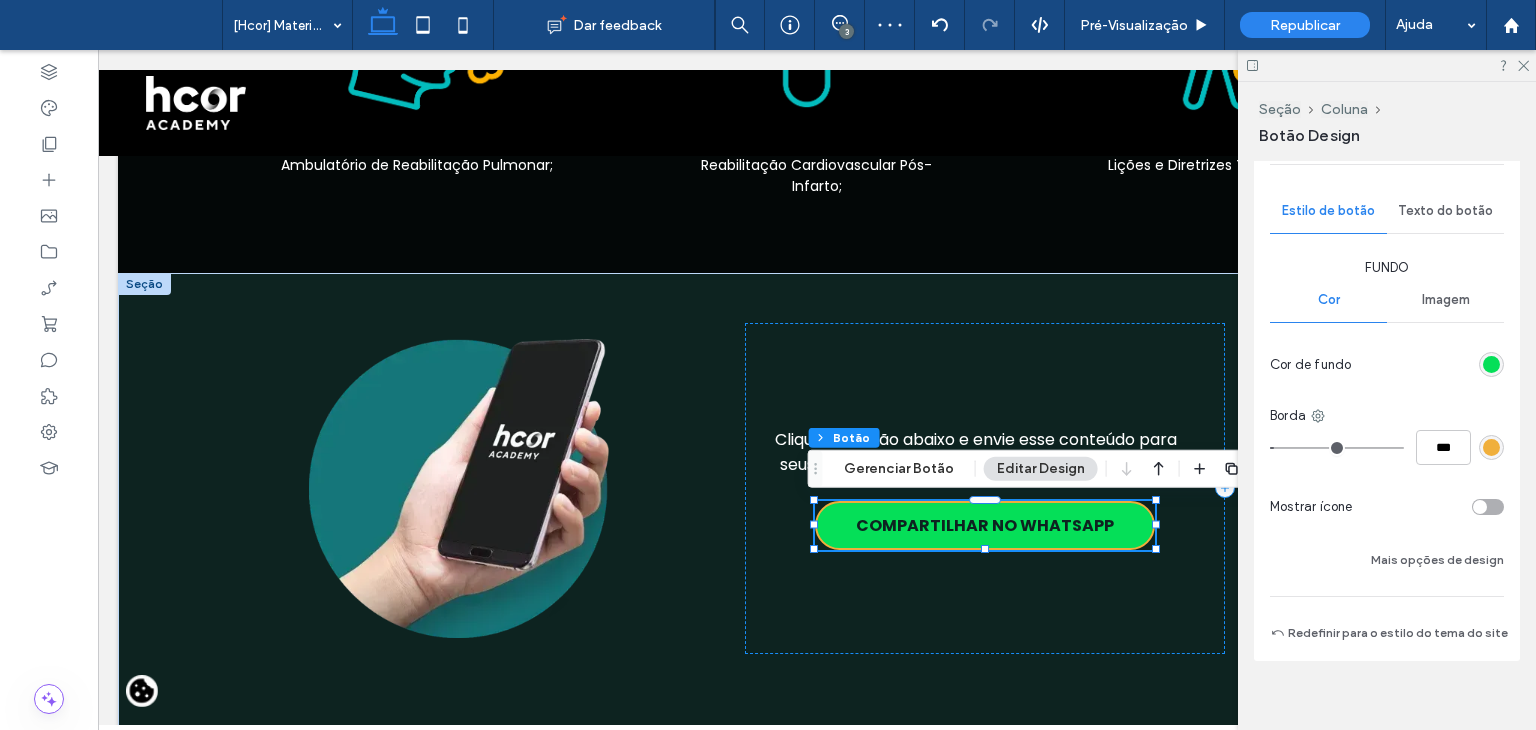 click at bounding box center [1491, 447] 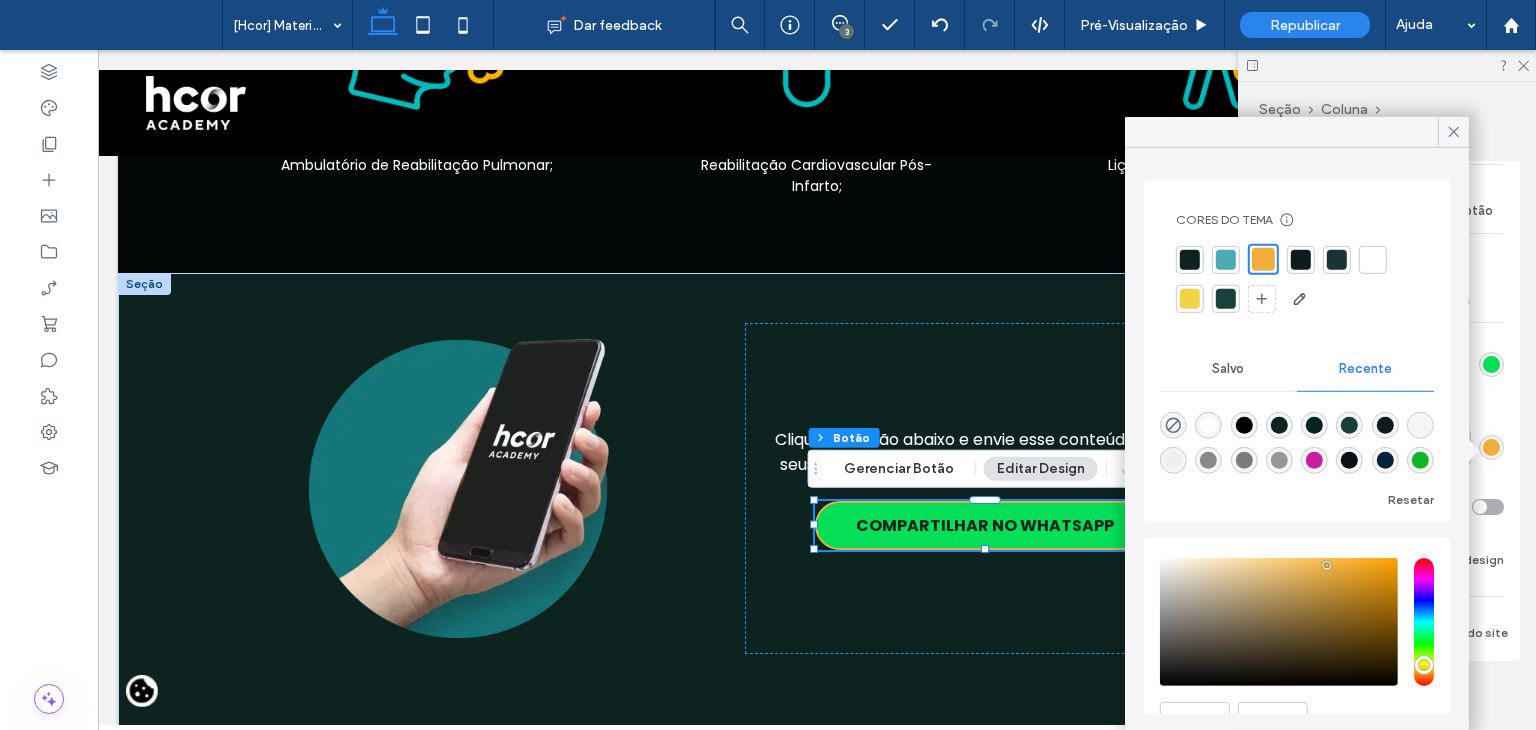 click at bounding box center (1190, 259) 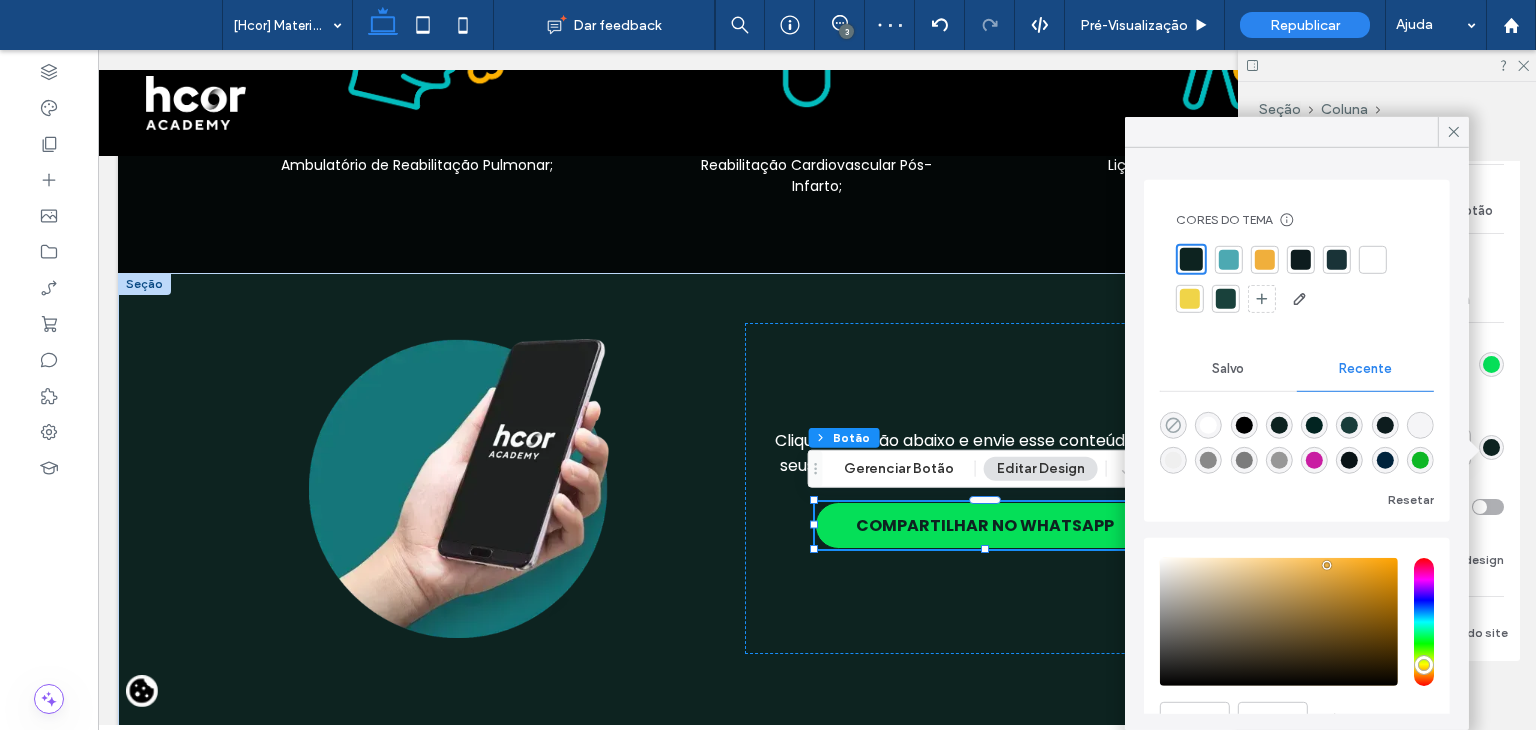 click 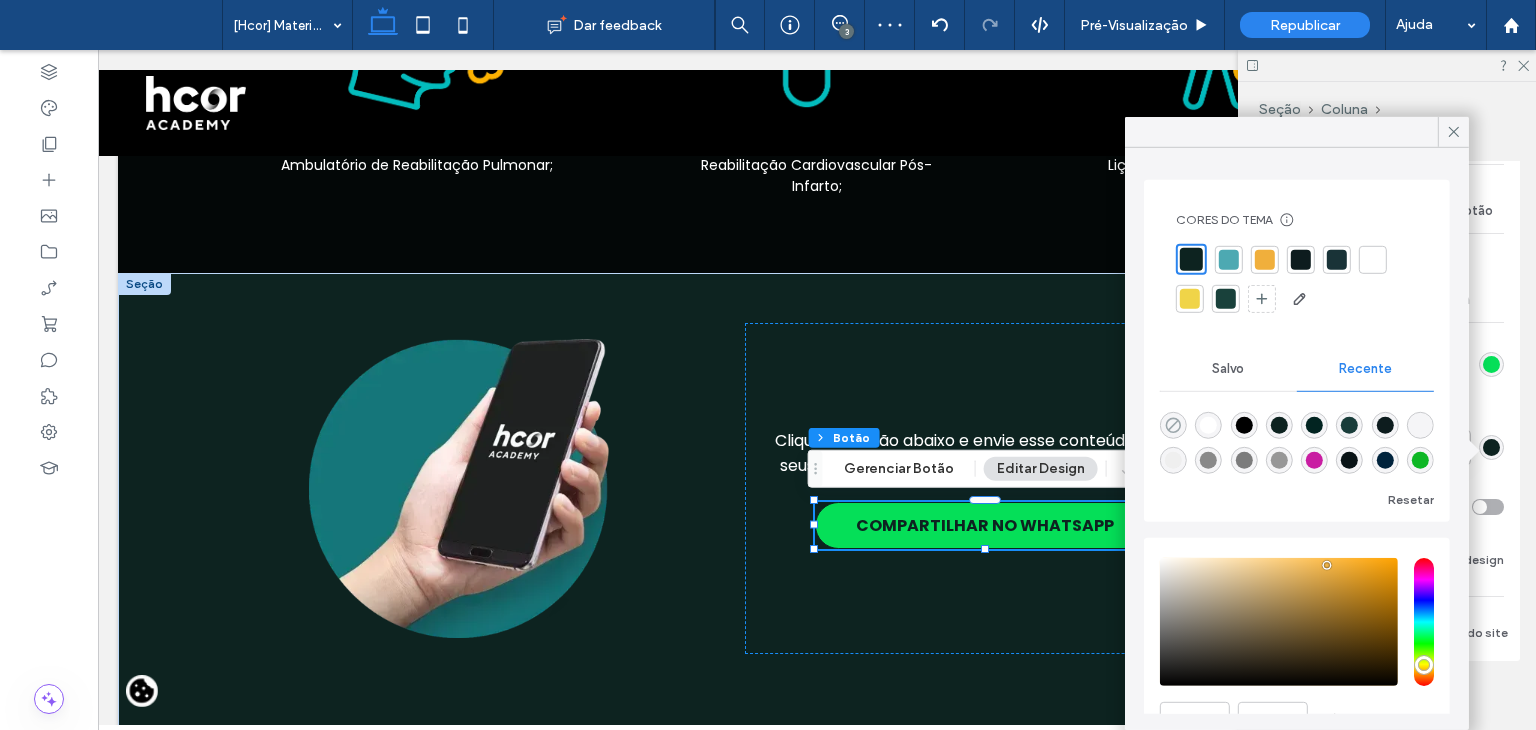type on "*" 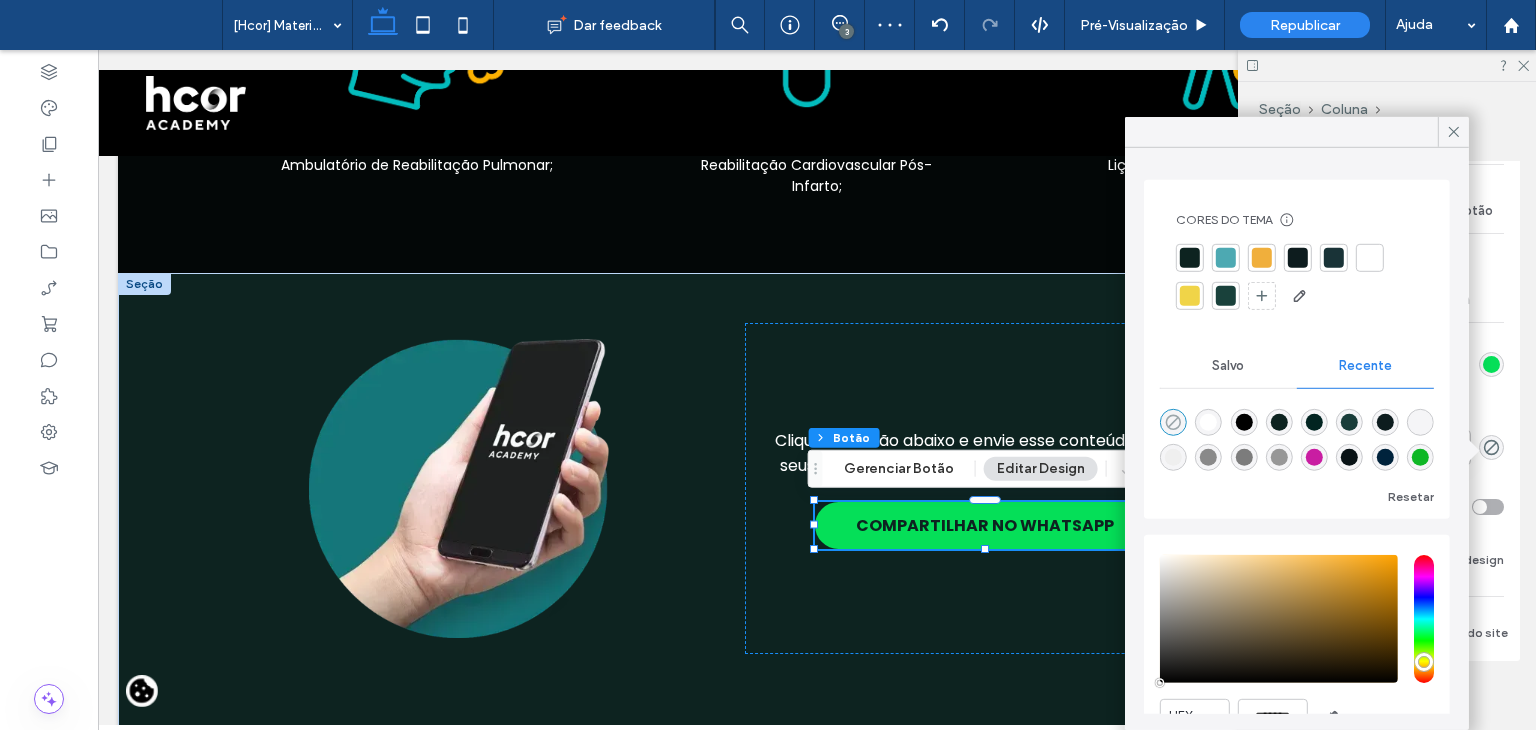 type on "*" 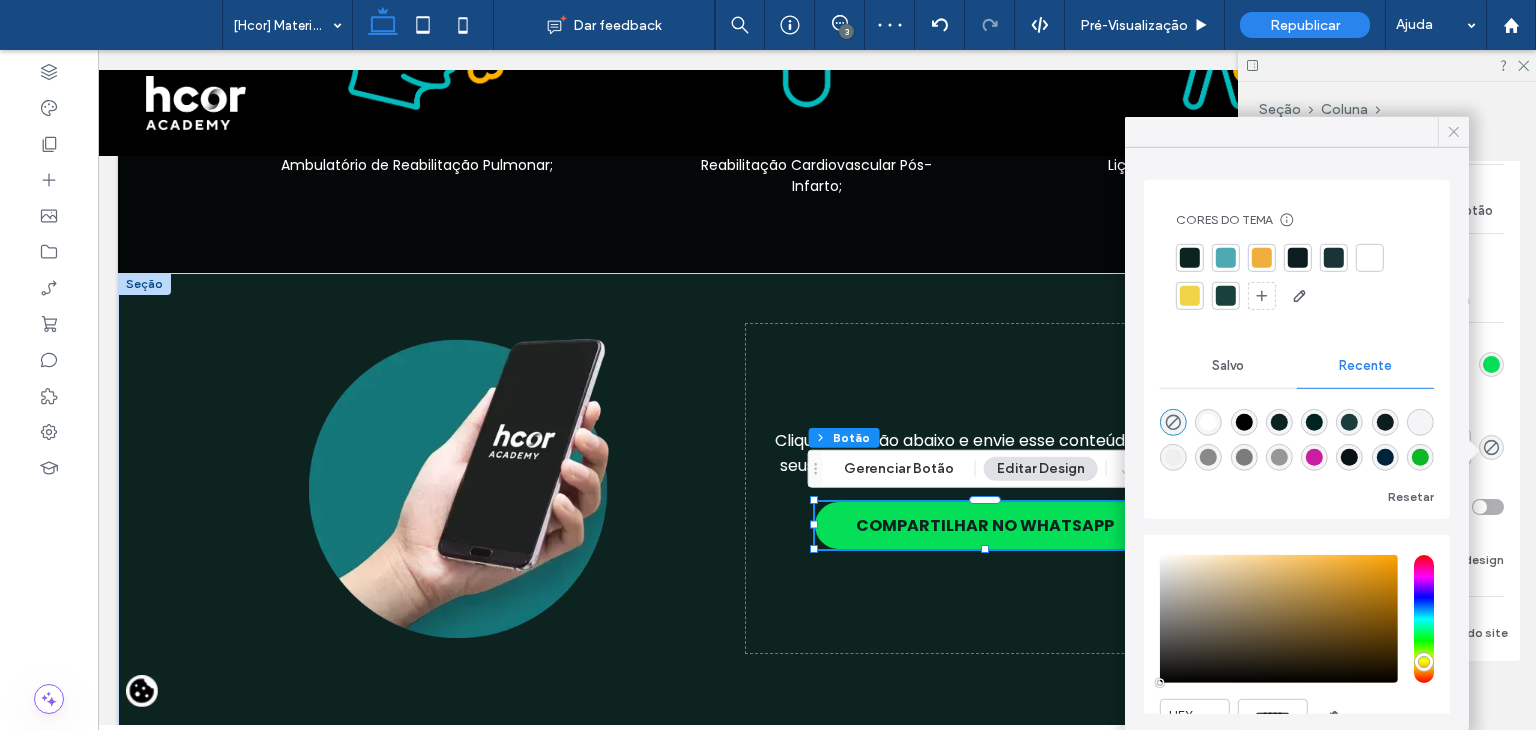 click 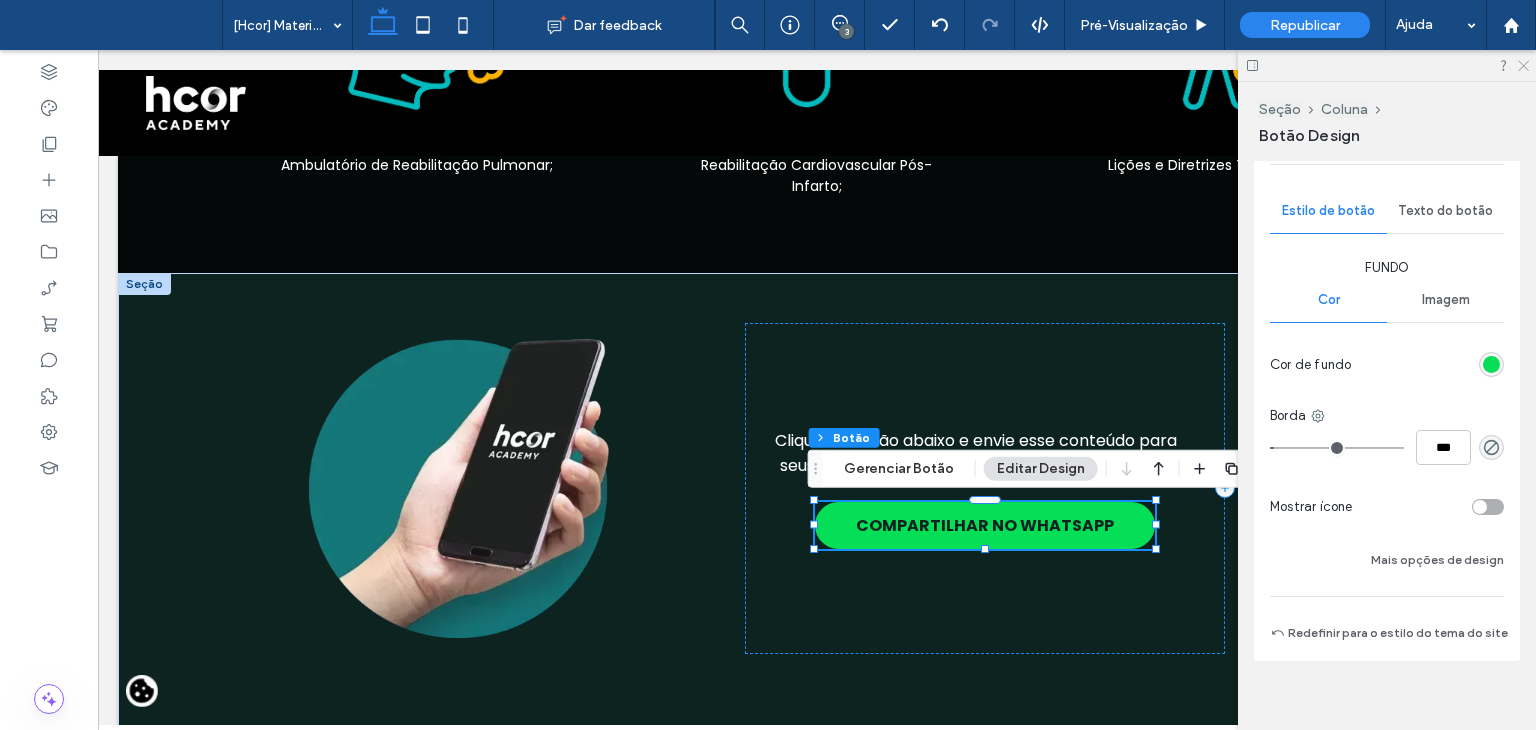 drag, startPoint x: 1527, startPoint y: 61, endPoint x: 1298, endPoint y: 148, distance: 244.96939 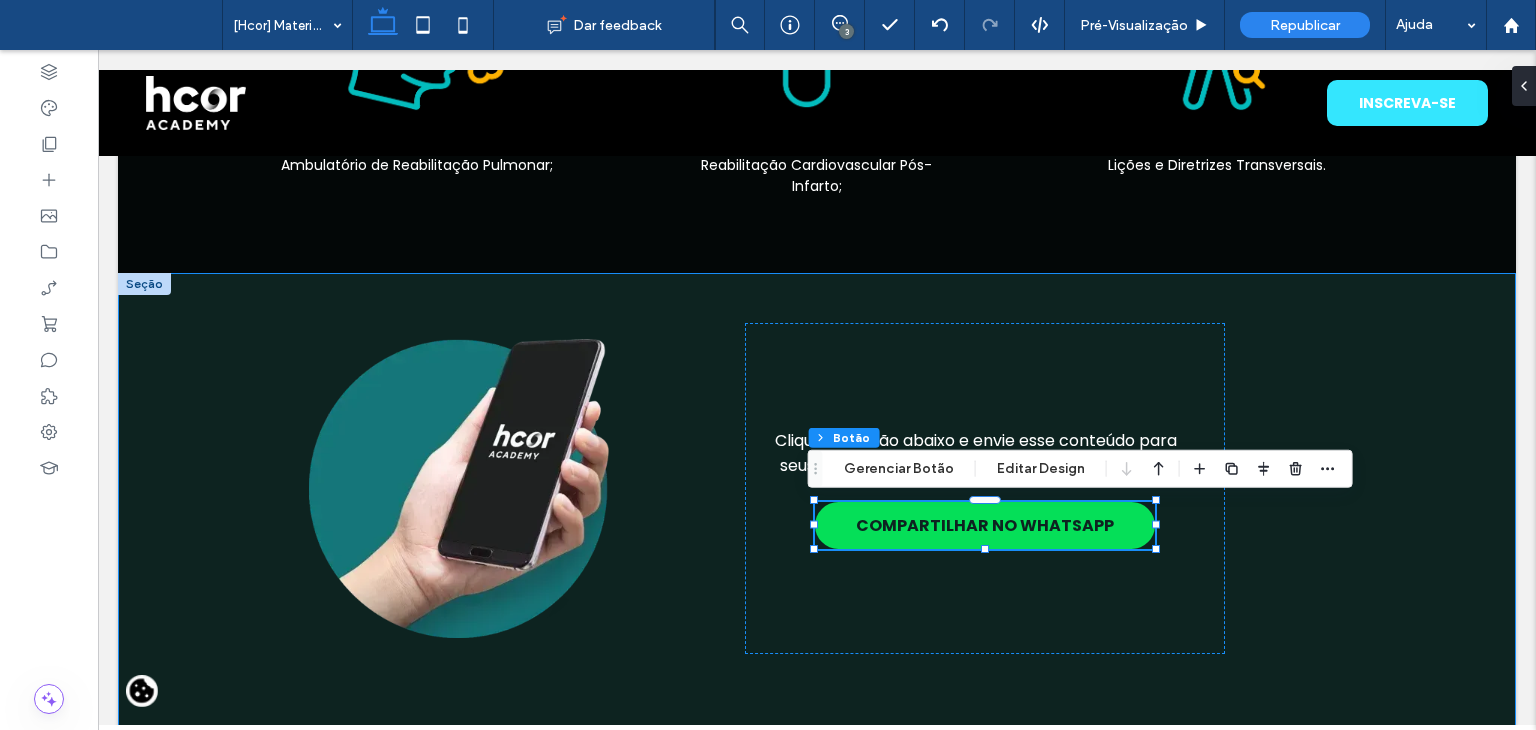 click on "Clique no botão abaixo e envie esse conteúdo para seus colegas acessarem gratuitamente também:
COMPARTILHAR NO WHATSAPP" at bounding box center [817, 513] 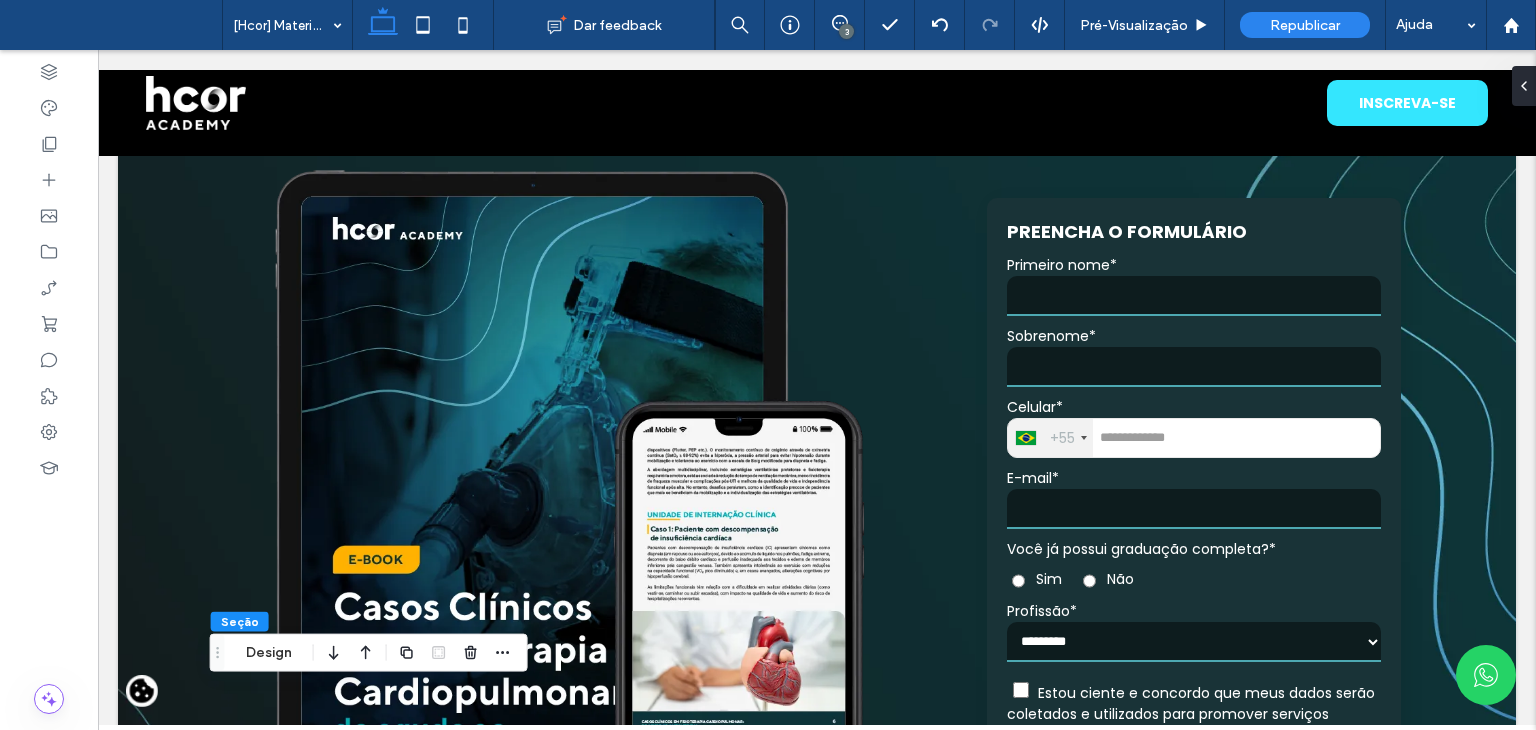 scroll, scrollTop: 0, scrollLeft: 0, axis: both 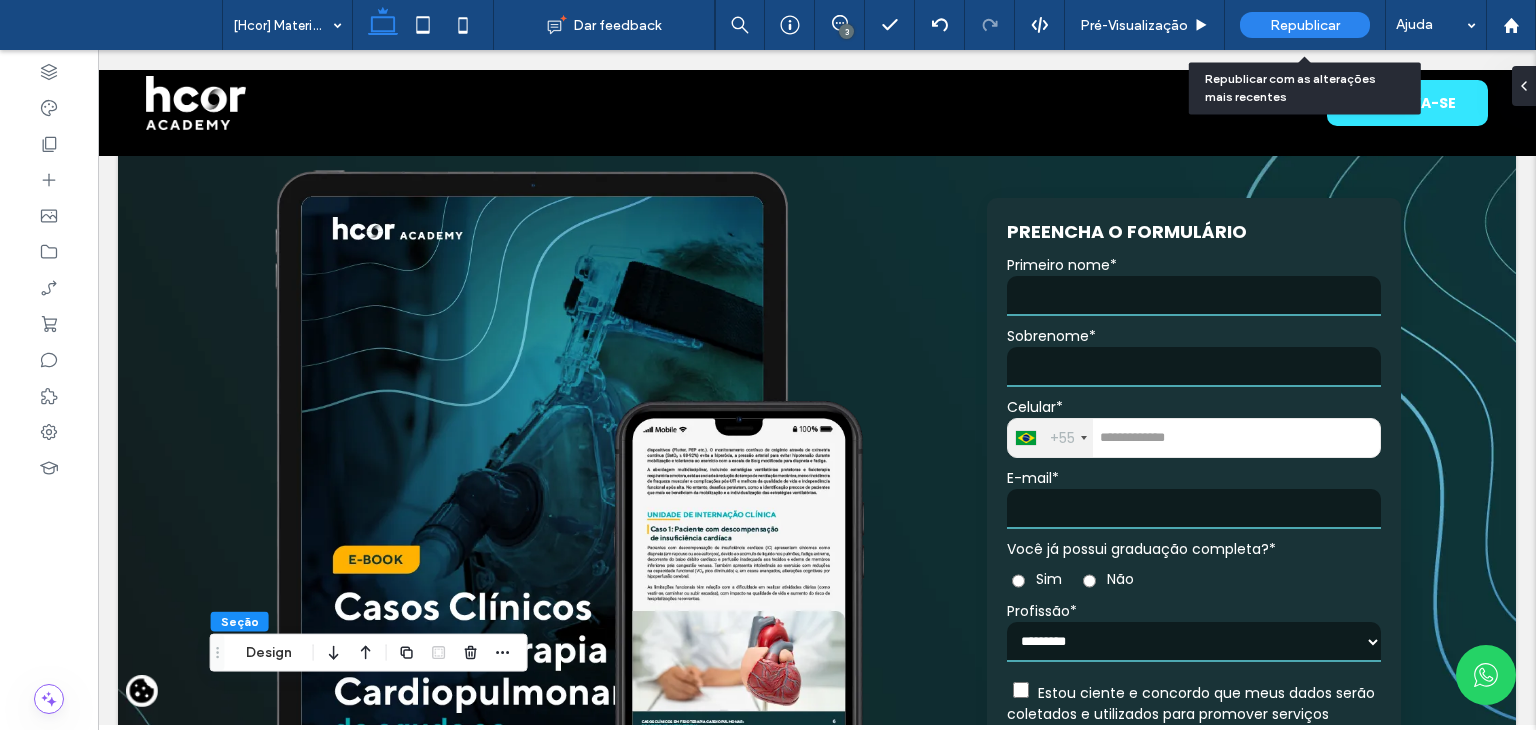 click on "Republicar" at bounding box center [1305, 25] 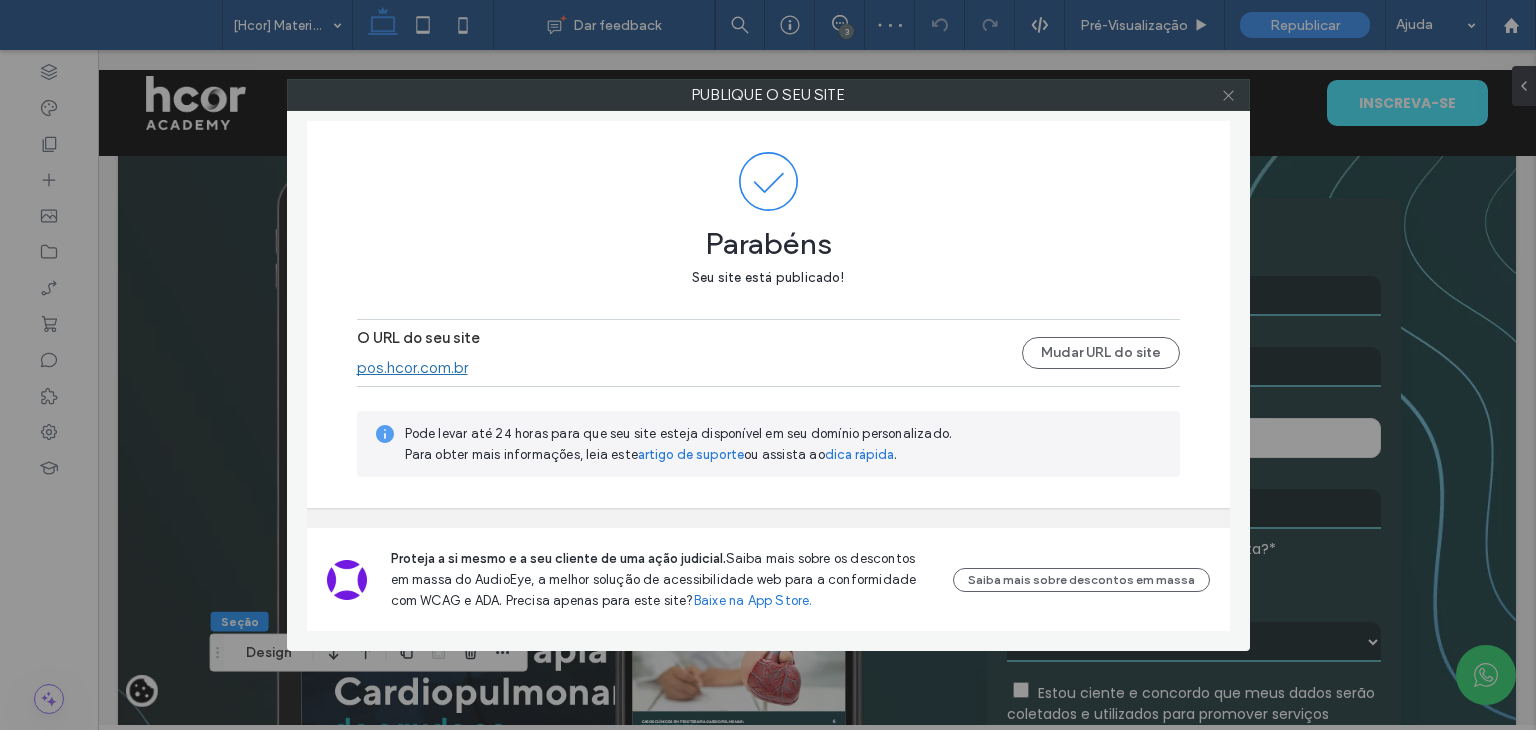 click 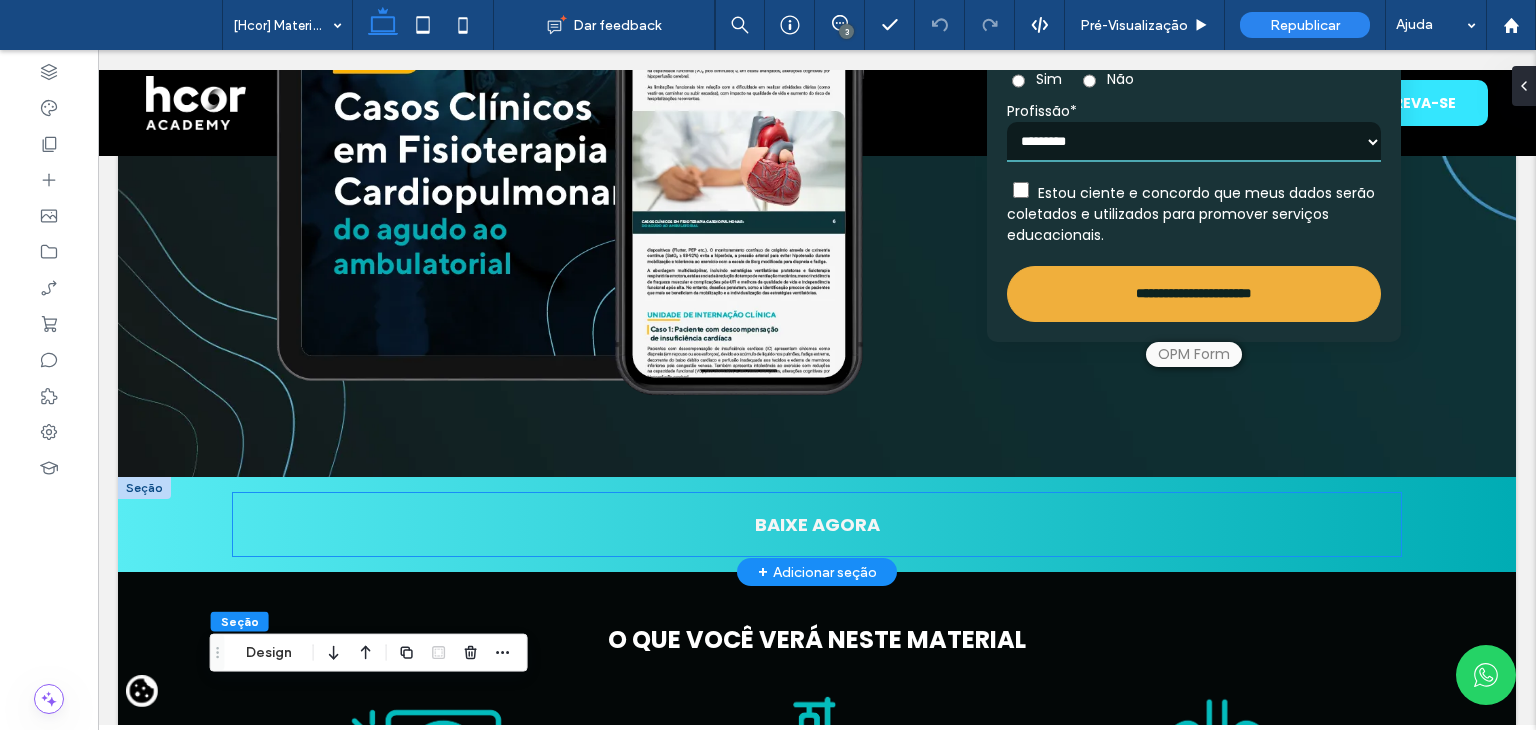scroll, scrollTop: 100, scrollLeft: 0, axis: vertical 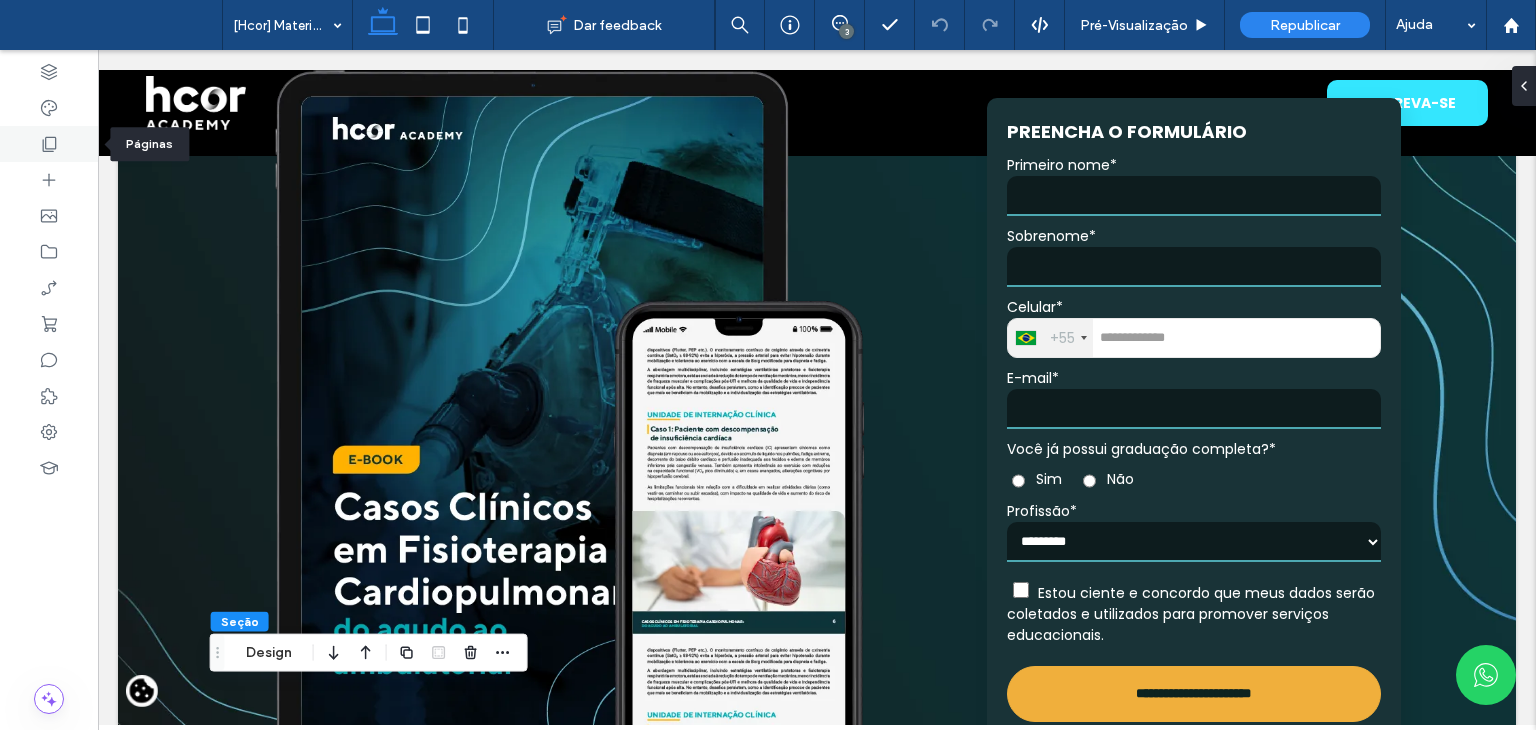 click at bounding box center (49, 144) 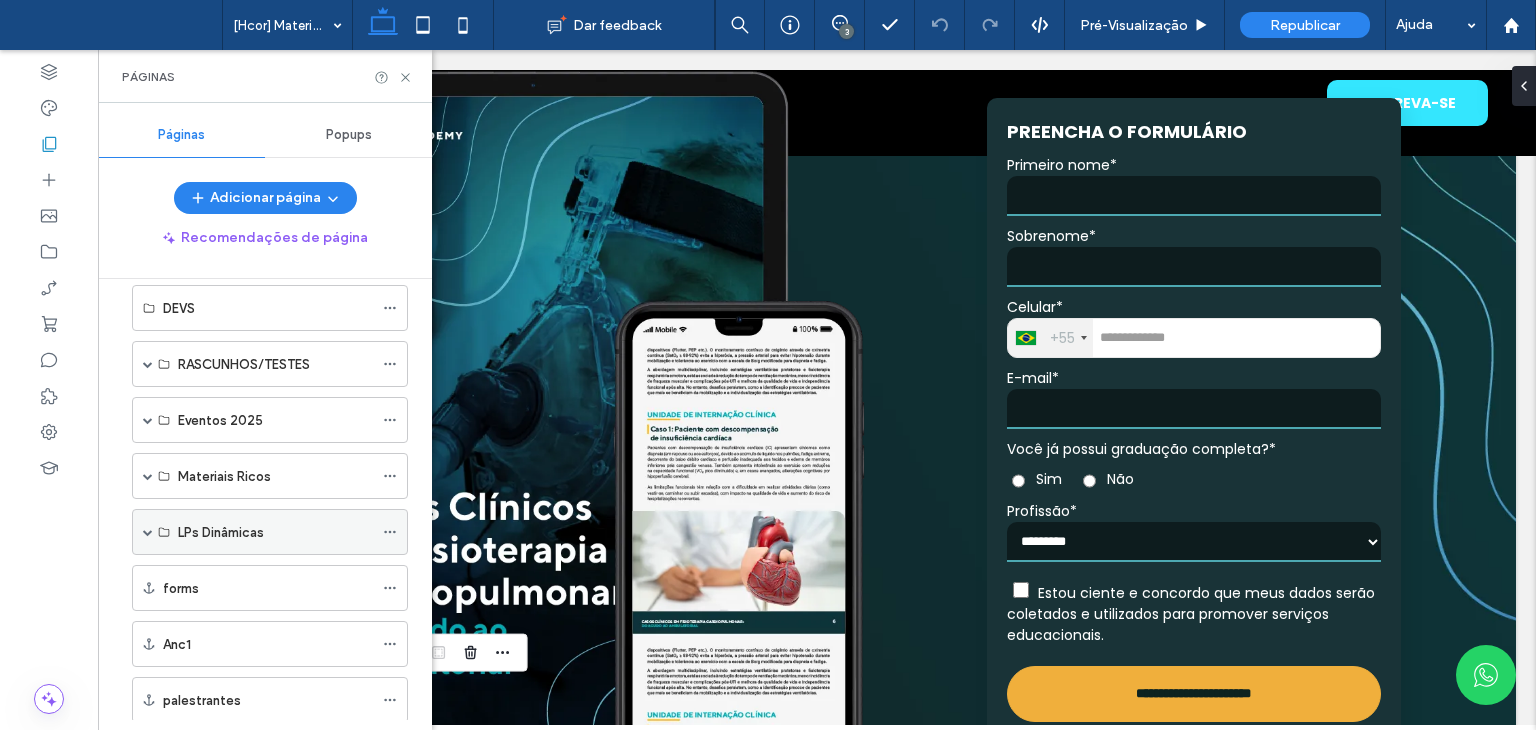 scroll, scrollTop: 922, scrollLeft: 0, axis: vertical 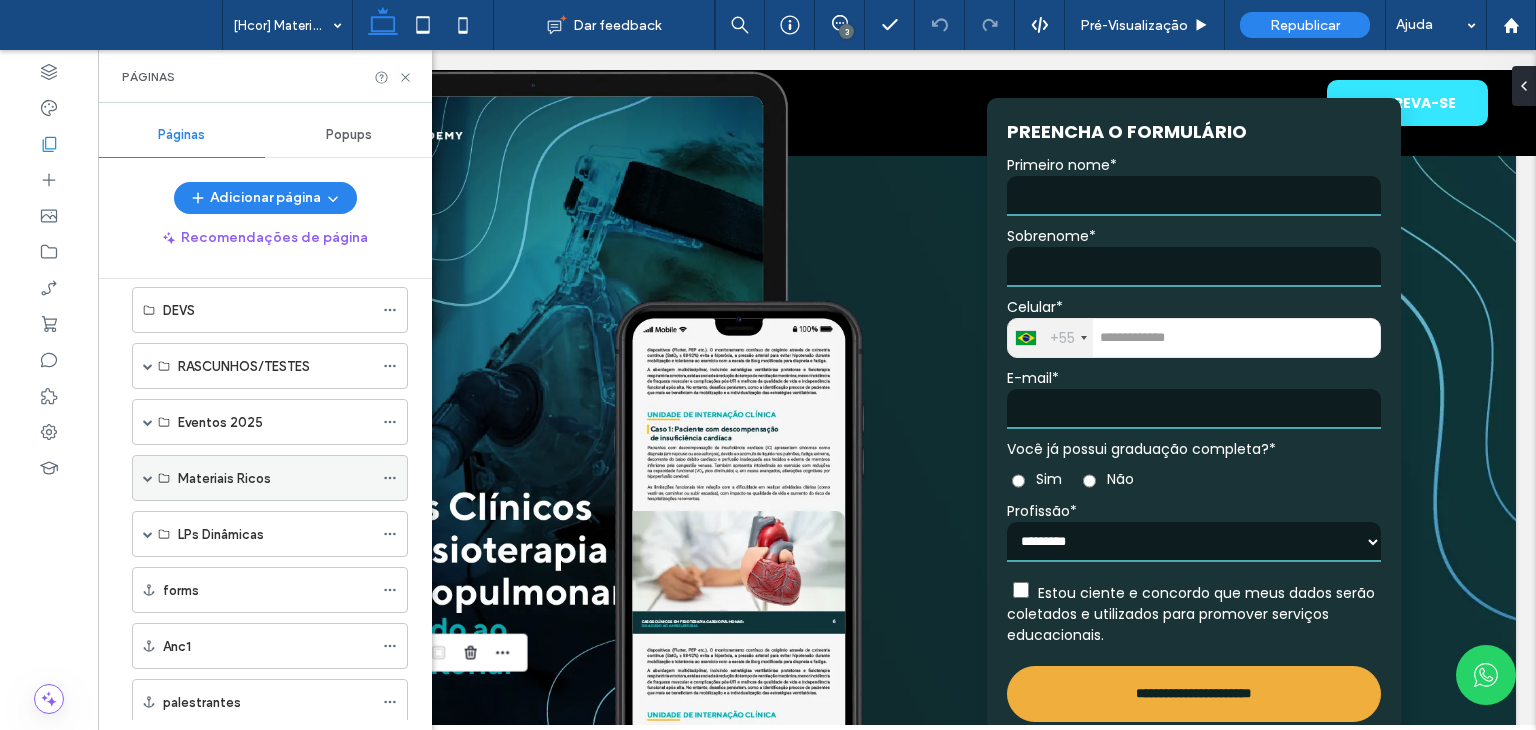 click at bounding box center (148, 478) 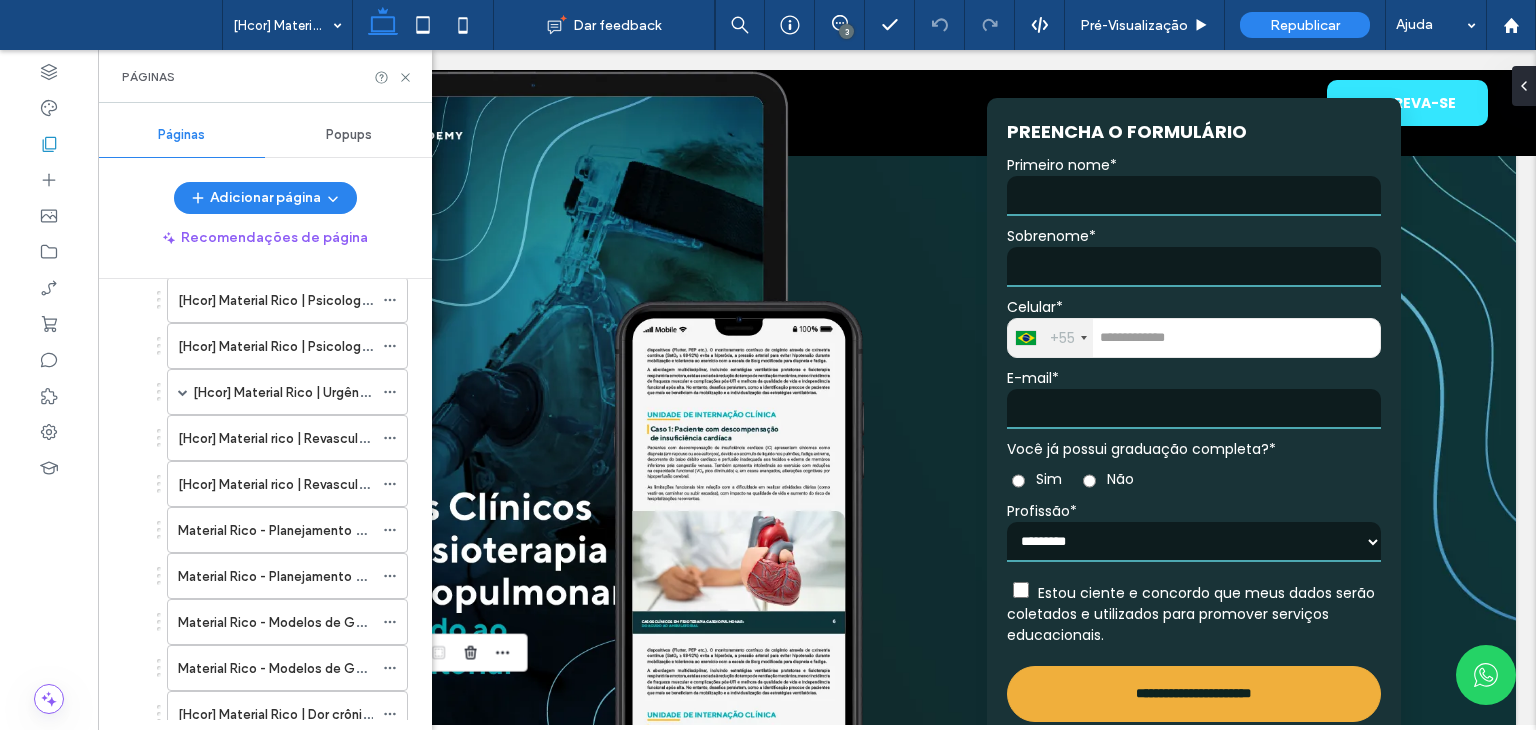 scroll, scrollTop: 1797, scrollLeft: 0, axis: vertical 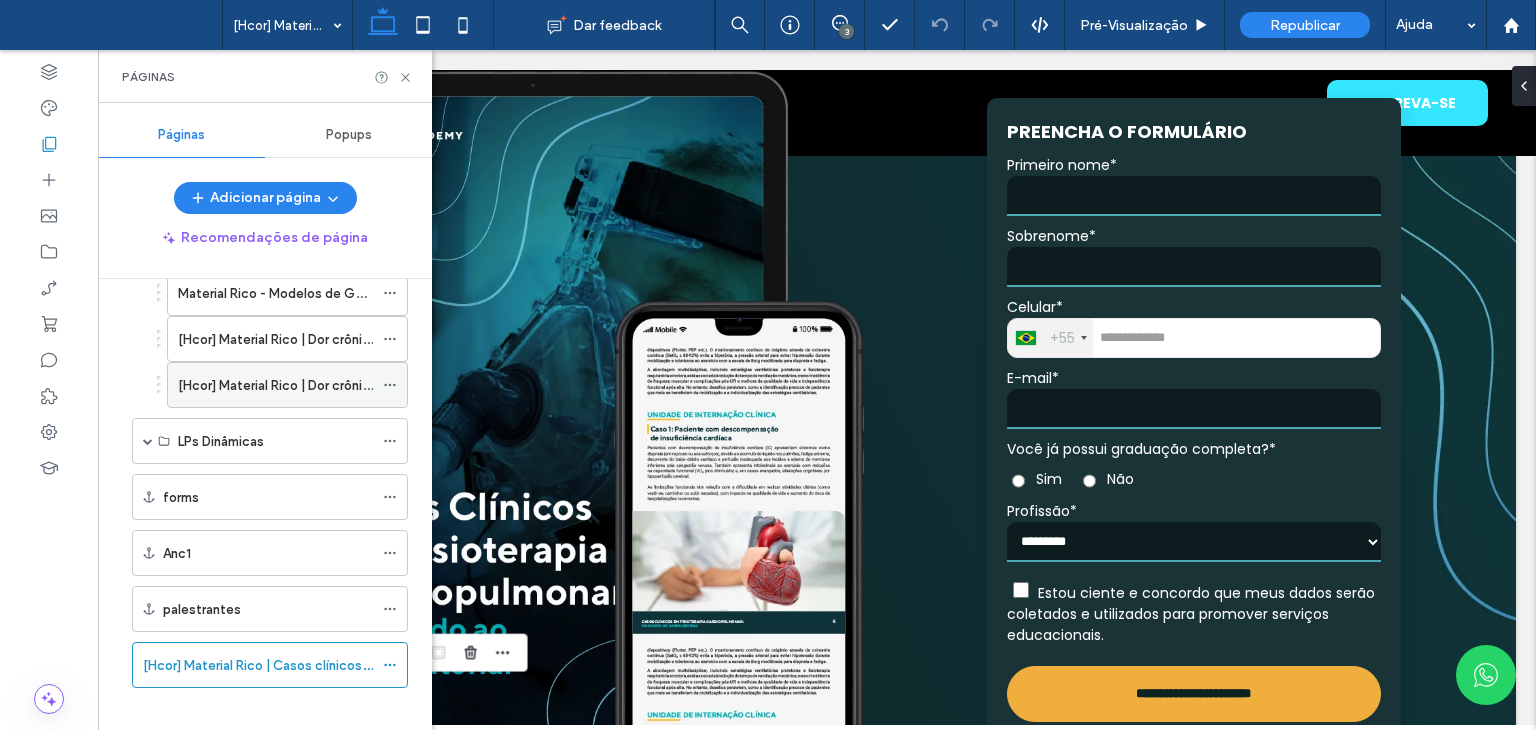 click 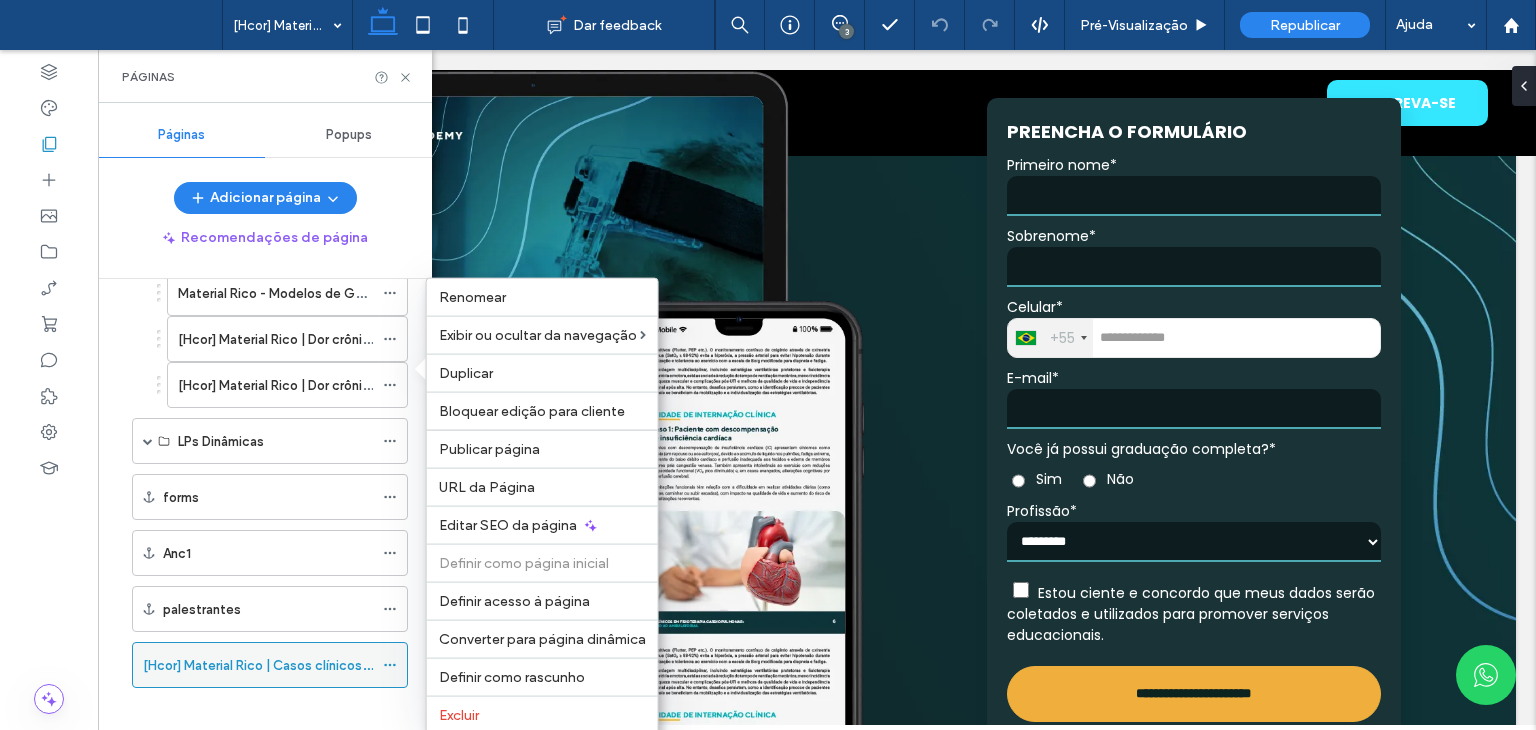 click 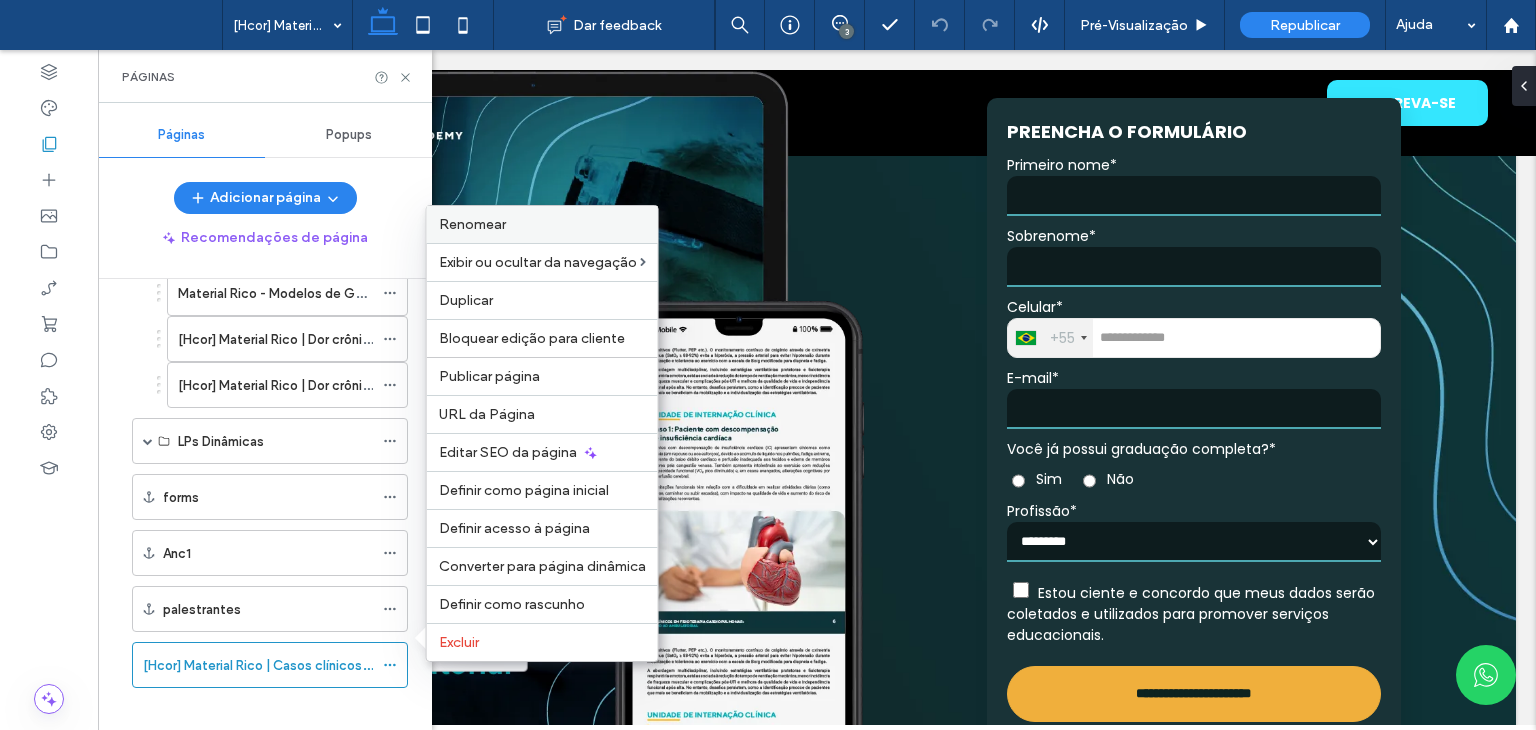 click on "Renomear" at bounding box center [542, 224] 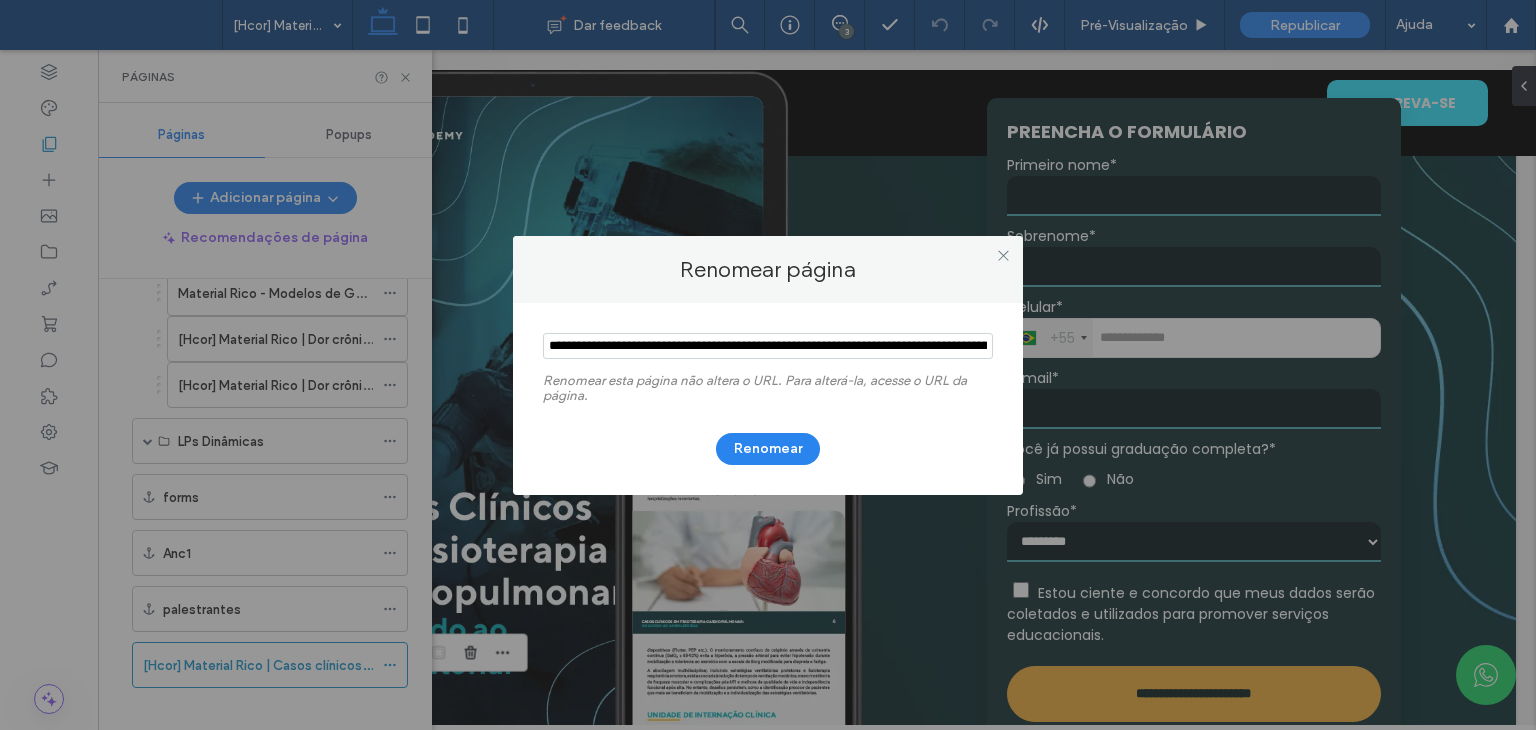 scroll, scrollTop: 0, scrollLeft: 187, axis: horizontal 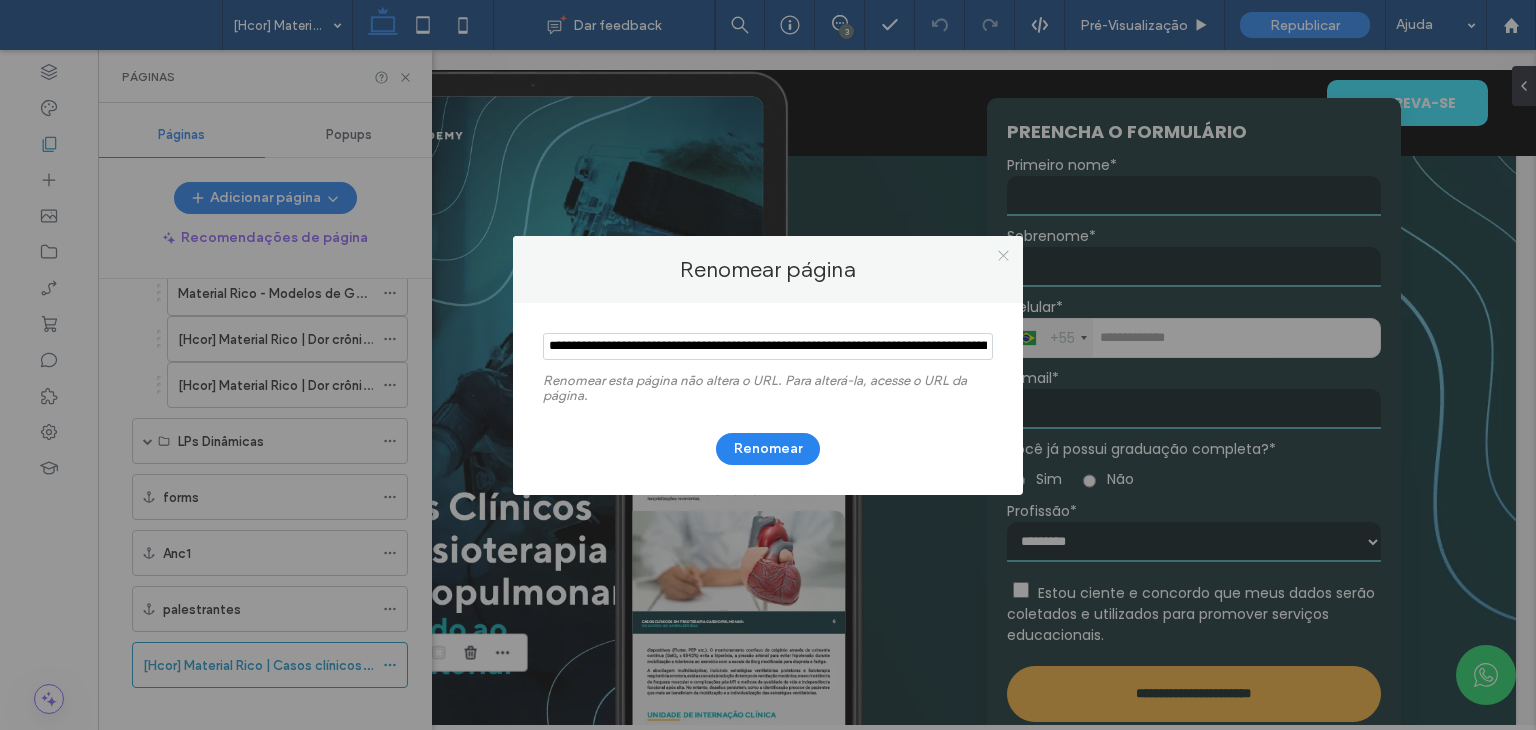 click 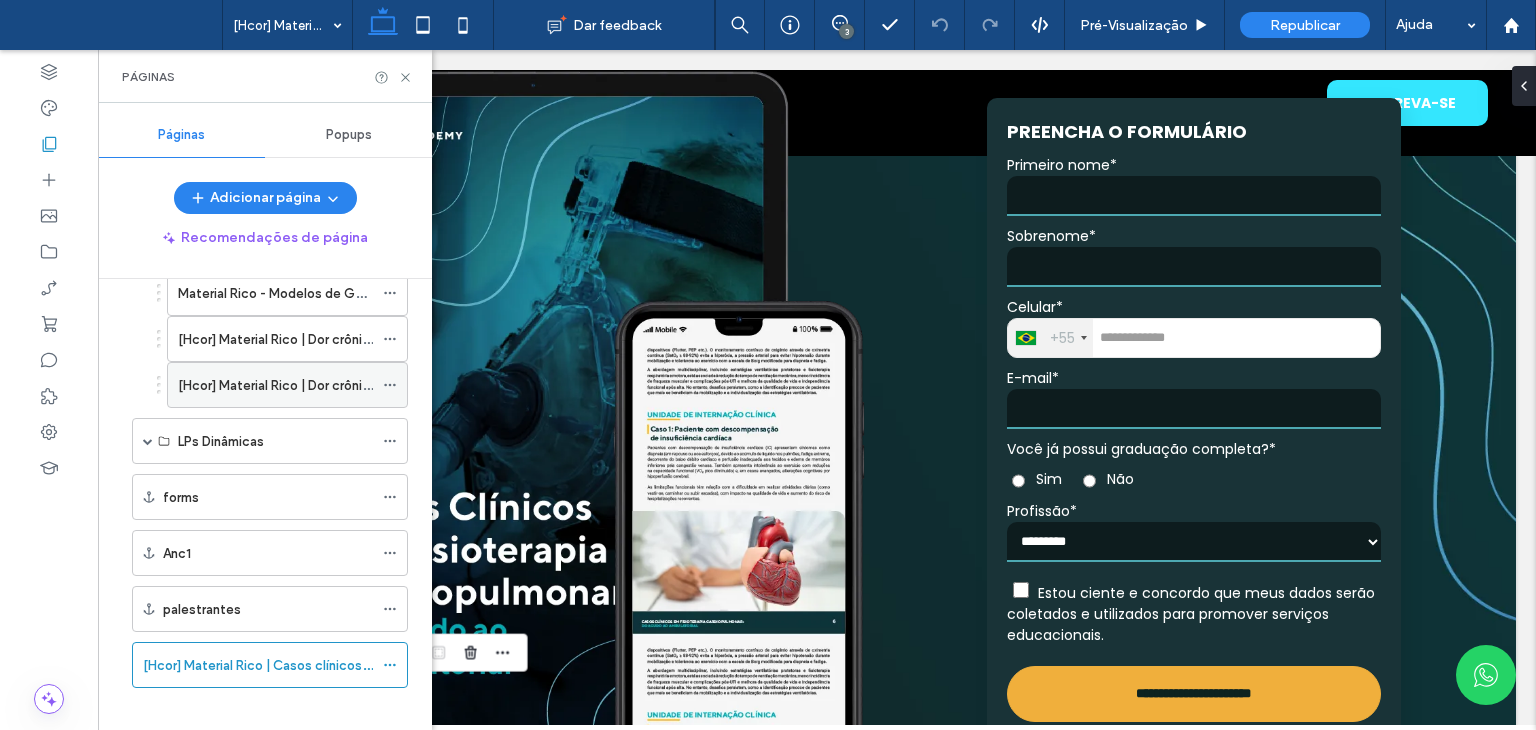click 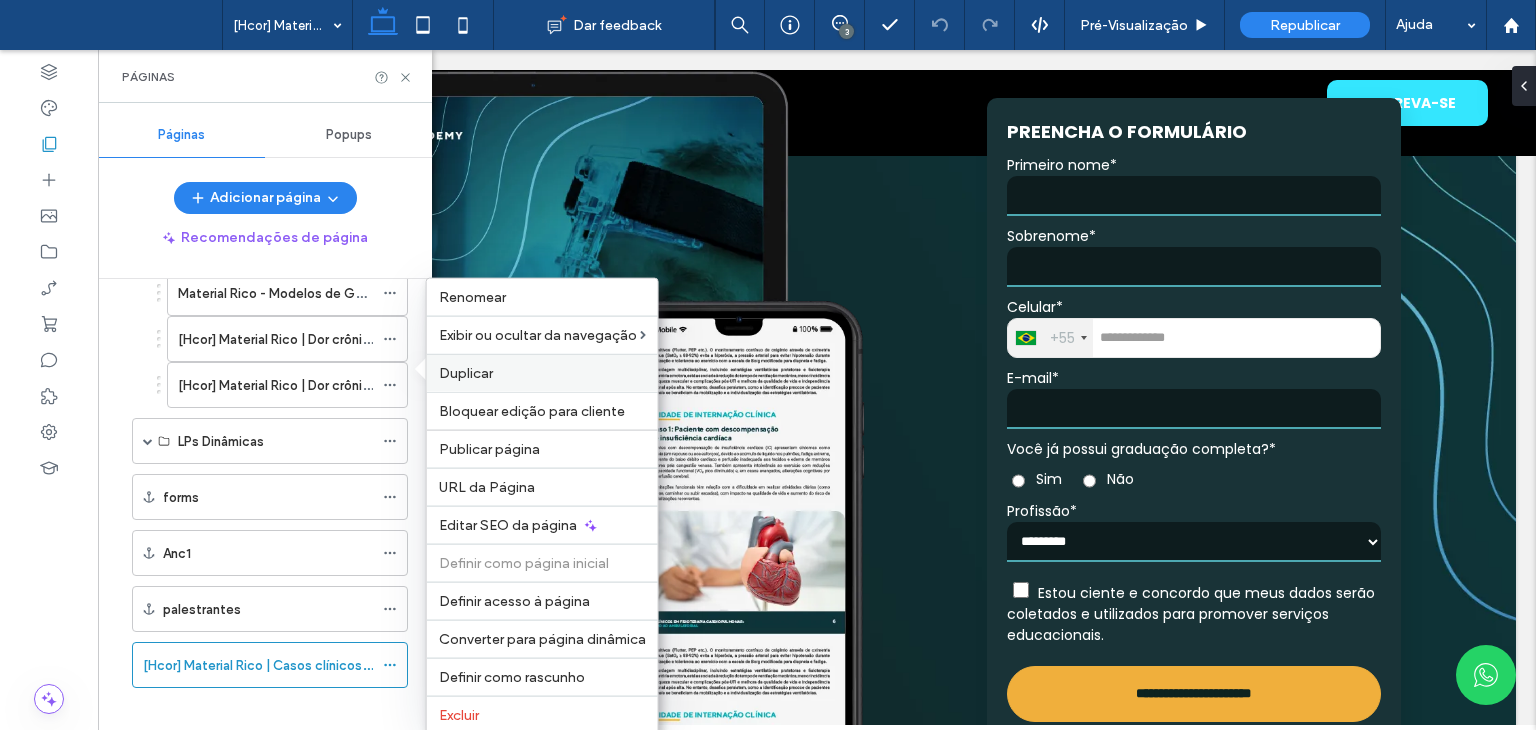 click on "Duplicar" at bounding box center [466, 373] 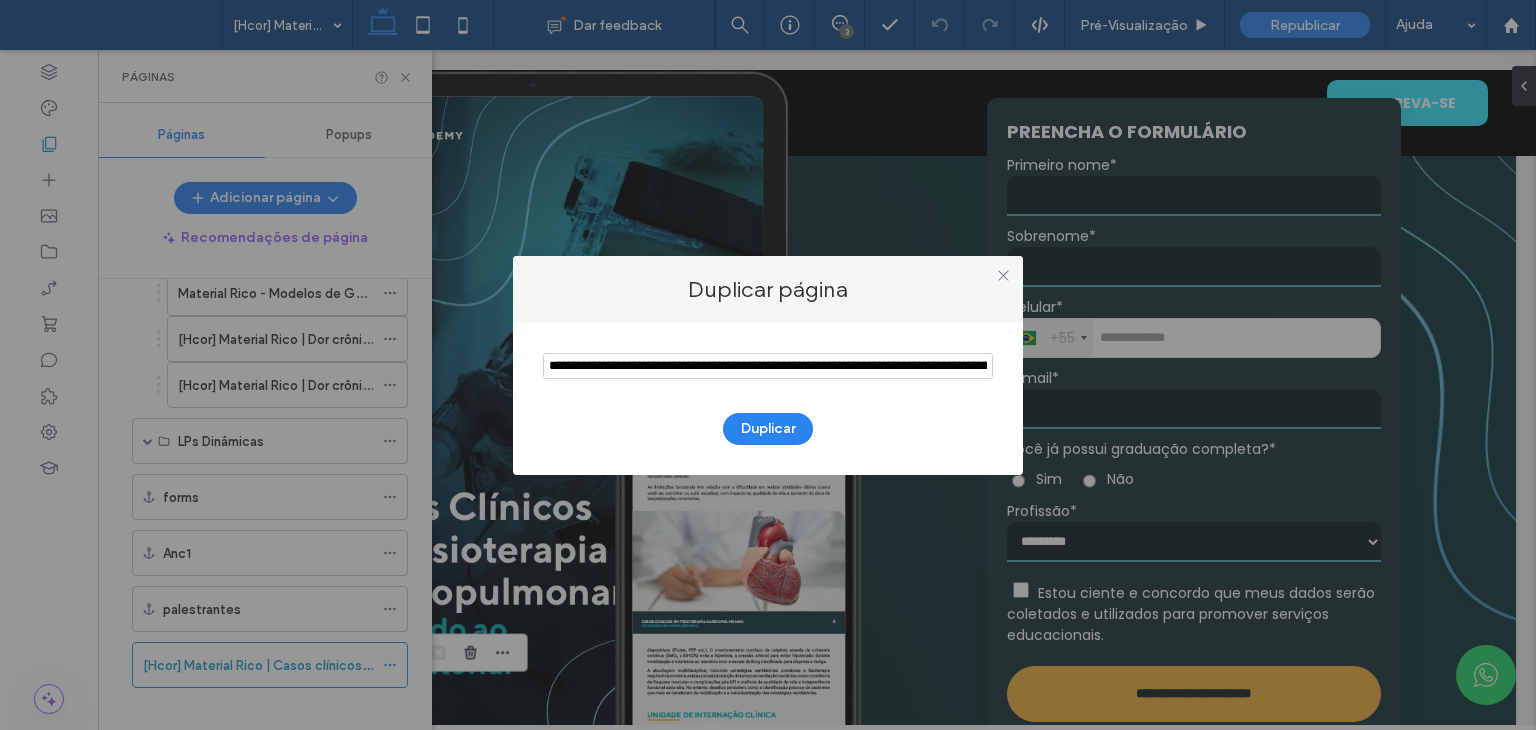 scroll, scrollTop: 0, scrollLeft: 163, axis: horizontal 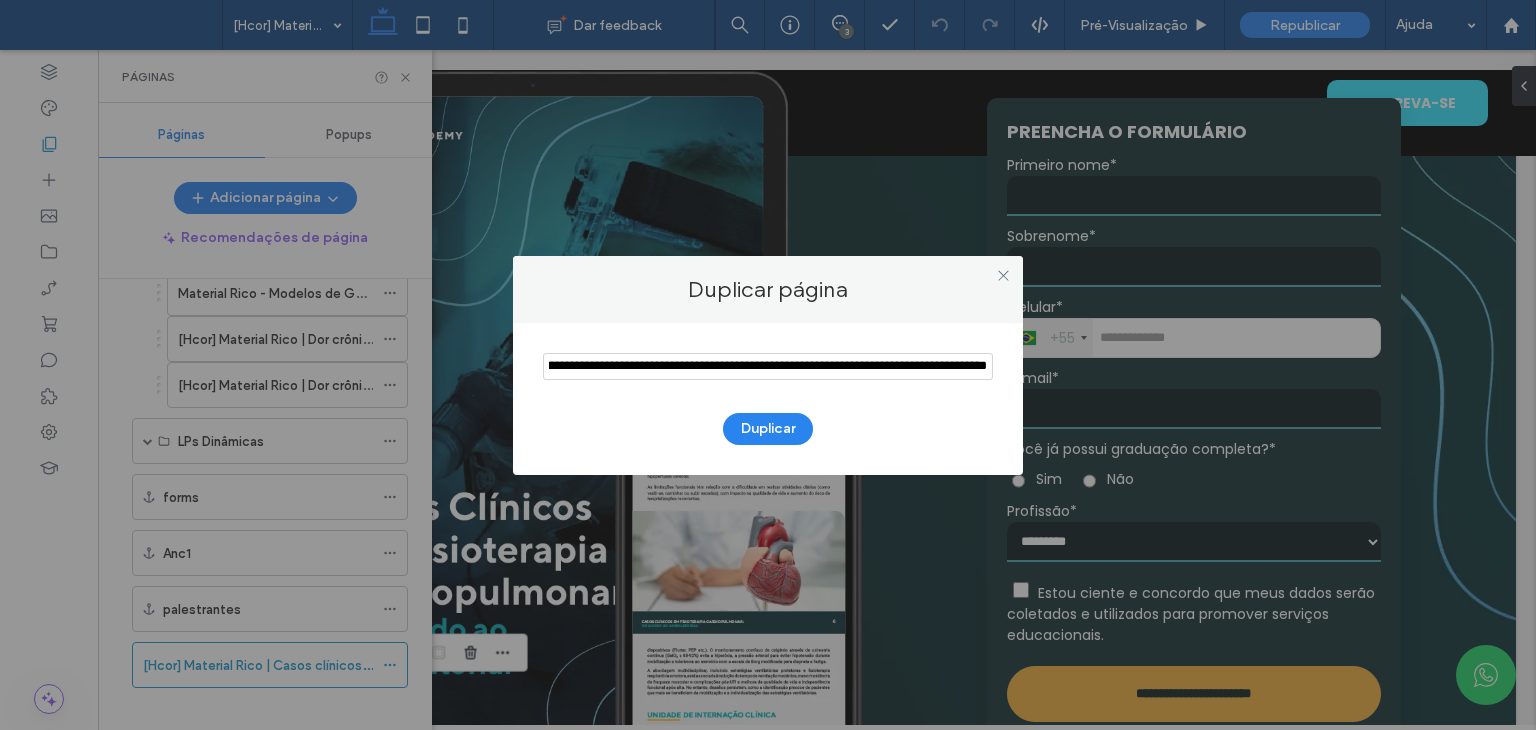 click at bounding box center (768, 367) 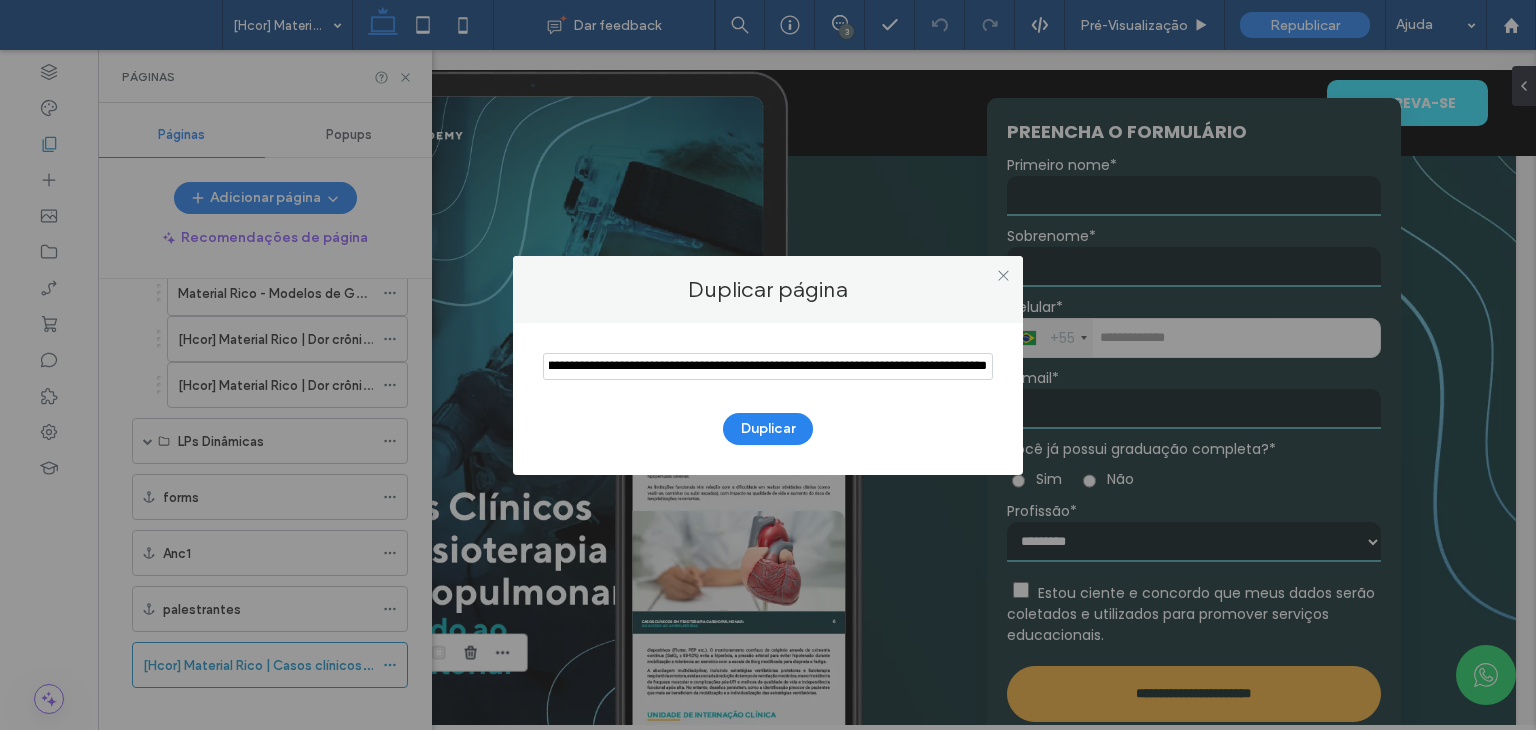 scroll, scrollTop: 0, scrollLeft: 154, axis: horizontal 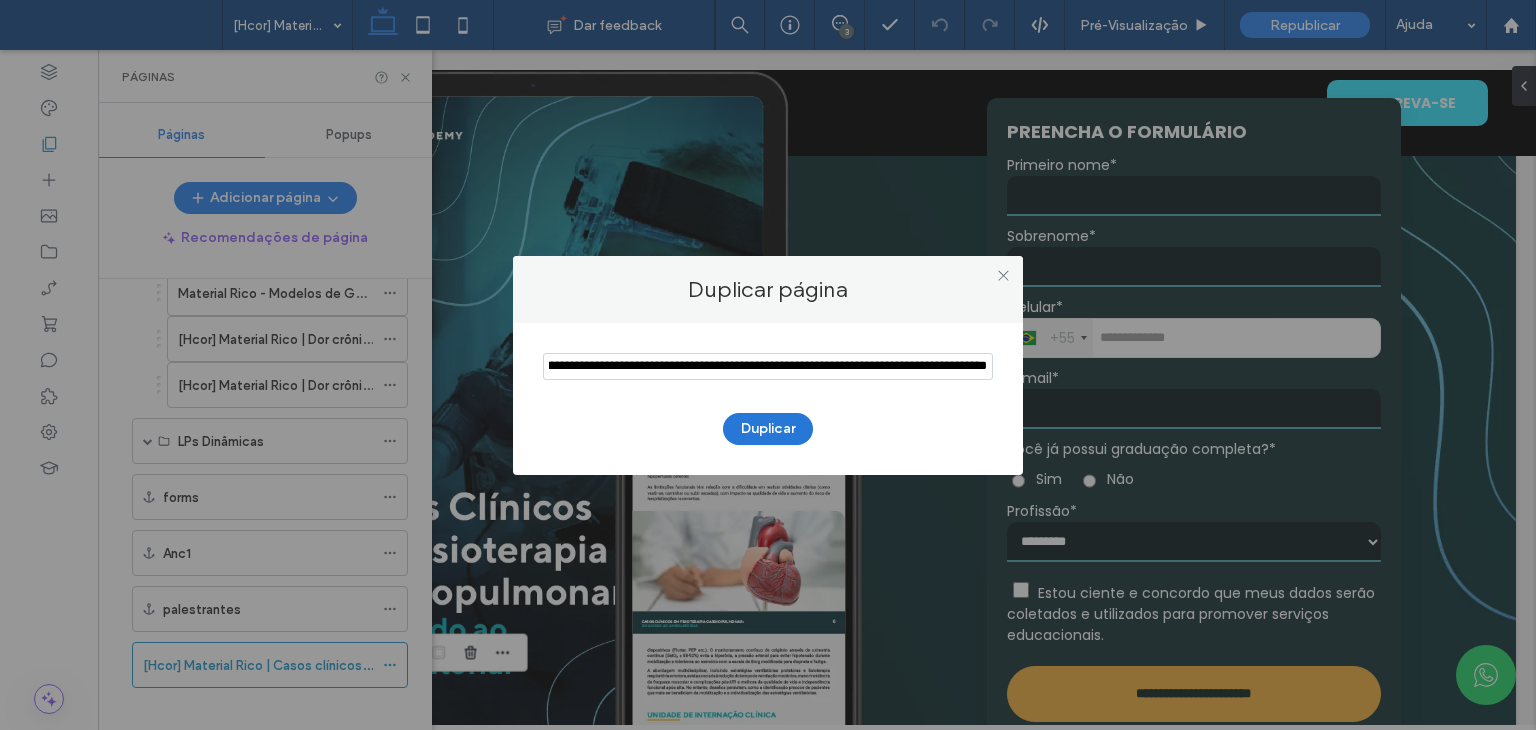 type on "**********" 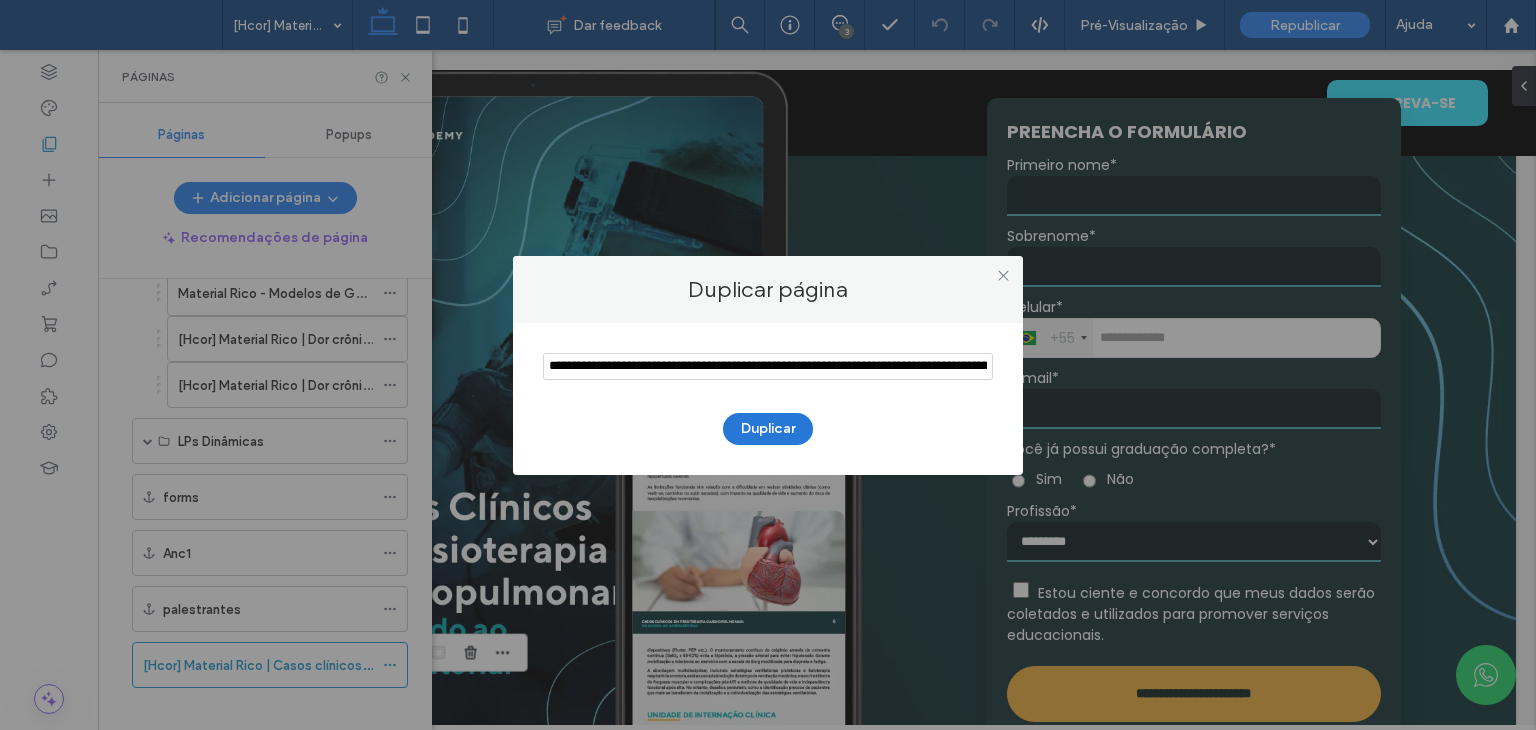 click on "Duplicar" at bounding box center (768, 429) 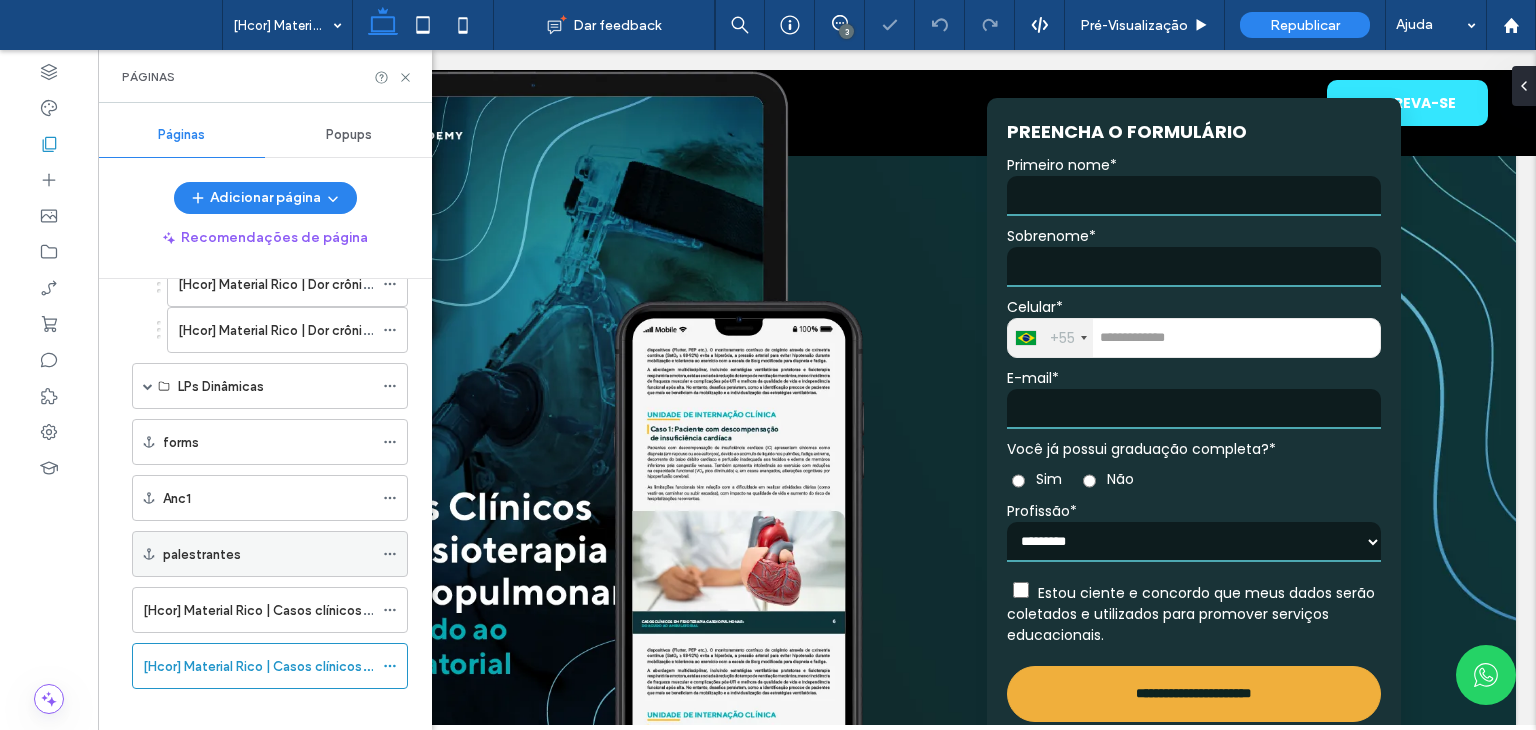 scroll, scrollTop: 1853, scrollLeft: 0, axis: vertical 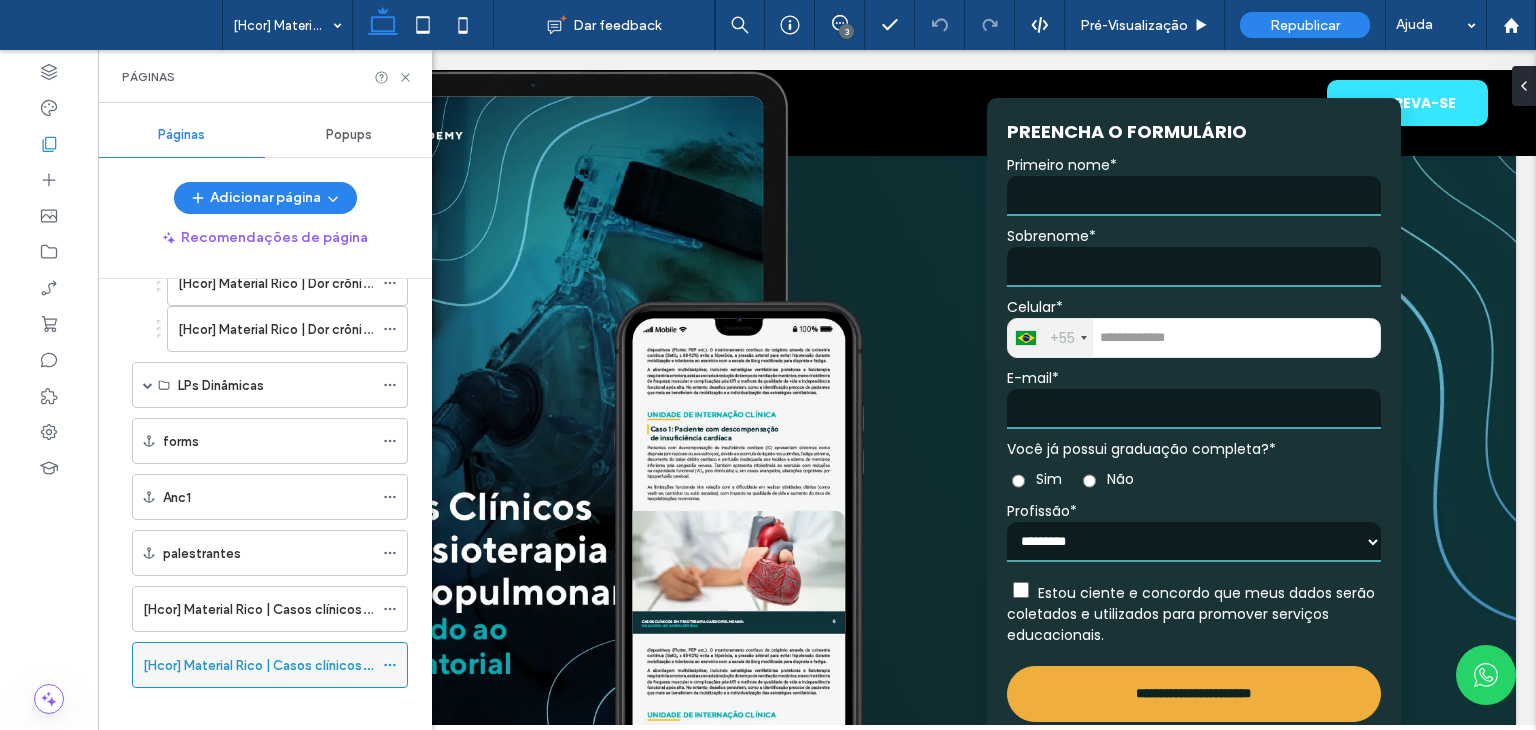 click 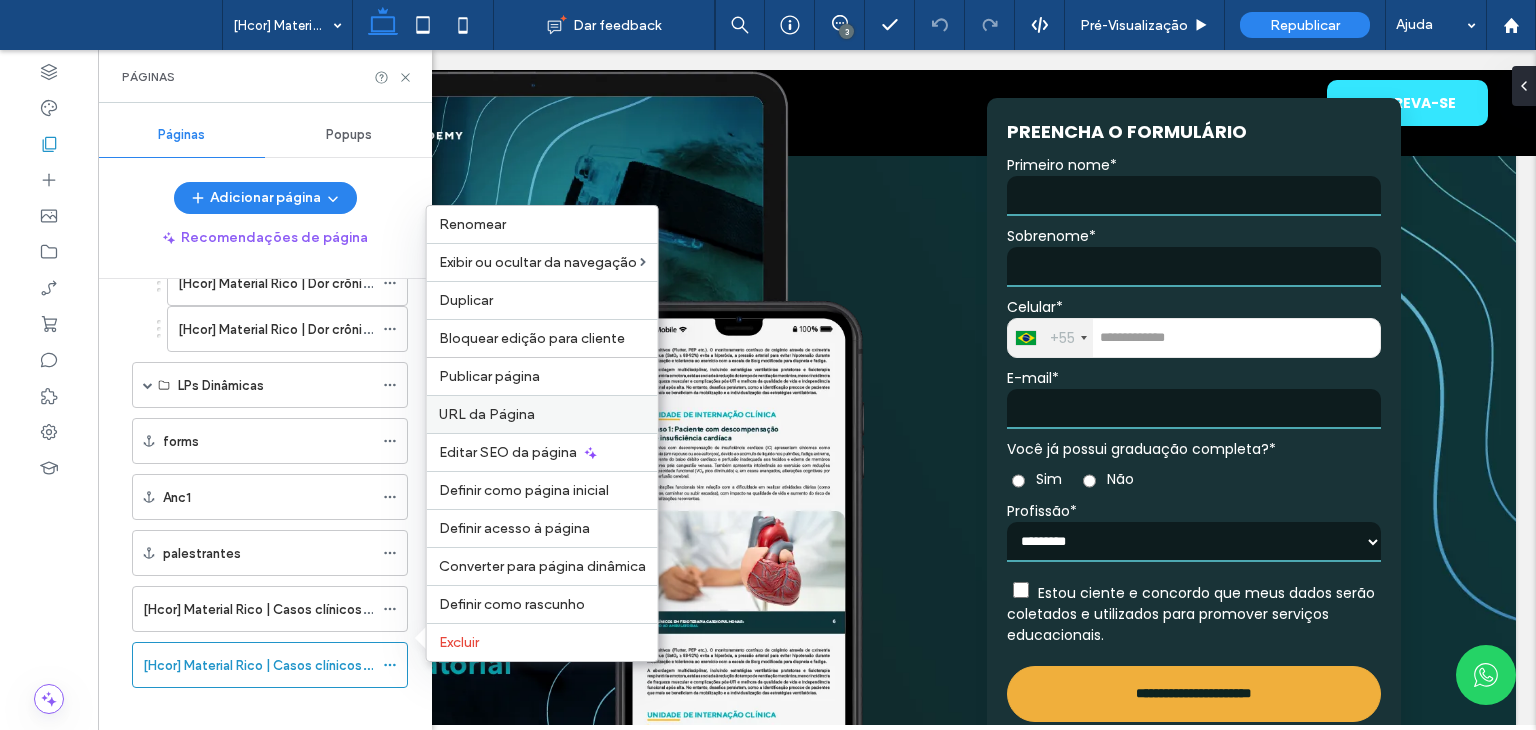 click on "URL da Página" at bounding box center (487, 414) 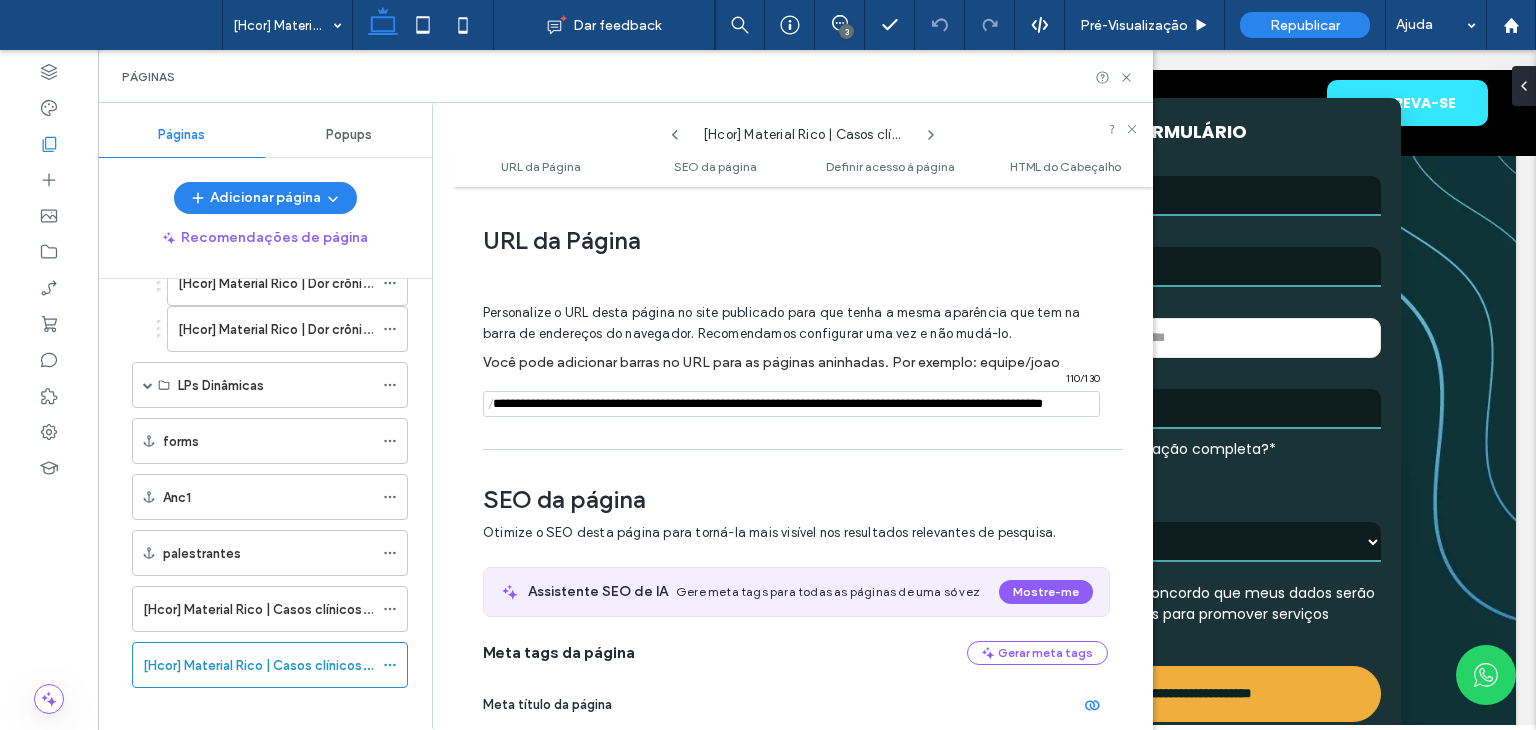 scroll, scrollTop: 10, scrollLeft: 0, axis: vertical 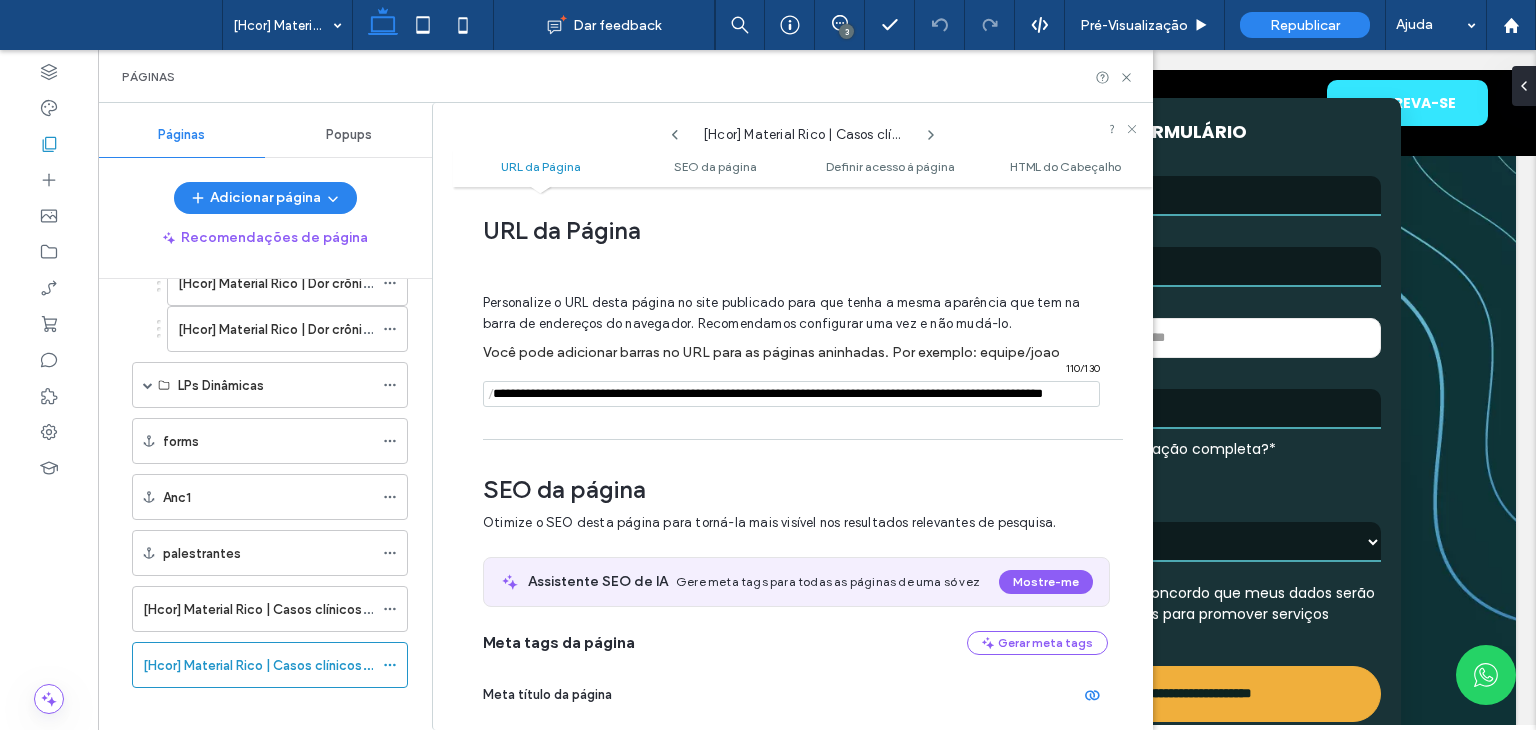click at bounding box center (791, 394) 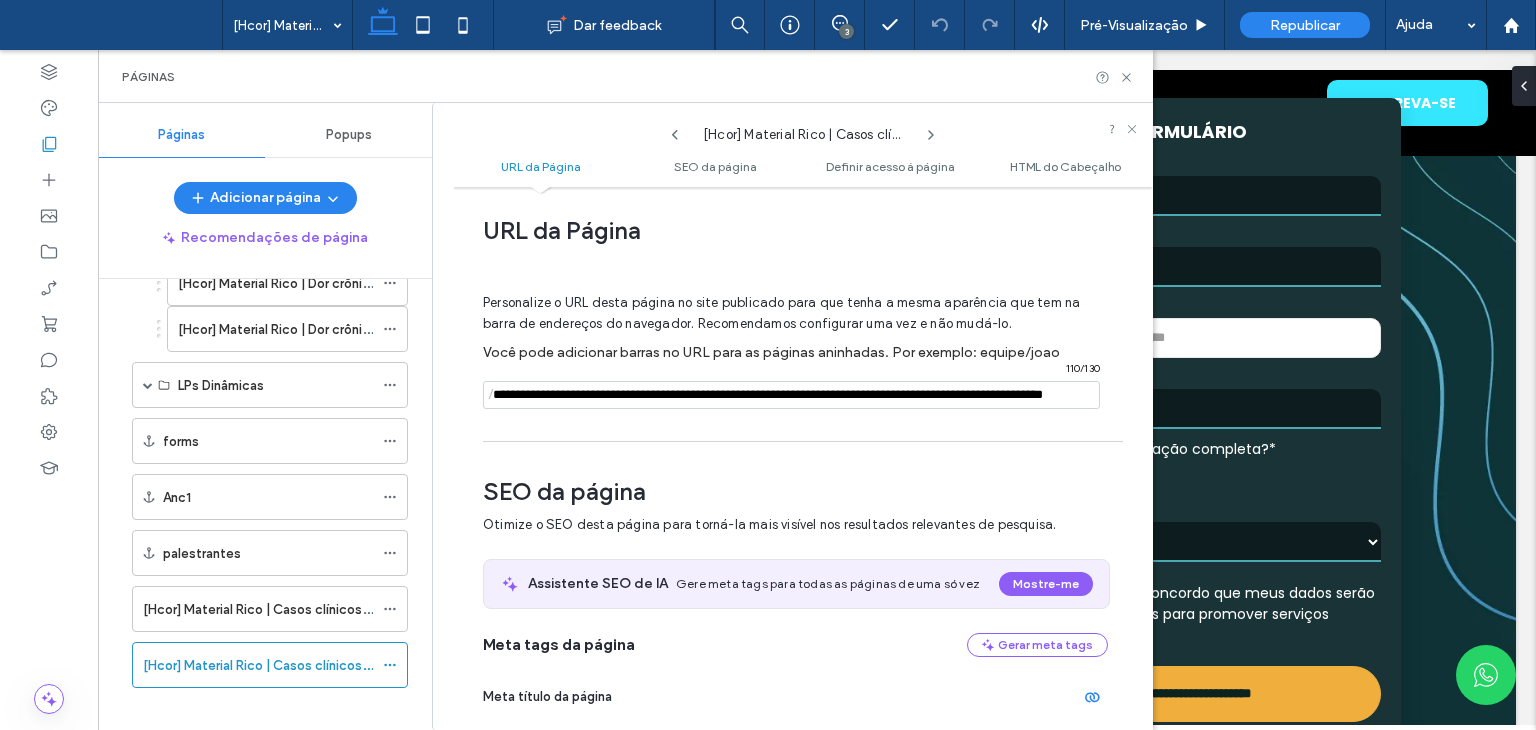 paste on "**********" 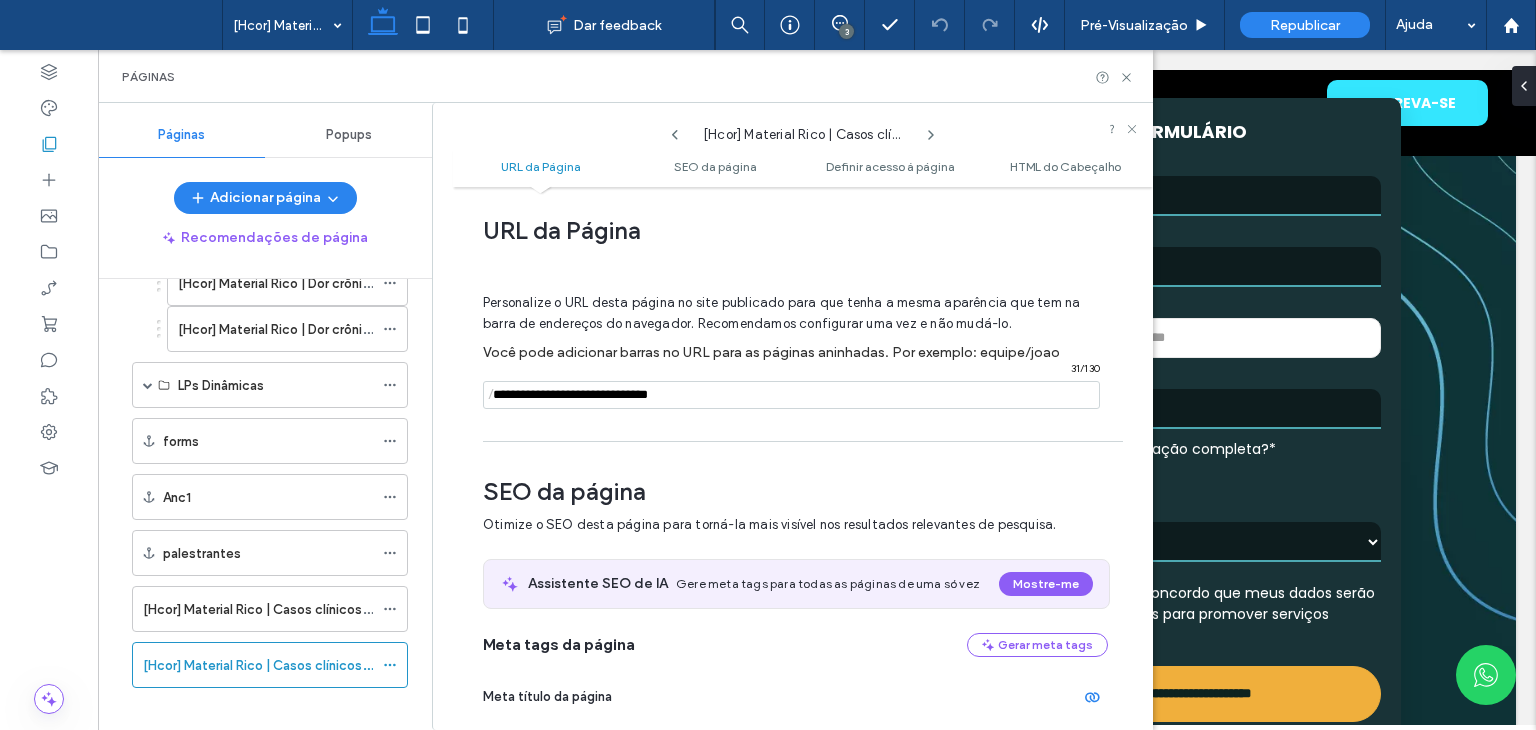 scroll, scrollTop: 0, scrollLeft: 0, axis: both 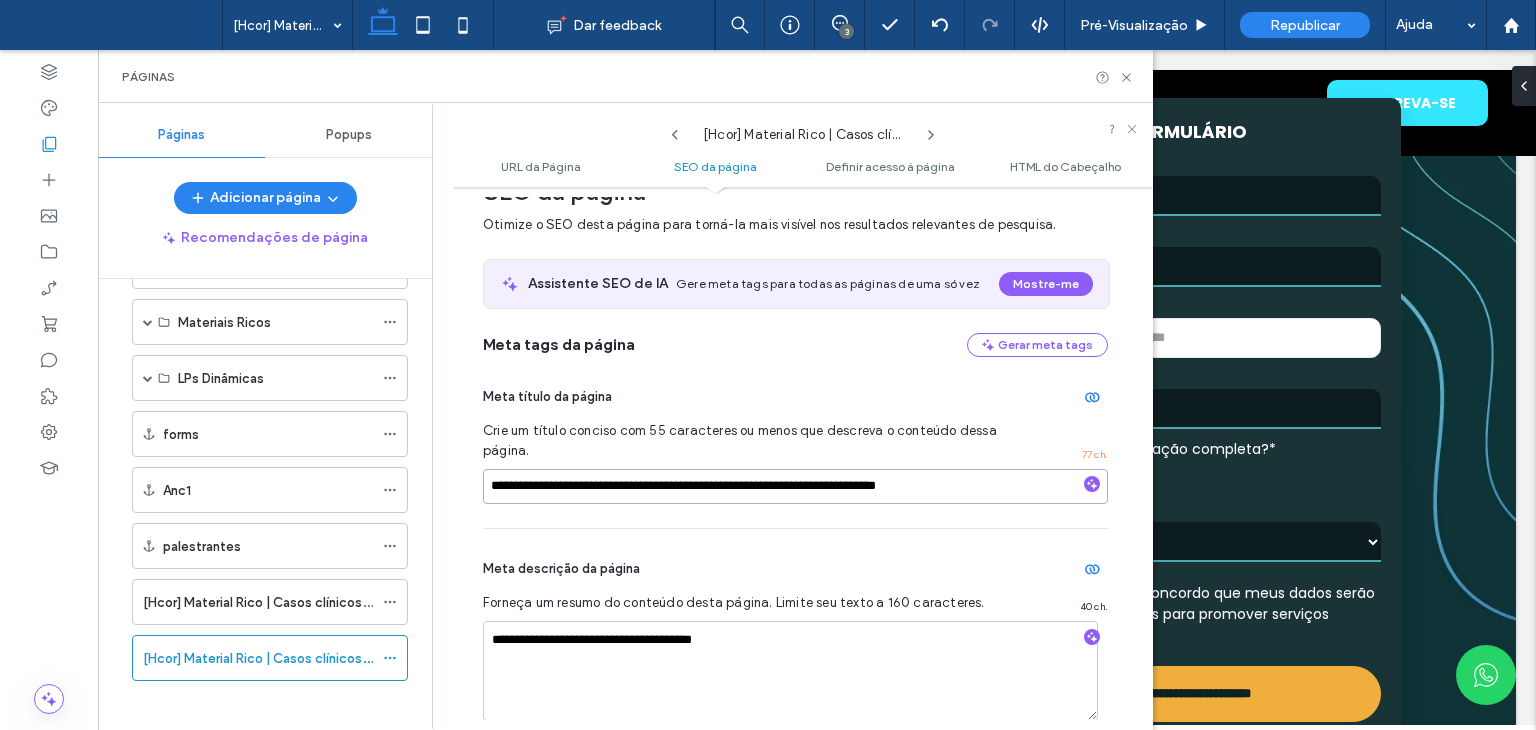 click on "**********" at bounding box center (795, 486) 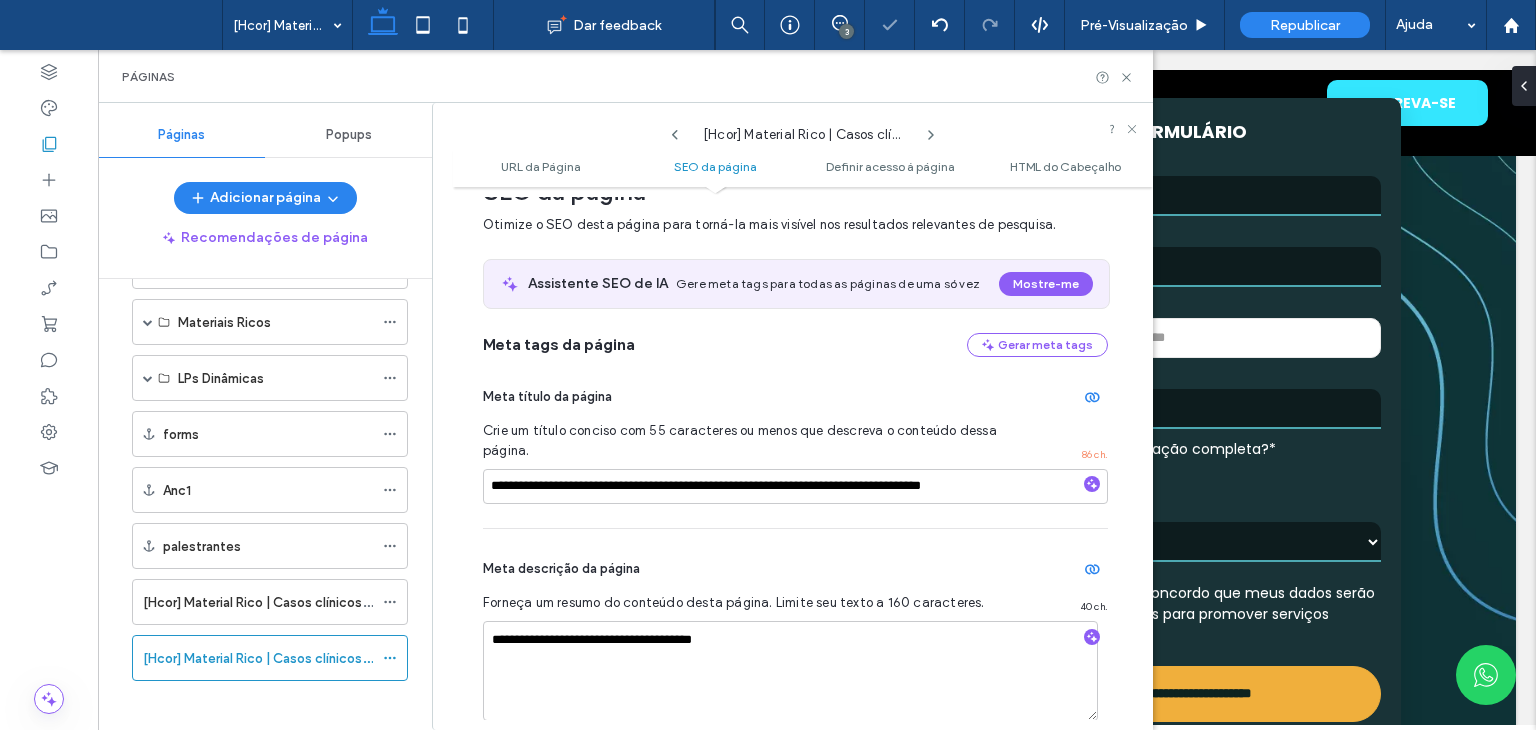 click on "Crie um título conciso com 55 caracteres ou menos que descreva o conteúdo dessa página." at bounding box center (740, 441) 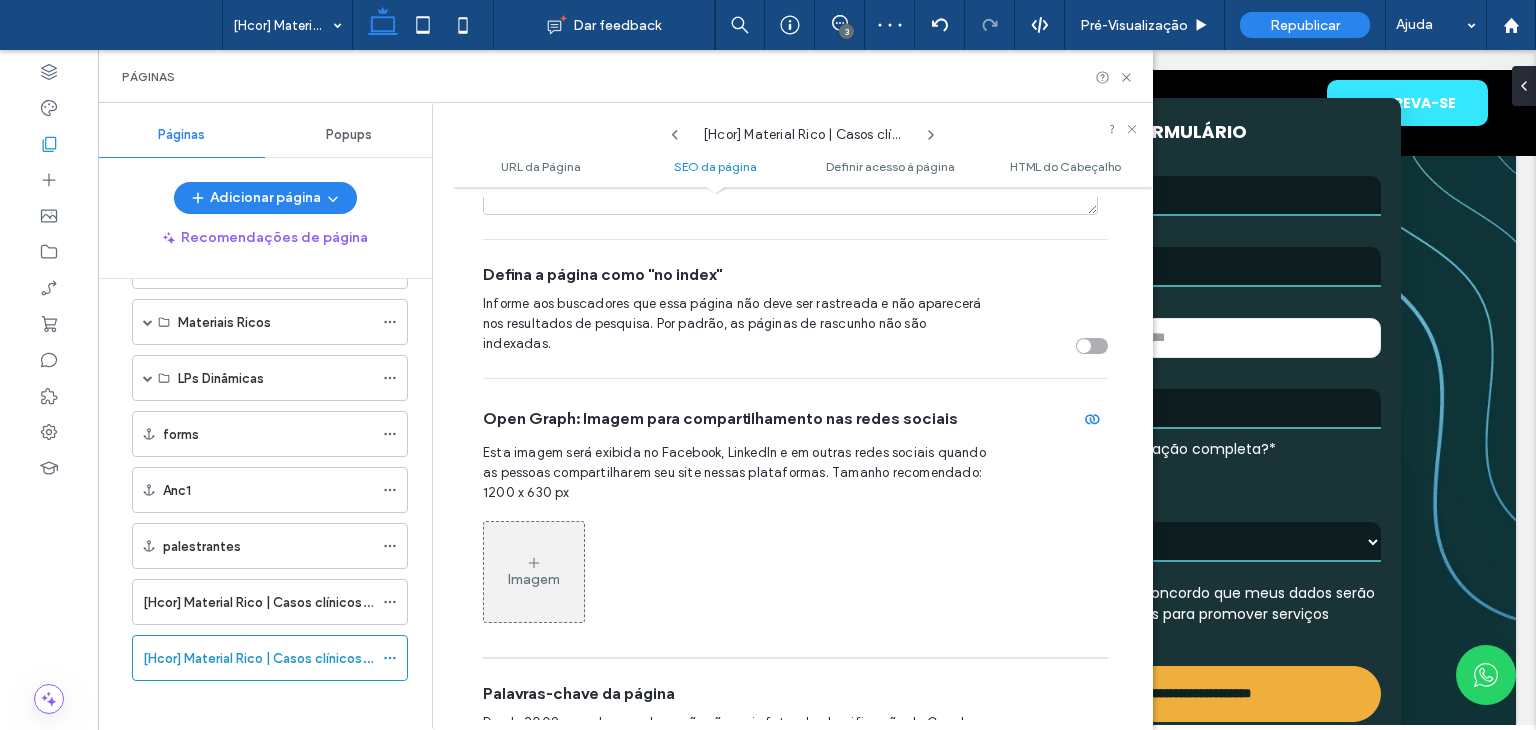 scroll, scrollTop: 810, scrollLeft: 0, axis: vertical 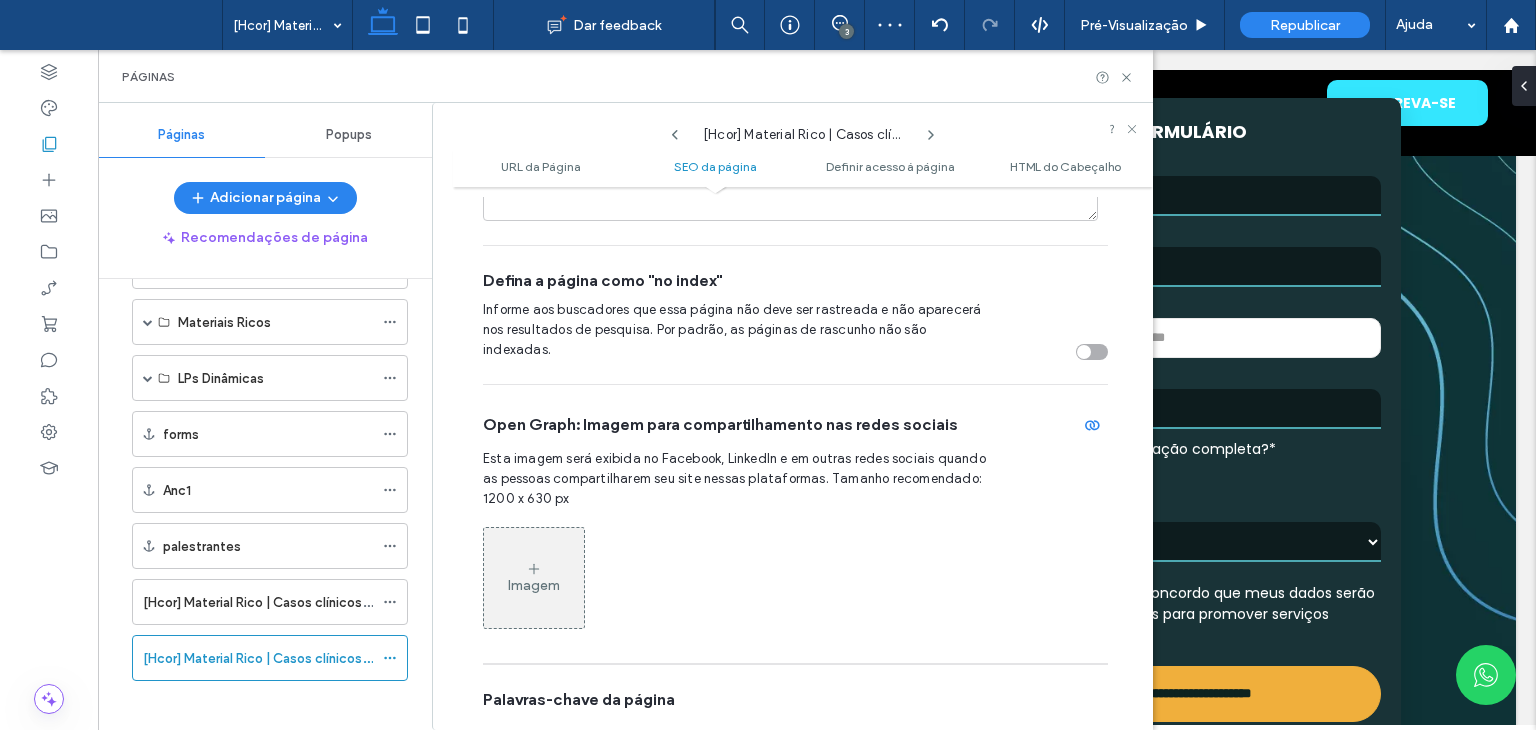 click 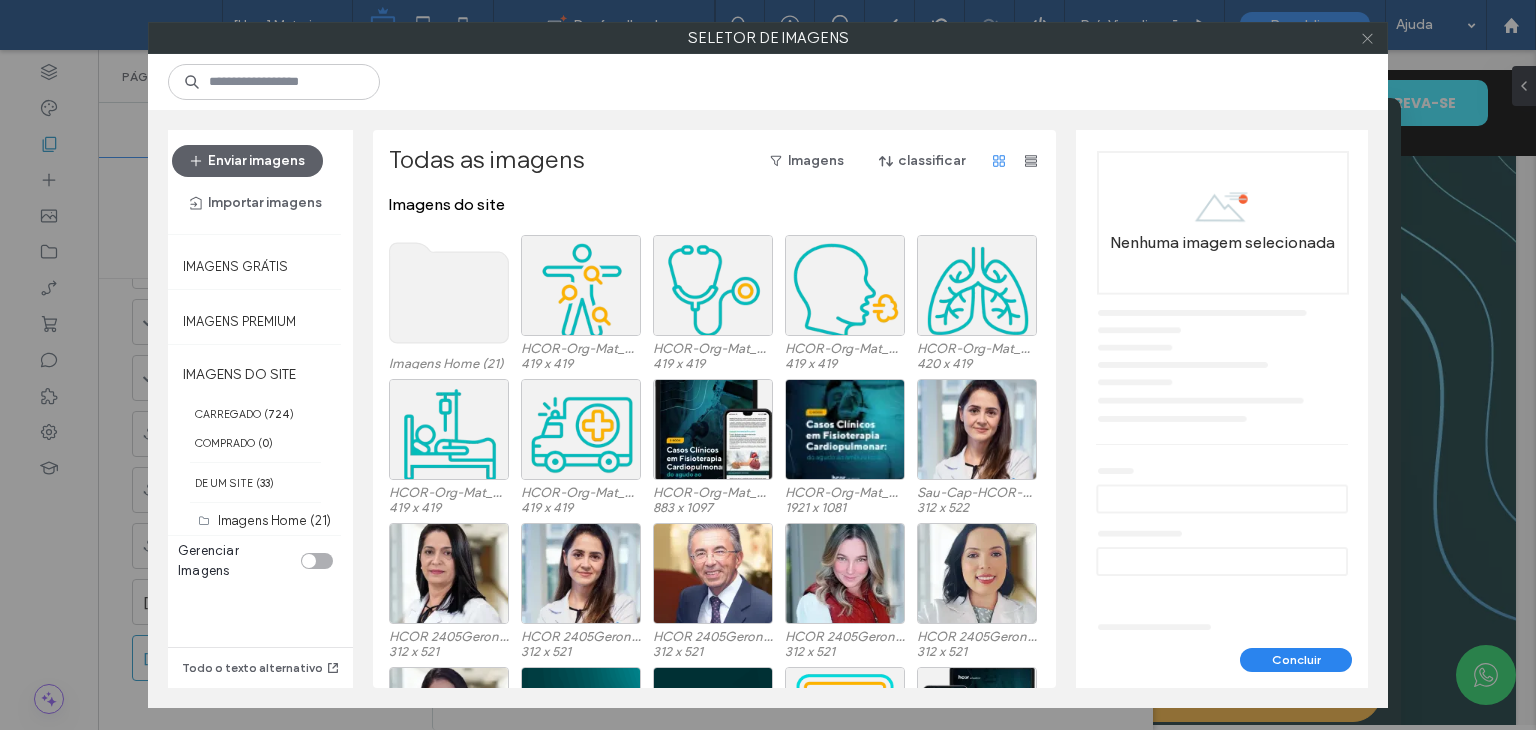 click at bounding box center [1367, 38] 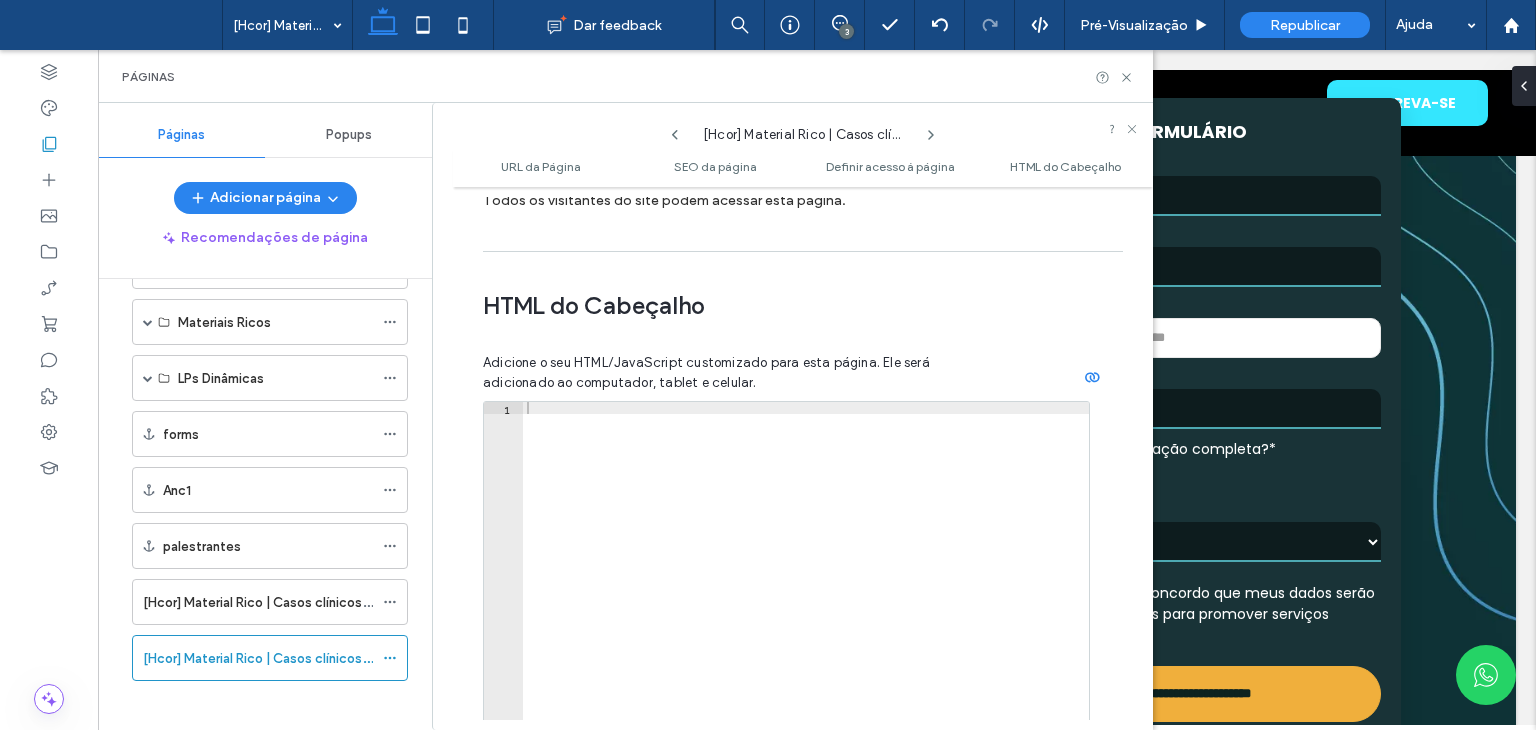 scroll, scrollTop: 1992, scrollLeft: 0, axis: vertical 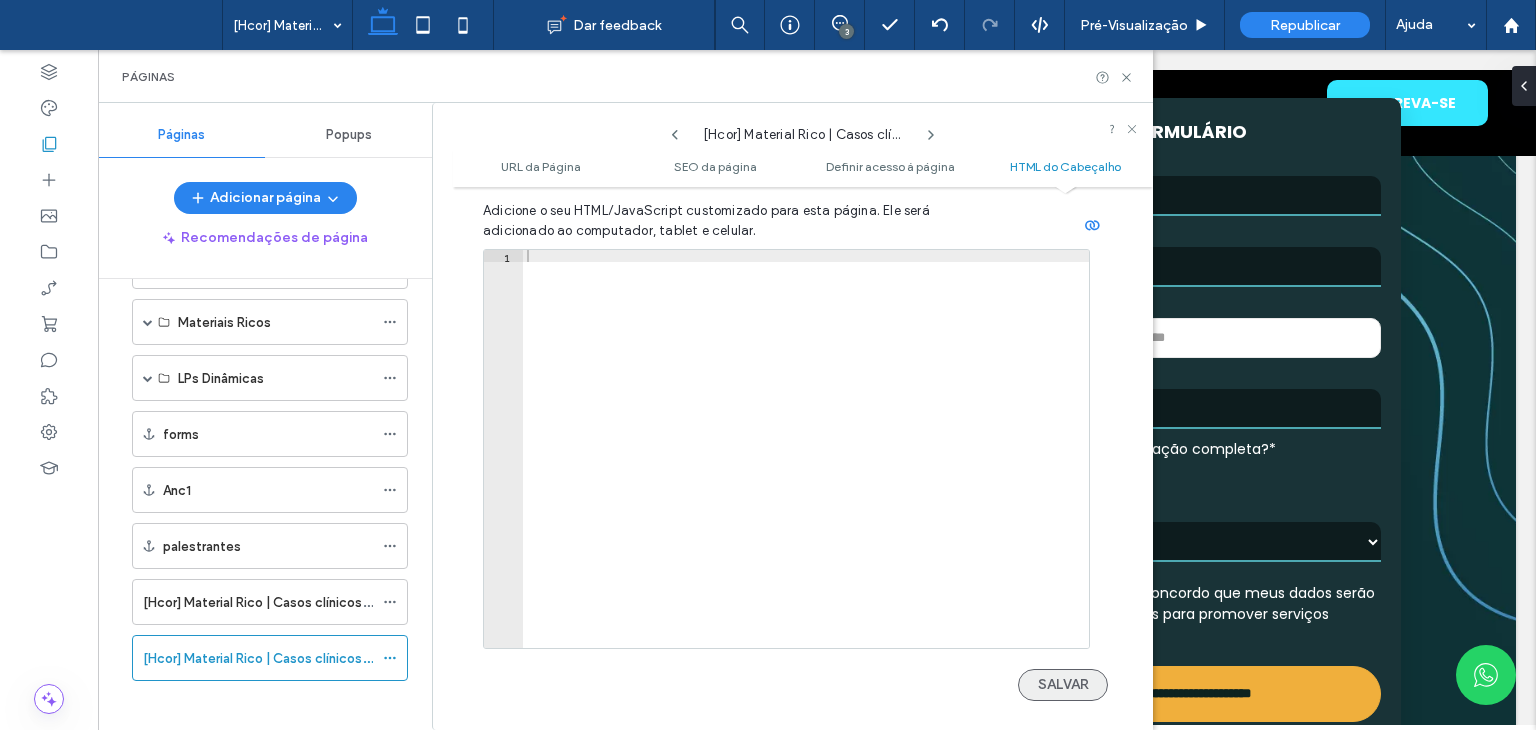 click on "SALVAR" at bounding box center (1063, 685) 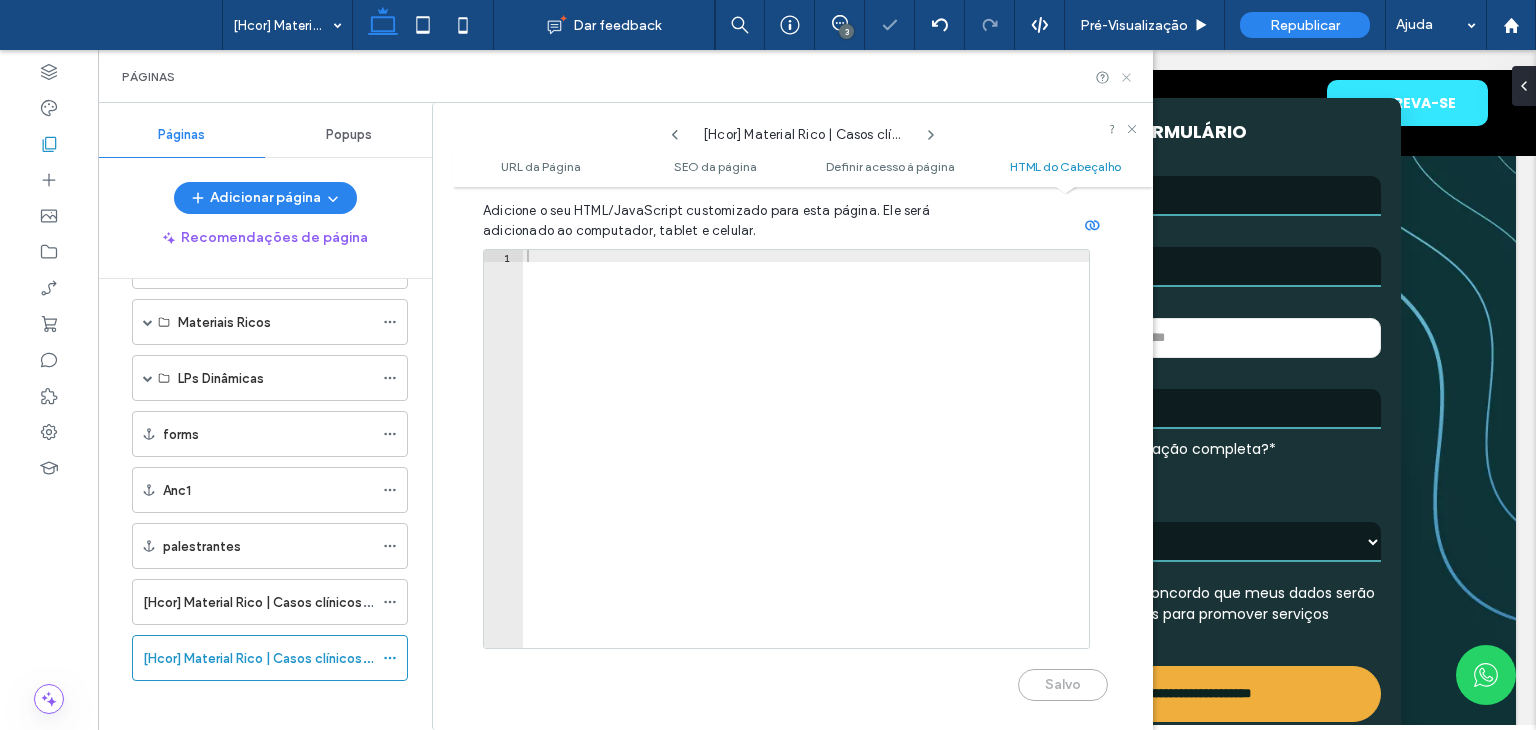 click 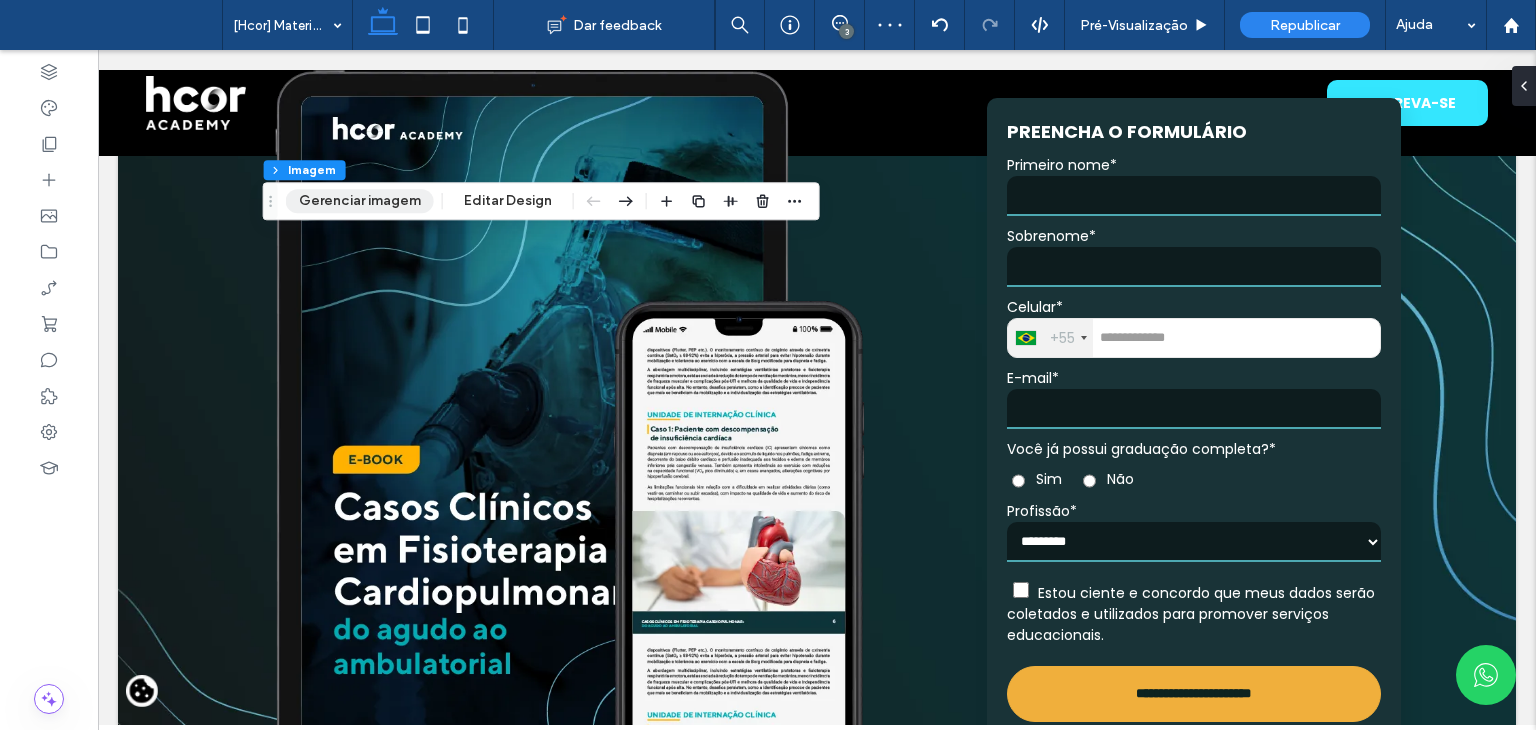 click on "Gerenciar imagem" at bounding box center [360, 201] 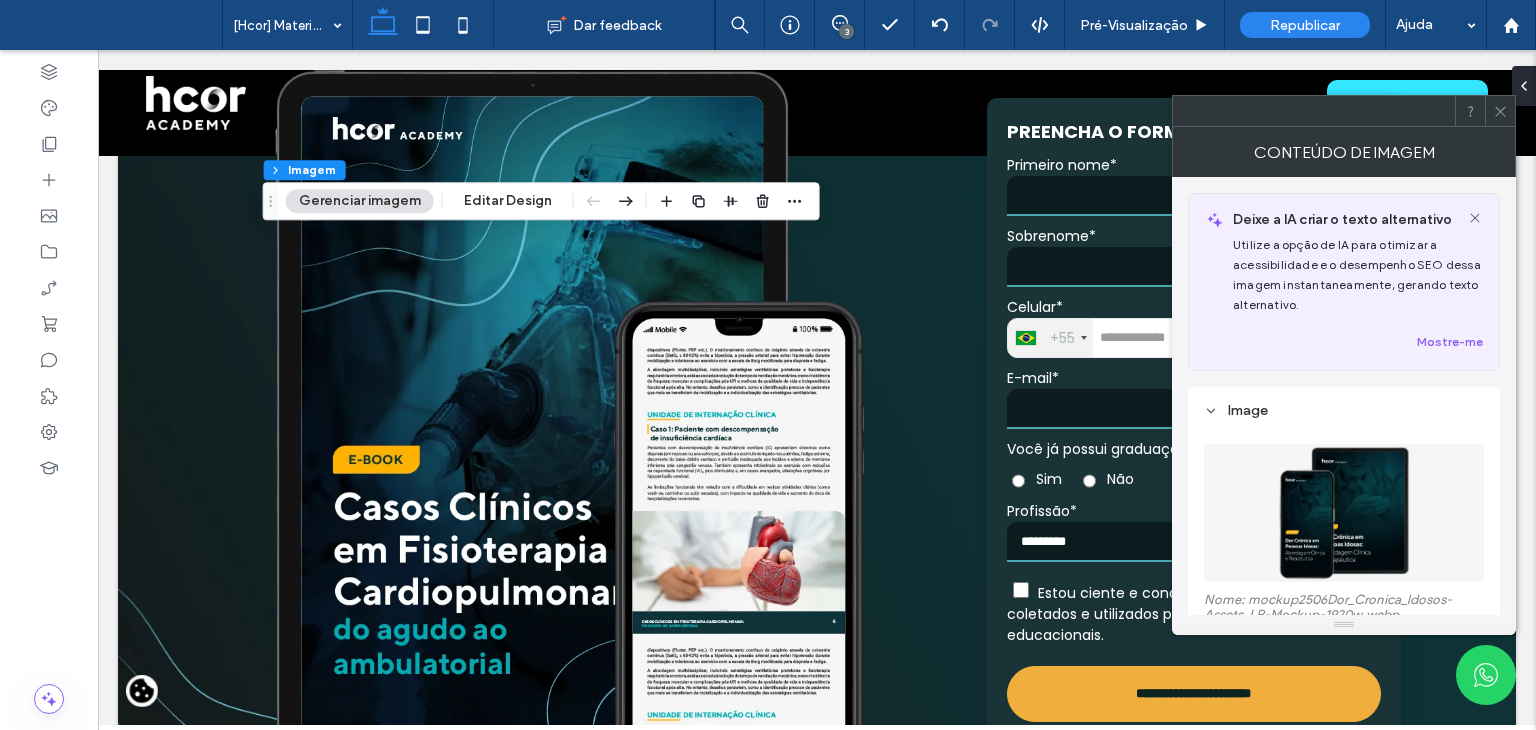click at bounding box center (1344, 513) 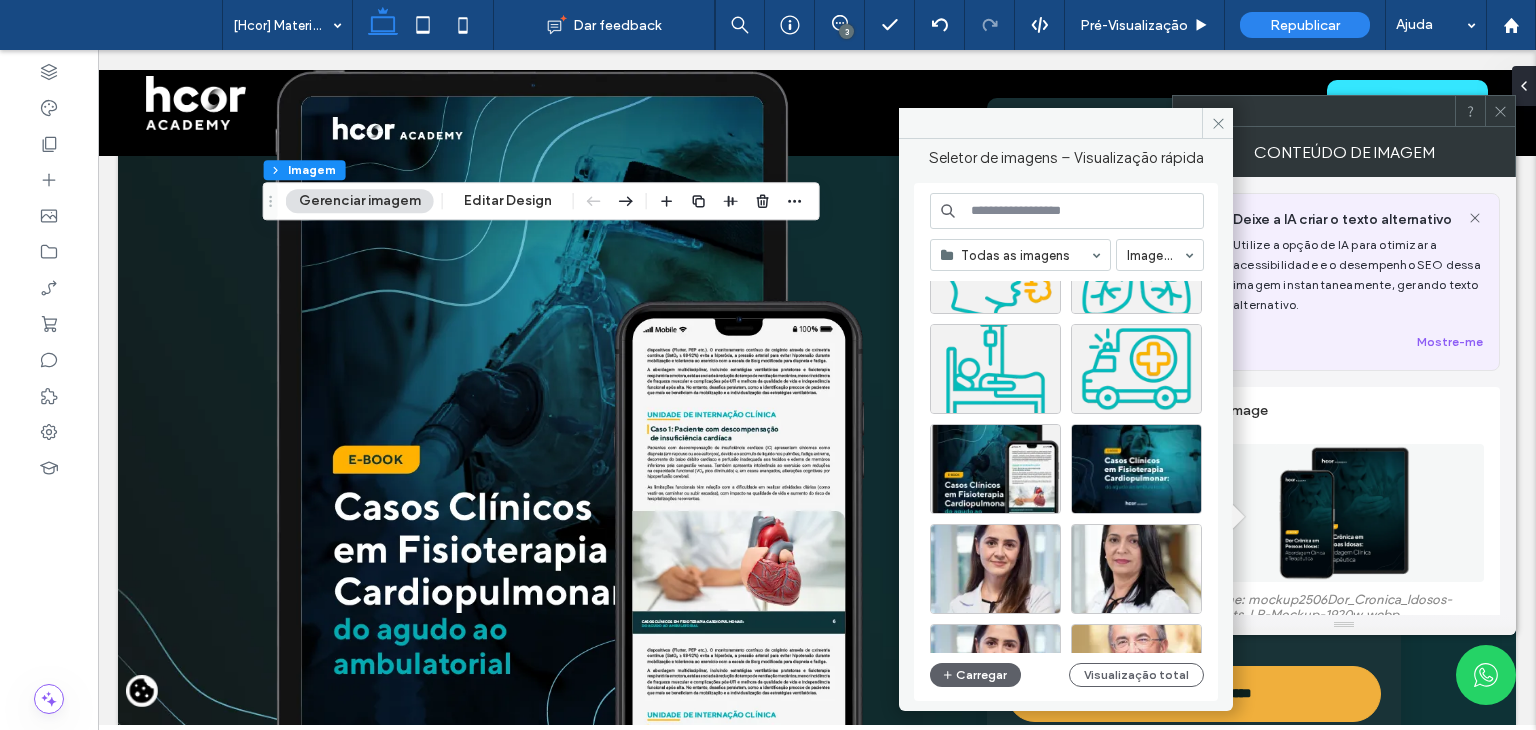 scroll, scrollTop: 200, scrollLeft: 0, axis: vertical 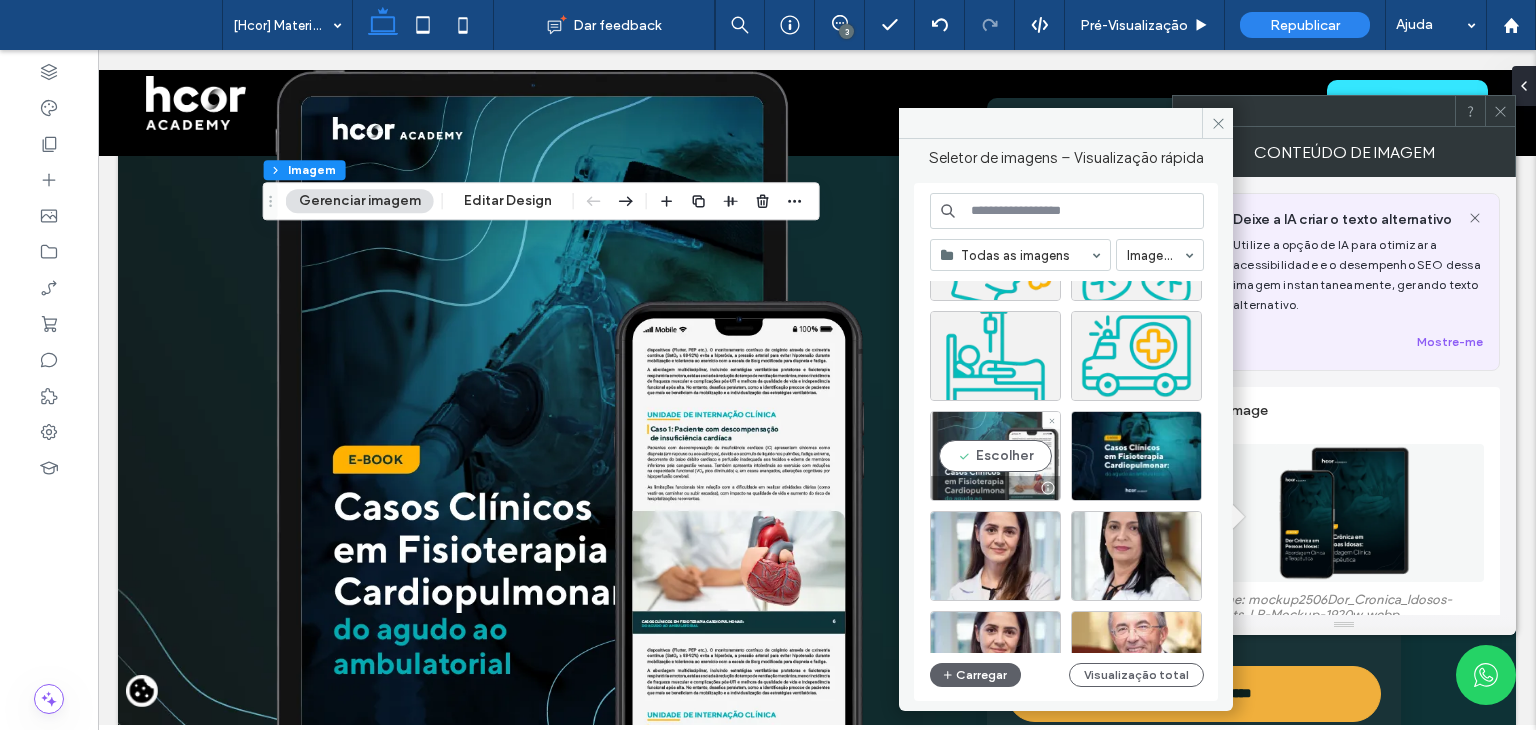 click on "Escolher" at bounding box center (995, 456) 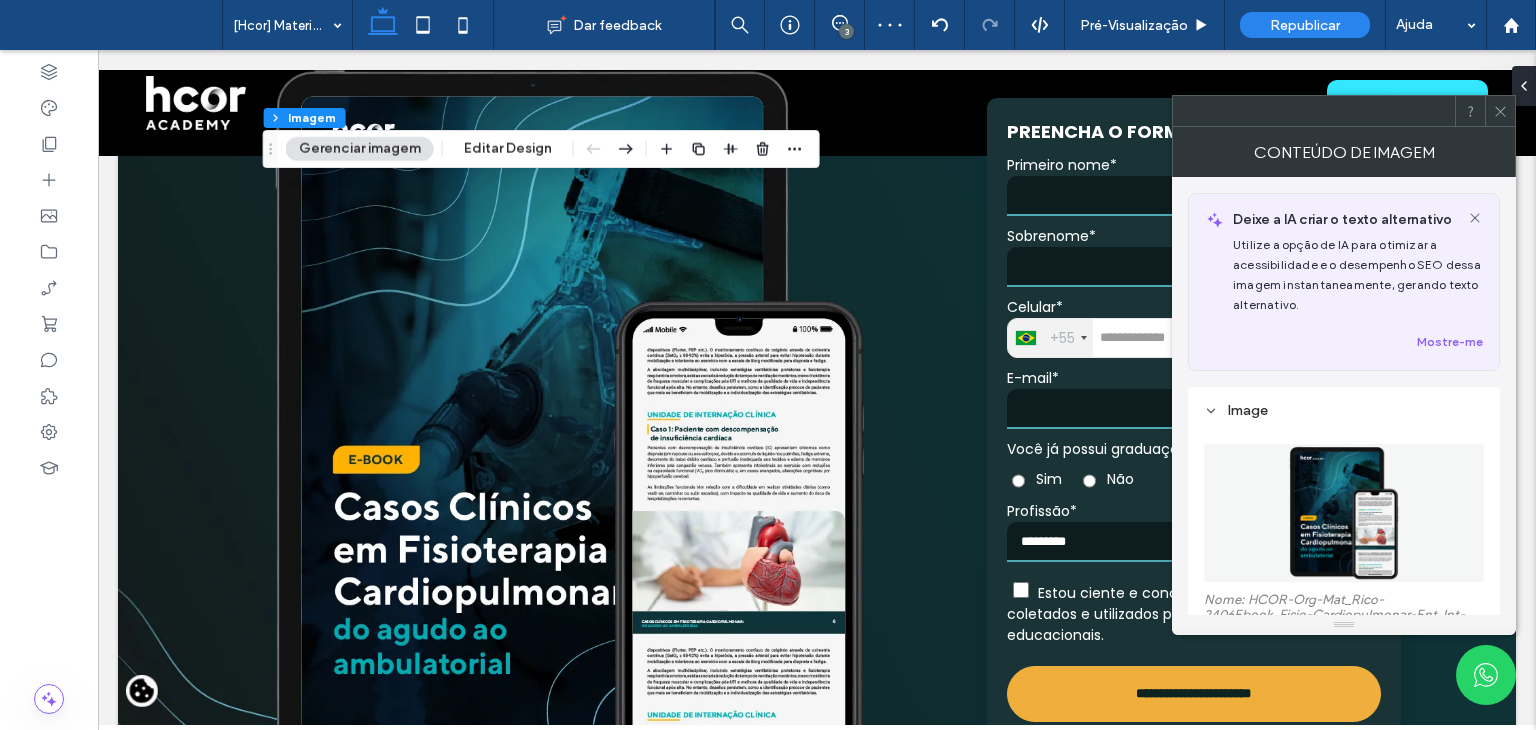 click 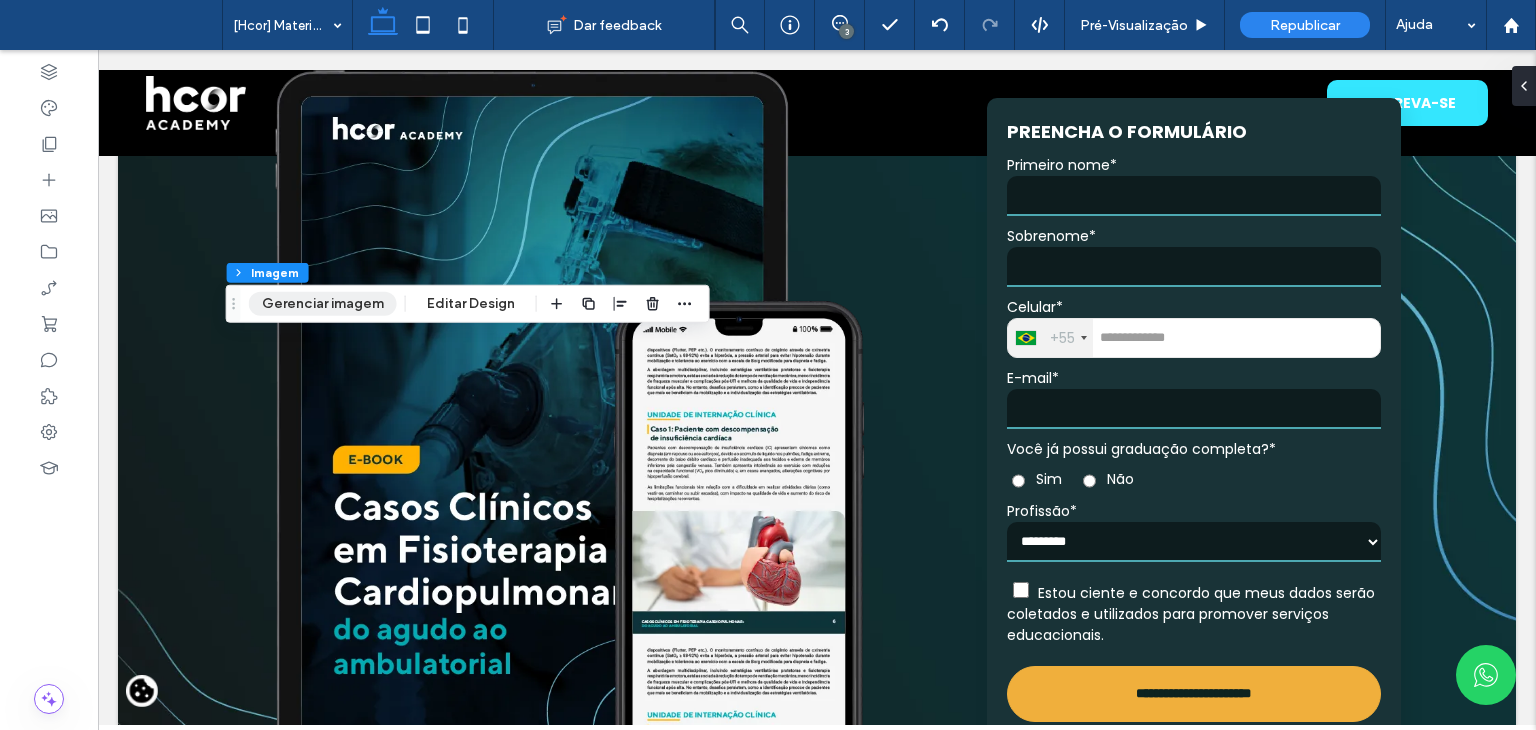 click on "Gerenciar imagem" at bounding box center (323, 304) 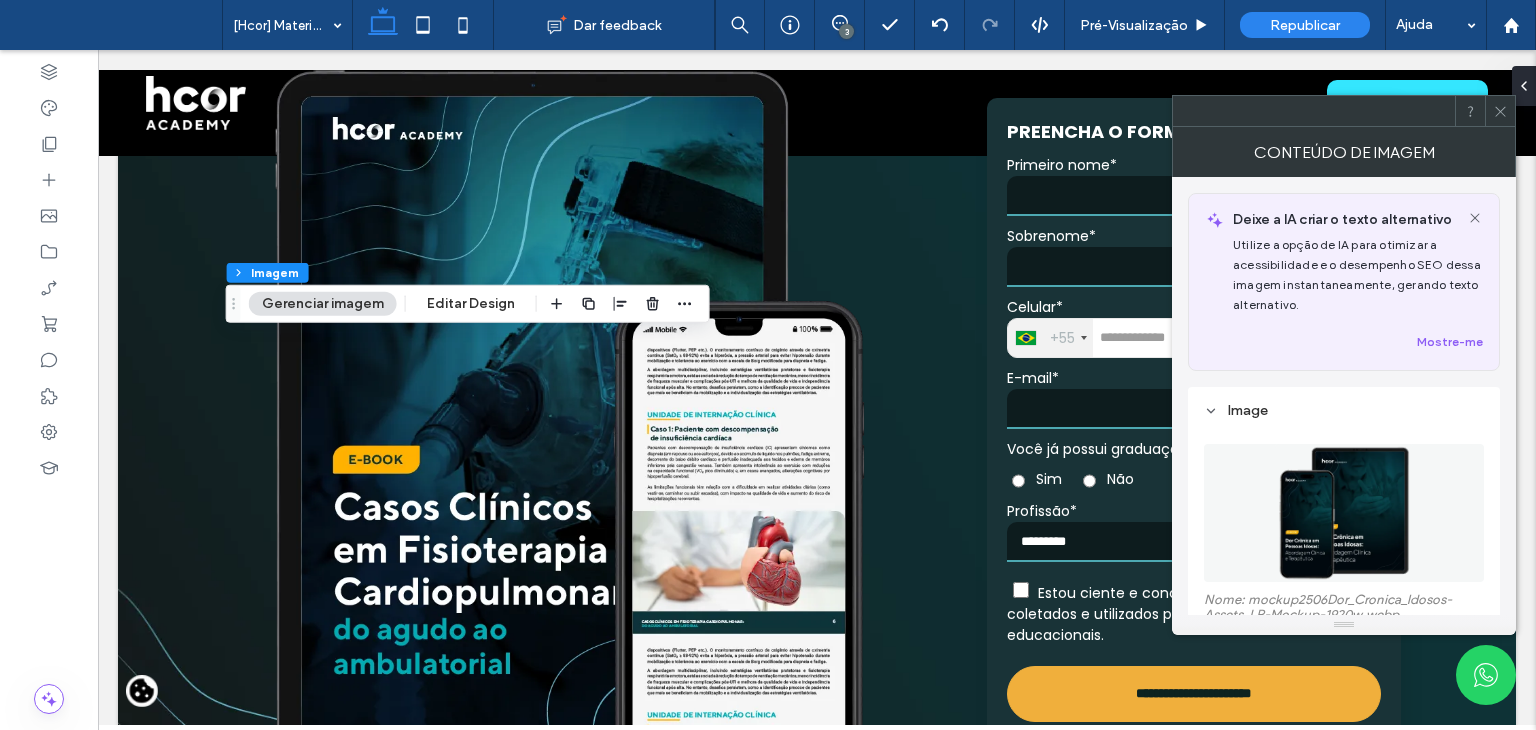 click at bounding box center (1344, 513) 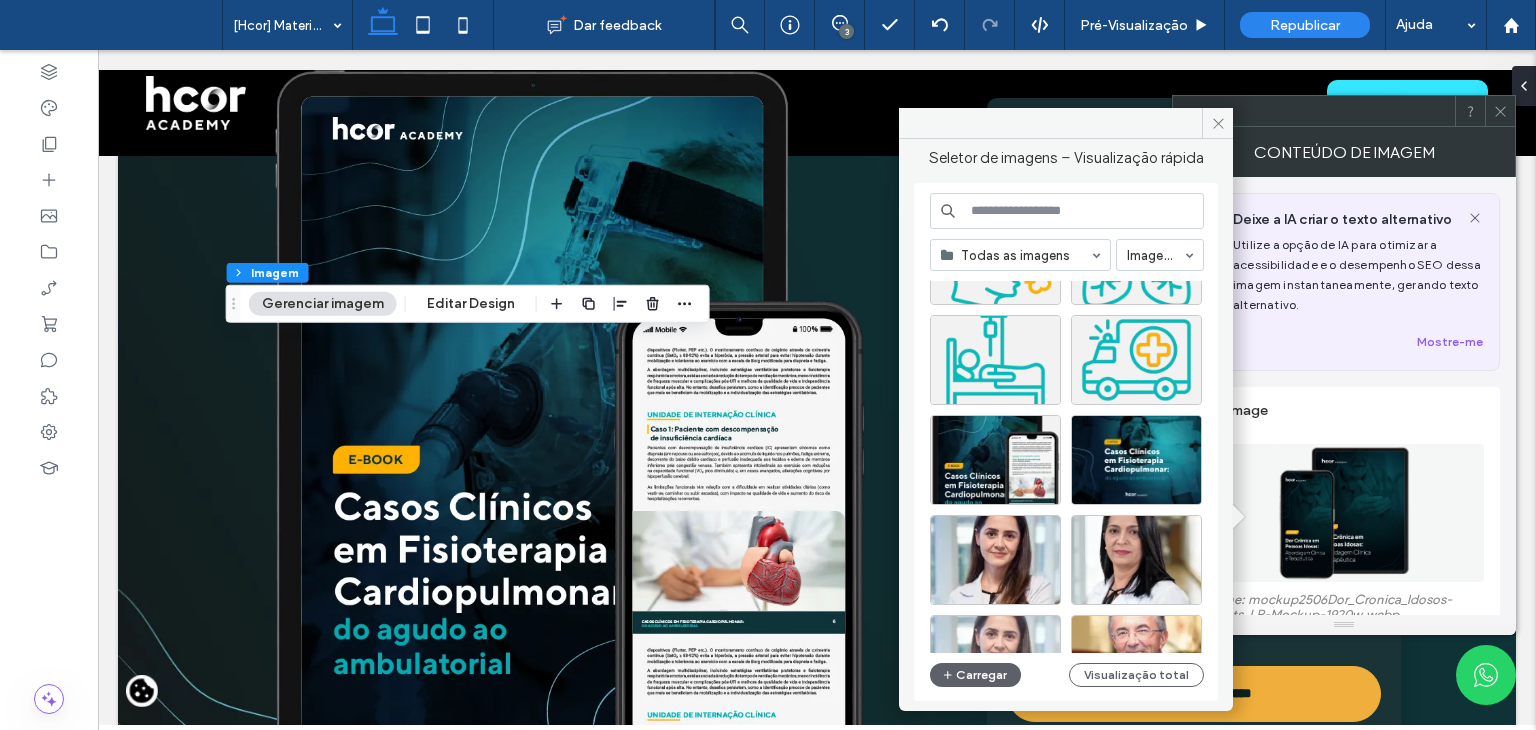 scroll, scrollTop: 200, scrollLeft: 0, axis: vertical 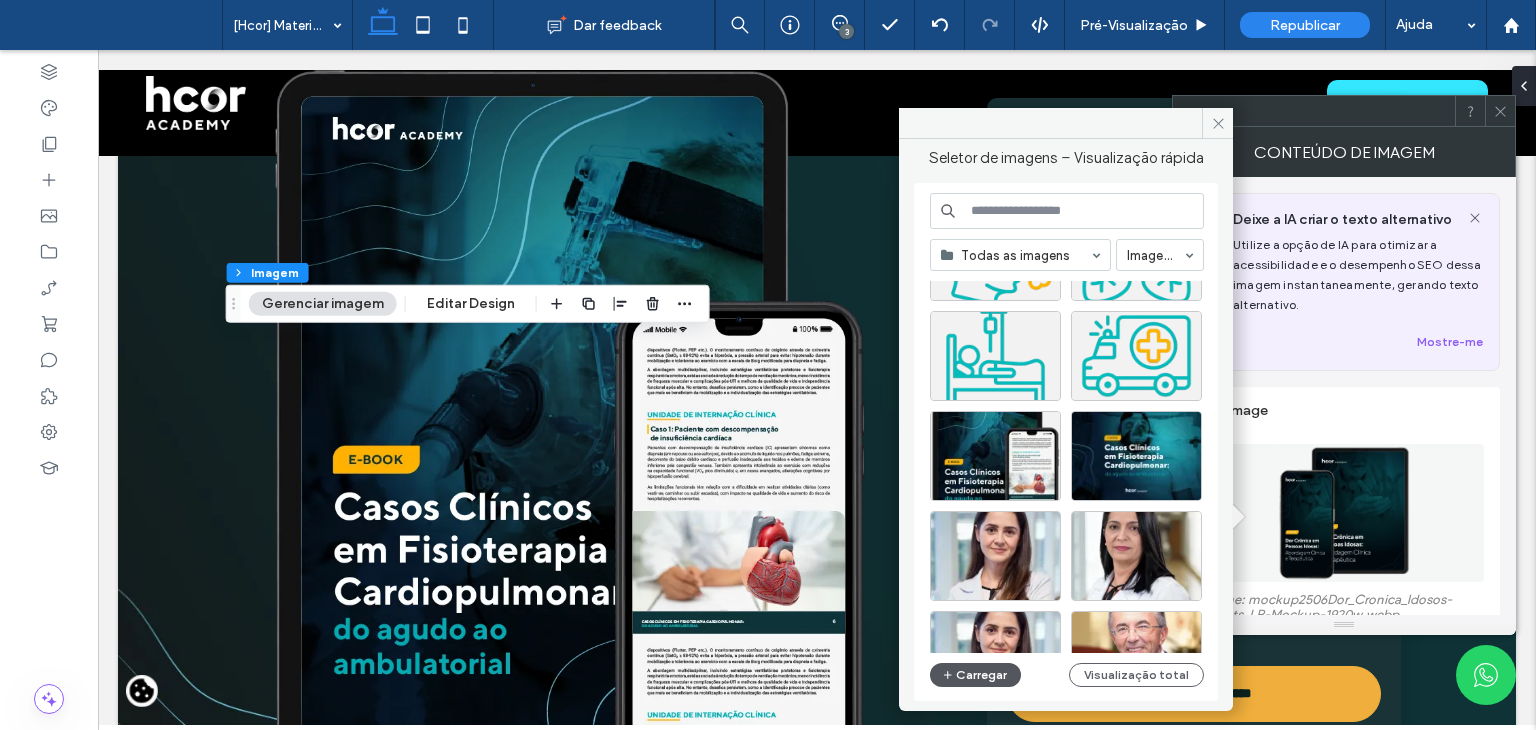 click on "Carregar" at bounding box center [975, 675] 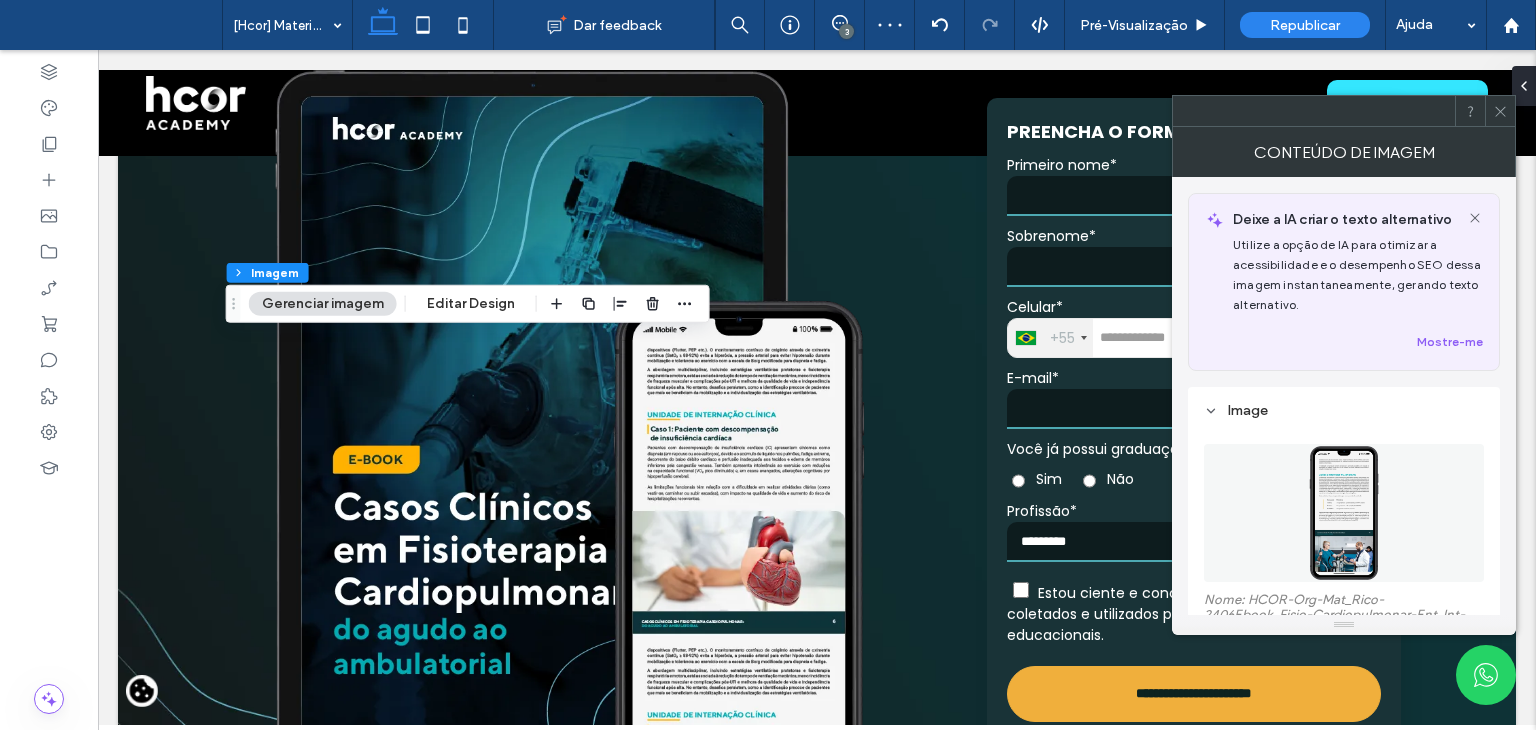 click 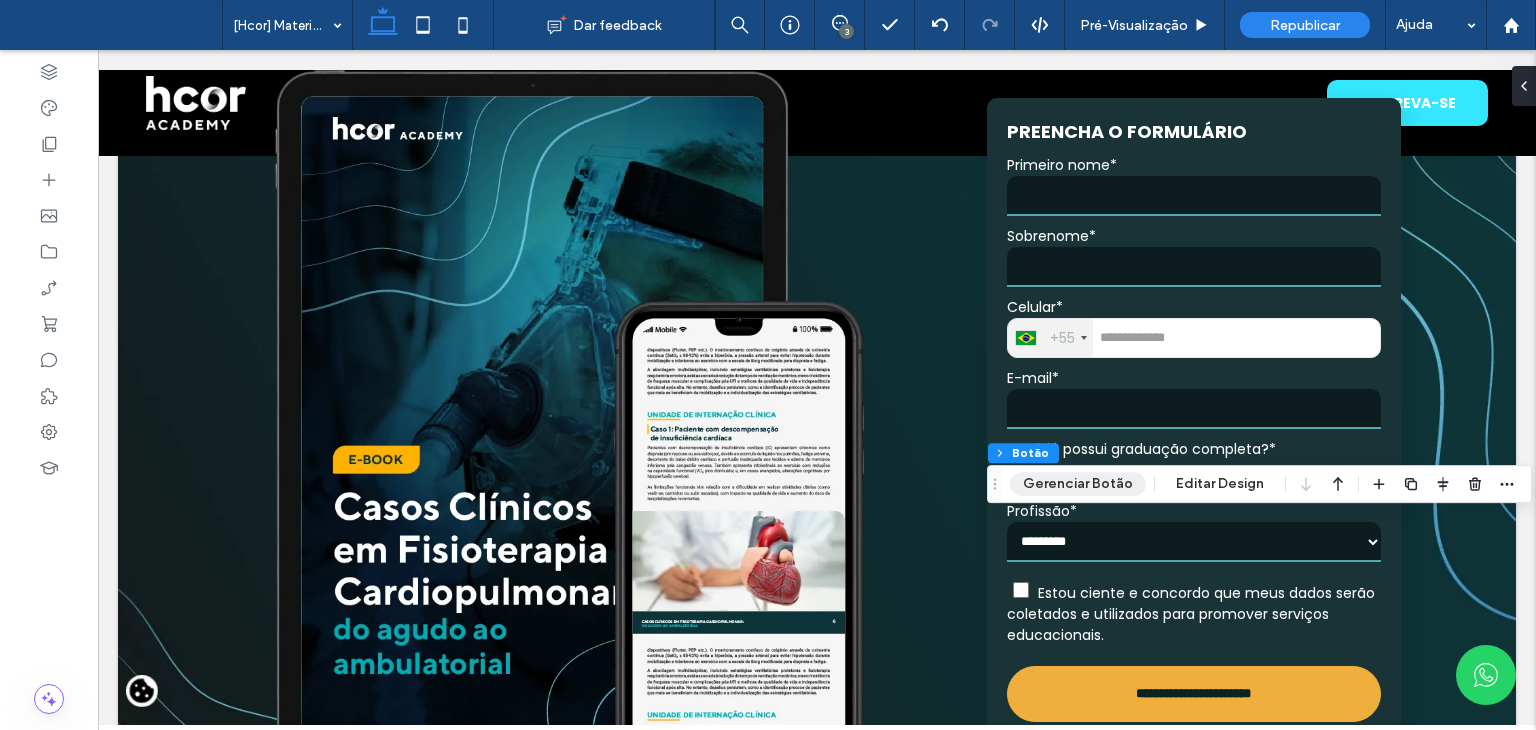 click on "Gerenciar Botão" at bounding box center [1078, 484] 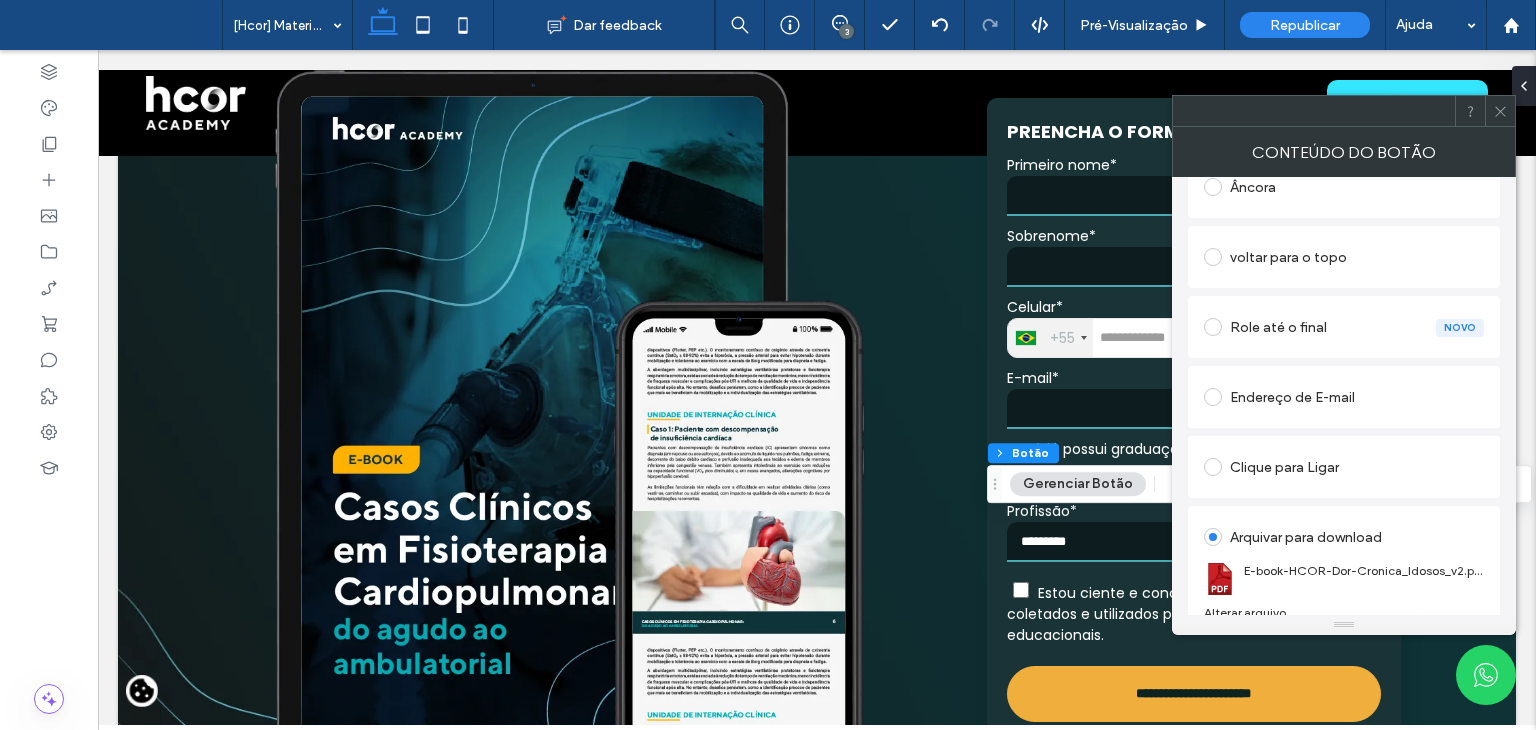 scroll, scrollTop: 544, scrollLeft: 0, axis: vertical 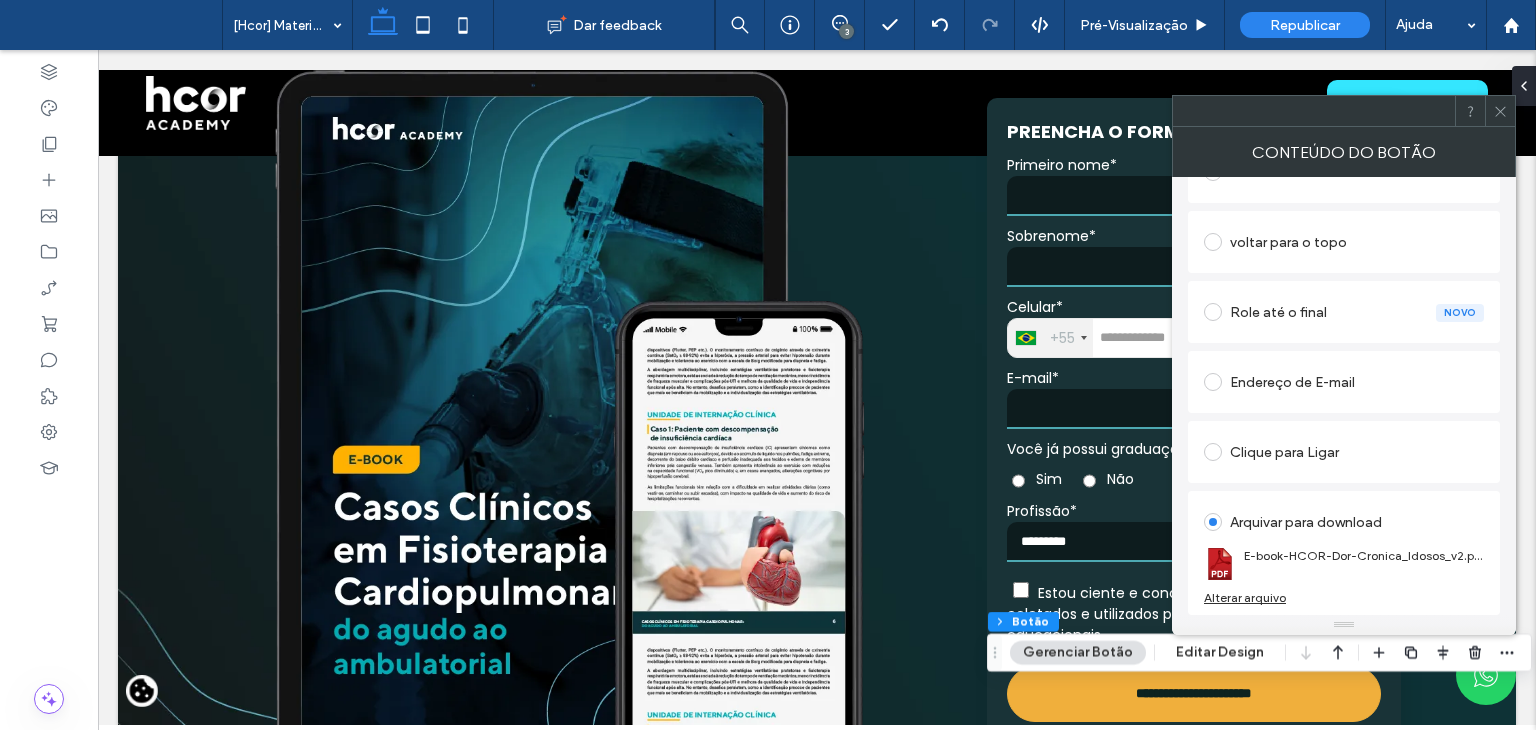 click on "Alterar arquivo" at bounding box center [1245, 597] 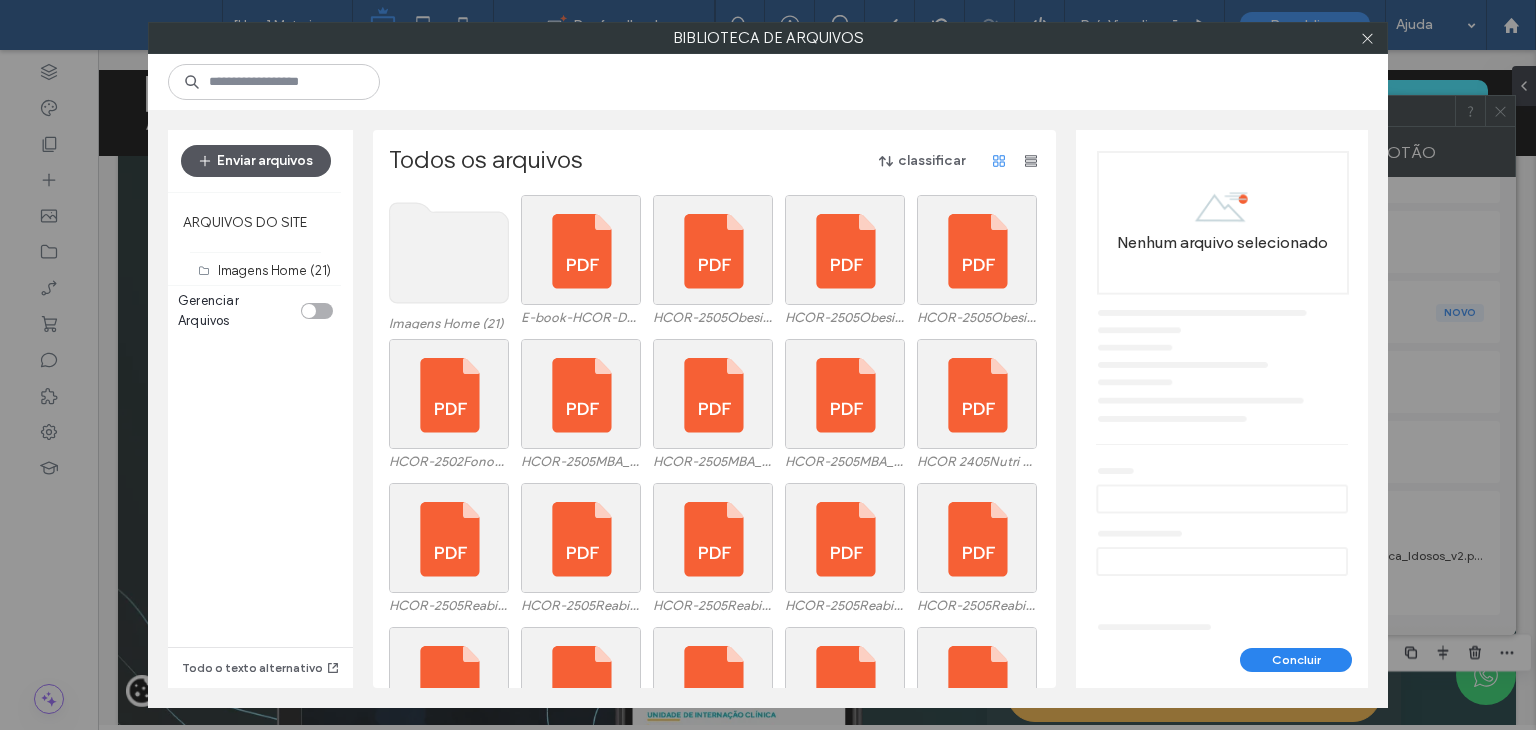 click on "Enviar arquivos" at bounding box center (256, 161) 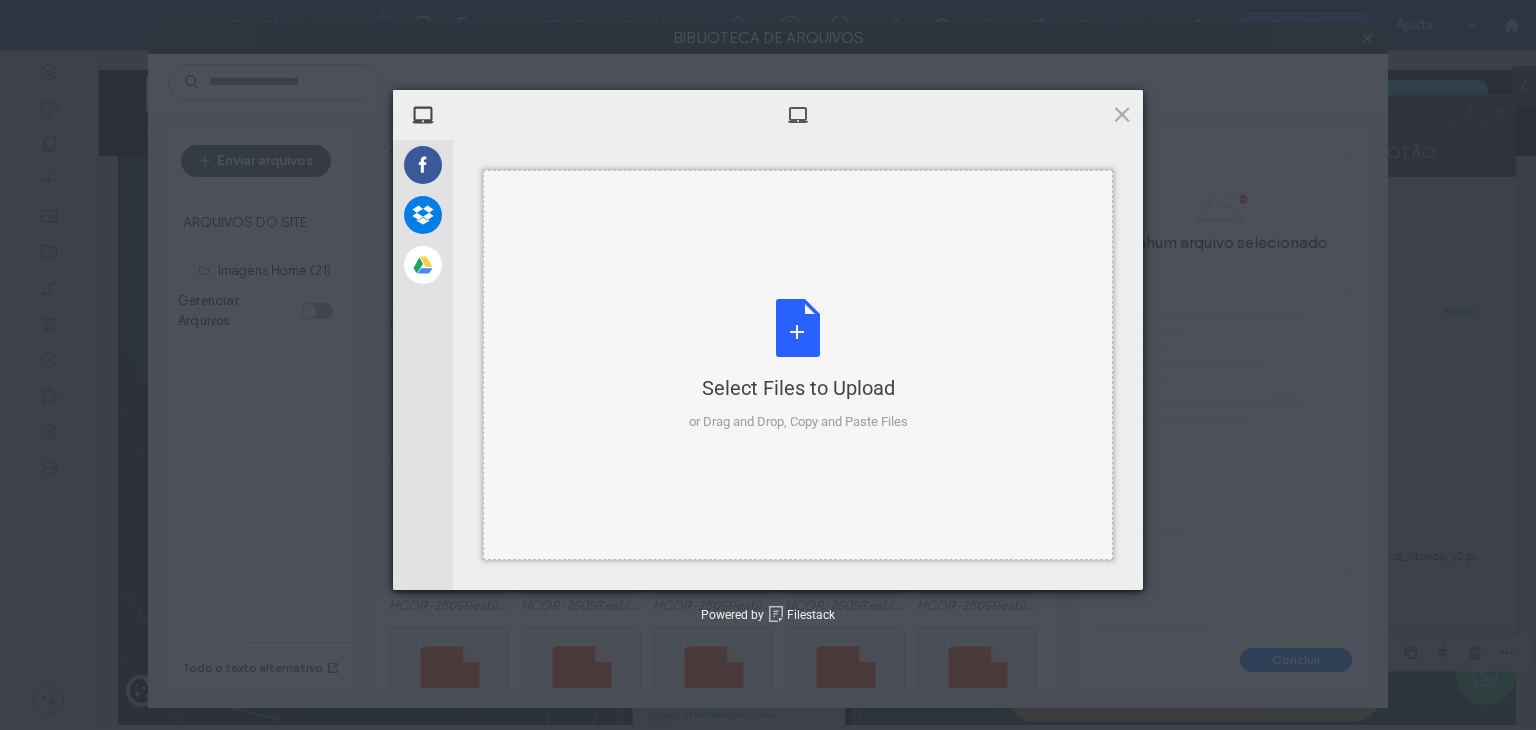click on "Select Files to Upload
or Drag and Drop, Copy and Paste Files" at bounding box center [798, 365] 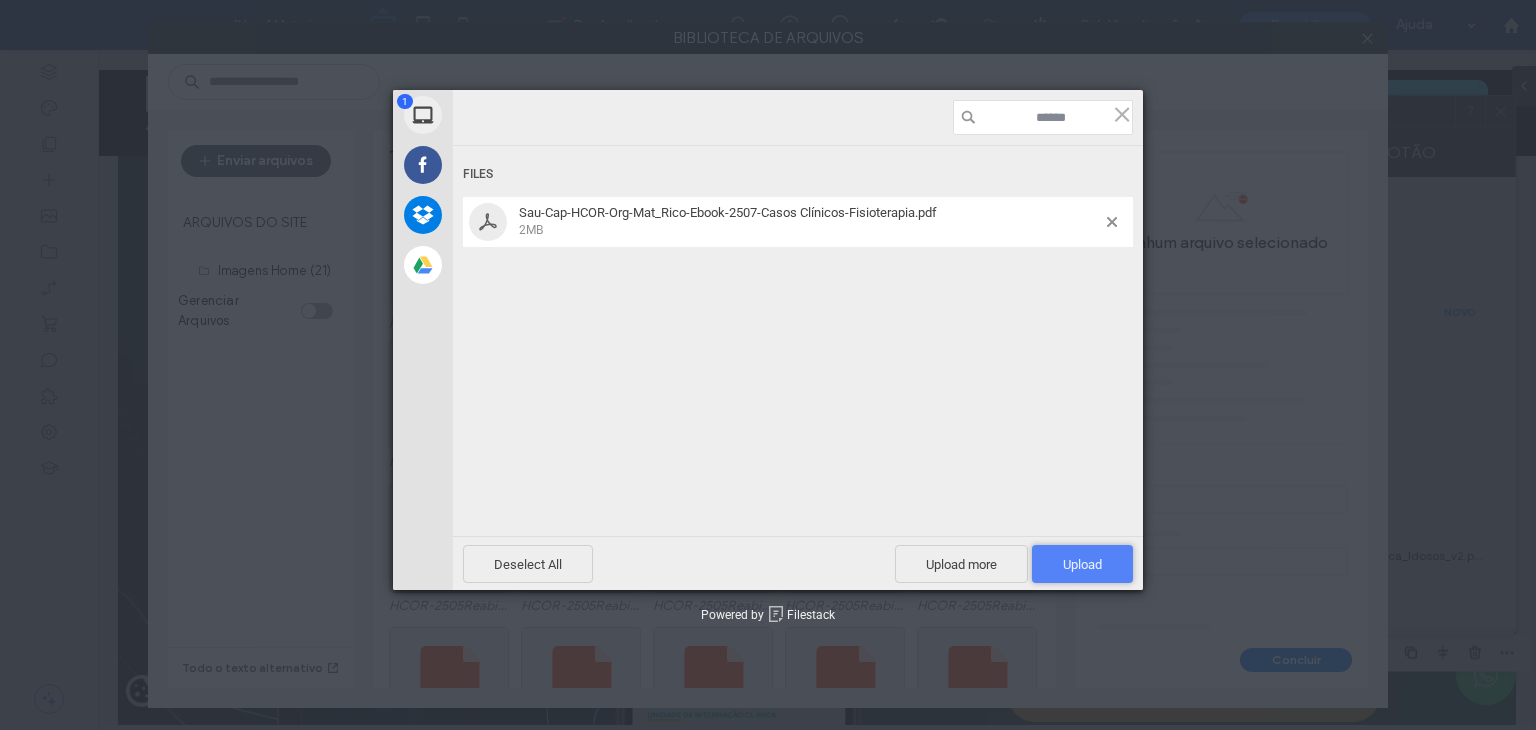 click on "Upload
1" at bounding box center [1082, 564] 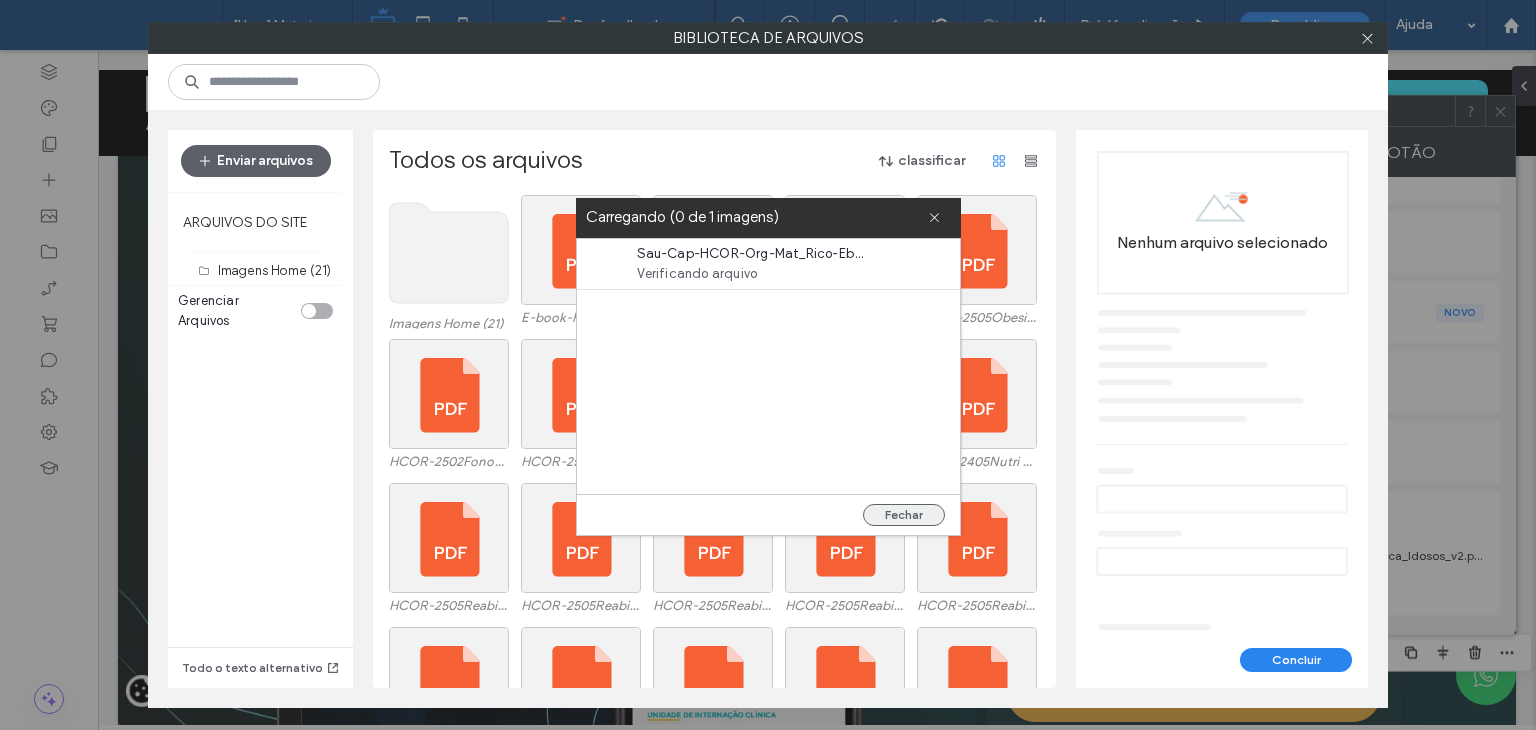 click on "Fechar" at bounding box center [904, 515] 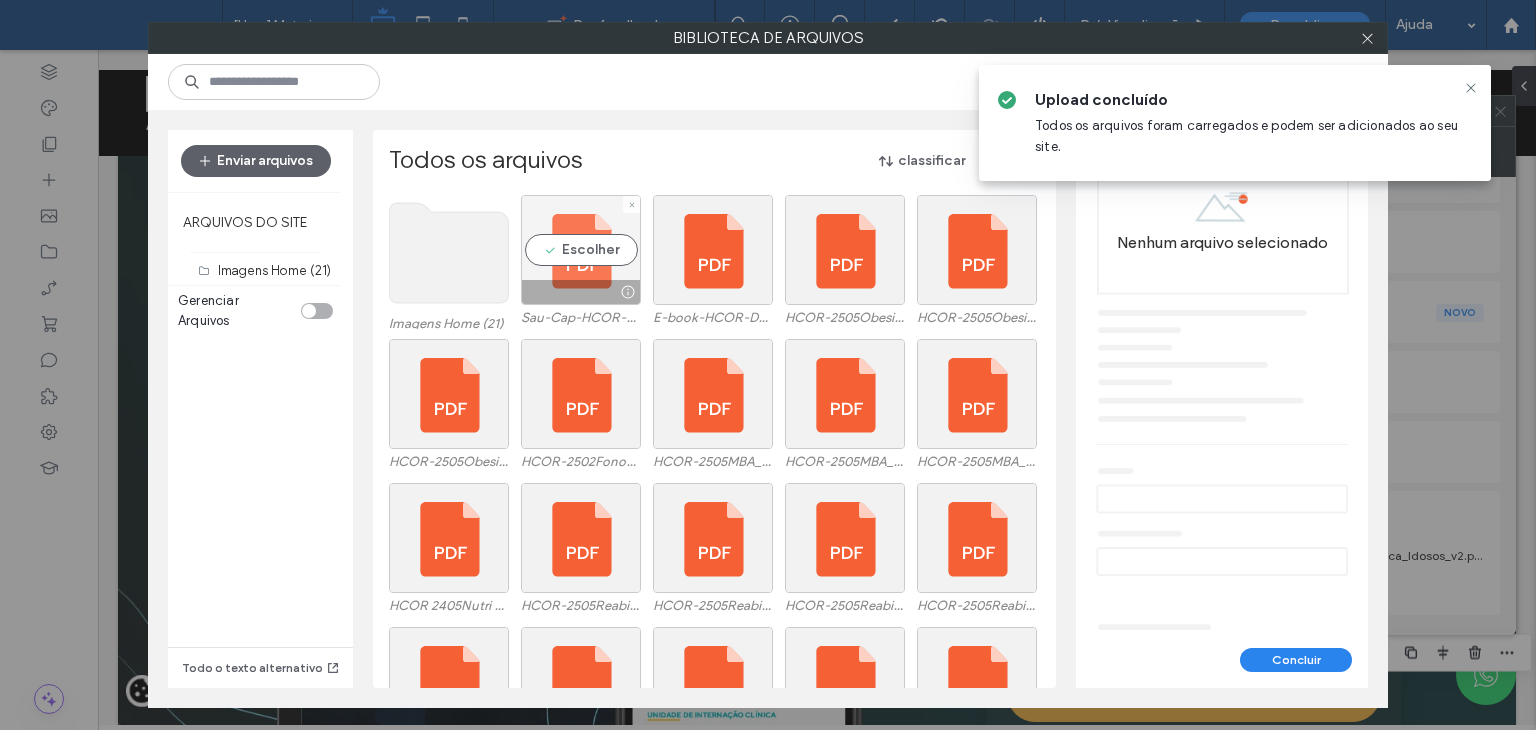 click on "Escolher" at bounding box center (581, 250) 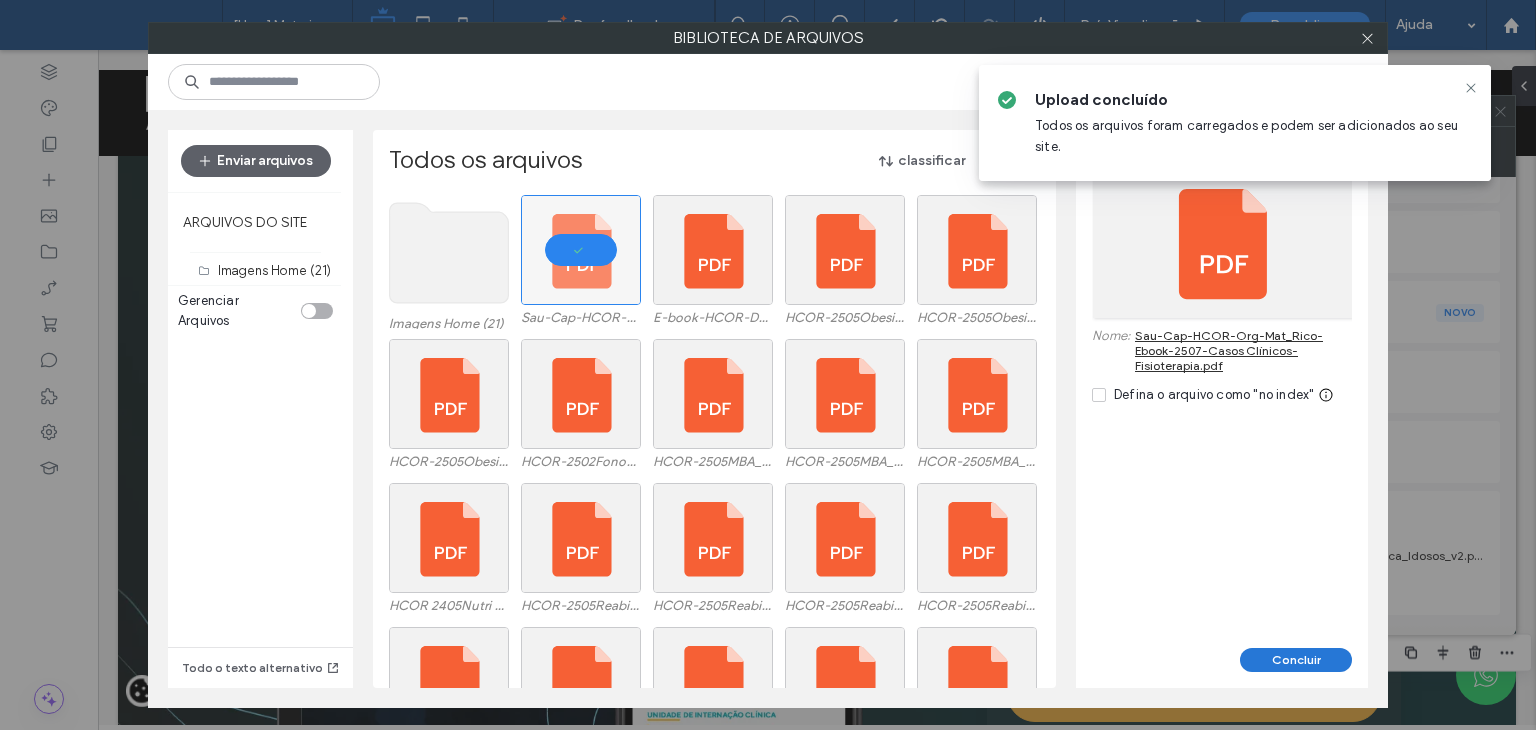 click on "Concluir" at bounding box center [1296, 660] 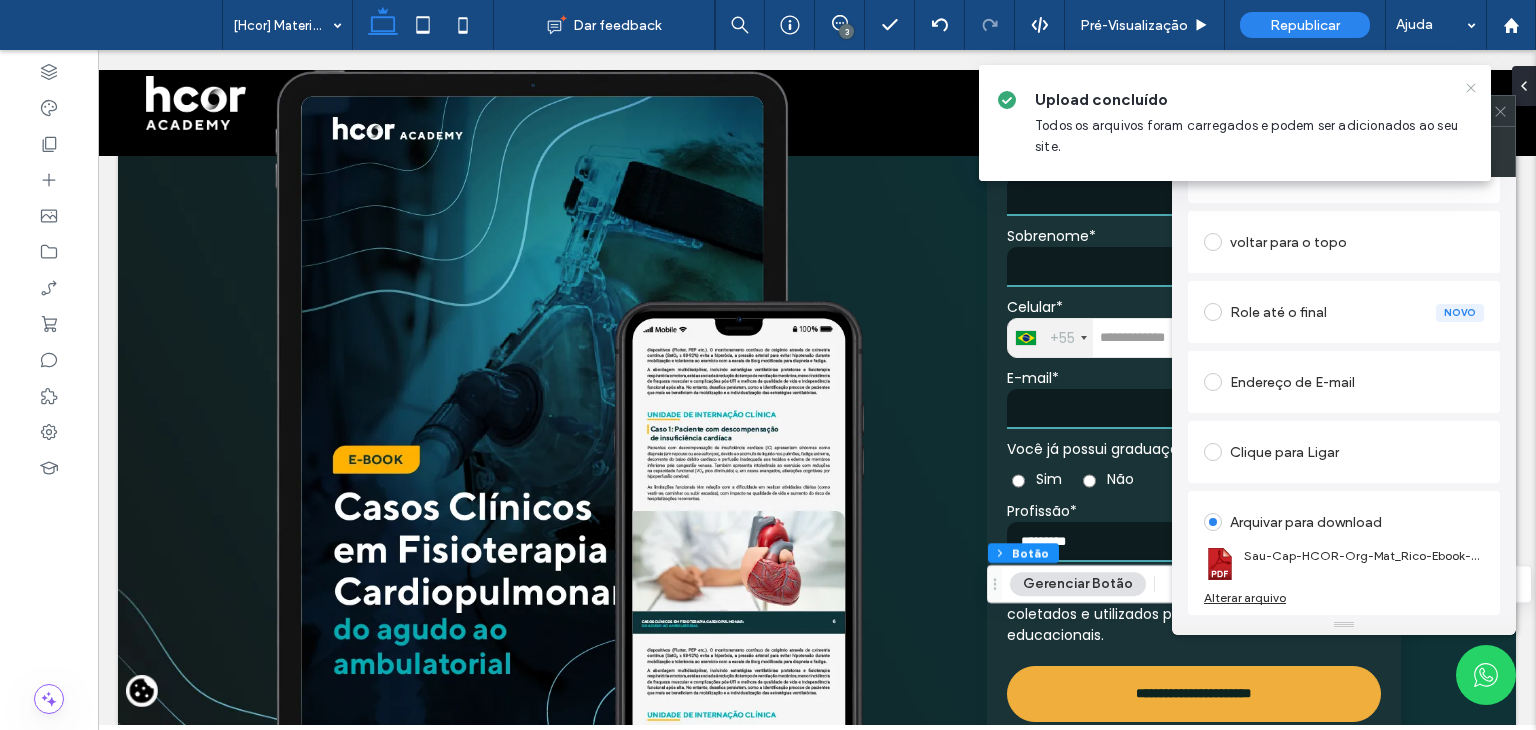 click 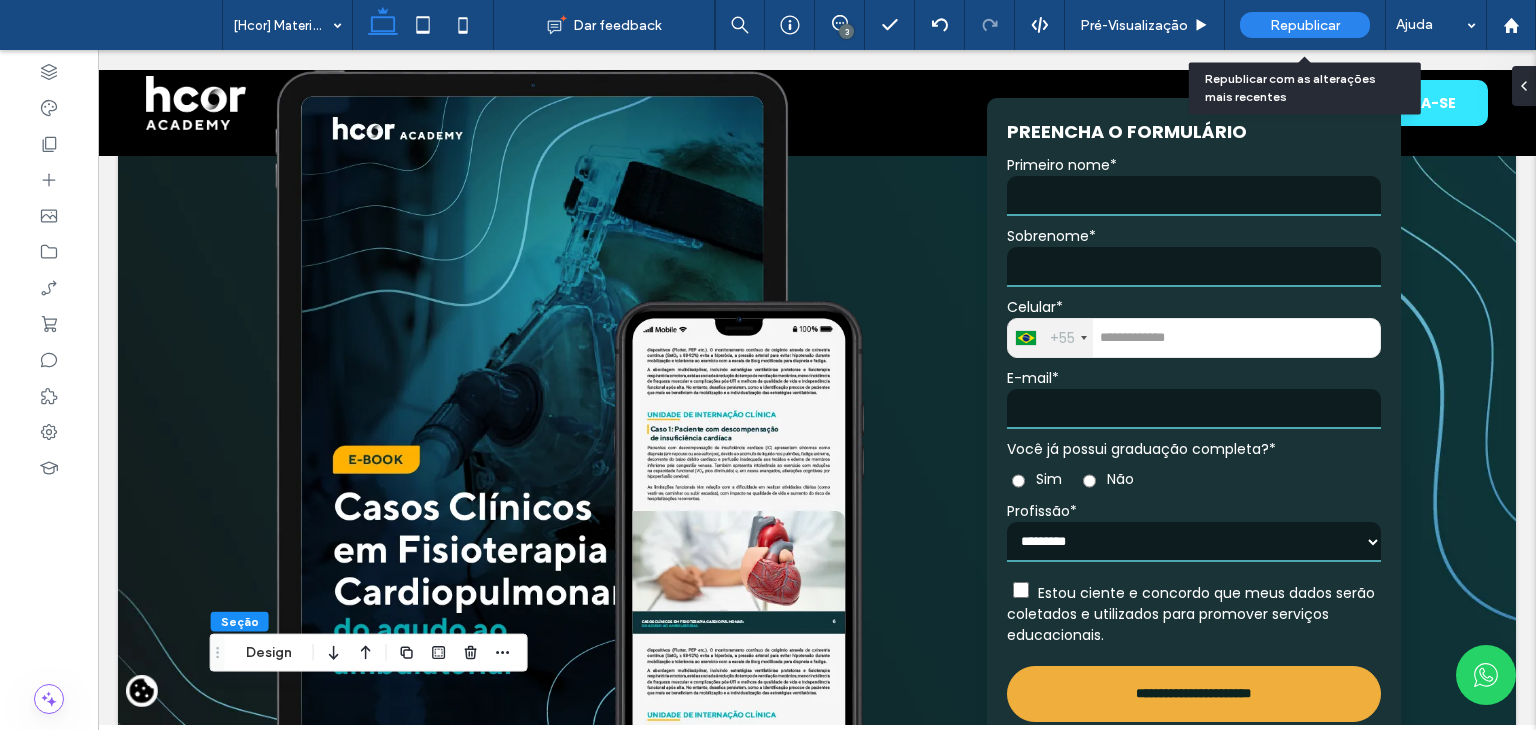 click on "Republicar" at bounding box center (1305, 25) 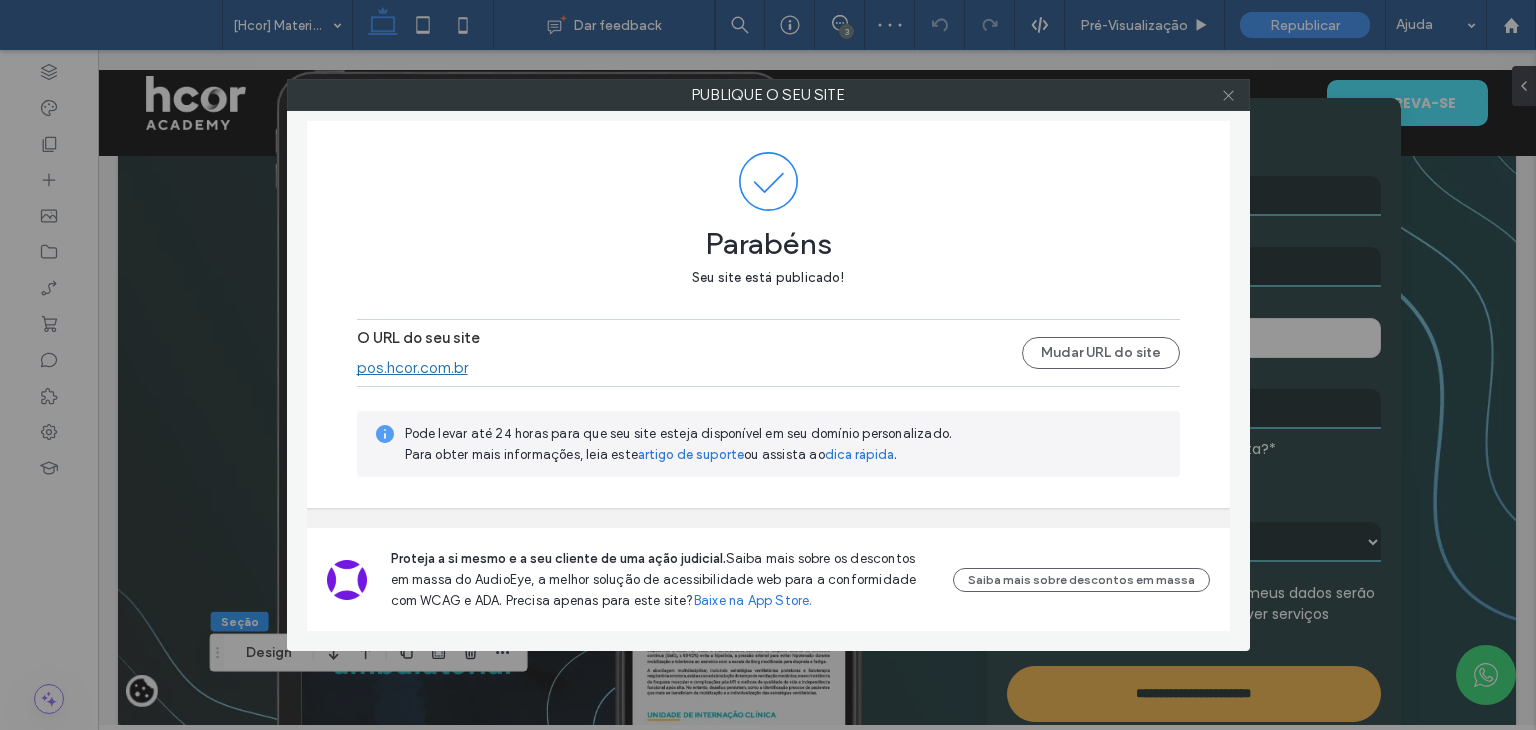 click 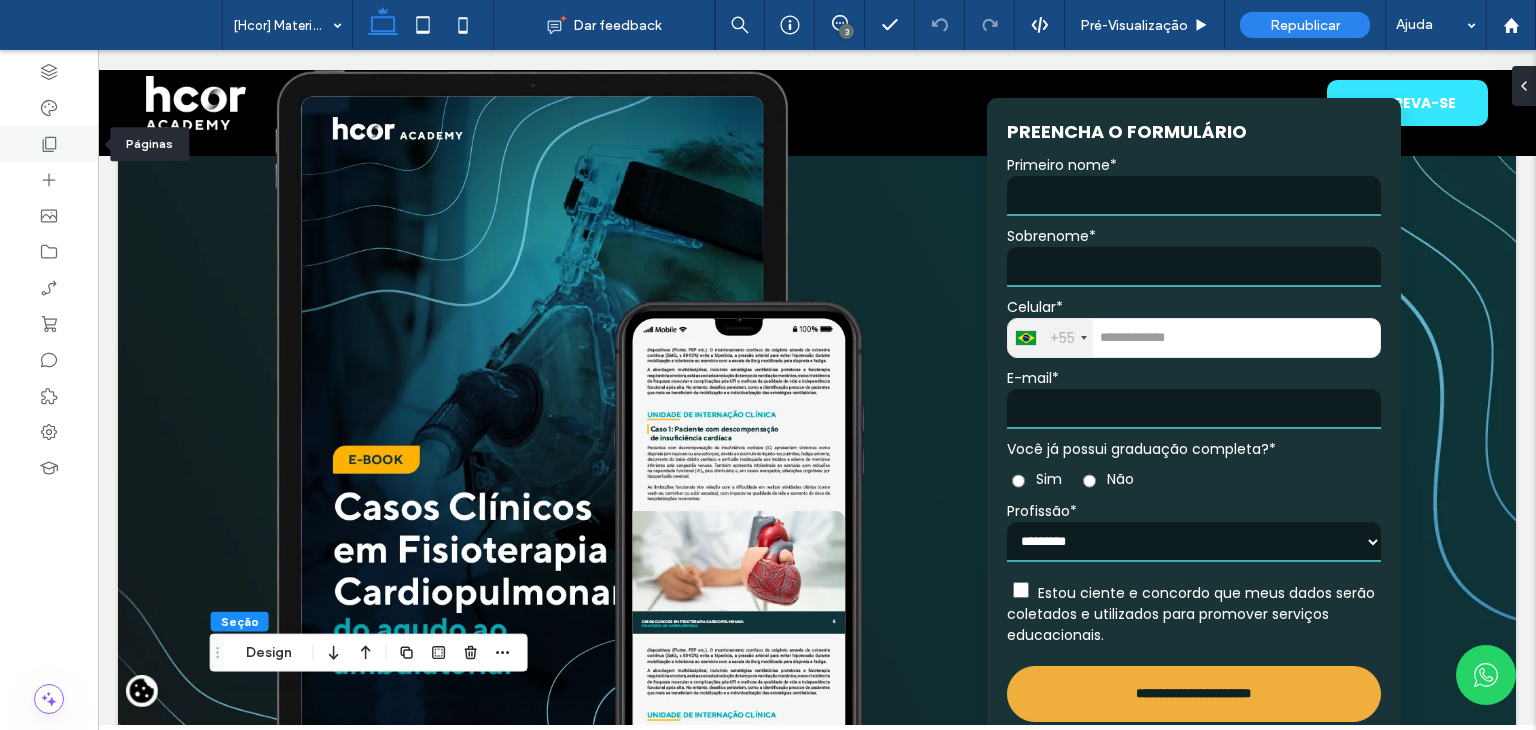 click 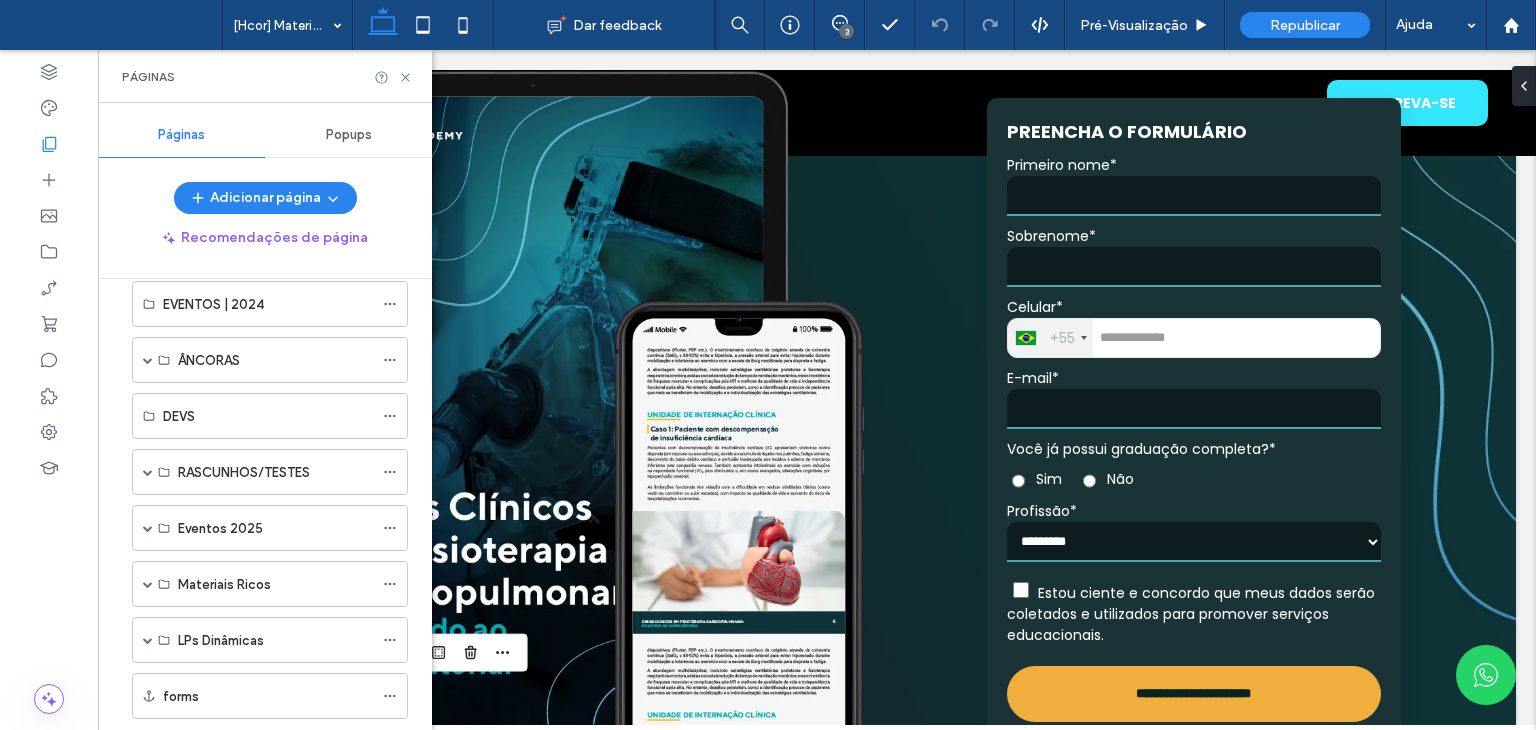 scroll, scrollTop: 1078, scrollLeft: 0, axis: vertical 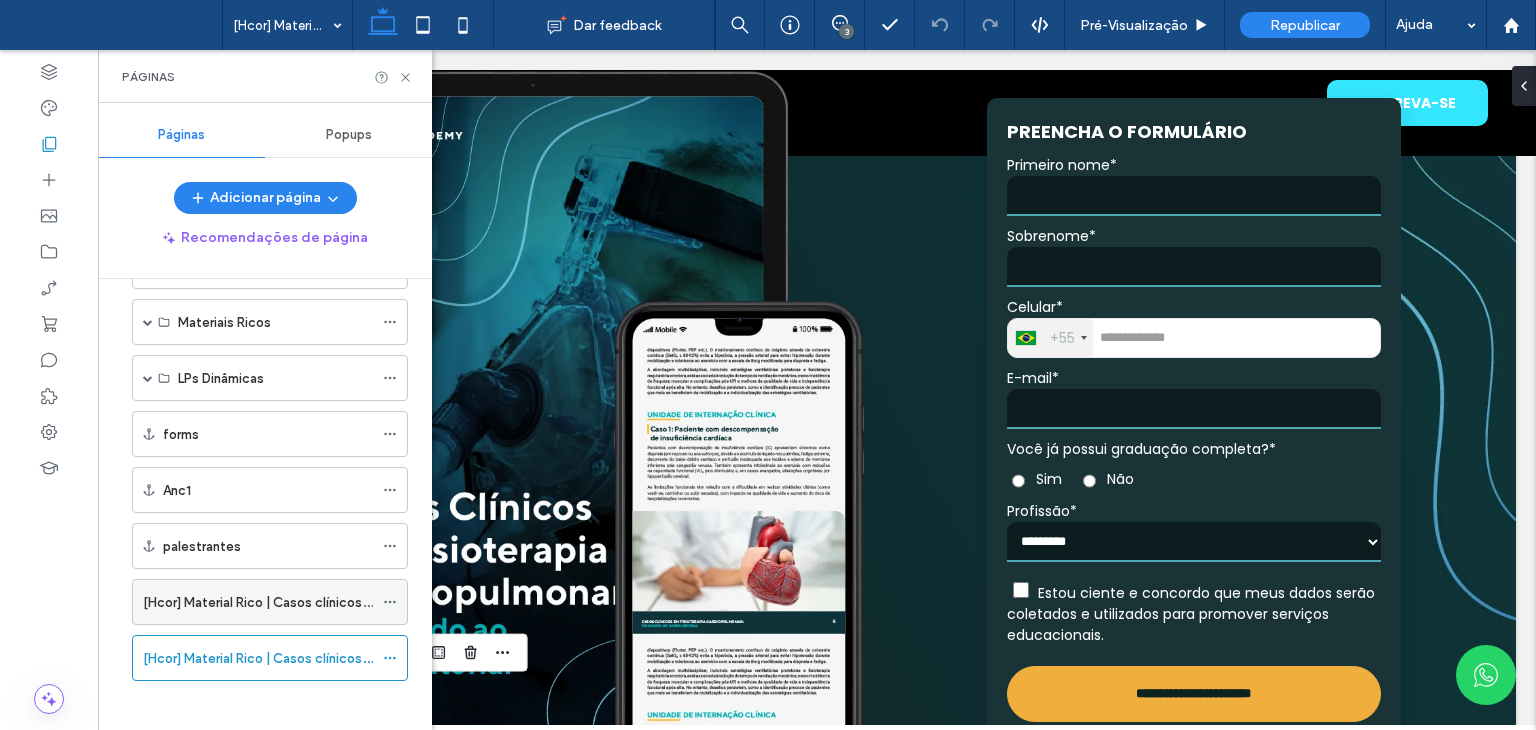 click on "[Hcor] Material Rico | Casos clínicos em fisioterapia cardiopulmonar: do agudo ao ambulatorial | Cadastro" at bounding box center (258, 602) 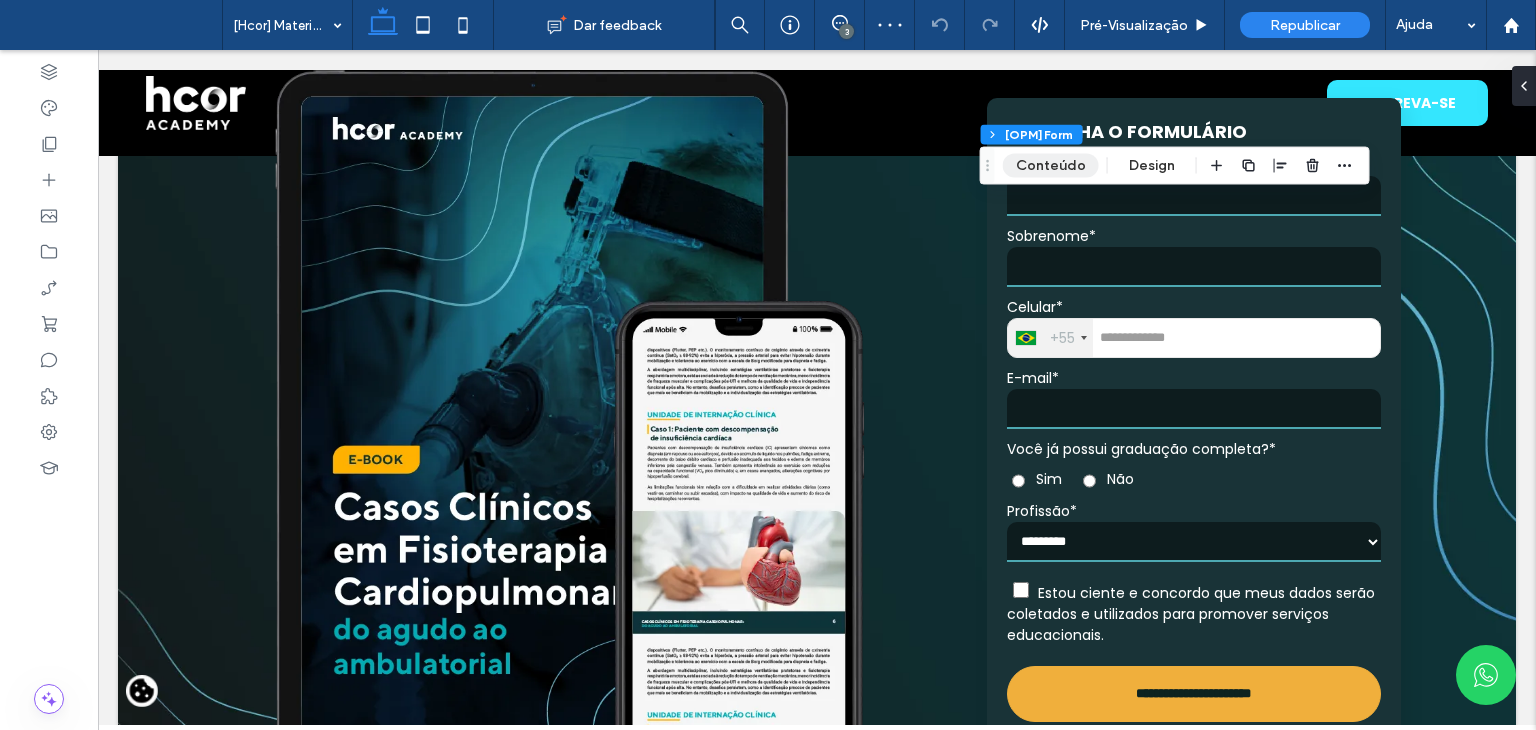 click on "Conteúdo" at bounding box center (1051, 166) 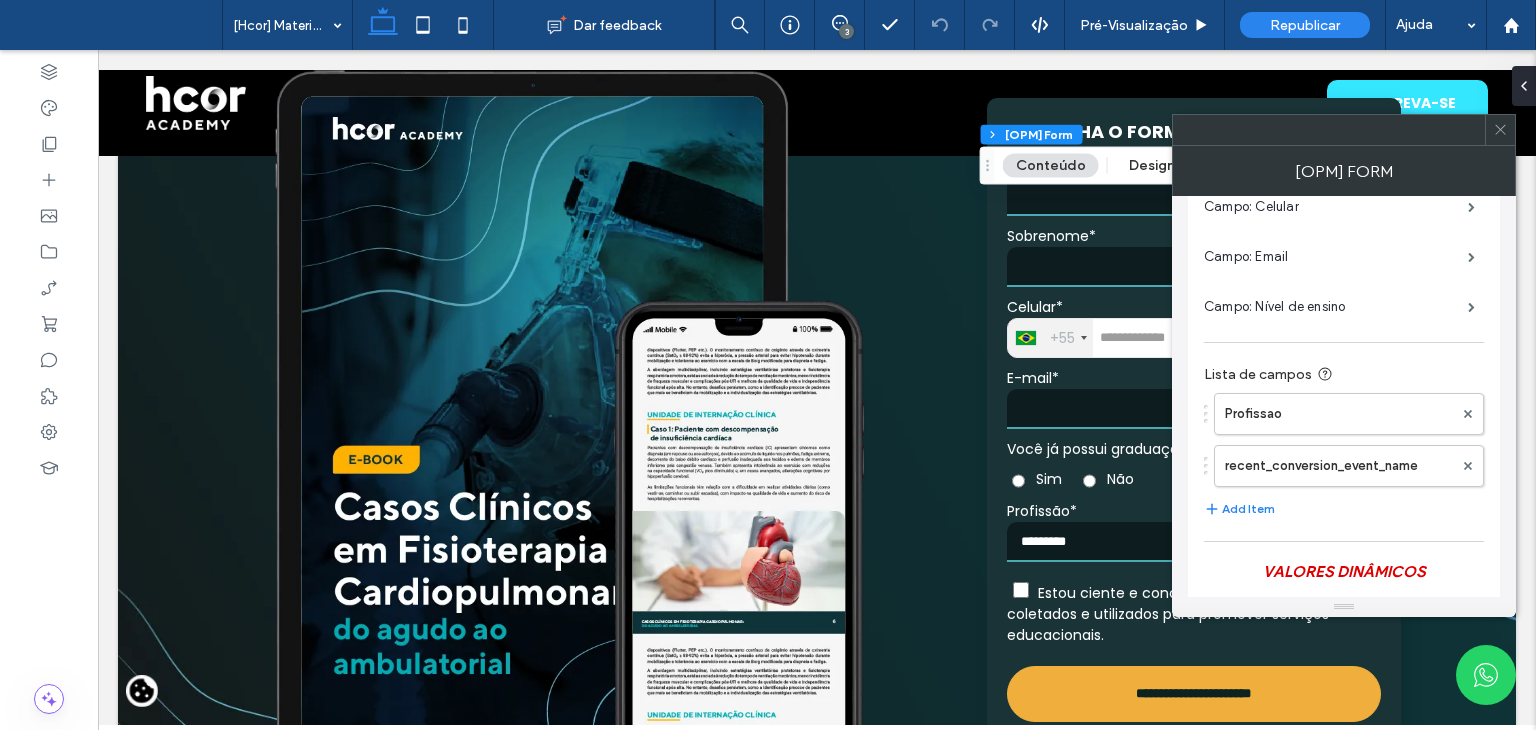 scroll, scrollTop: 700, scrollLeft: 0, axis: vertical 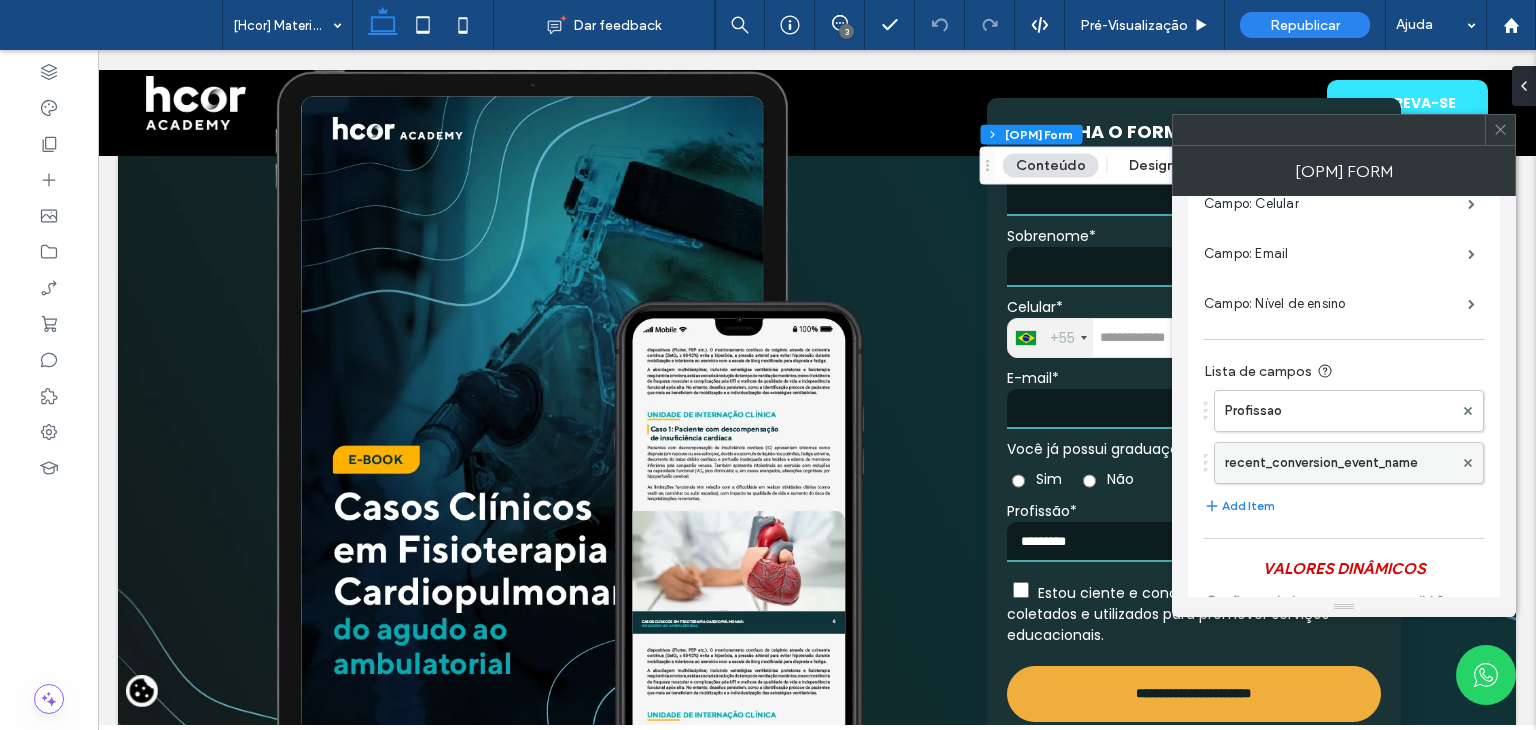 click on "recent_conversion_event_name" at bounding box center (1339, 463) 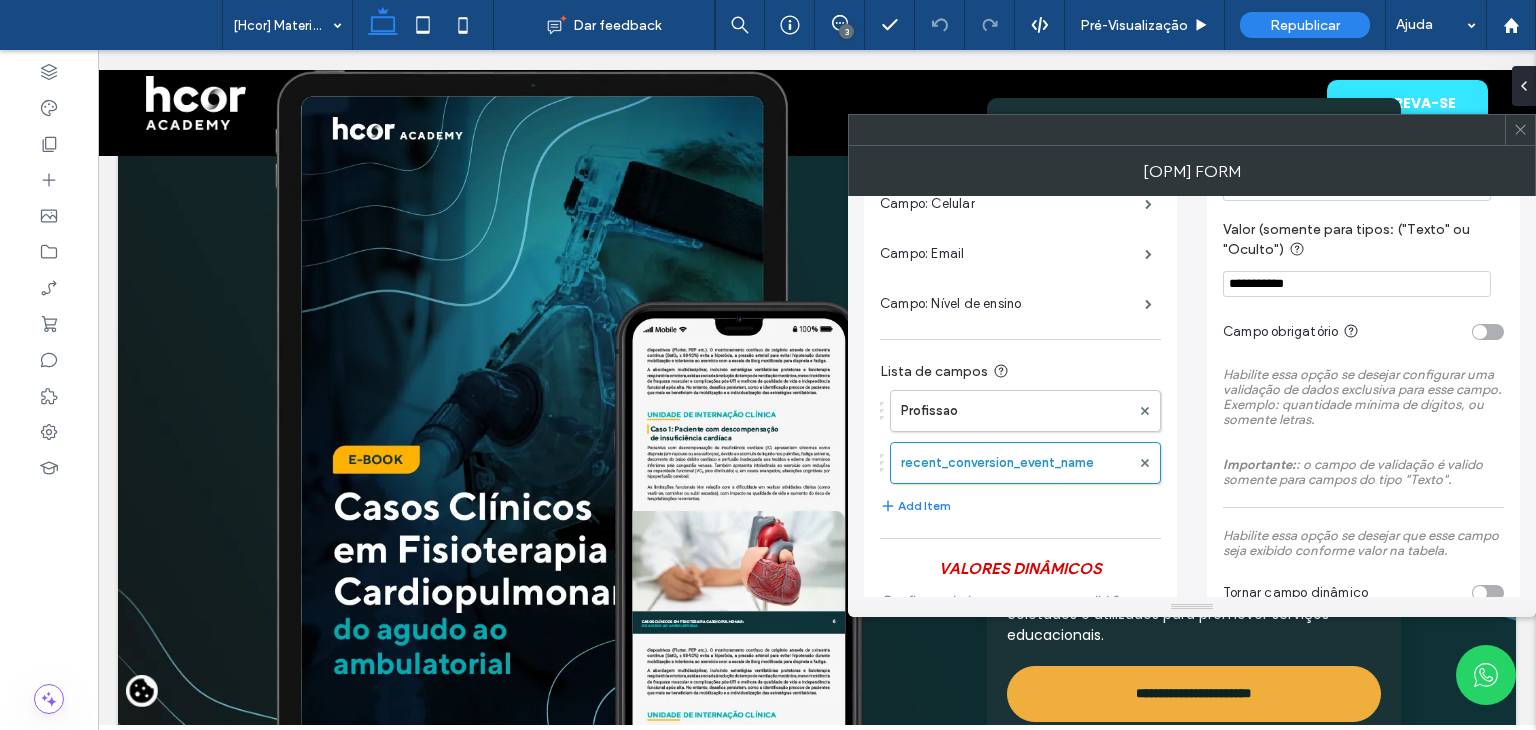 click on "**********" at bounding box center (1357, 284) 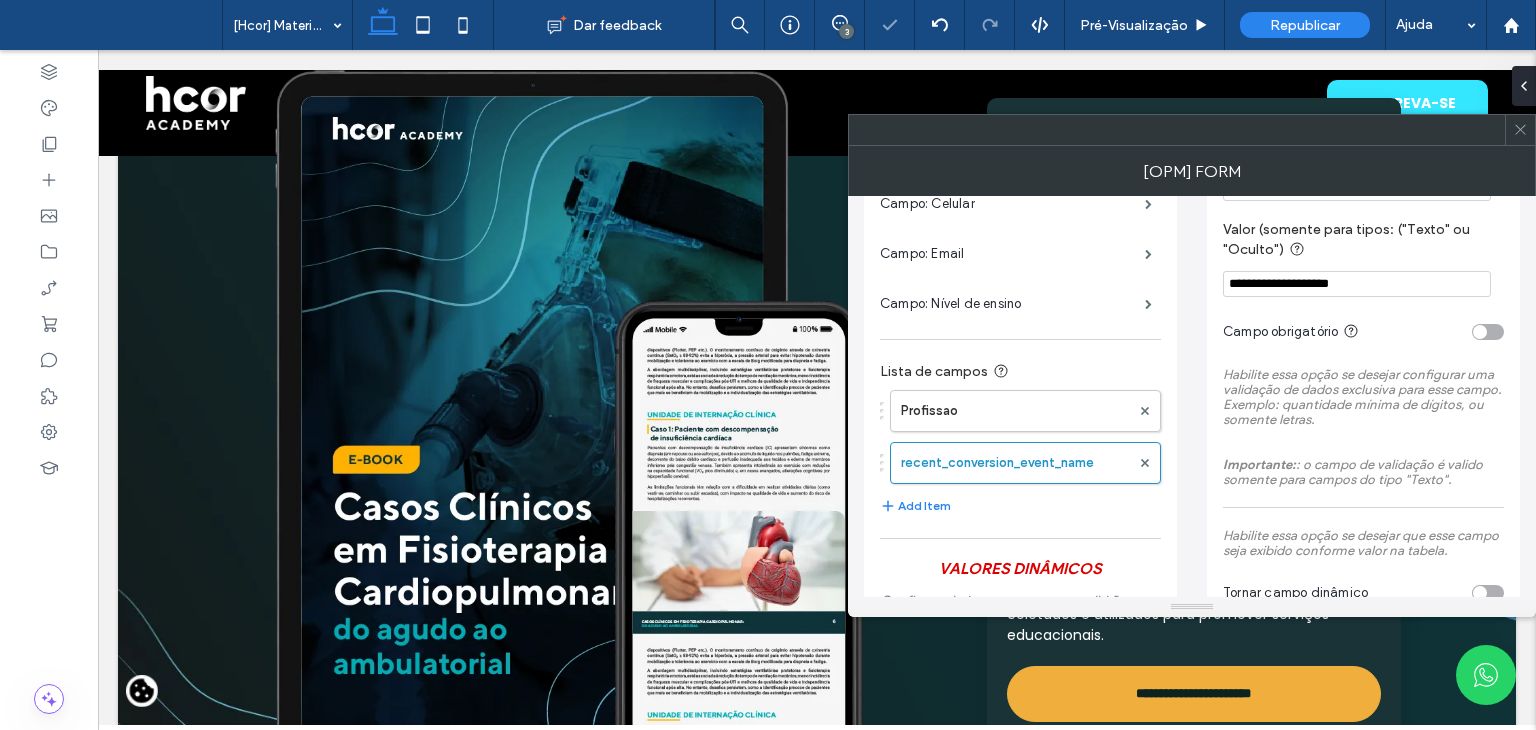 type on "**********" 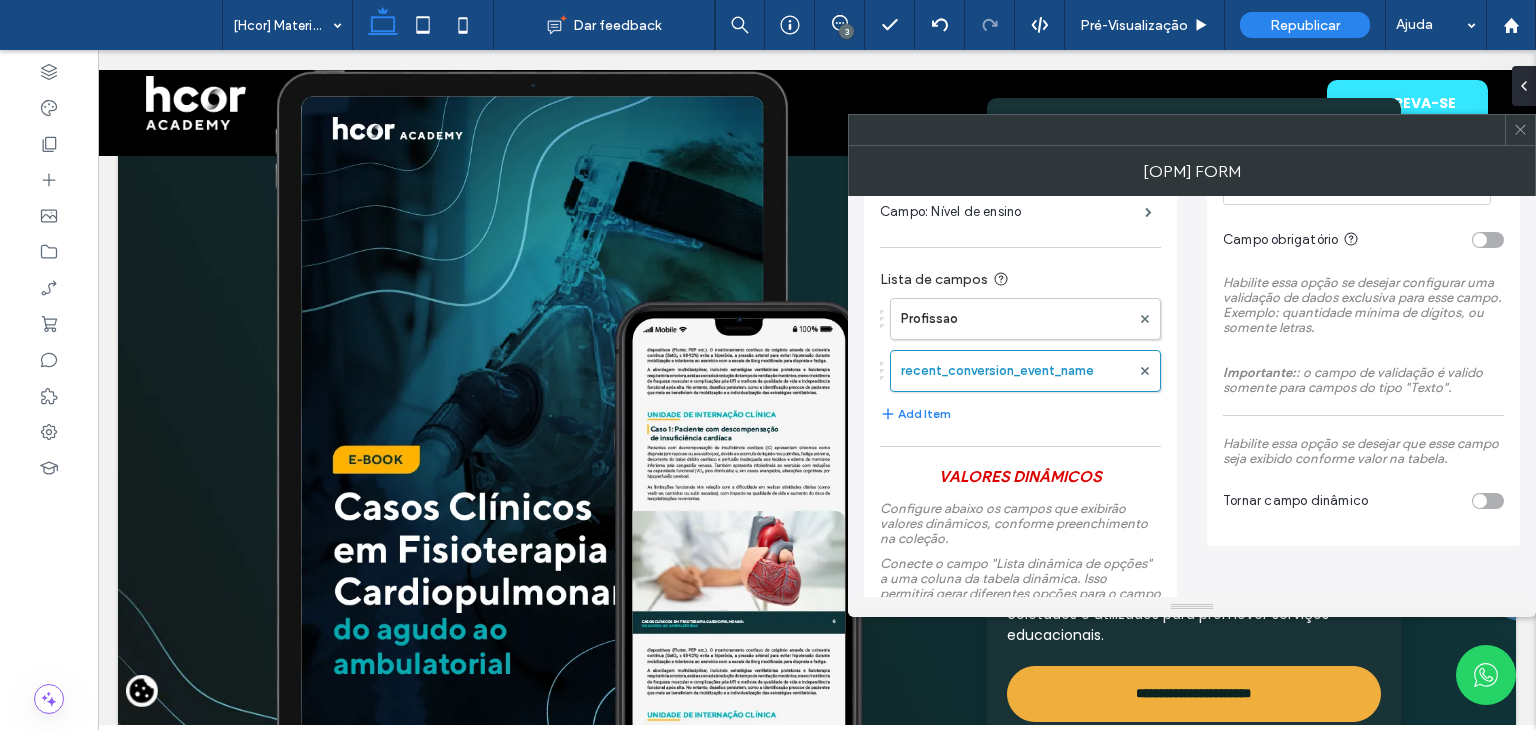 scroll, scrollTop: 800, scrollLeft: 0, axis: vertical 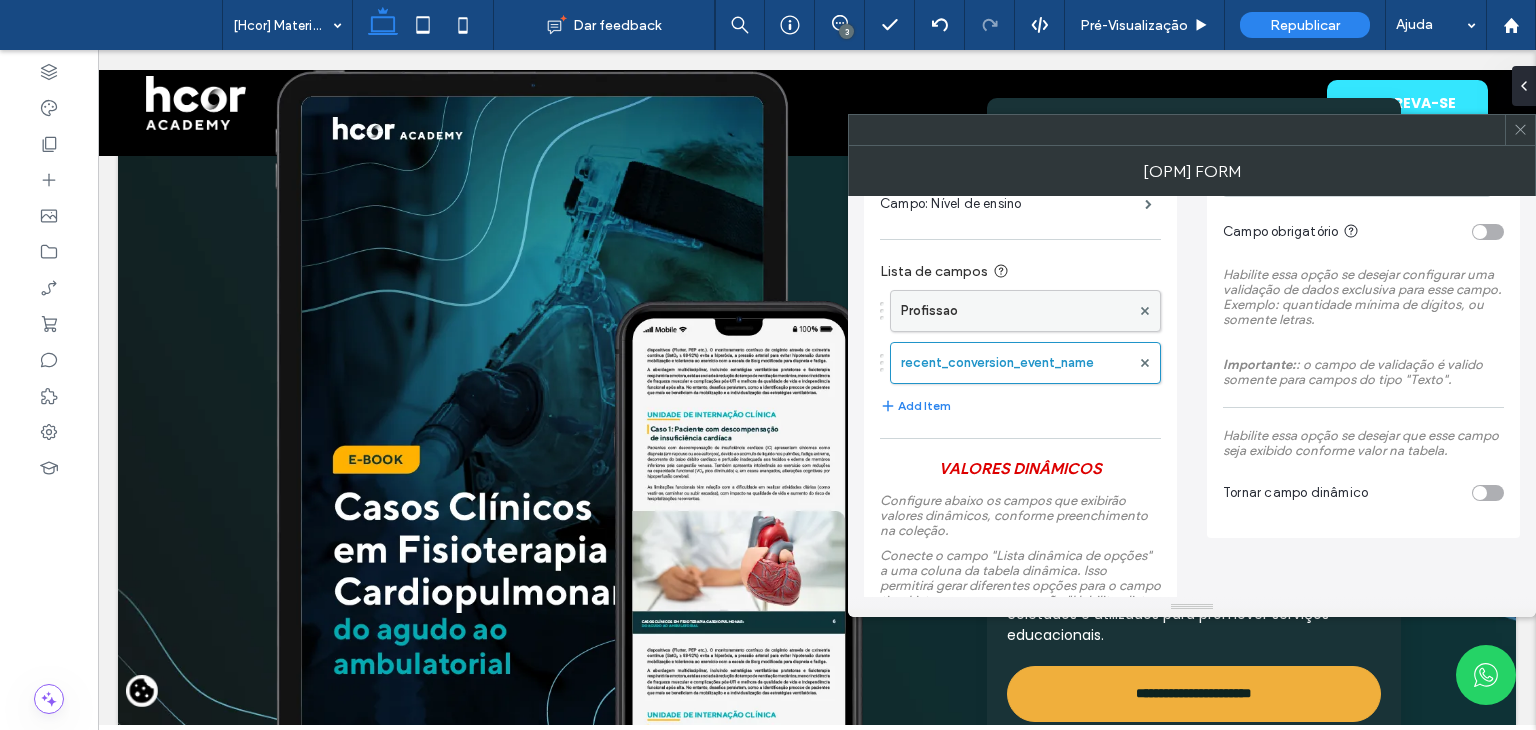 click on "Profissao" at bounding box center (1015, 311) 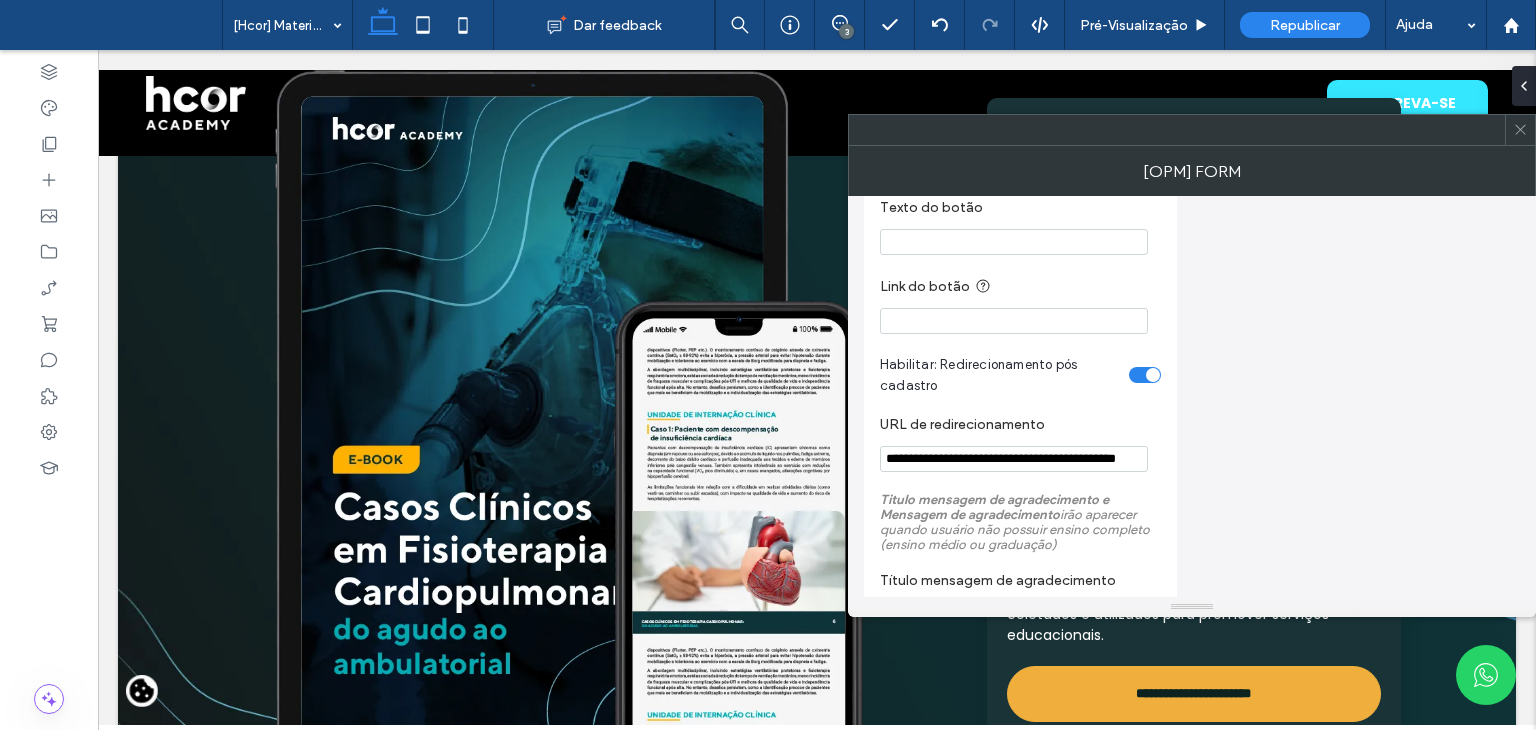 scroll, scrollTop: 1700, scrollLeft: 0, axis: vertical 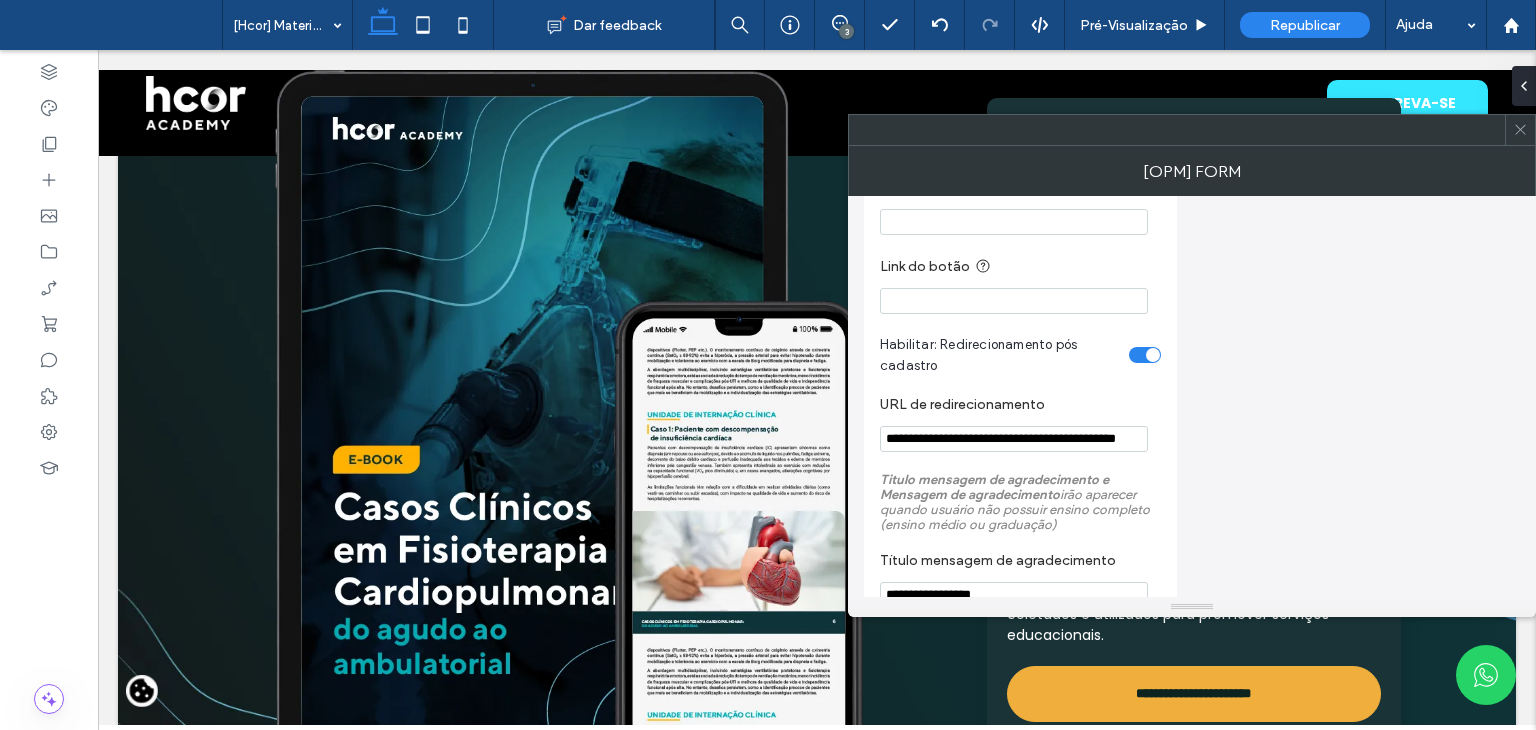 click on "**********" at bounding box center [1014, 439] 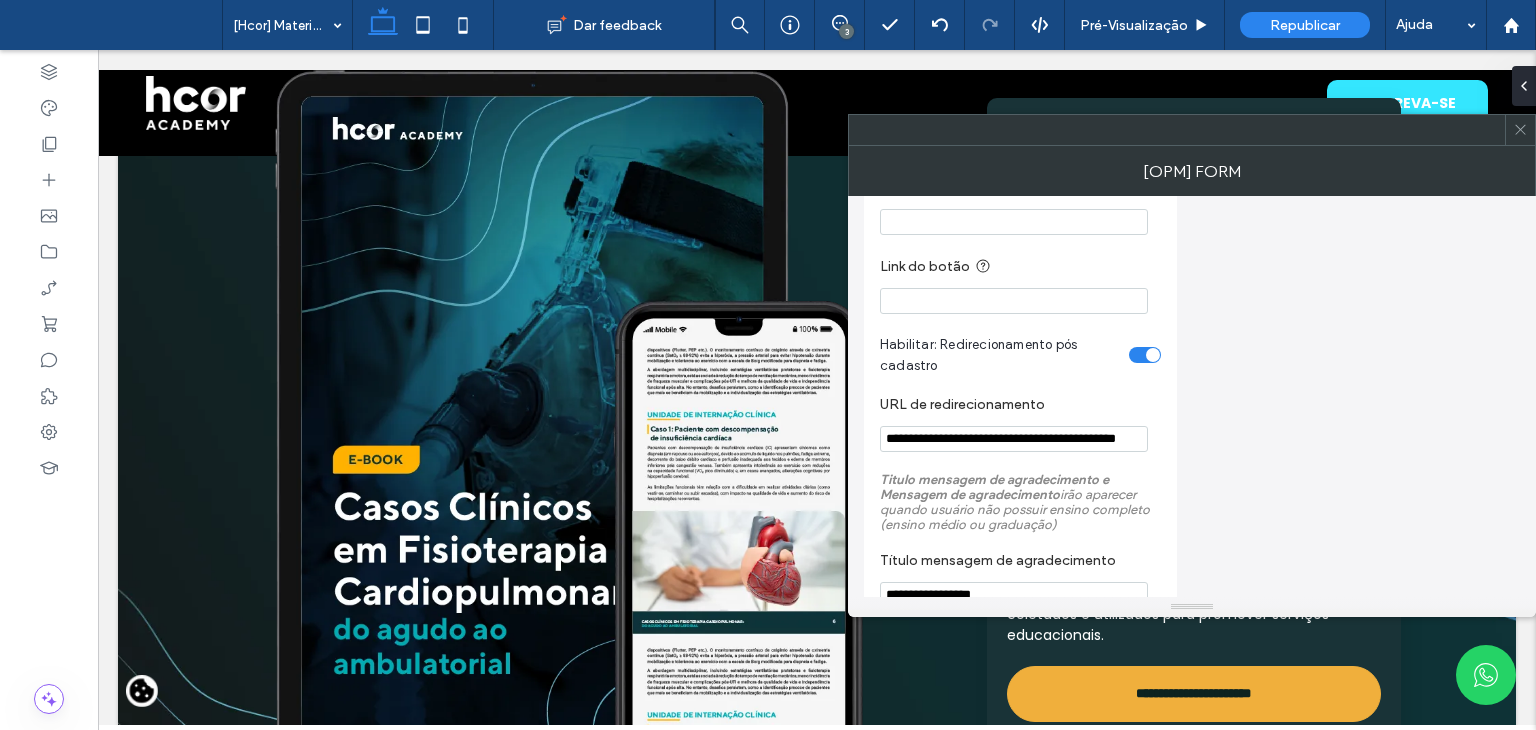 paste on "*********" 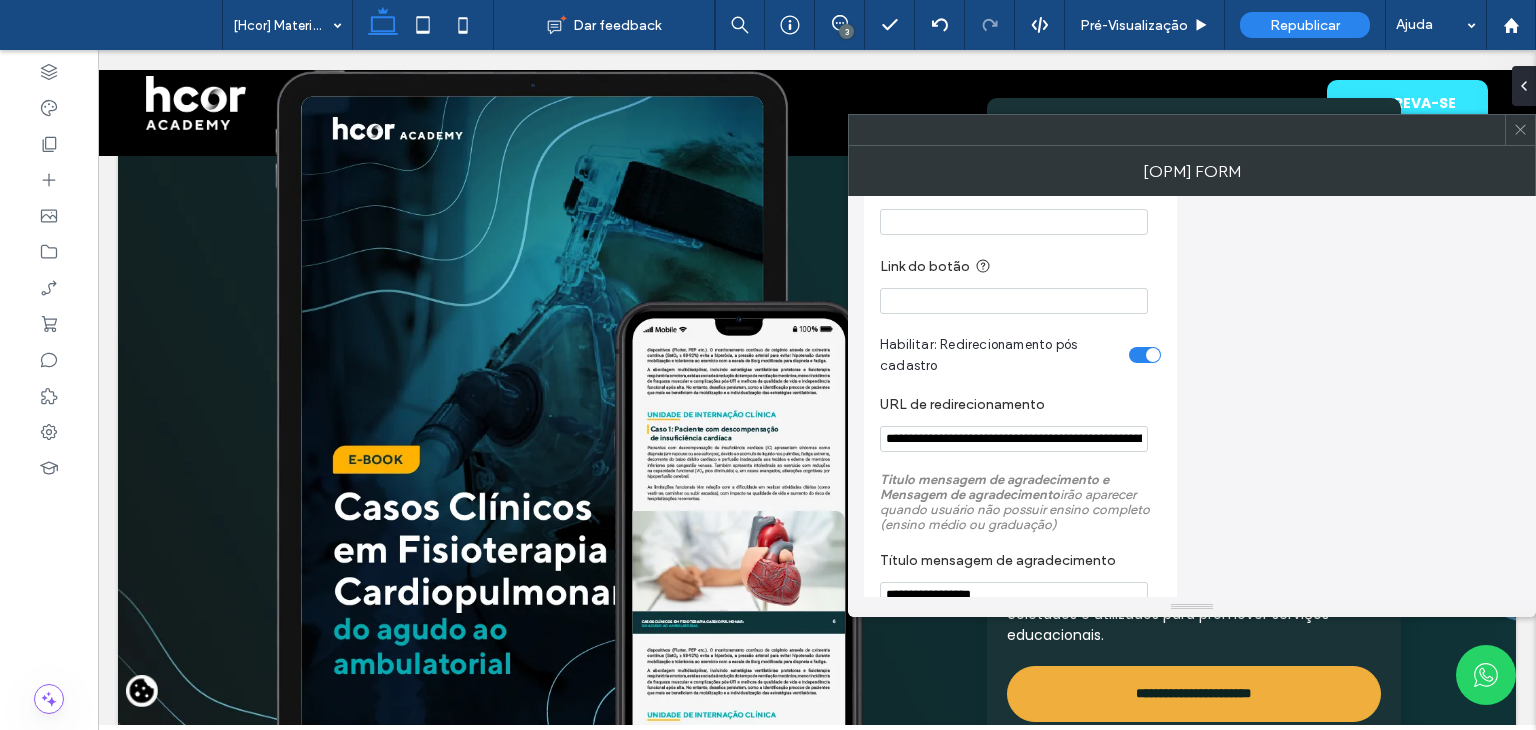scroll, scrollTop: 0, scrollLeft: 97, axis: horizontal 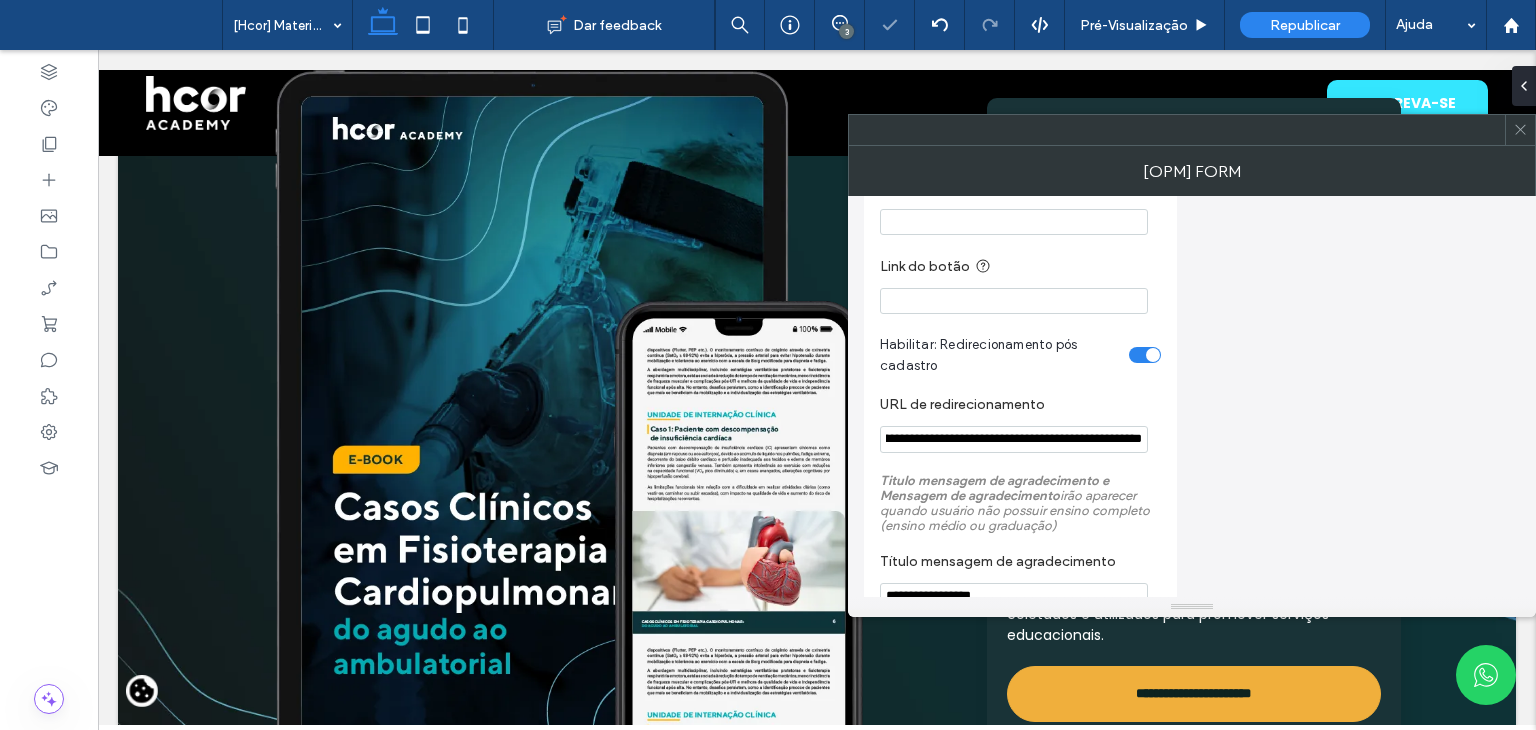 type on "**********" 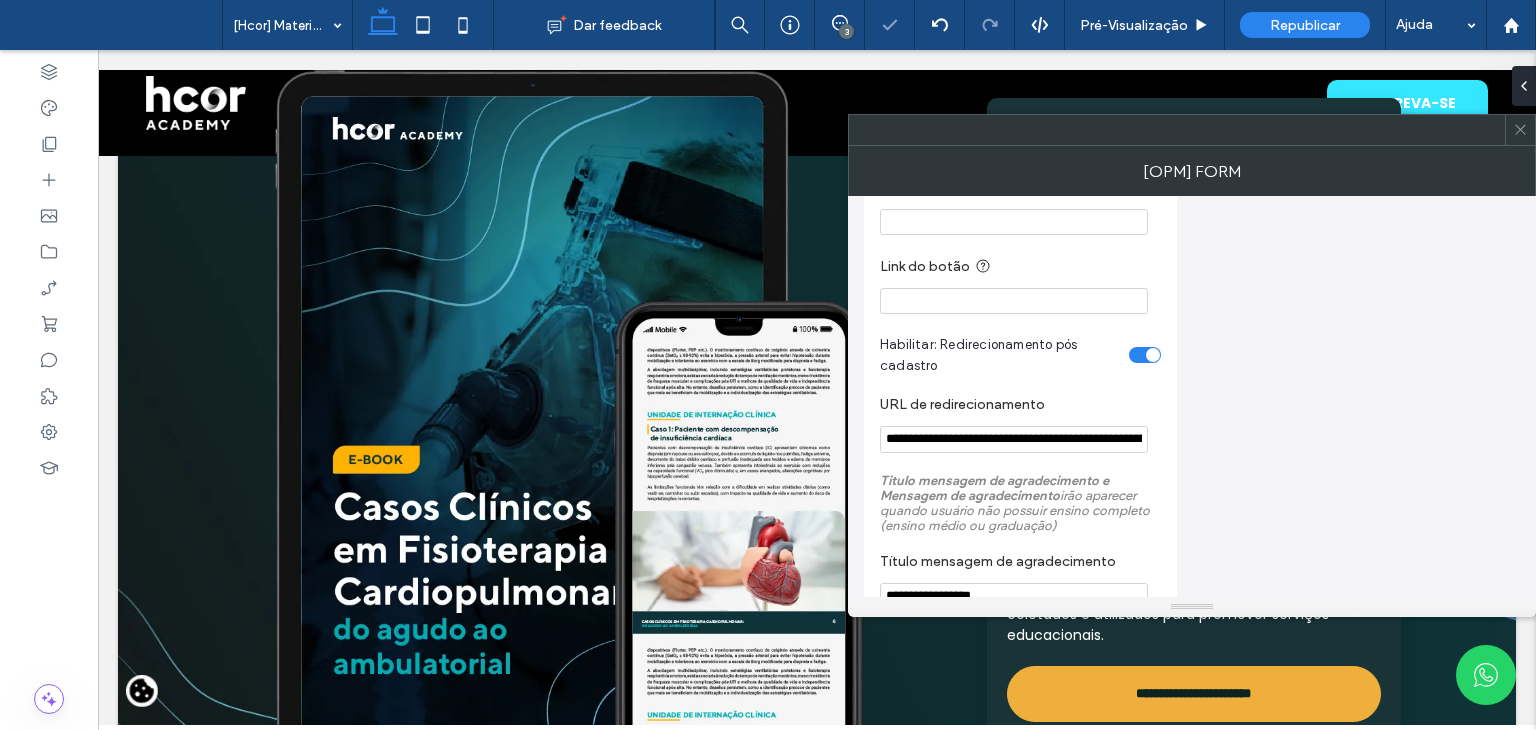 click on "URL de redirecionamento" at bounding box center [1016, 407] 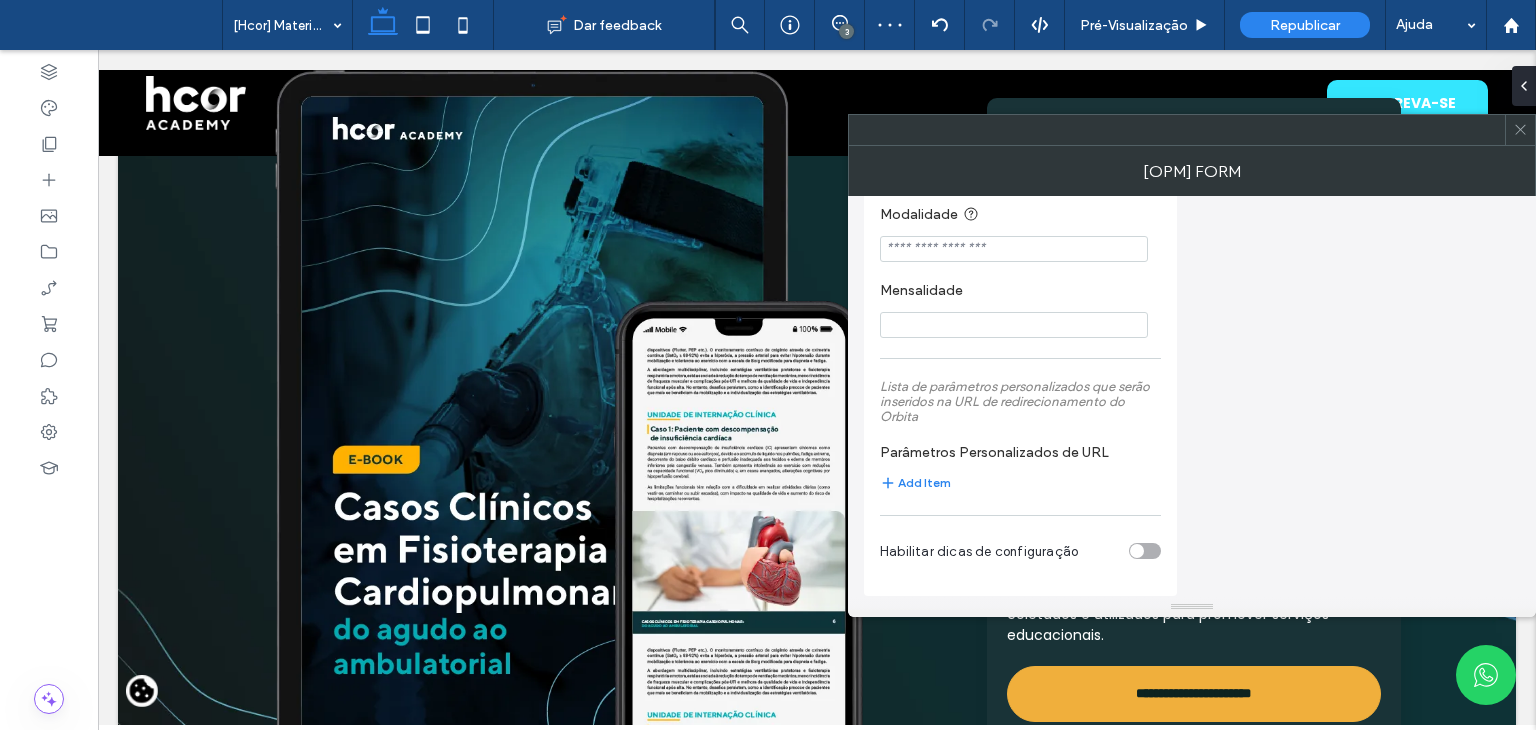 scroll, scrollTop: 2957, scrollLeft: 0, axis: vertical 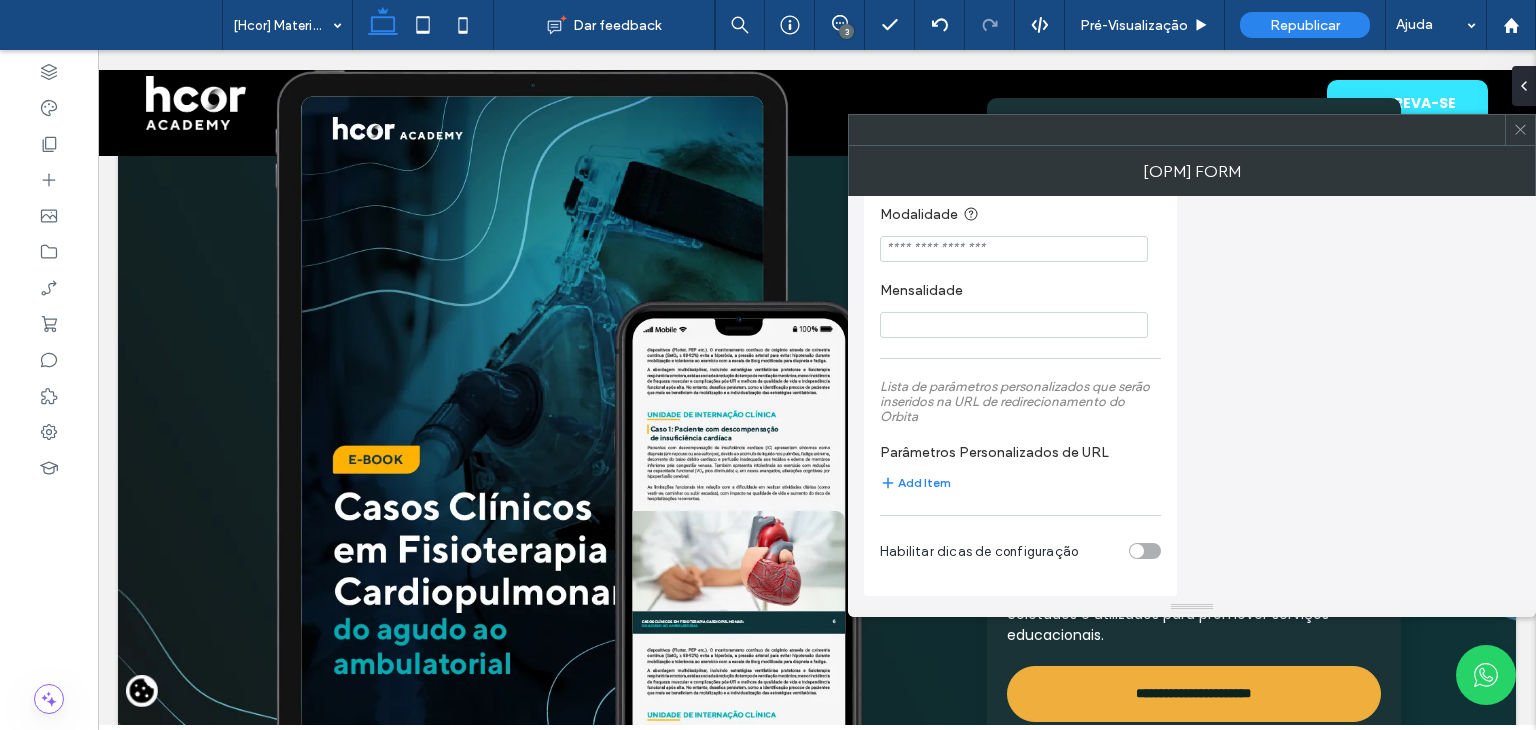 click at bounding box center [1520, 130] 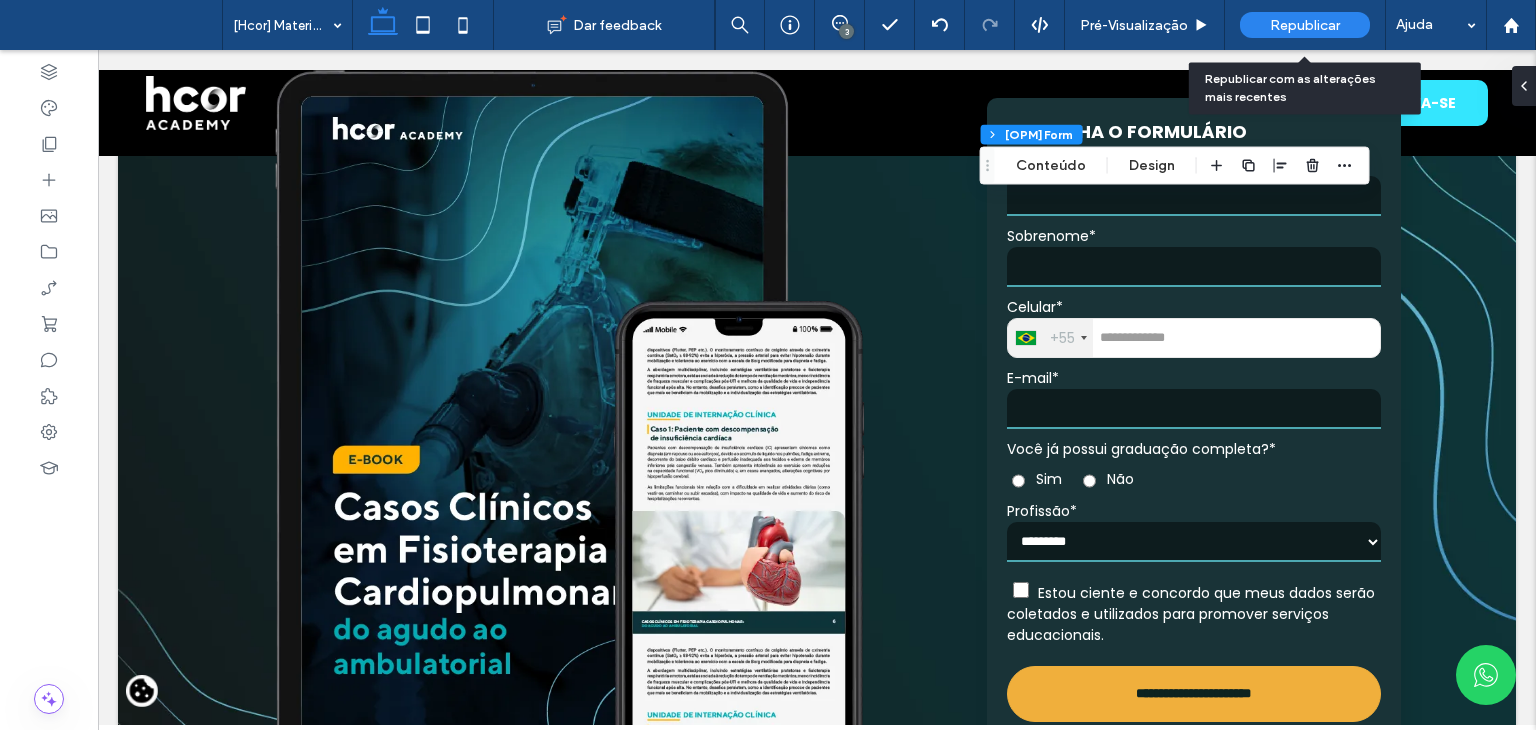 click on "Republicar" at bounding box center (1305, 25) 